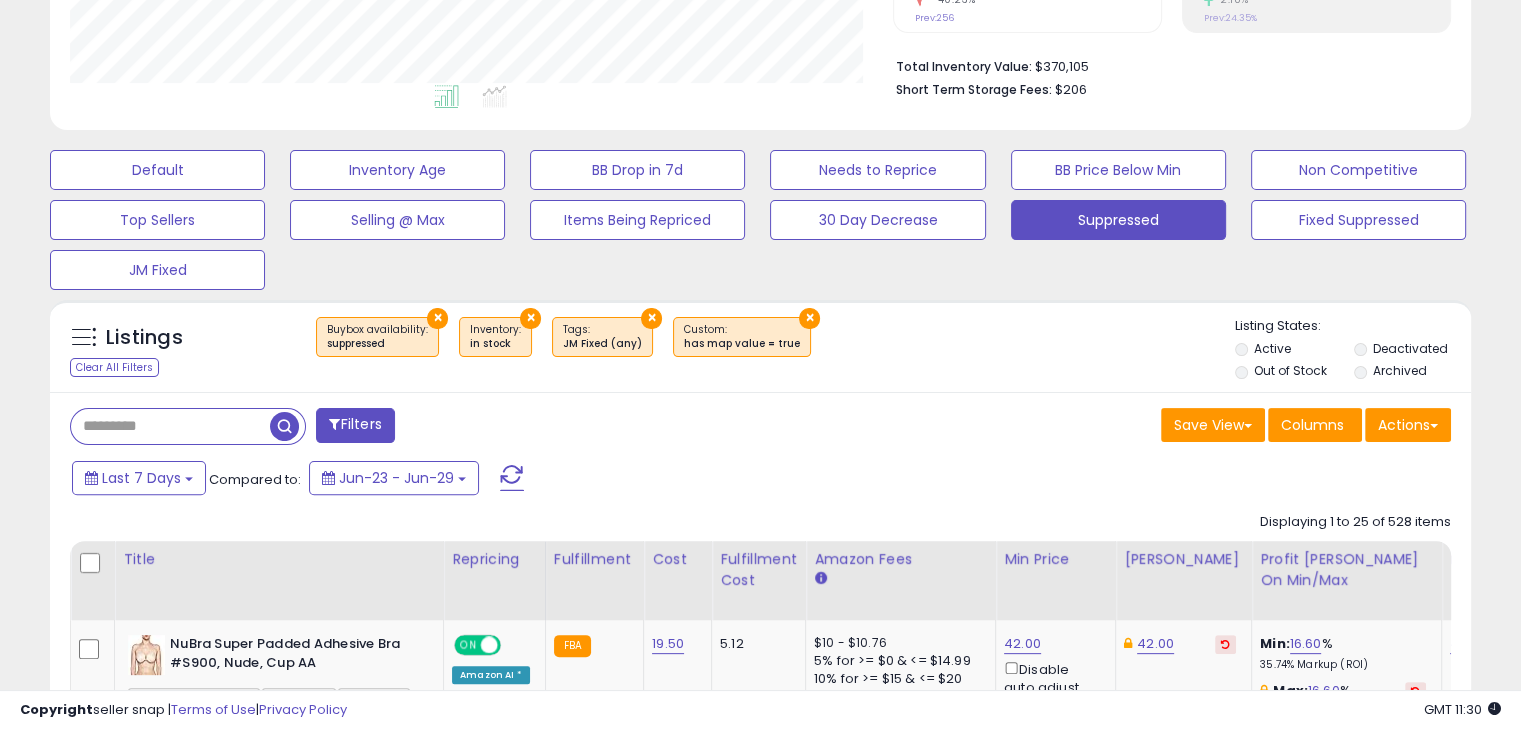 scroll, scrollTop: 480, scrollLeft: 0, axis: vertical 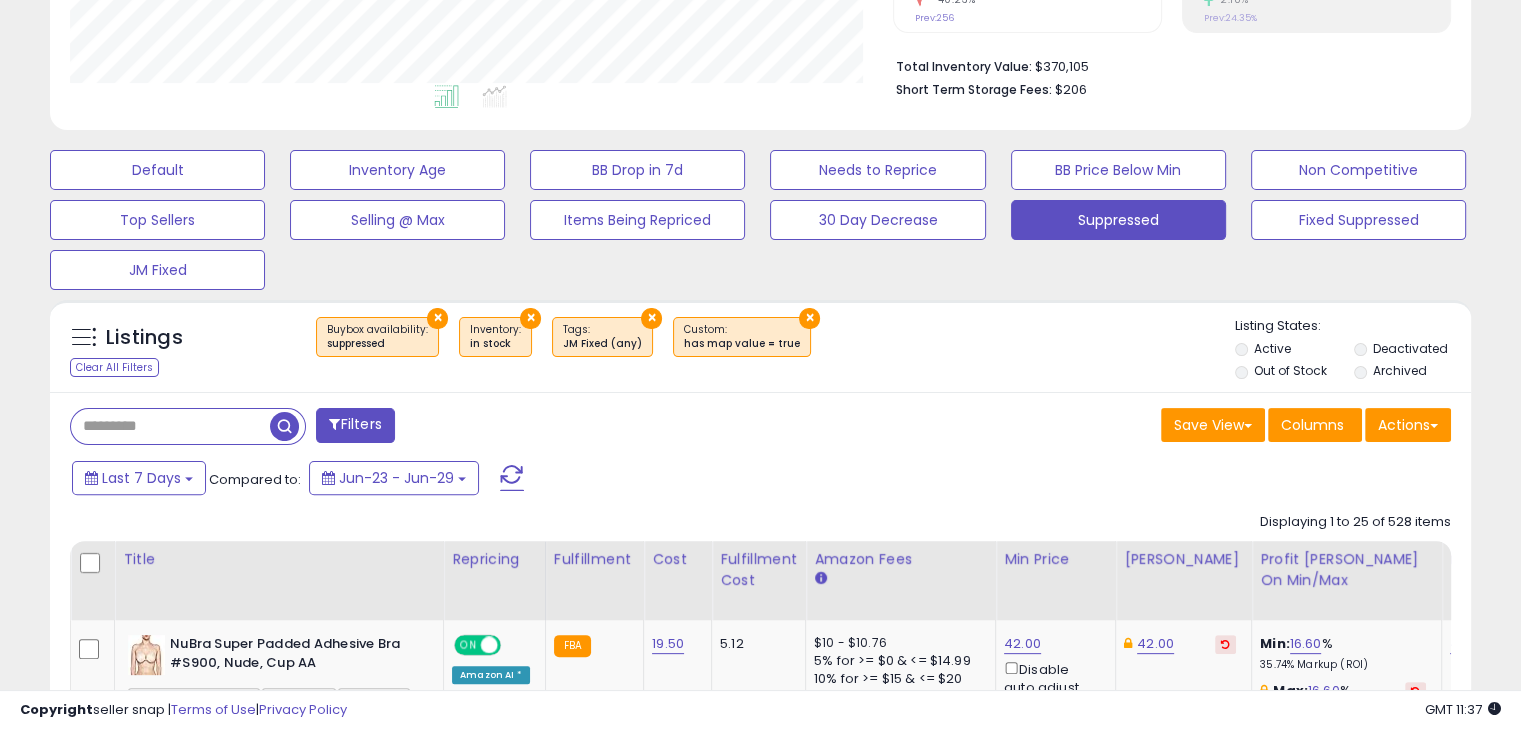 click on "Save View
Save As New View
Columns
Actions
[GEOGRAPHIC_DATA]" at bounding box center [1114, 427] 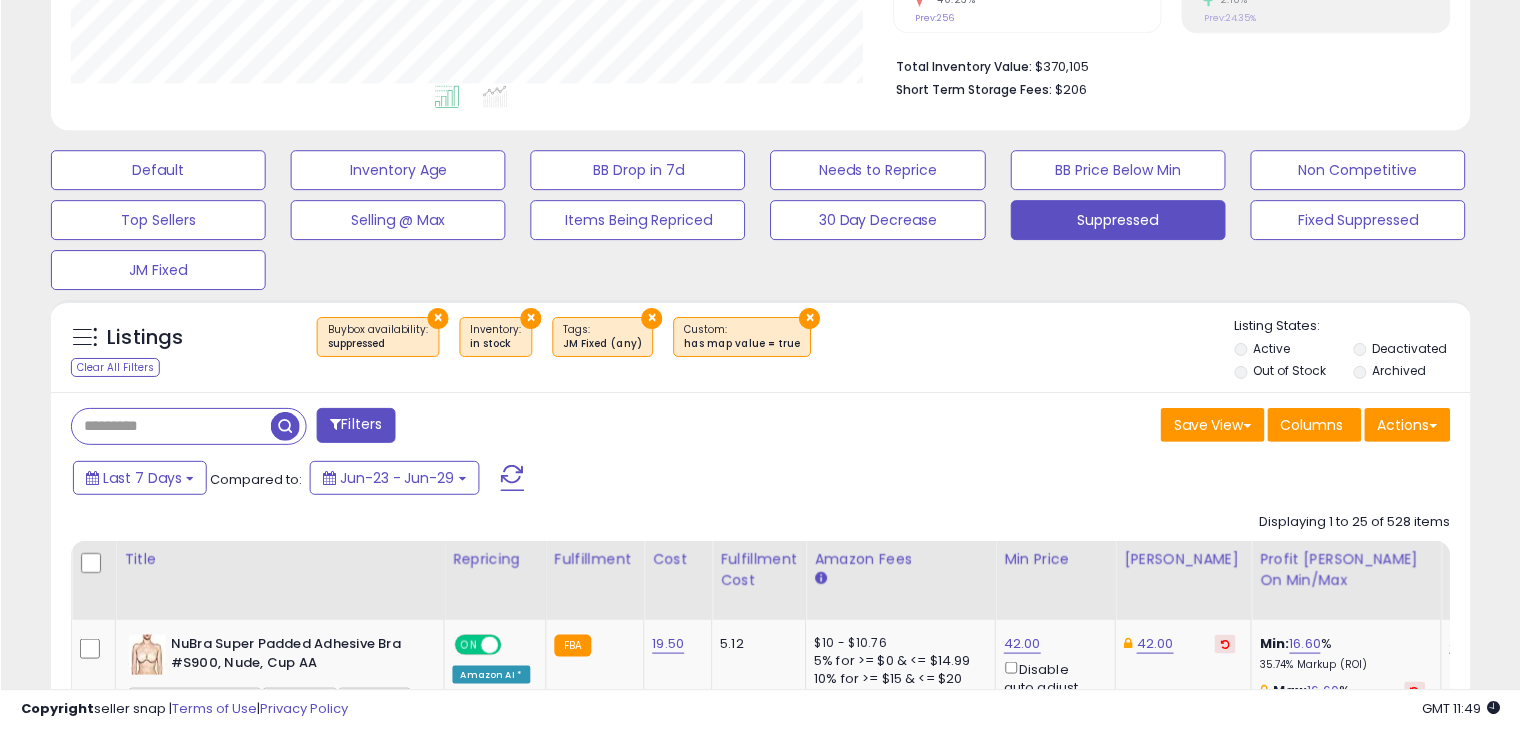 scroll, scrollTop: 999590, scrollLeft: 999177, axis: both 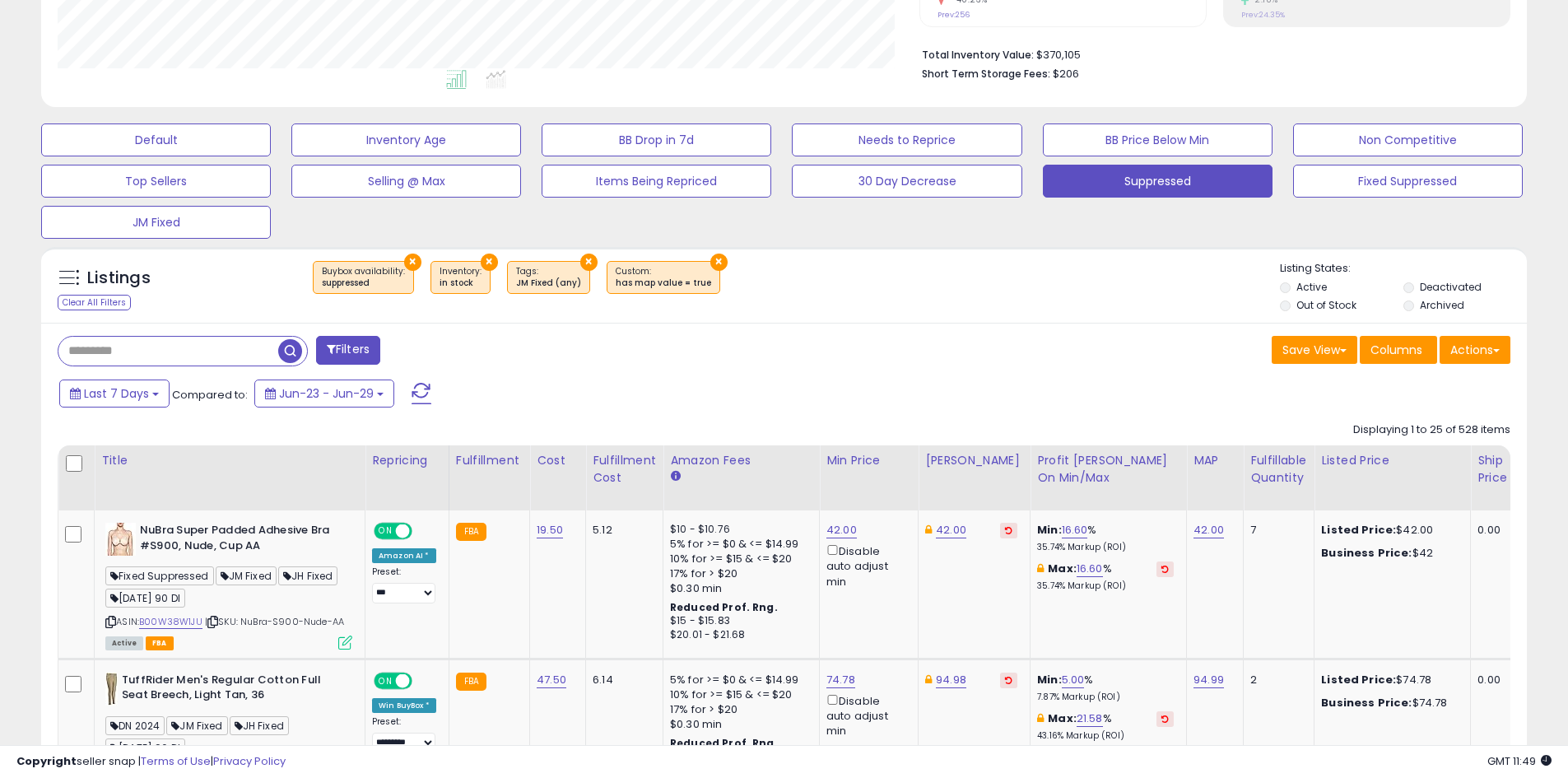 click on "Filters" at bounding box center (348, 350) 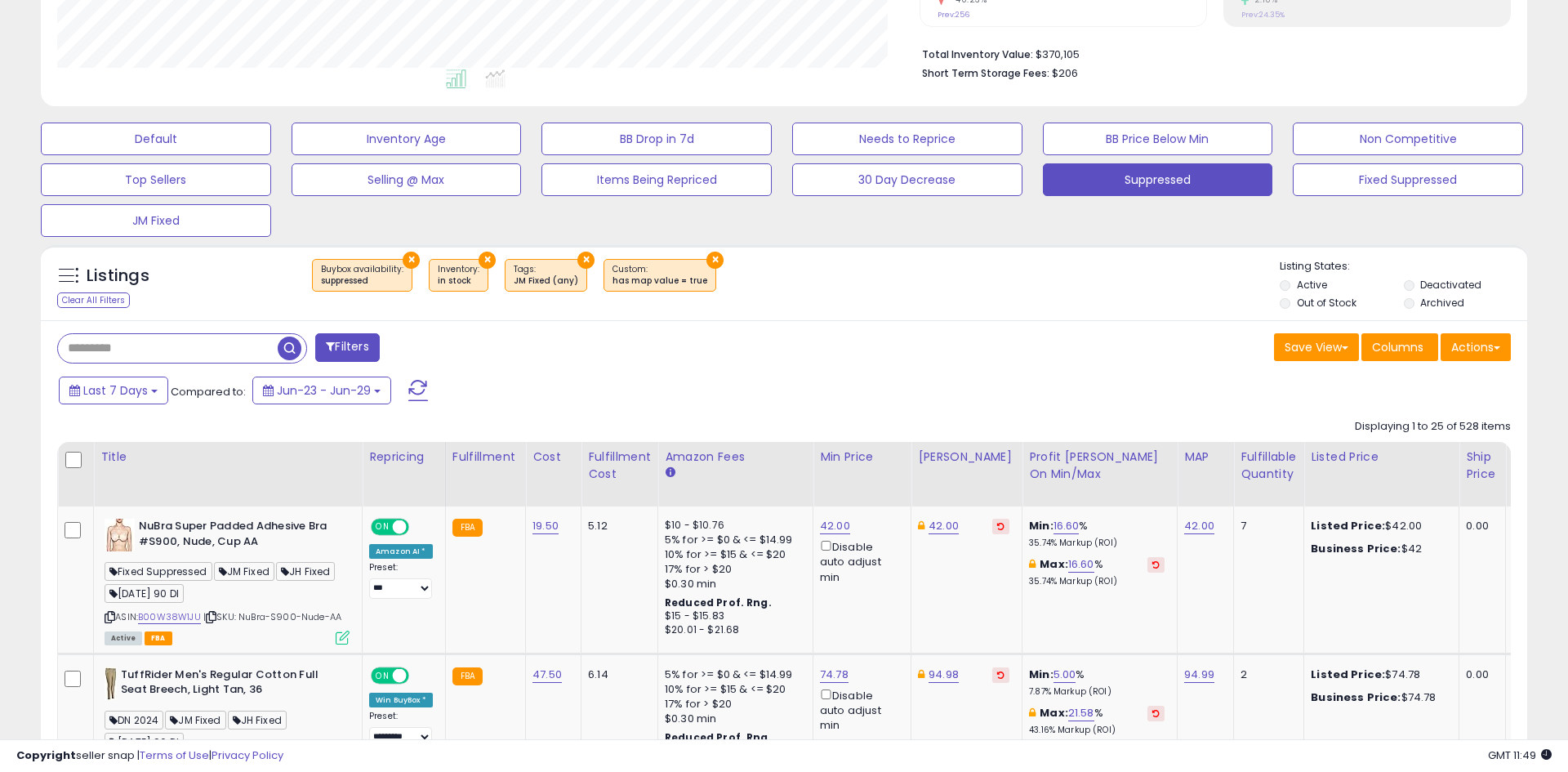 scroll, scrollTop: 816596, scrollLeft: 815804, axis: both 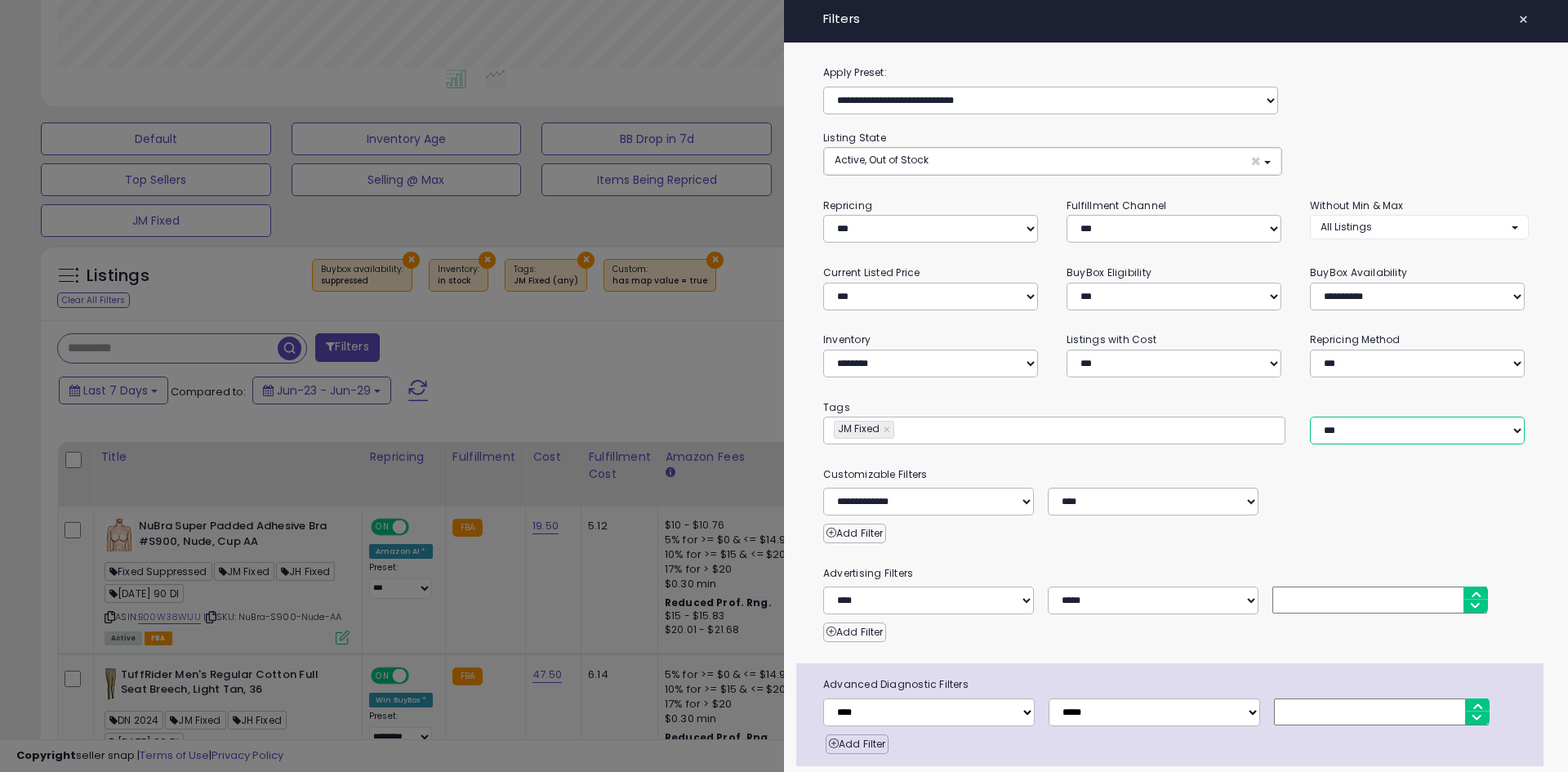 click on "***
***
****" at bounding box center (1417, 431) 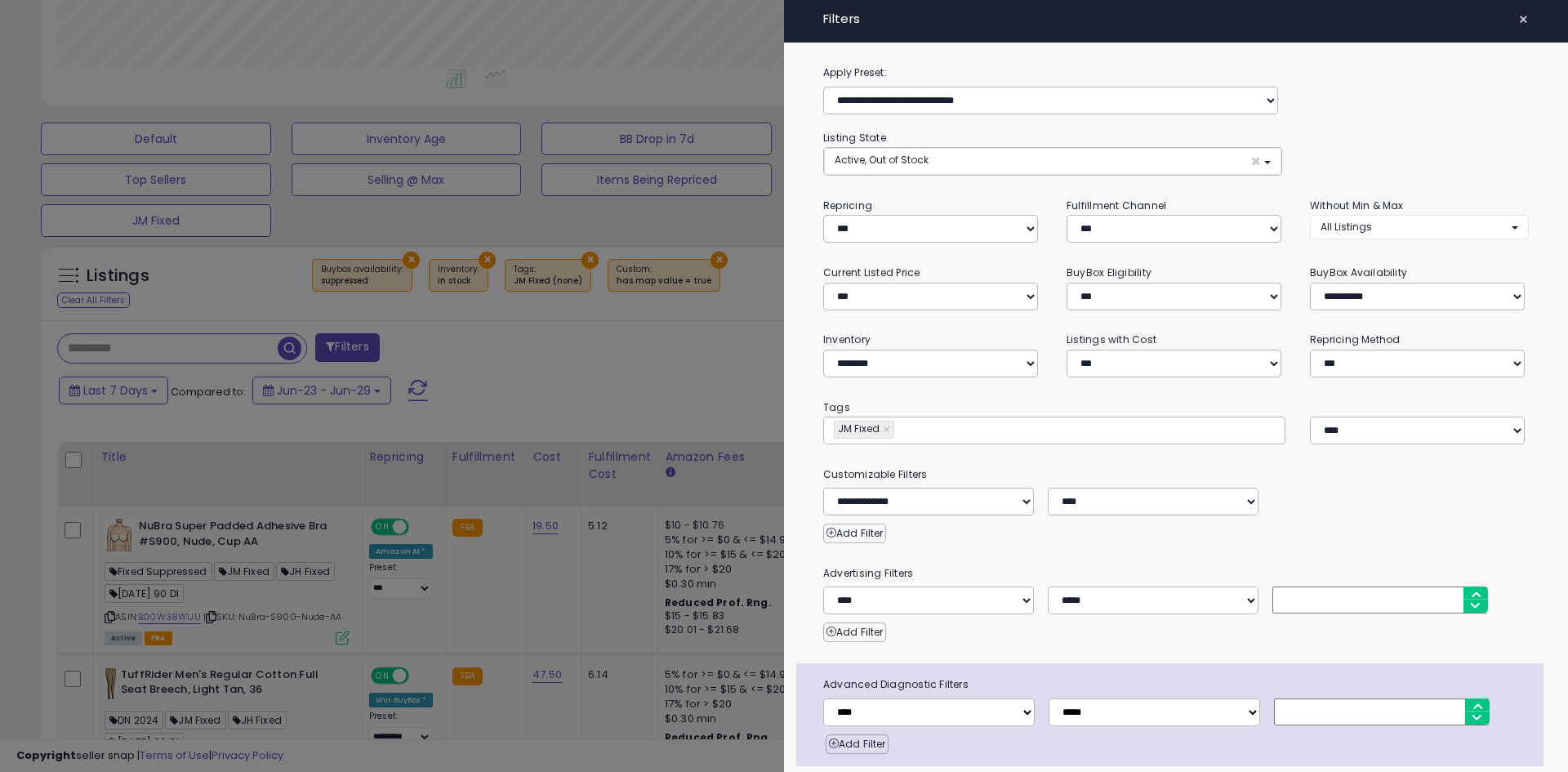 click on "Apply Filters" at bounding box center [887, 801] 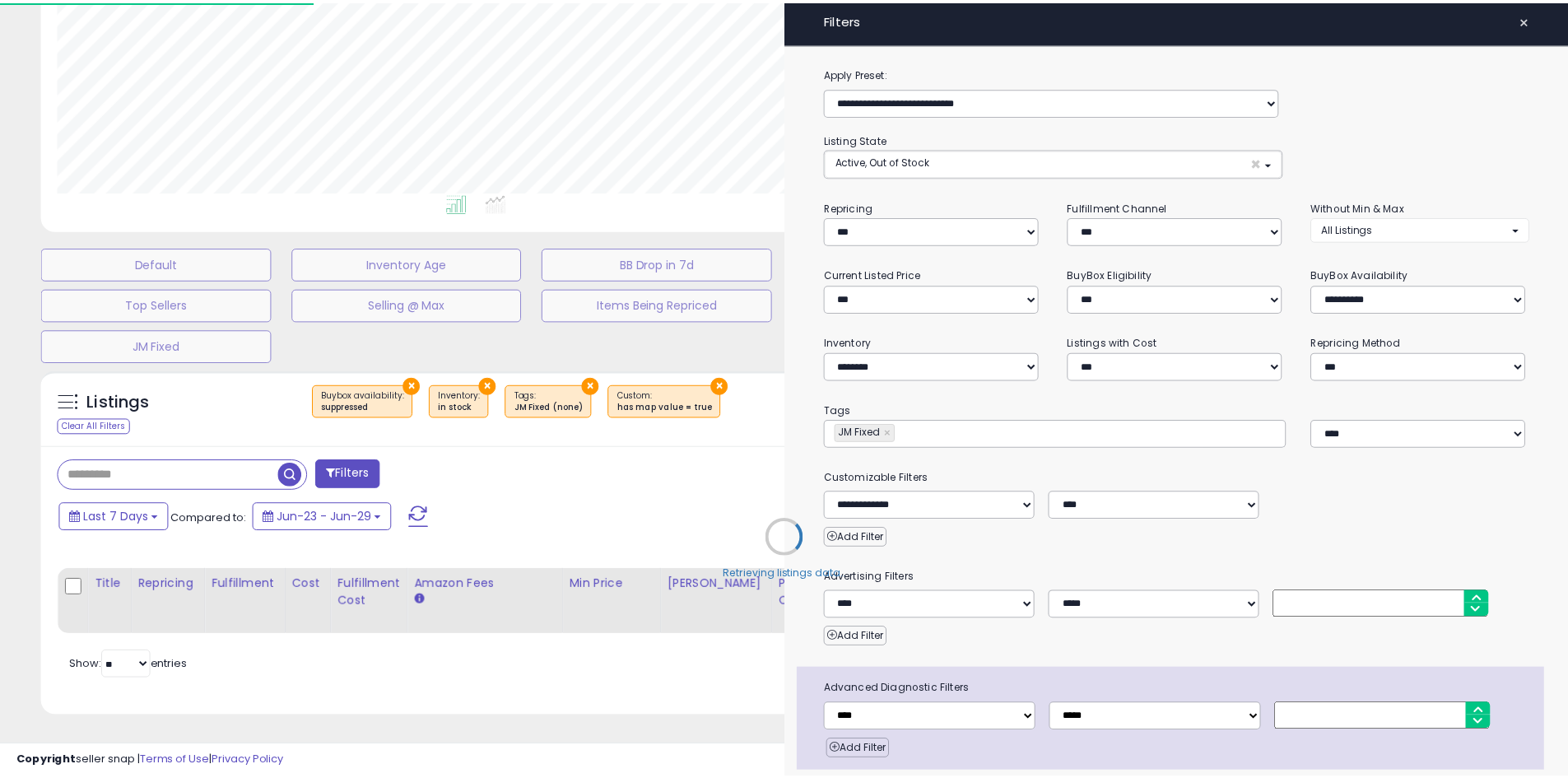 scroll, scrollTop: 284, scrollLeft: 0, axis: vertical 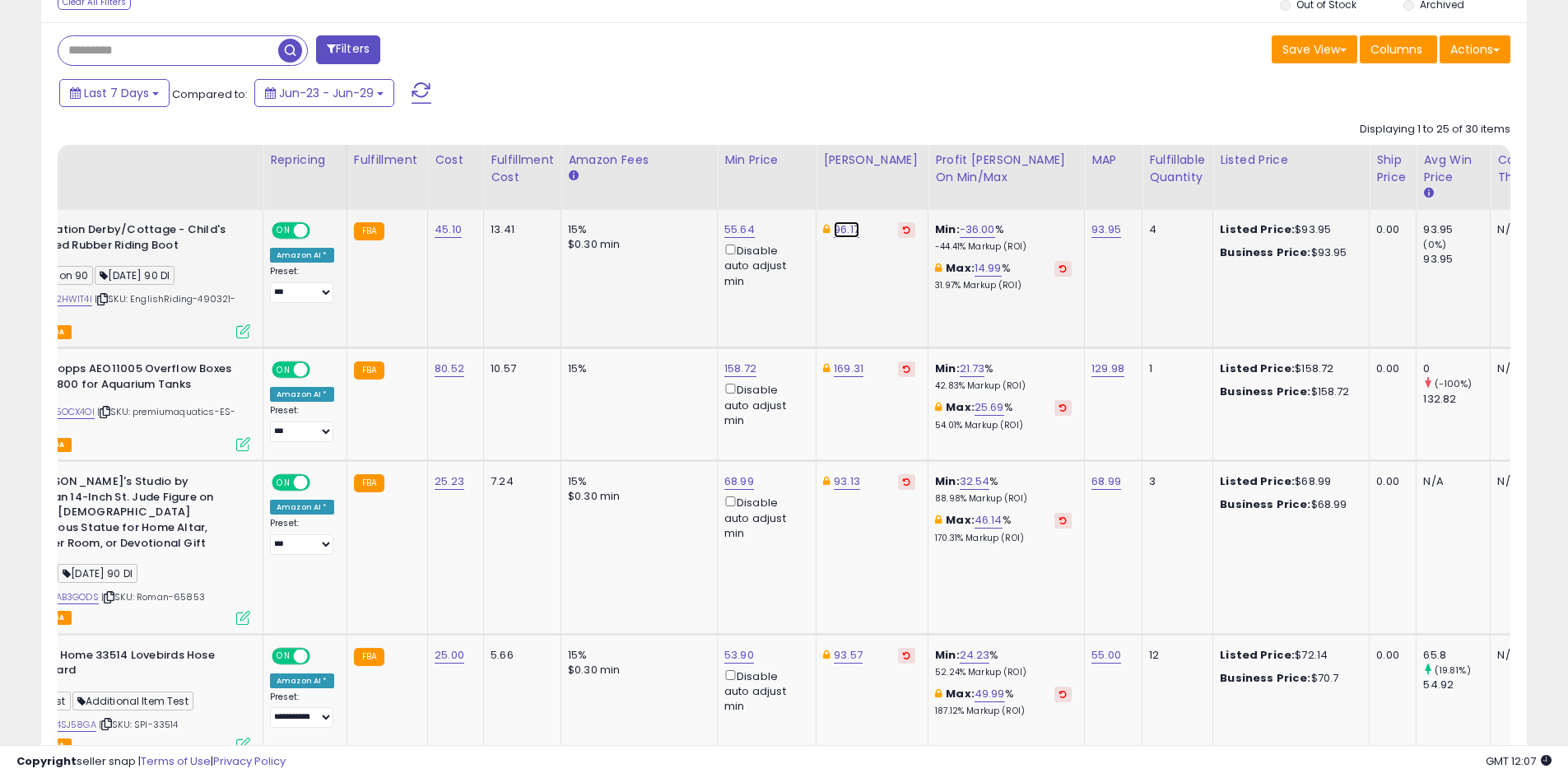 click on "96.17" at bounding box center (846, 230) 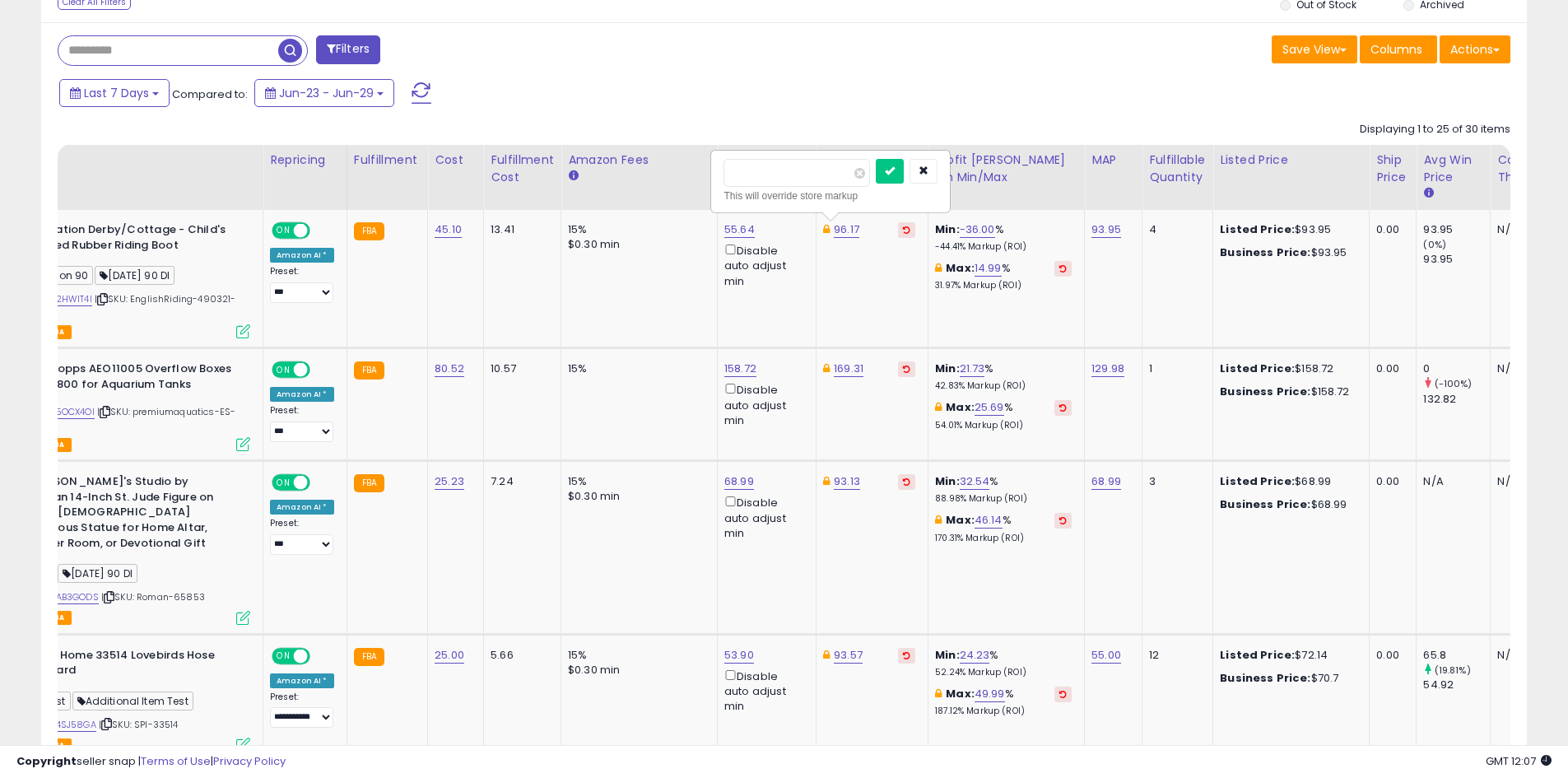 drag, startPoint x: 816, startPoint y: 170, endPoint x: 636, endPoint y: 173, distance: 180.025 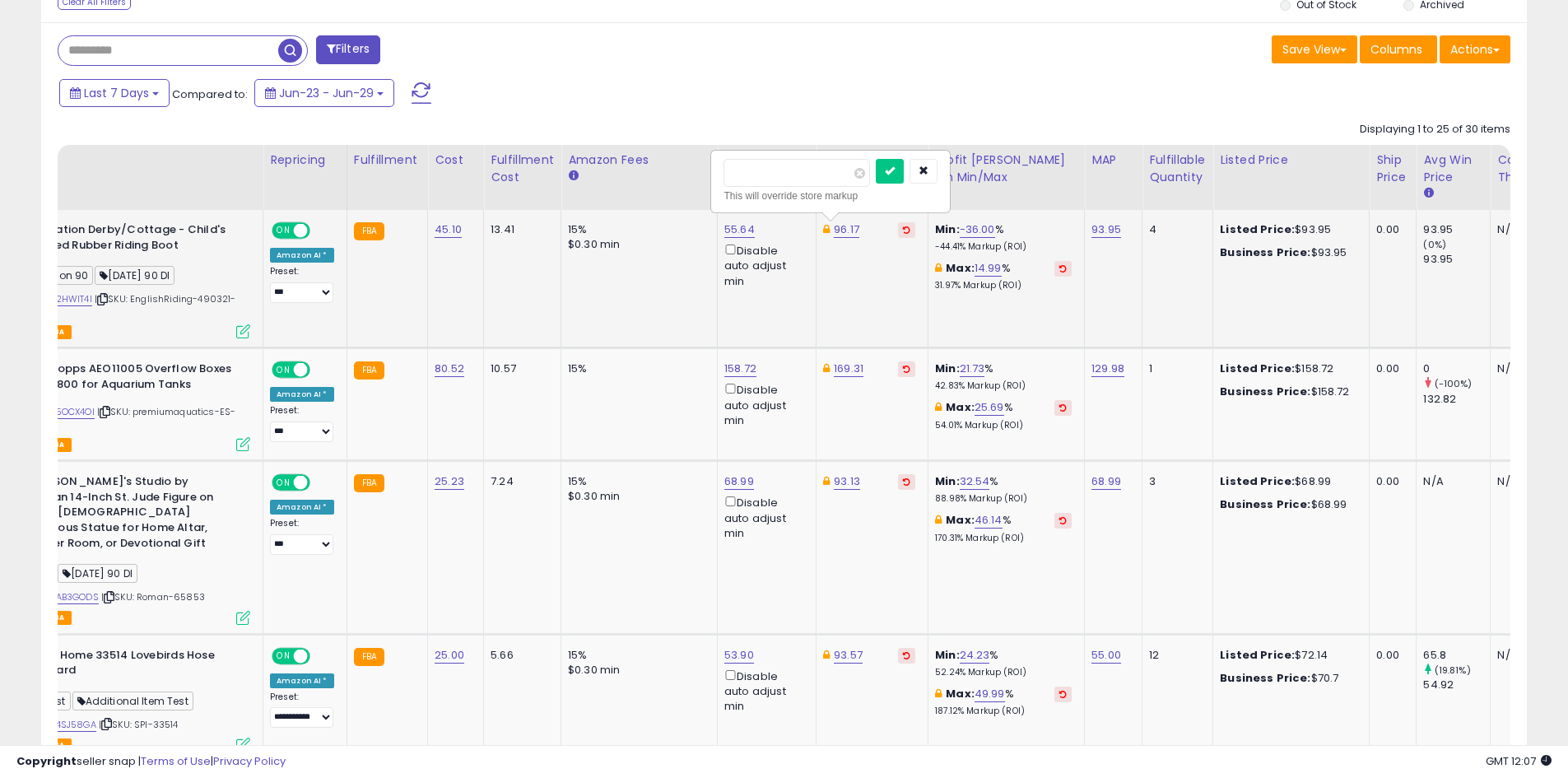 type on "*****" 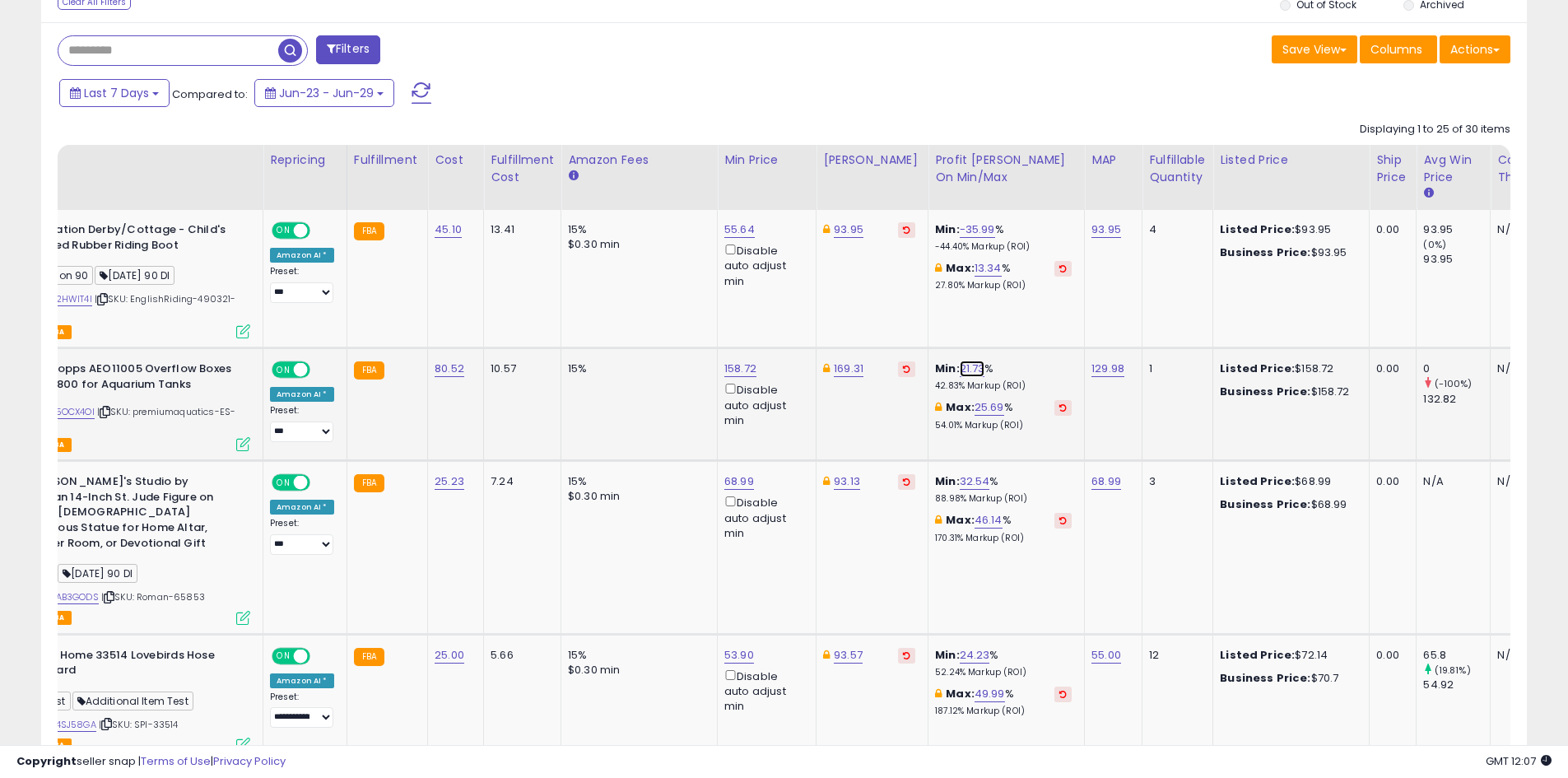 click on "21.73" at bounding box center (972, 369) 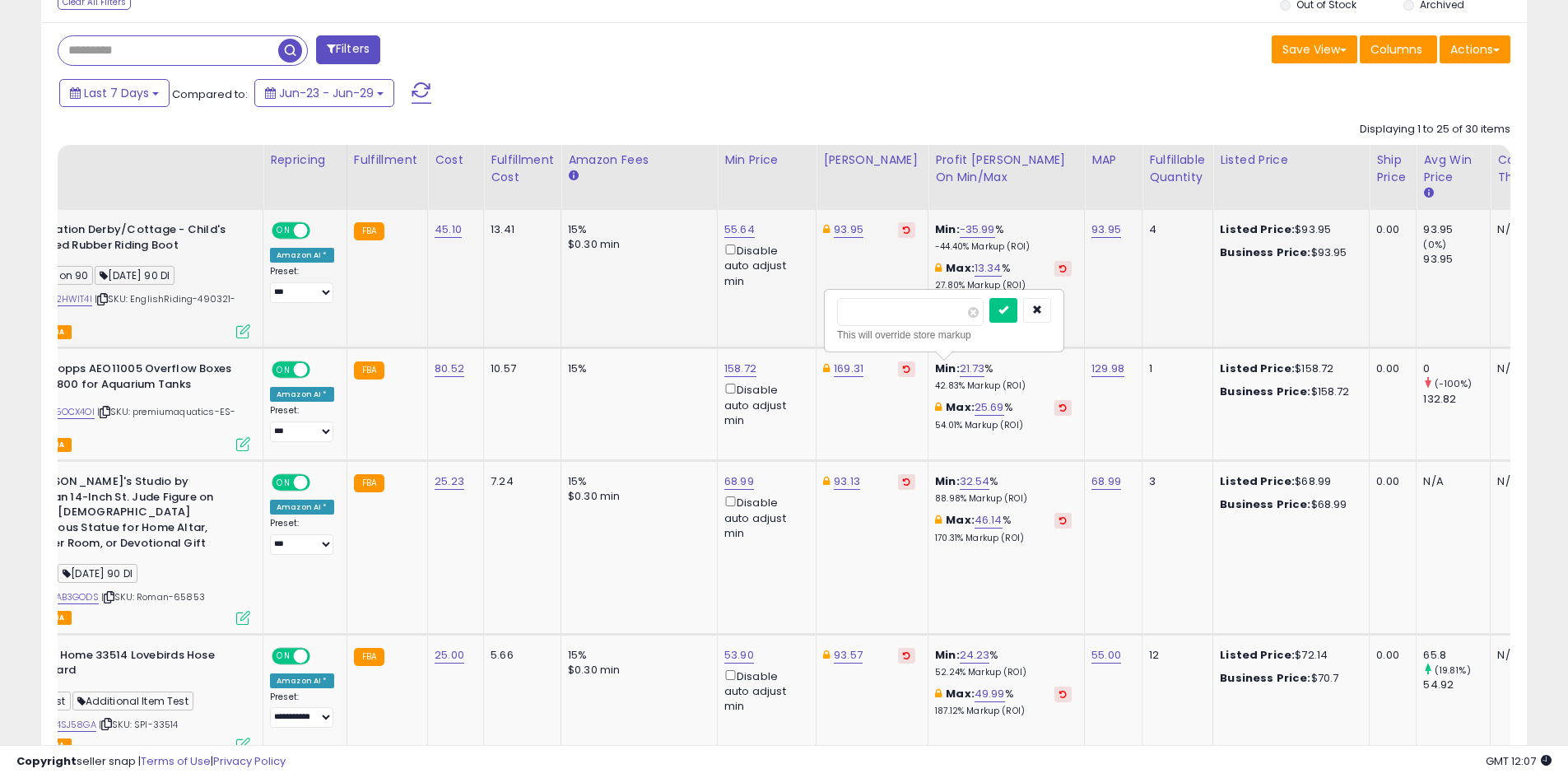 drag, startPoint x: 928, startPoint y: 313, endPoint x: 774, endPoint y: 313, distance: 154 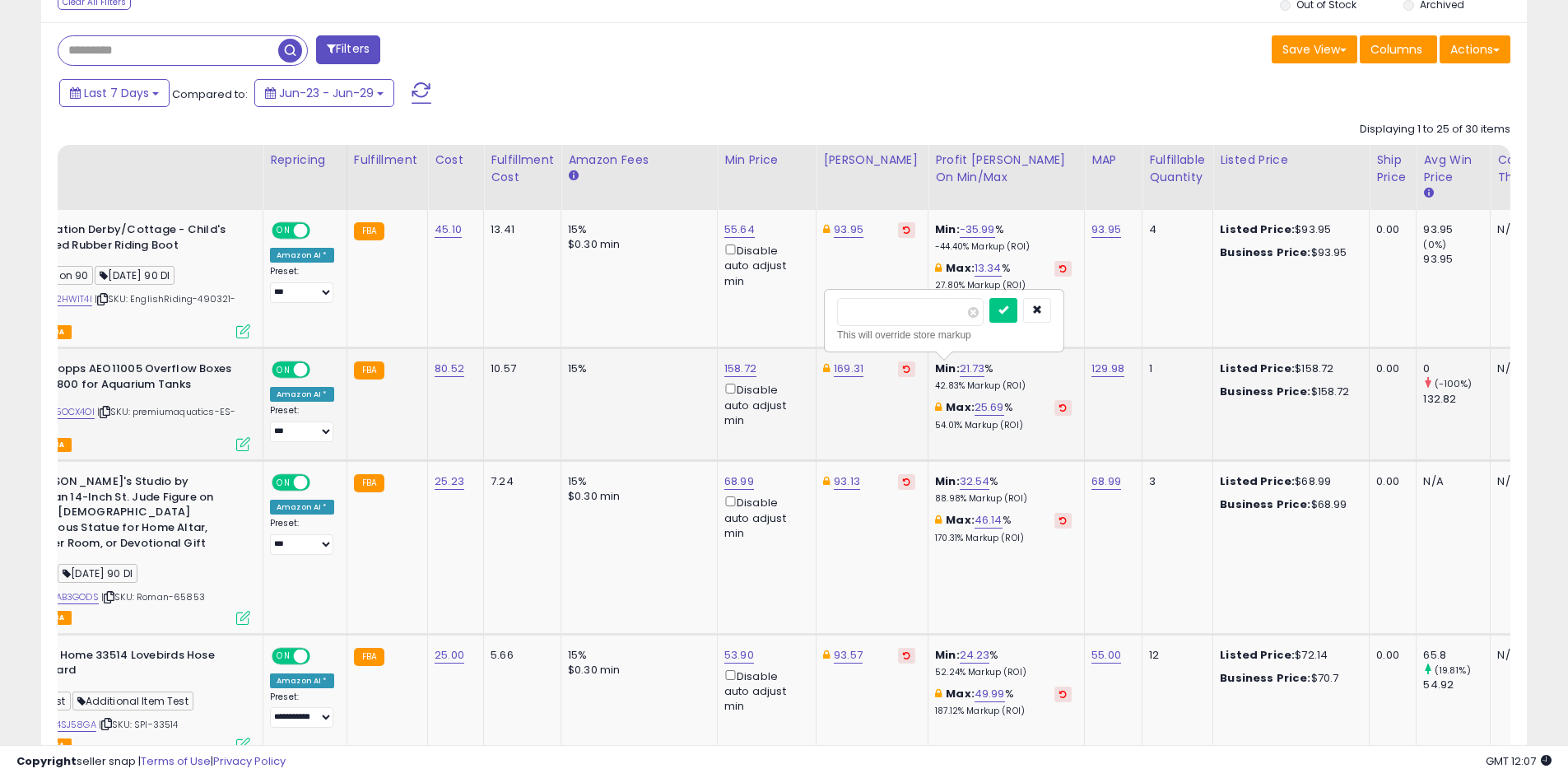 click at bounding box center [1003, 310] 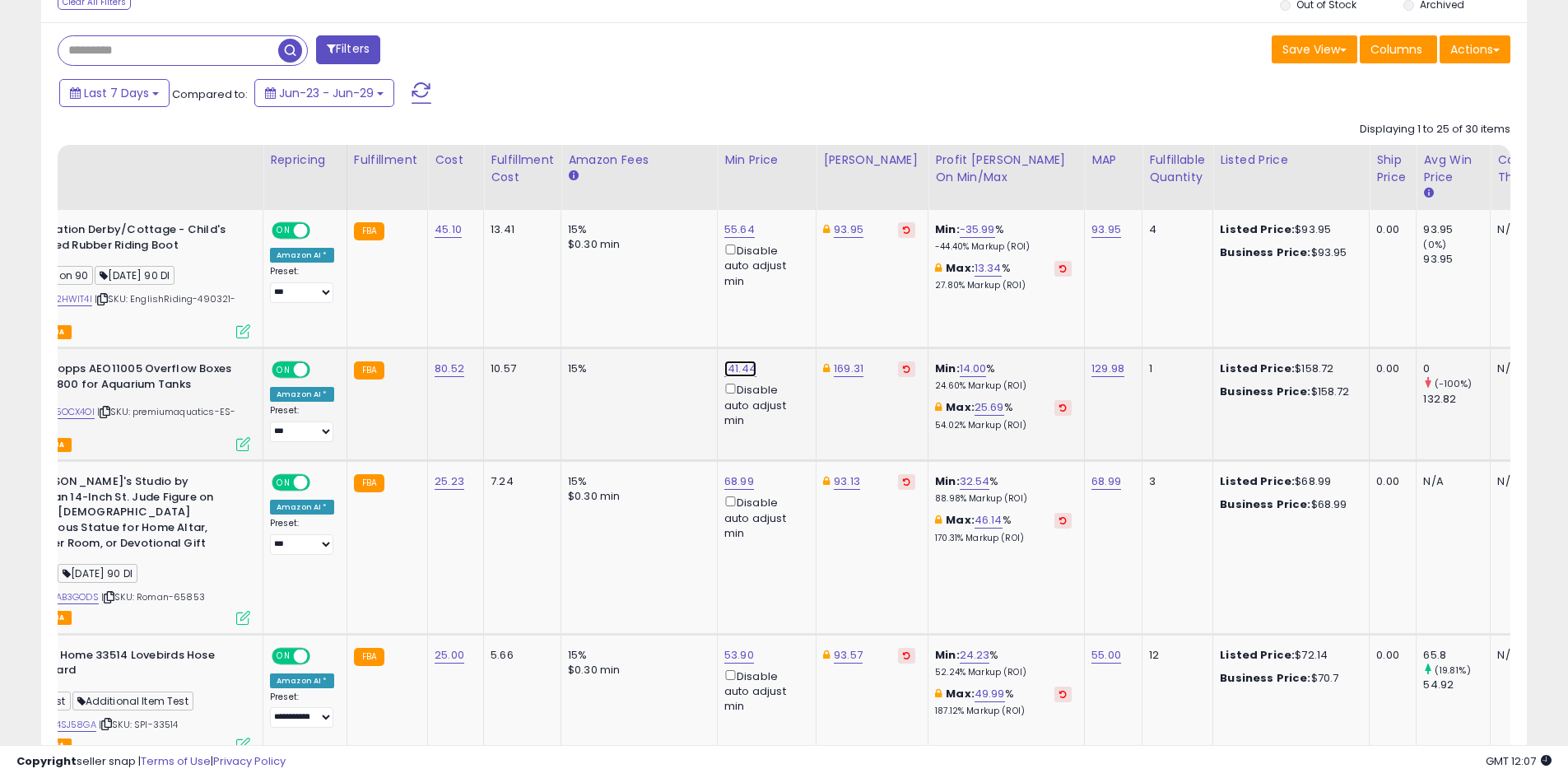 click on "141.44" at bounding box center [739, 230] 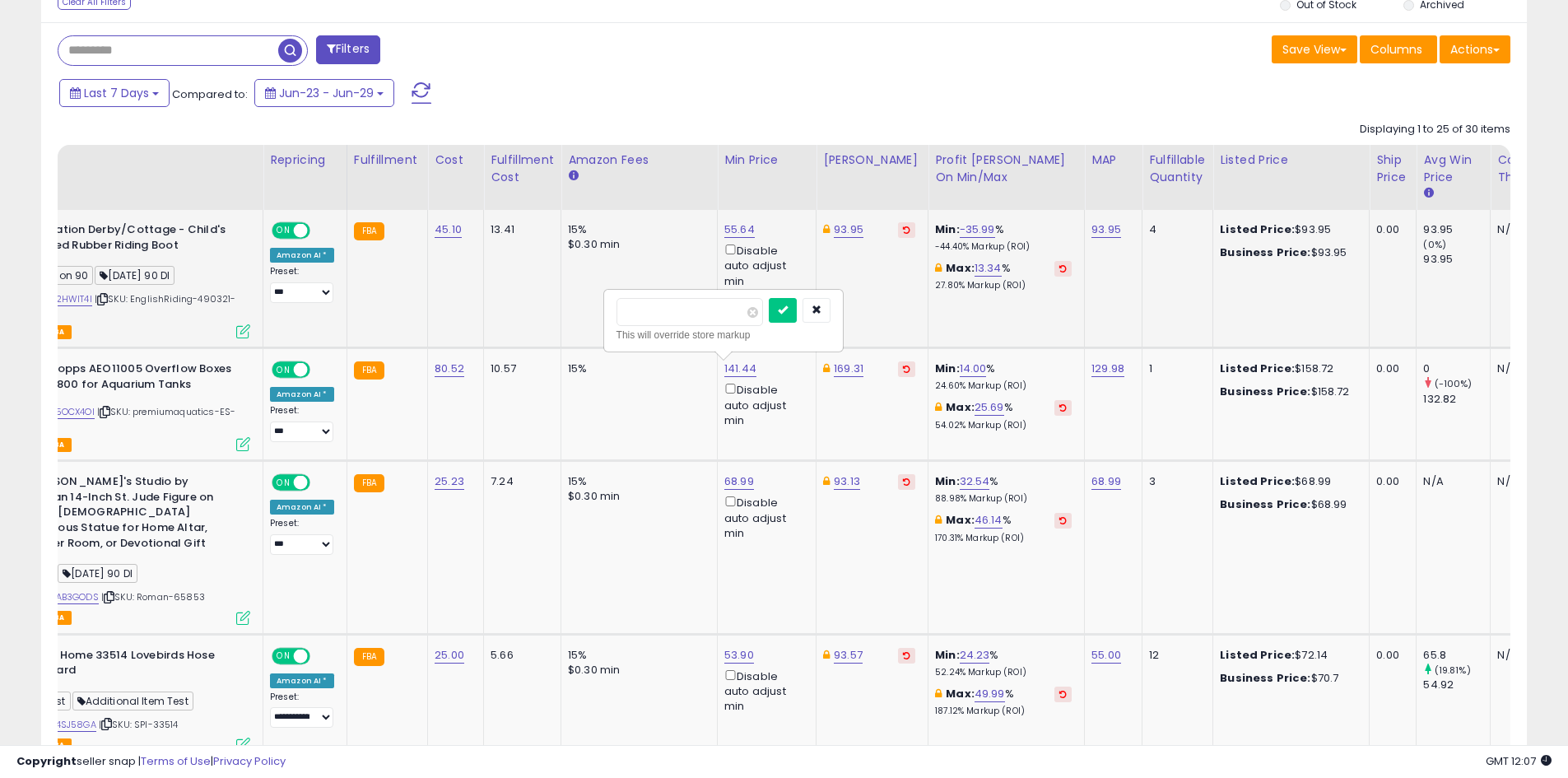 drag, startPoint x: 721, startPoint y: 314, endPoint x: 551, endPoint y: 313, distance: 170.00294 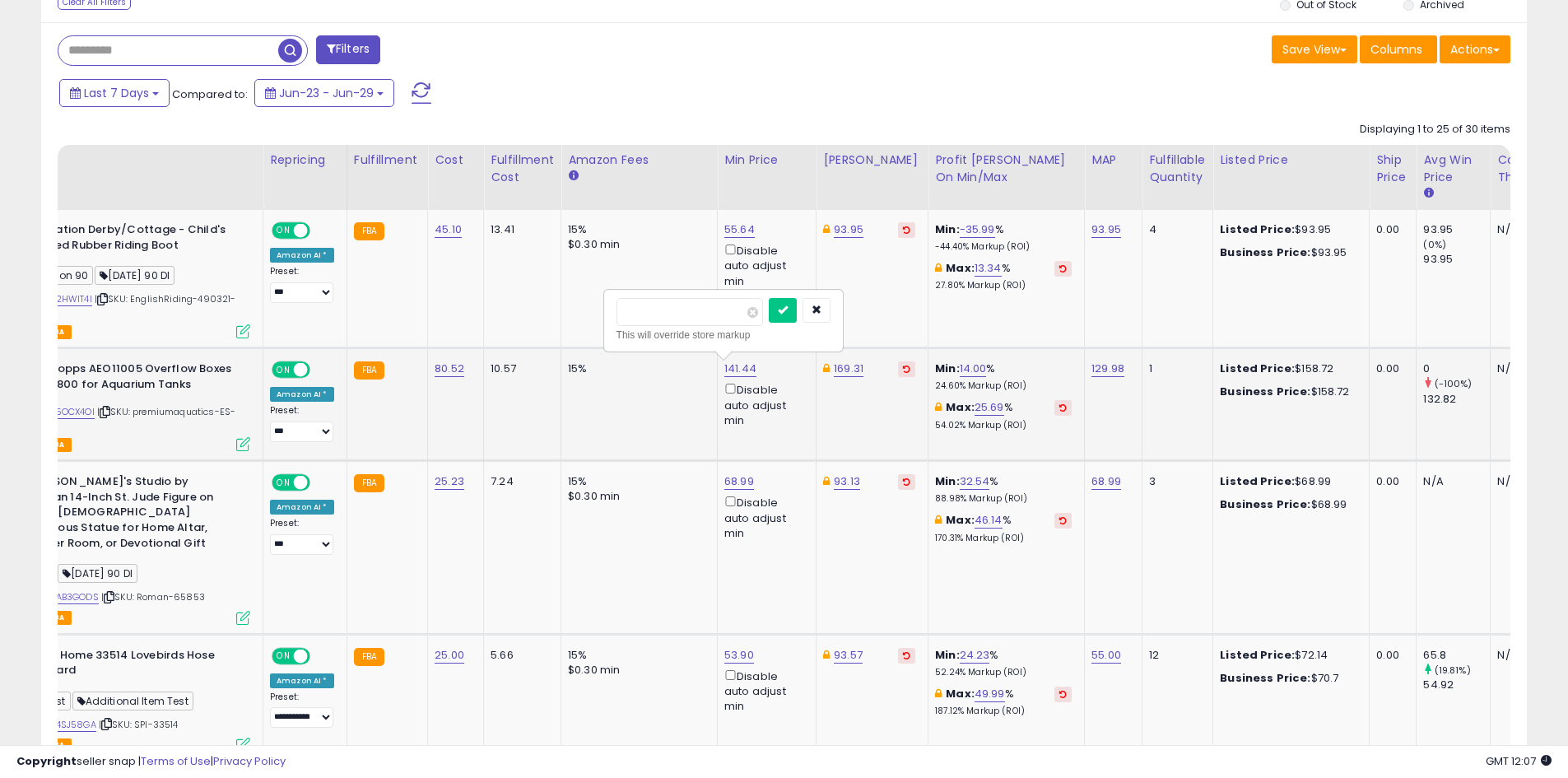 type on "******" 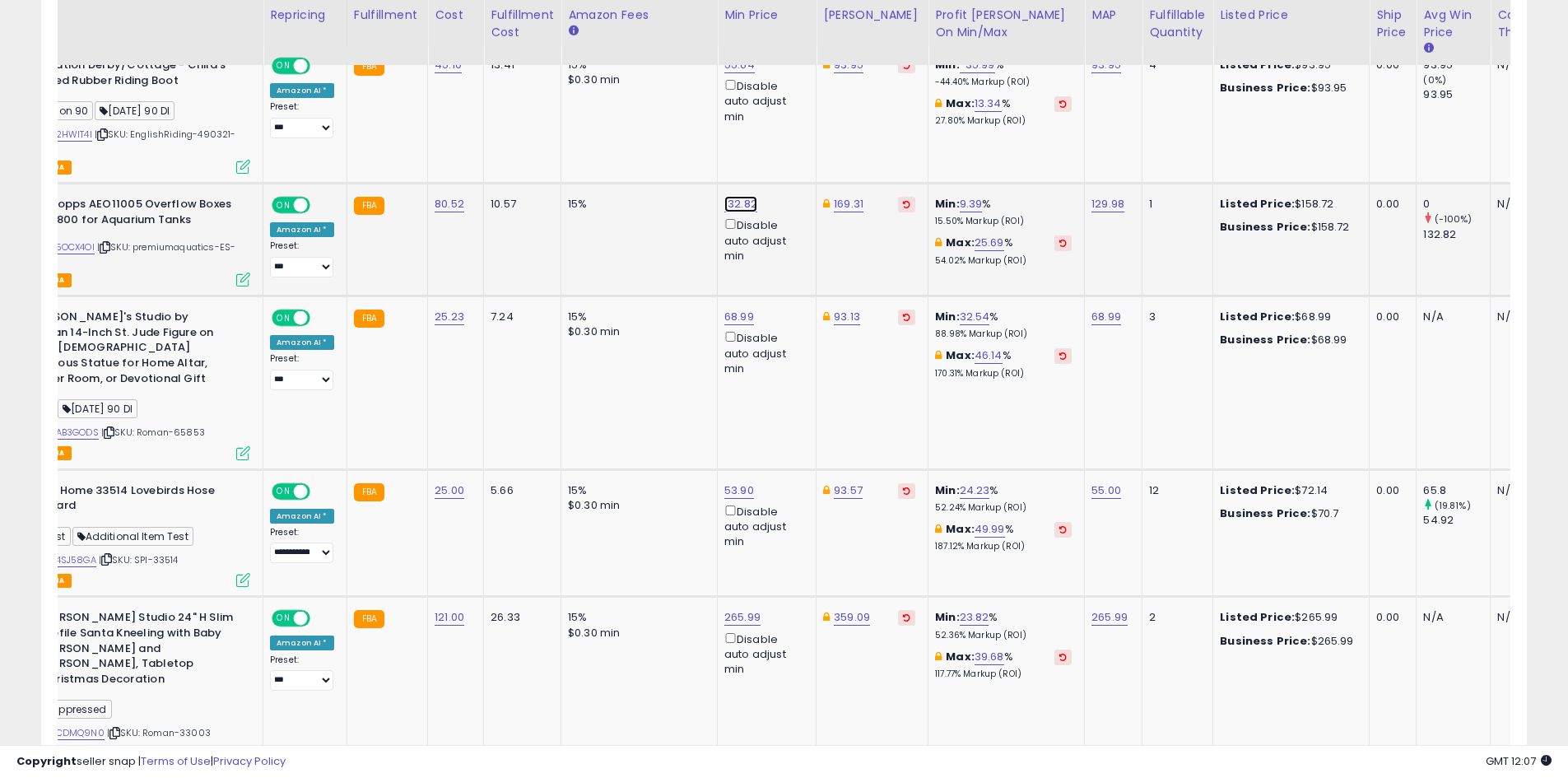 click on "132.82" at bounding box center [739, 65] 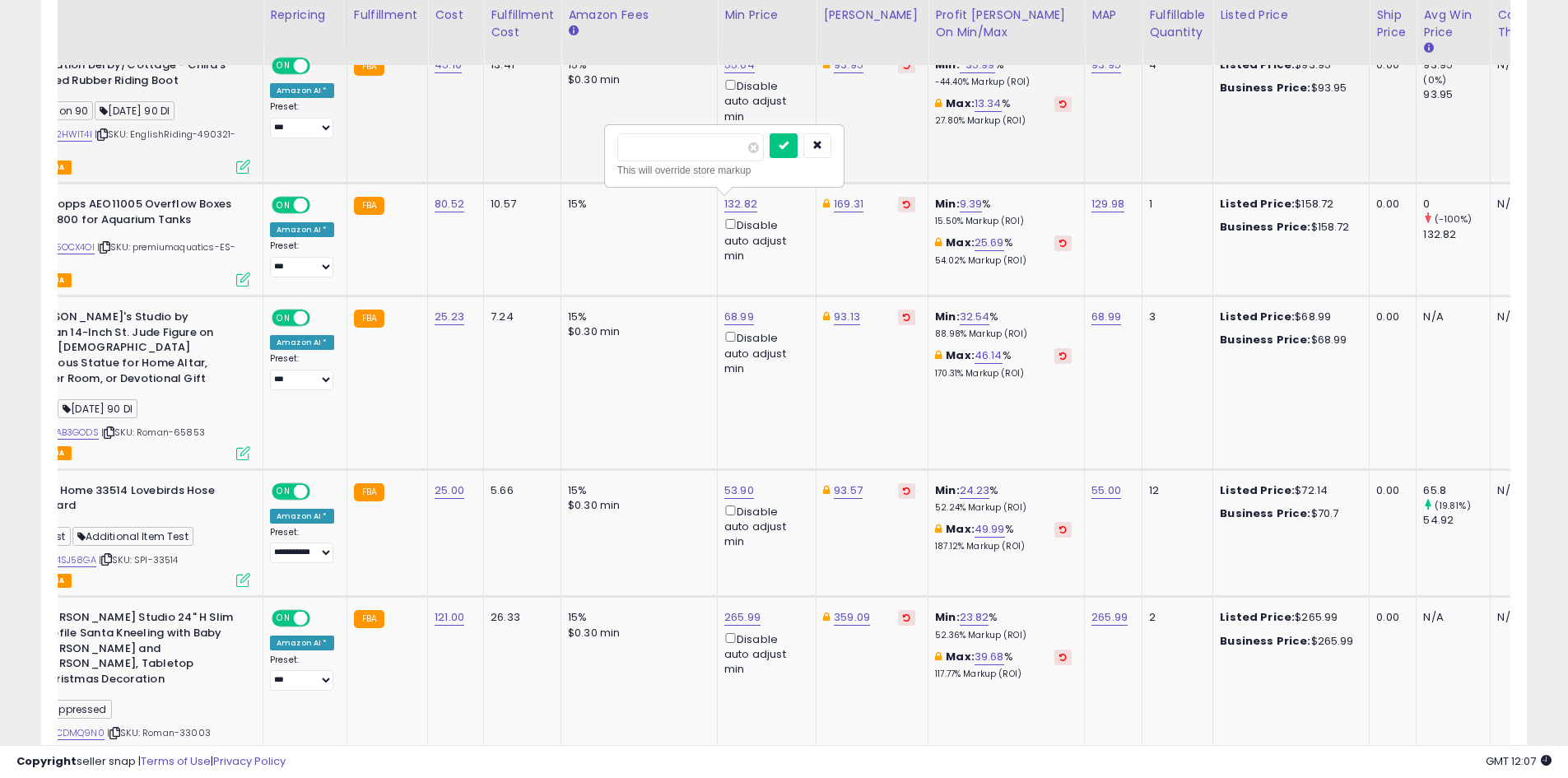 drag, startPoint x: 665, startPoint y: 151, endPoint x: 575, endPoint y: 147, distance: 90.08885 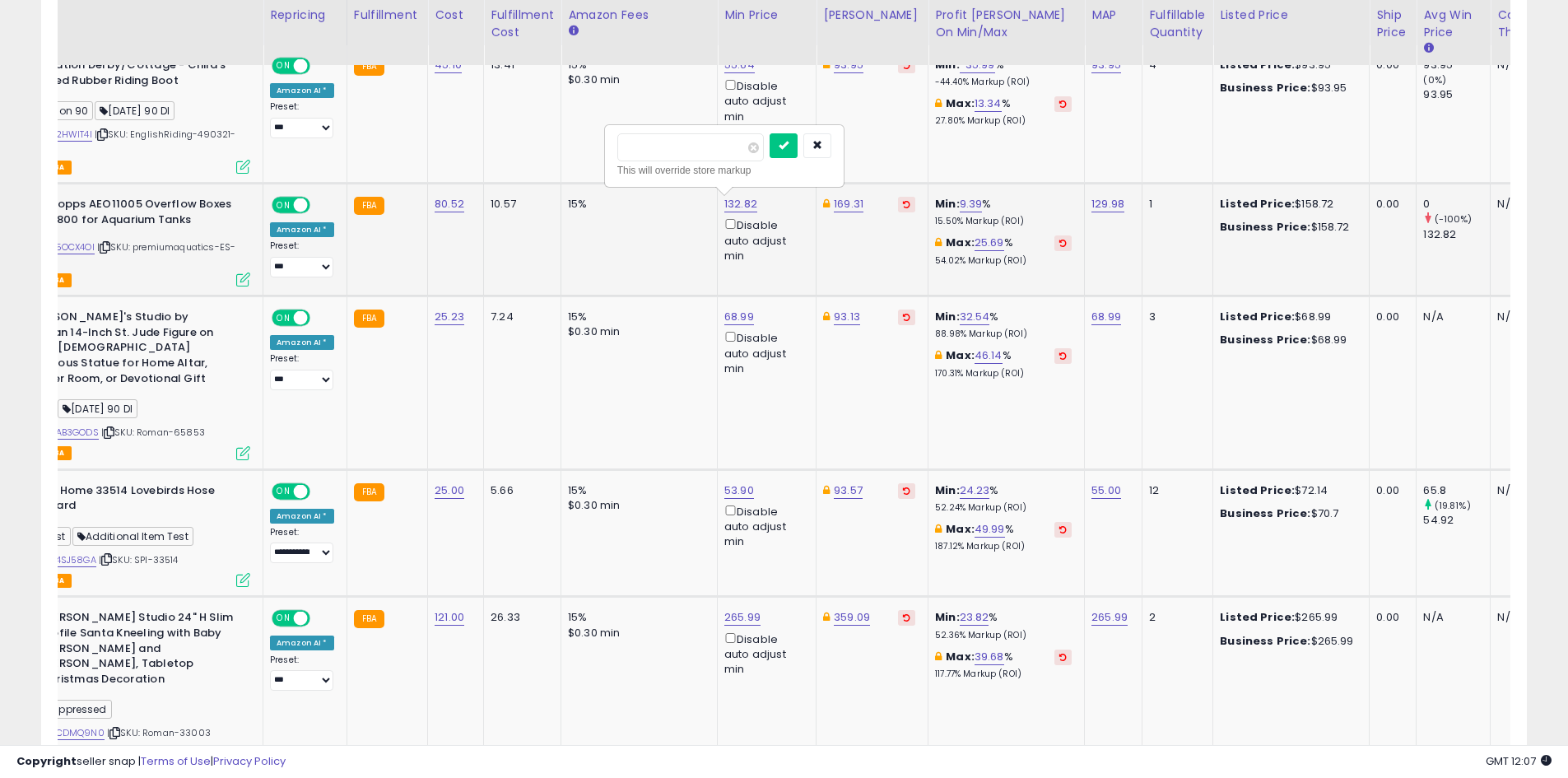 type on "***" 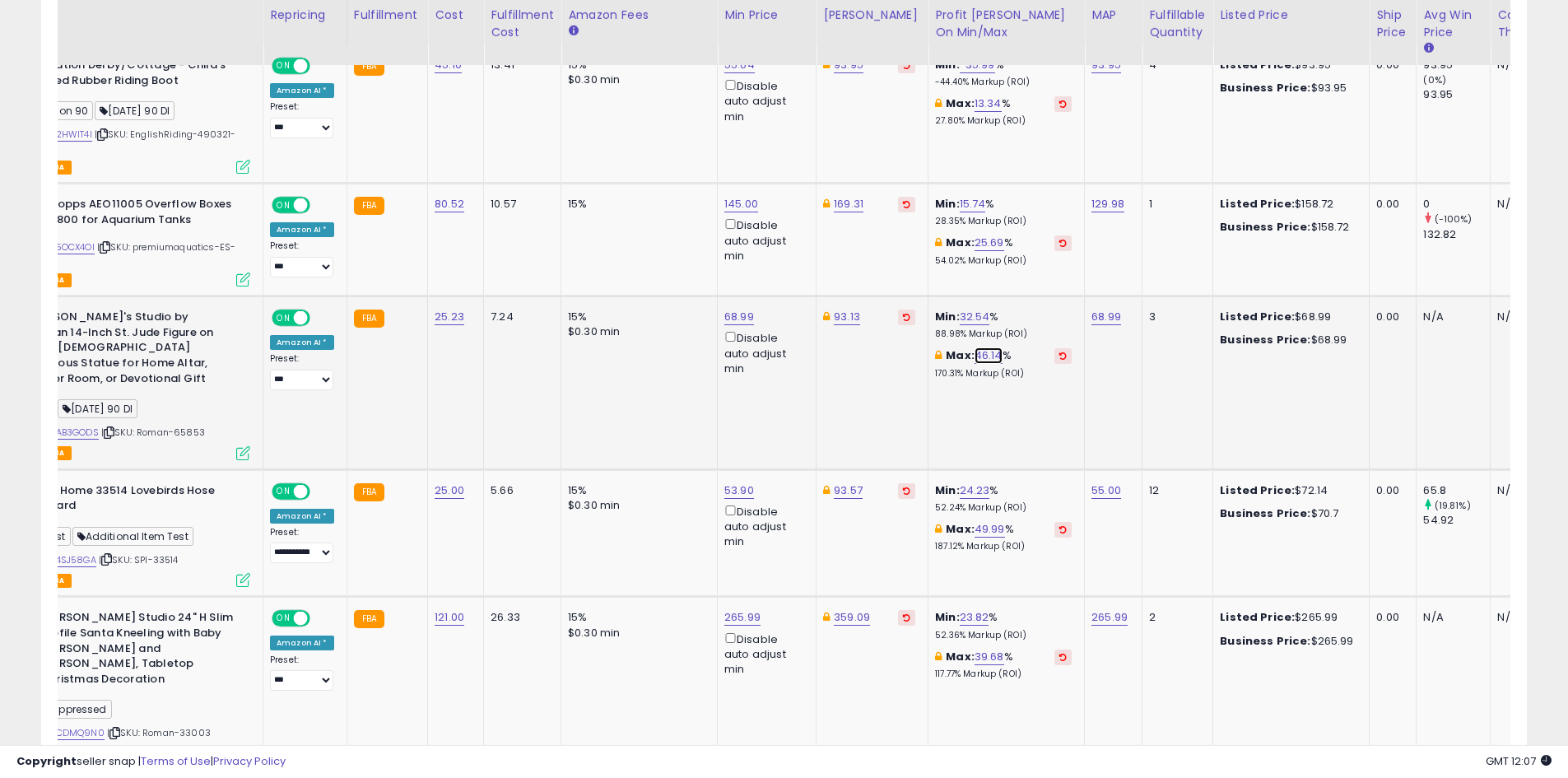 click on "46.14" at bounding box center [989, 356] 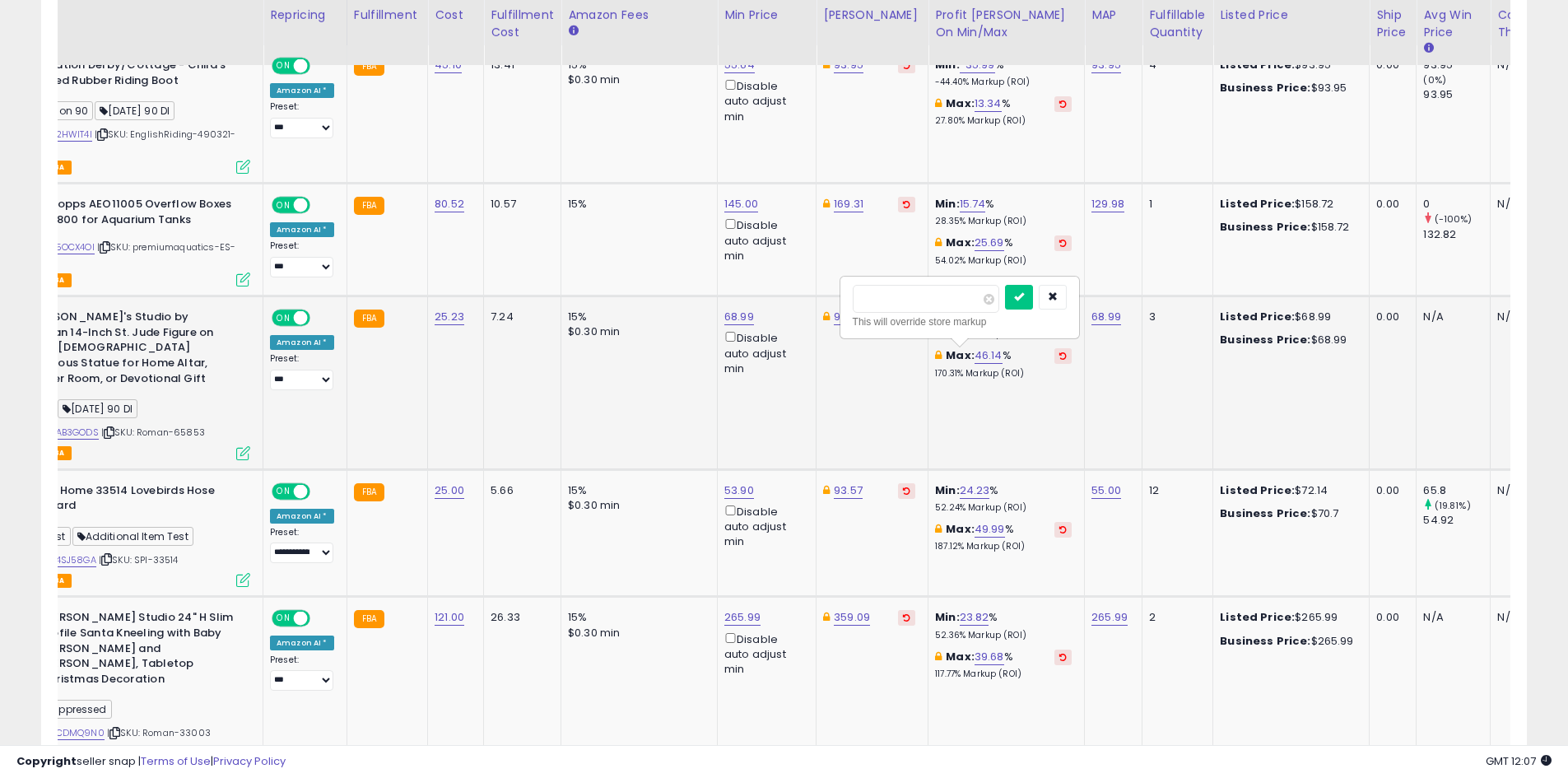 drag, startPoint x: 938, startPoint y: 300, endPoint x: 802, endPoint y: 300, distance: 136 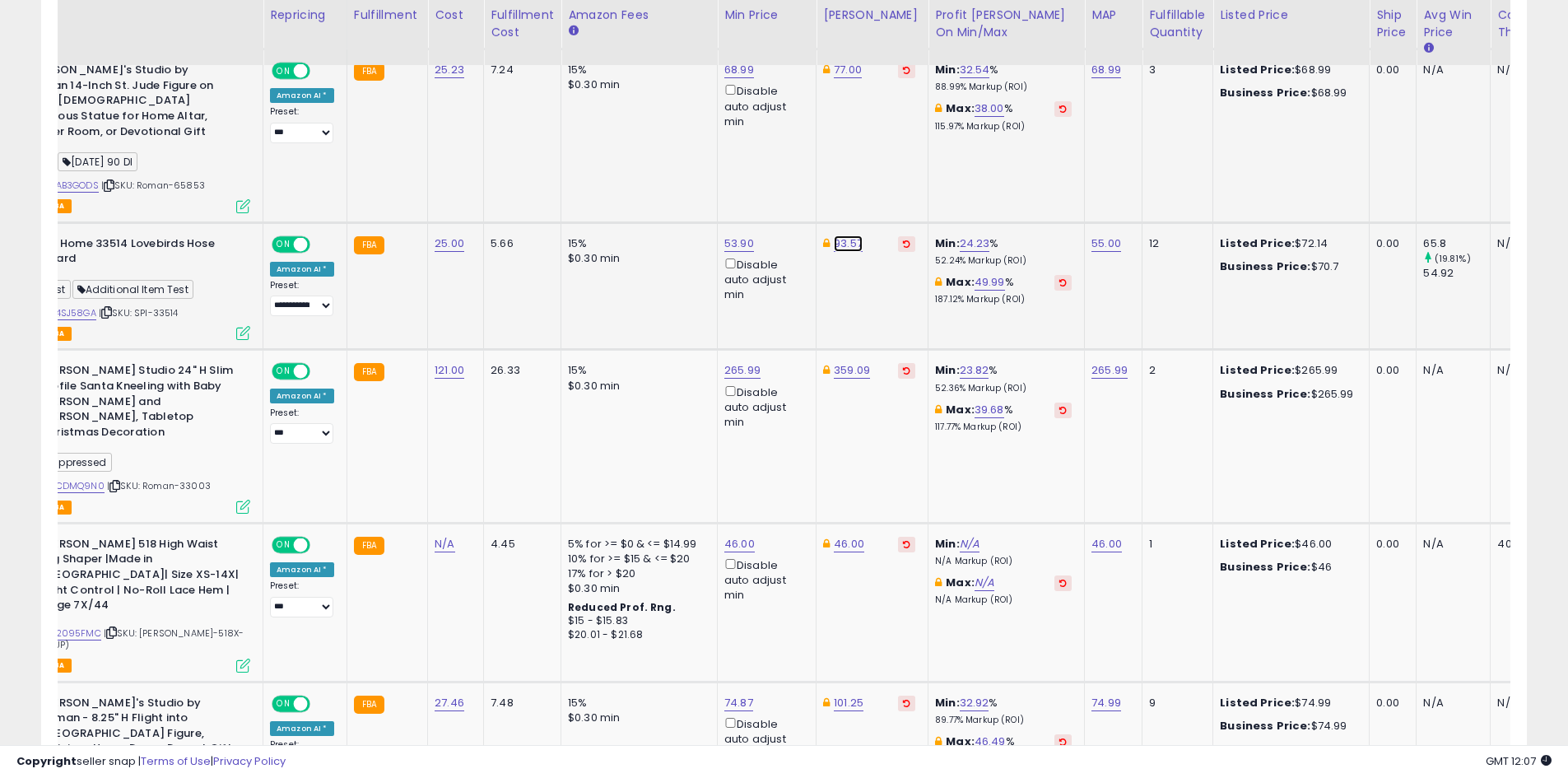 click on "93.57" at bounding box center [849, -182] 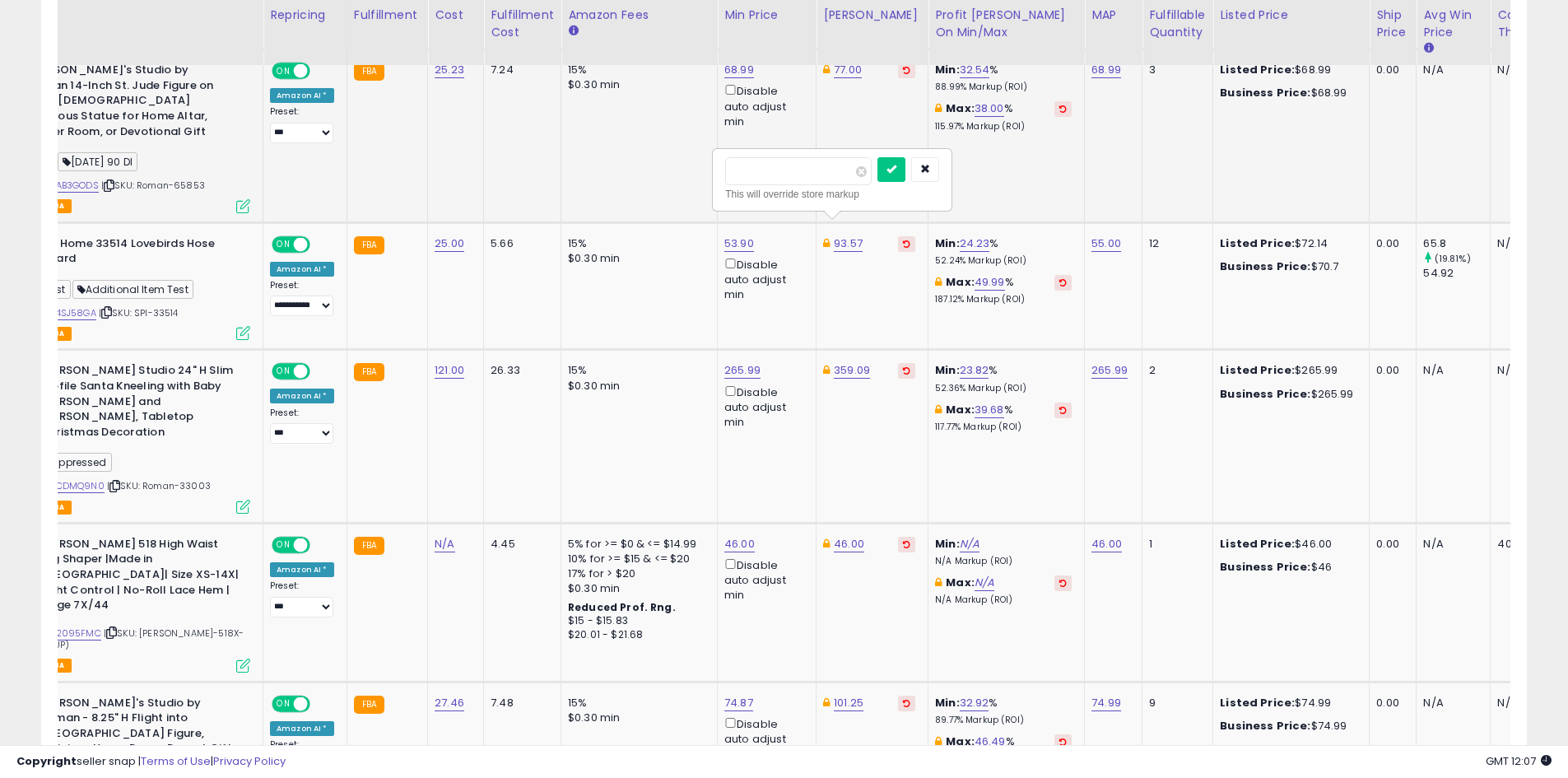 drag, startPoint x: 784, startPoint y: 173, endPoint x: 639, endPoint y: 173, distance: 145 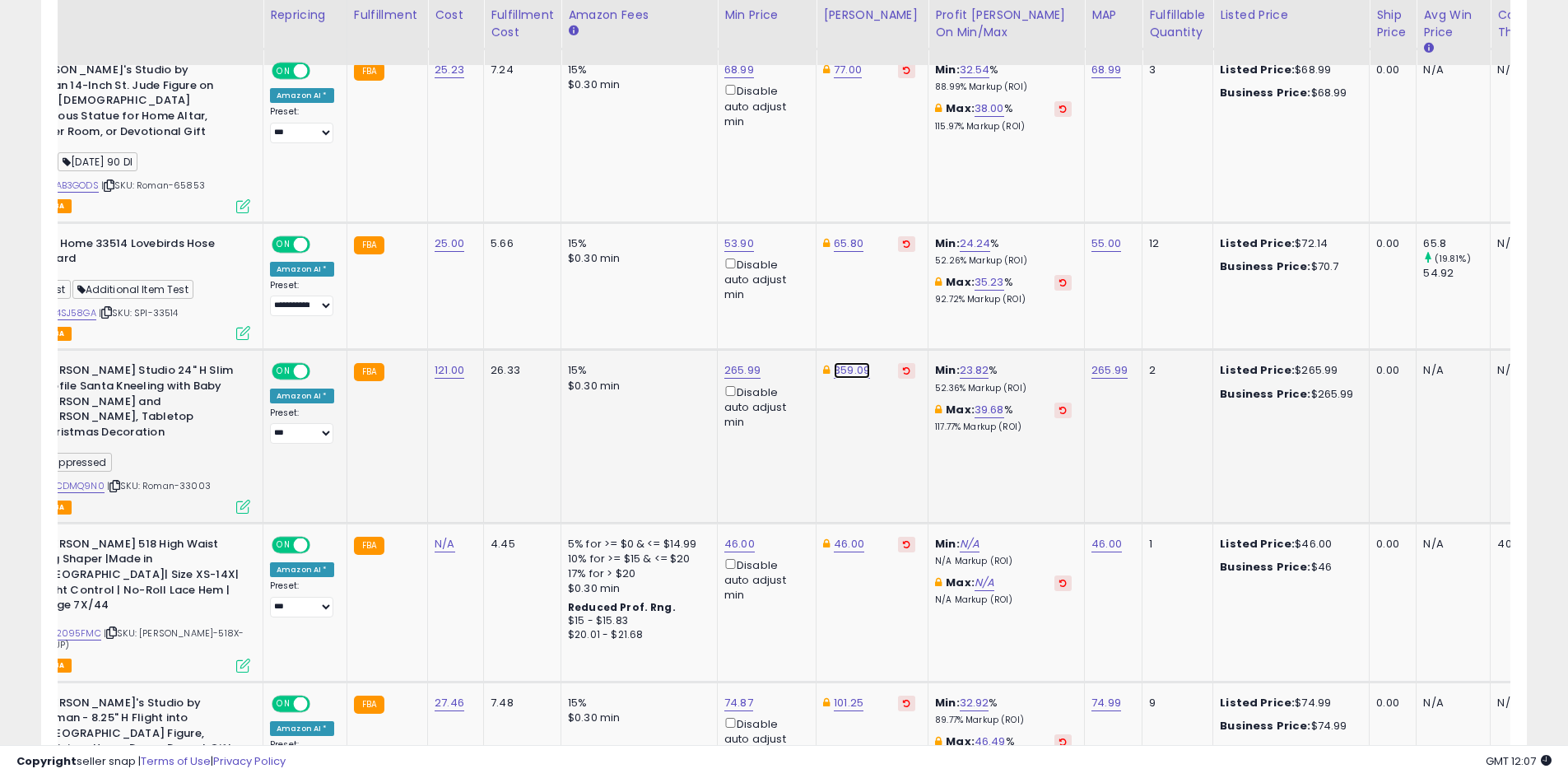 click on "359.09" at bounding box center (849, -182) 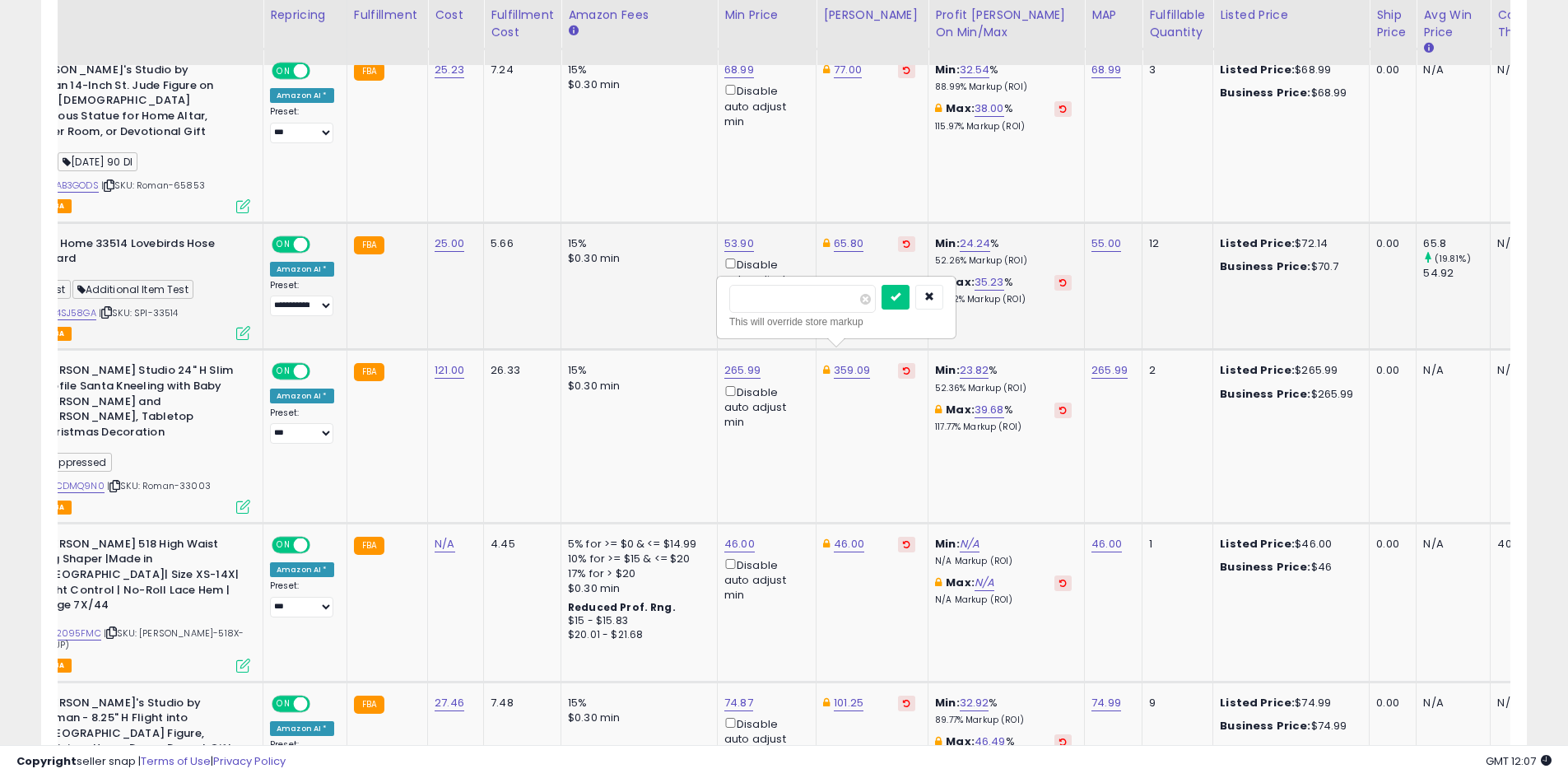 drag, startPoint x: 804, startPoint y: 293, endPoint x: 644, endPoint y: 296, distance: 160.02812 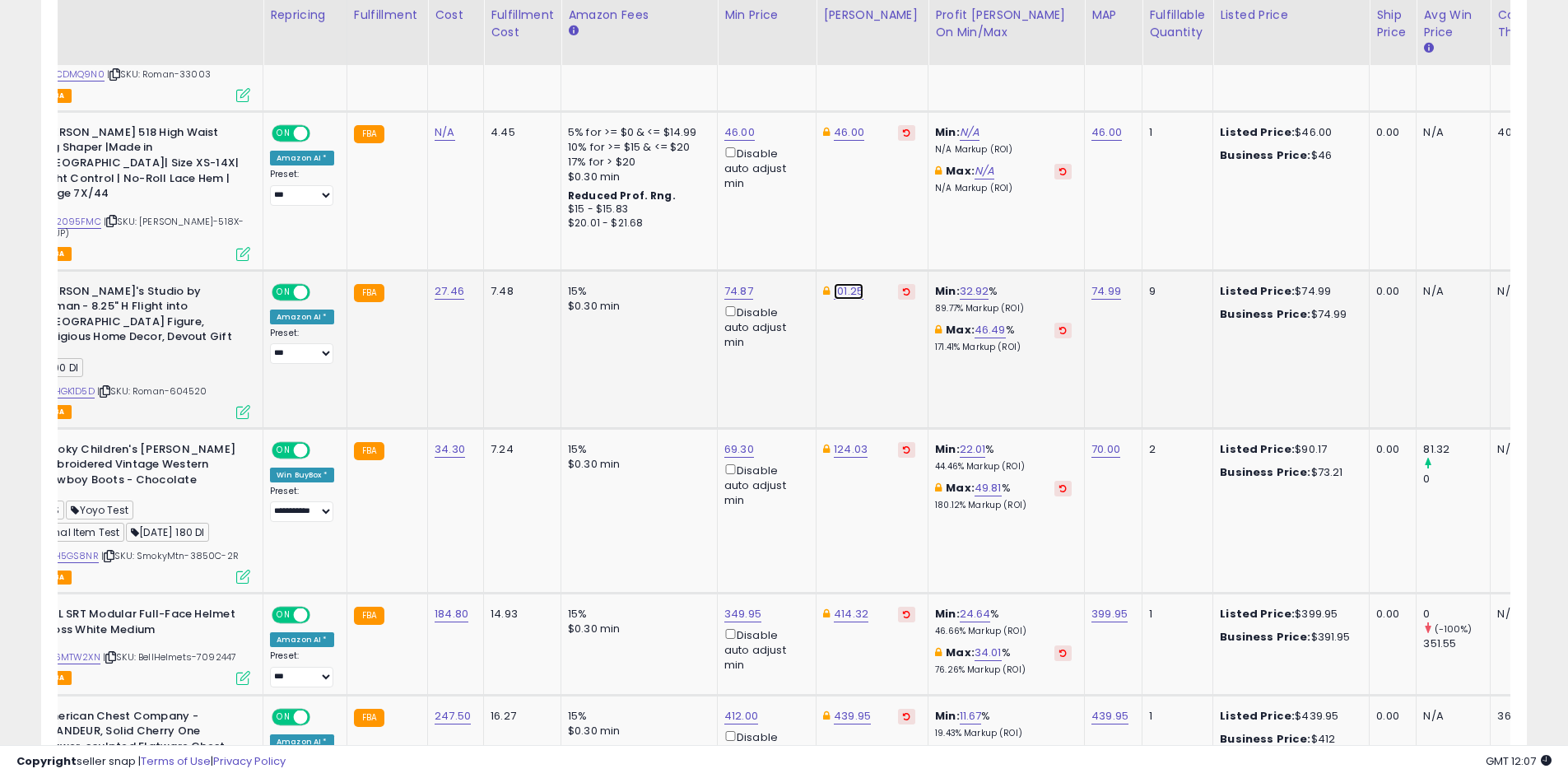 click on "101.25" at bounding box center (849, -594) 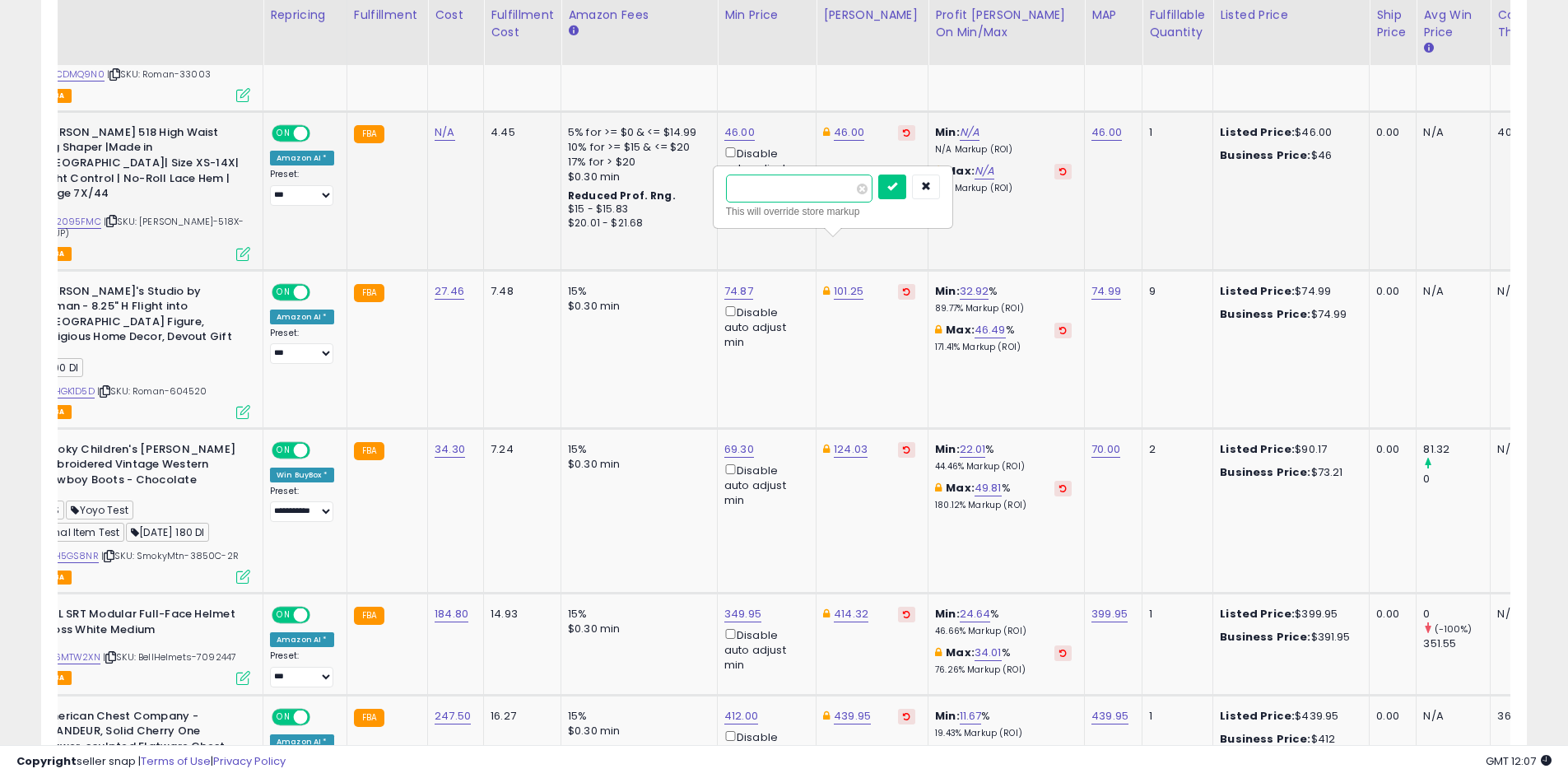 drag, startPoint x: 824, startPoint y: 185, endPoint x: 654, endPoint y: 184, distance: 170.00294 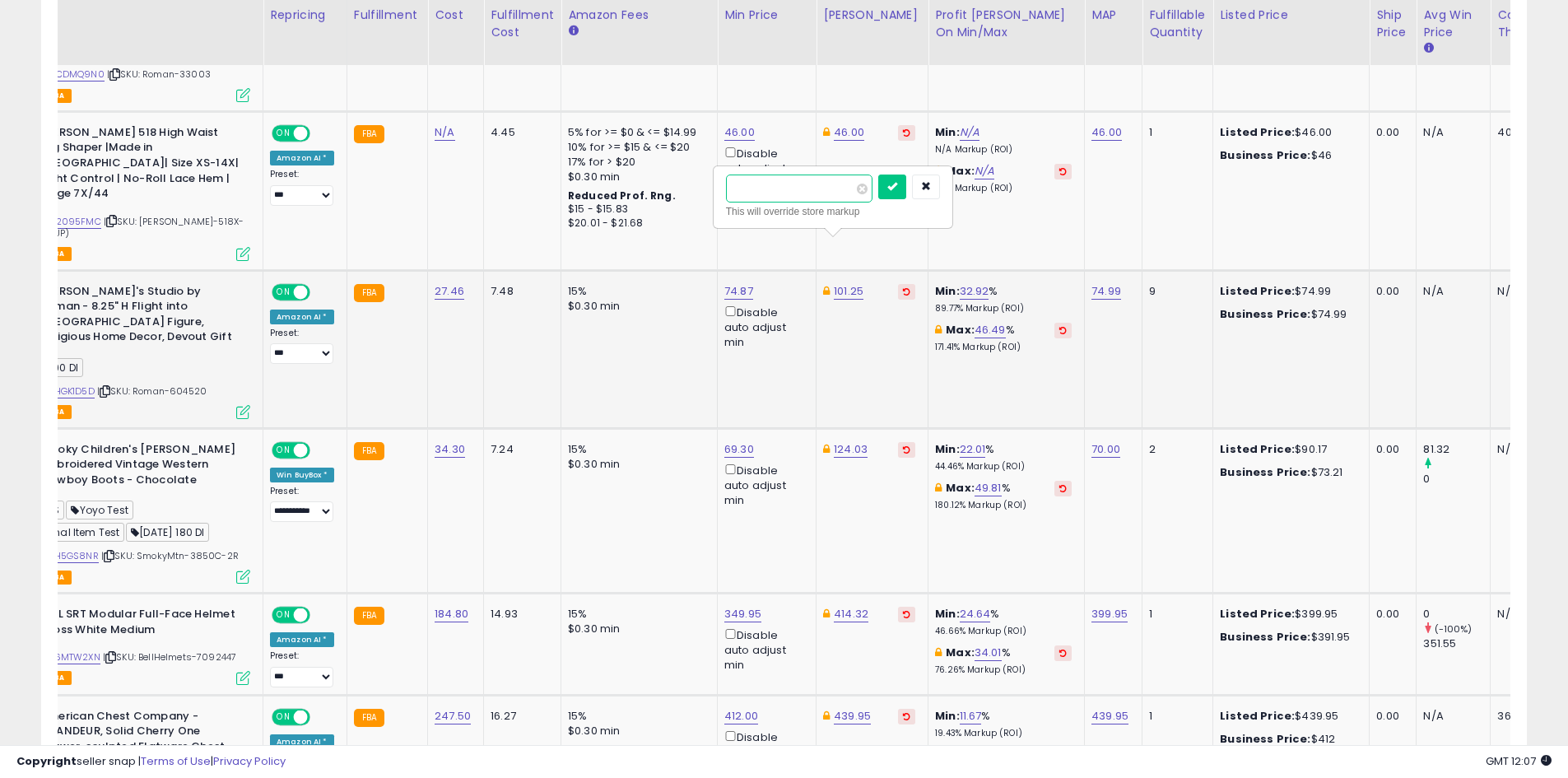 type on "*****" 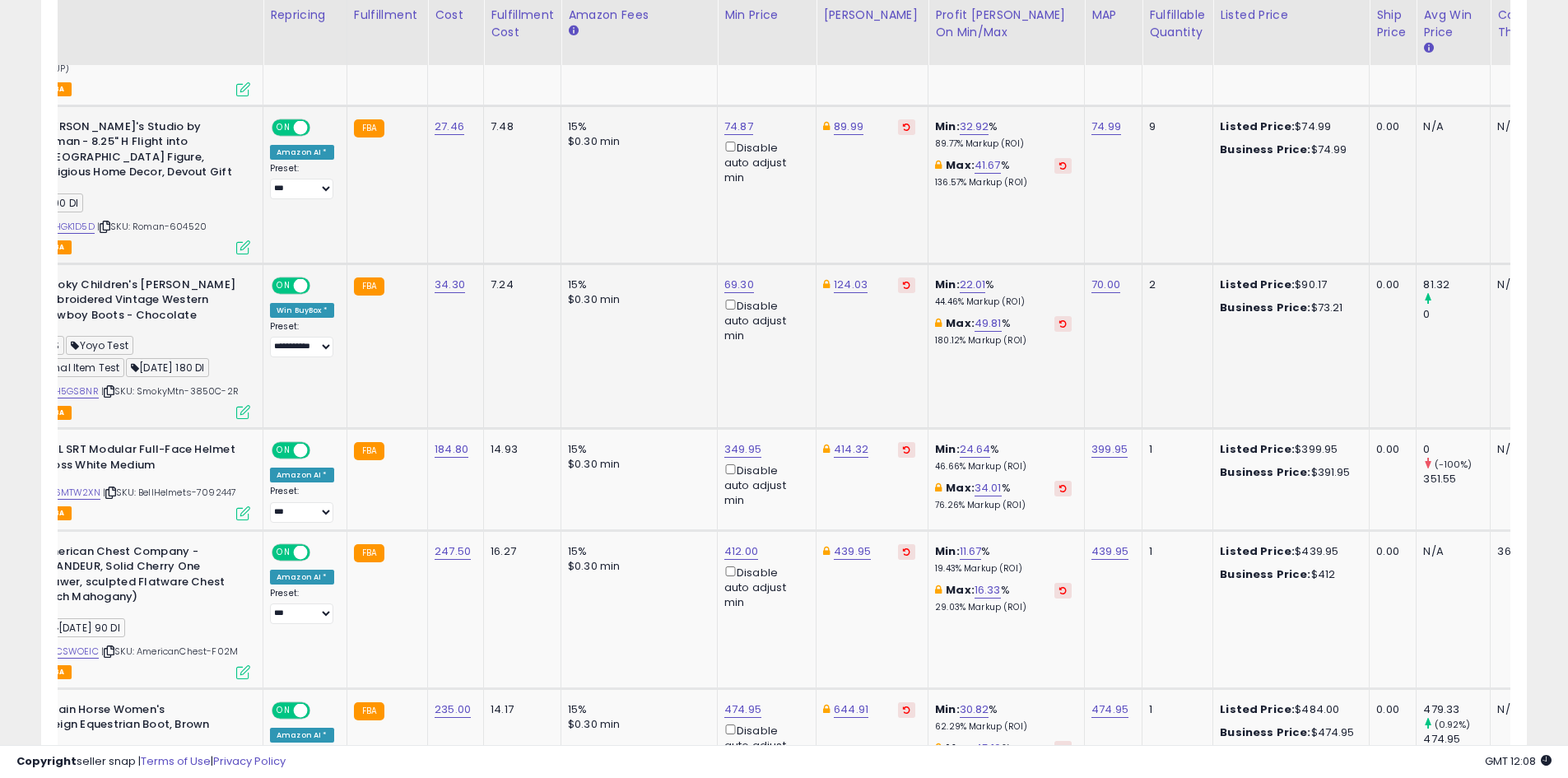 click on "124.03" at bounding box center [869, 285] 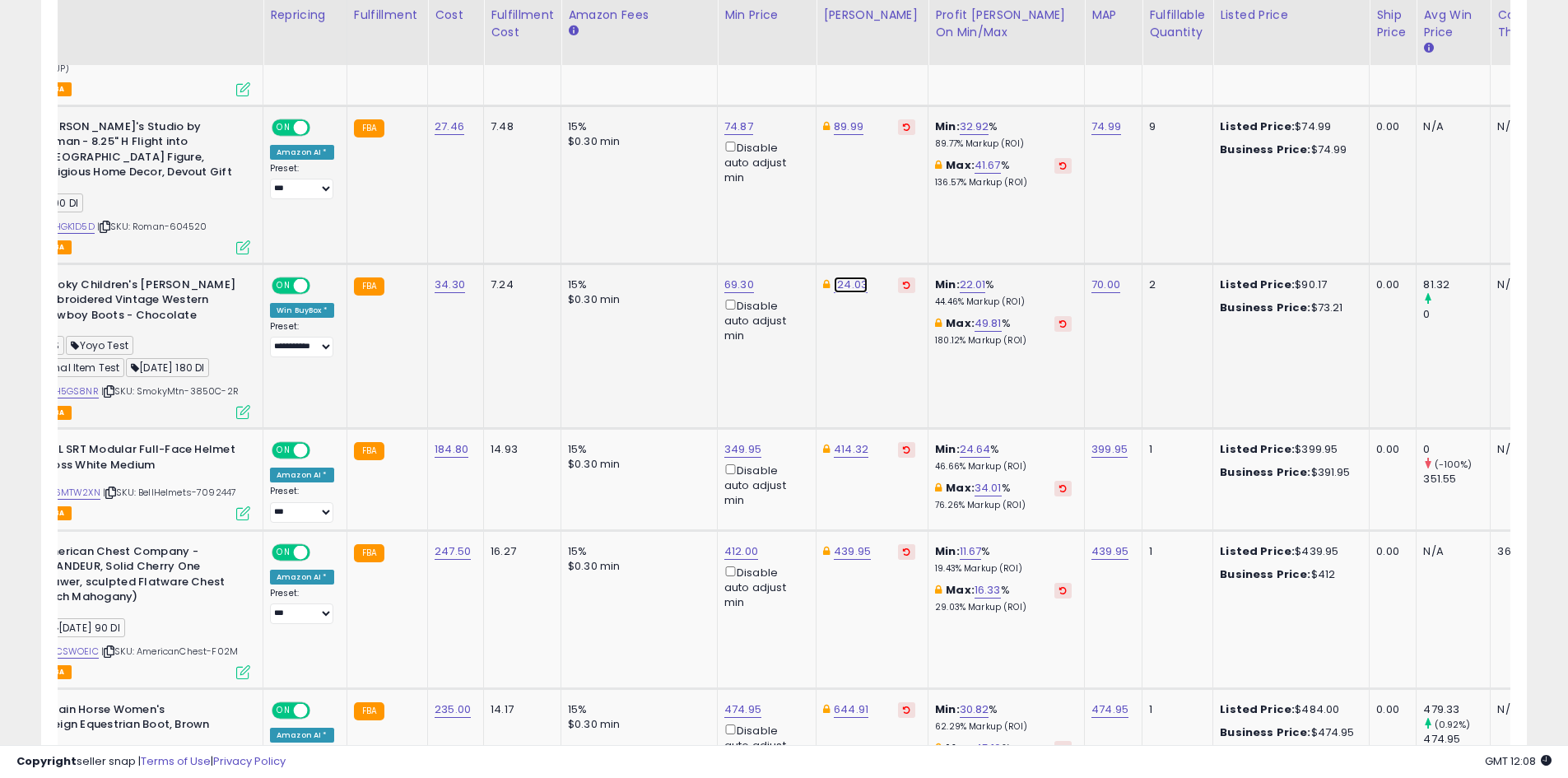 click on "124.03" at bounding box center [849, -758] 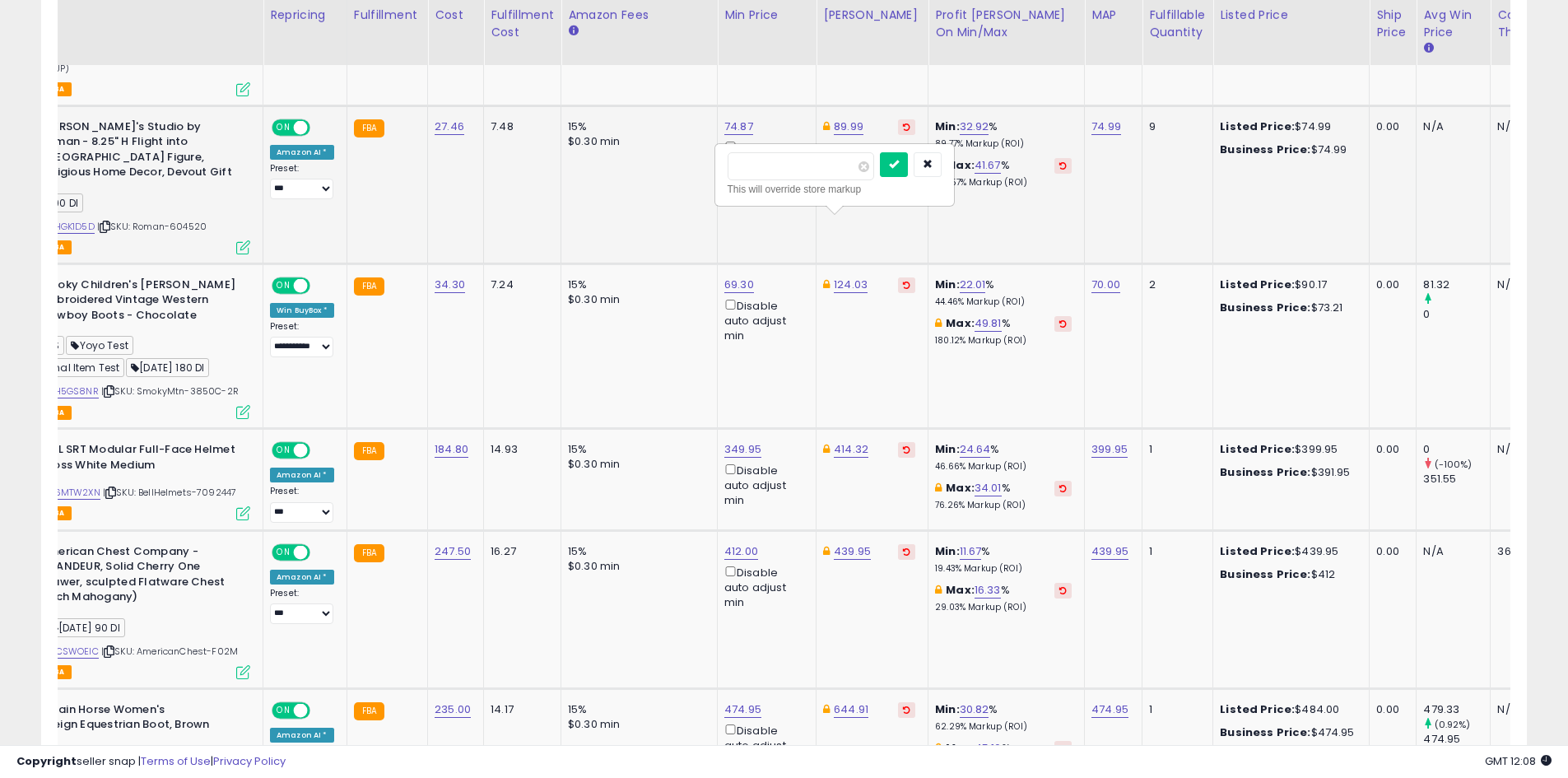 drag, startPoint x: 807, startPoint y: 166, endPoint x: 659, endPoint y: 175, distance: 148.2734 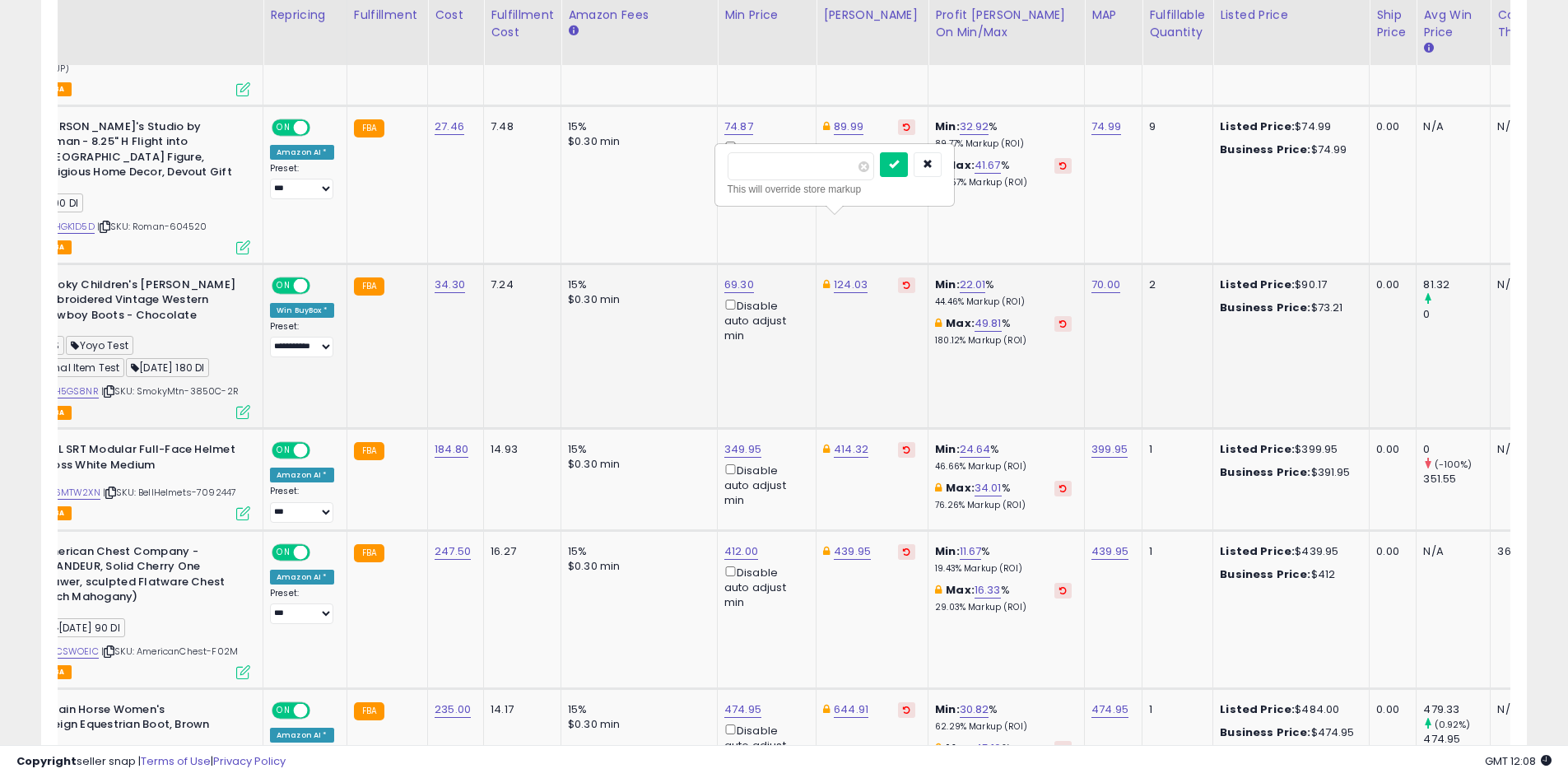 click at bounding box center [894, 165] 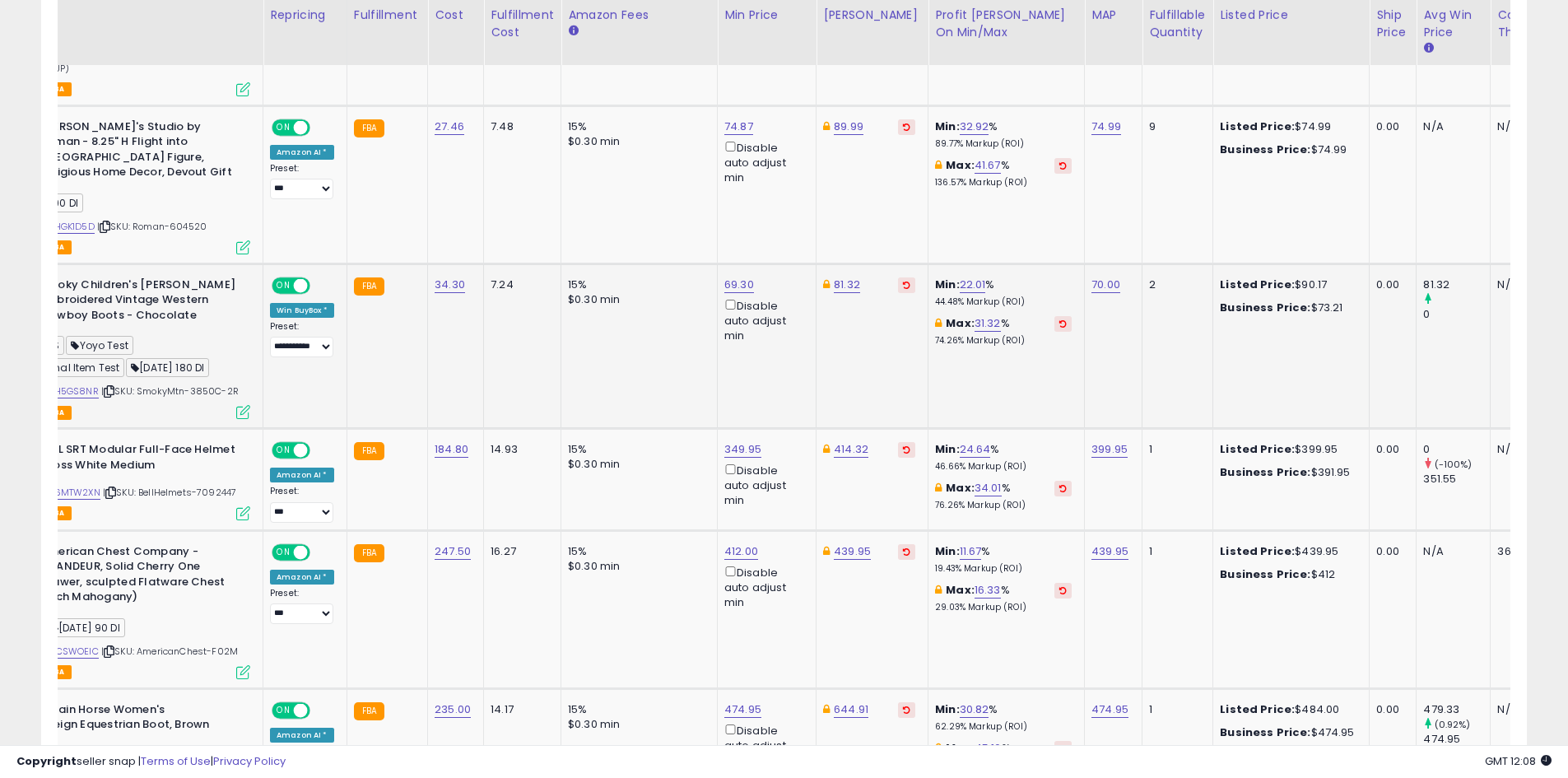 scroll, scrollTop: 0, scrollLeft: 66, axis: horizontal 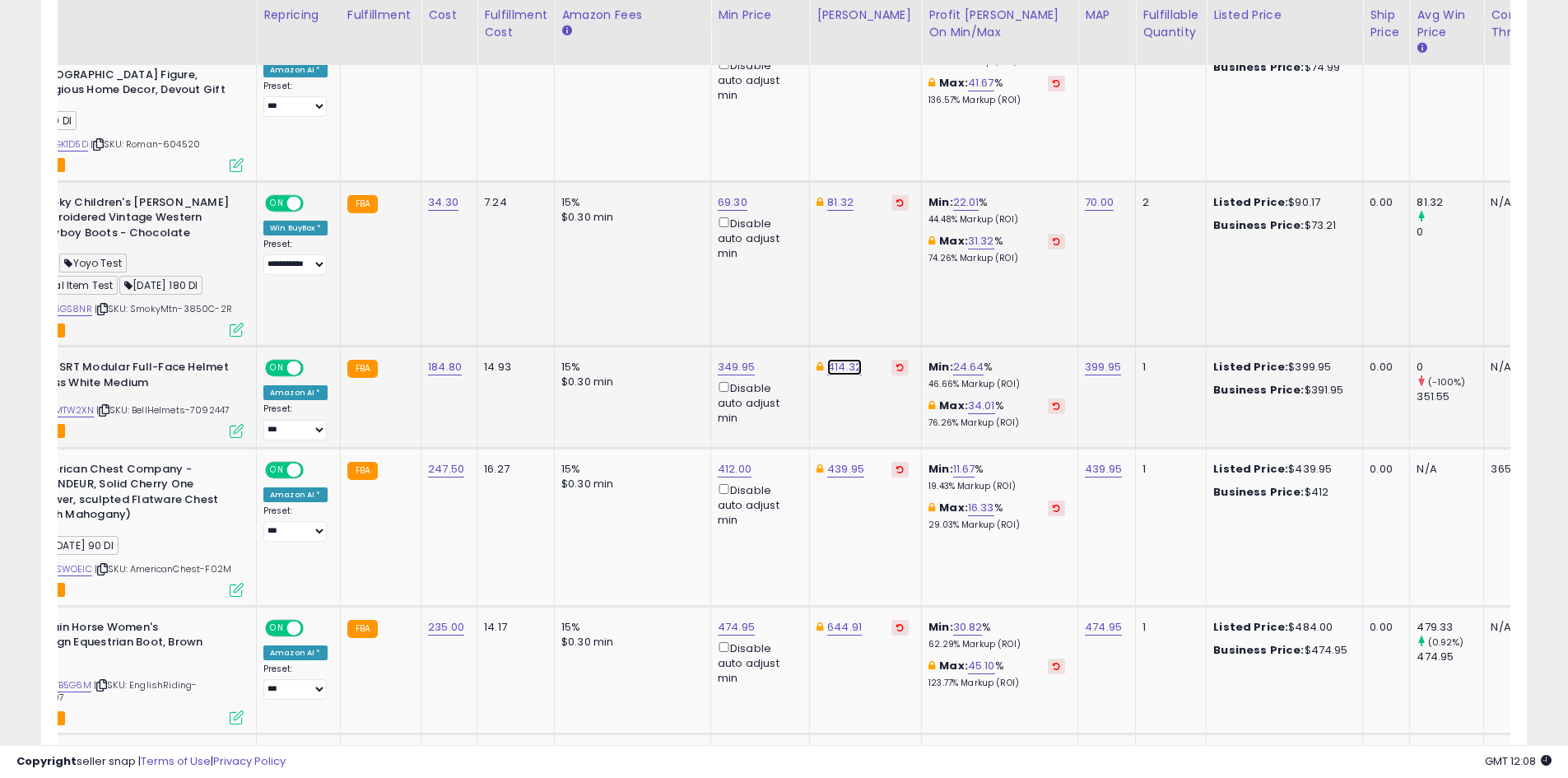 click on "414.32" at bounding box center [842, -841] 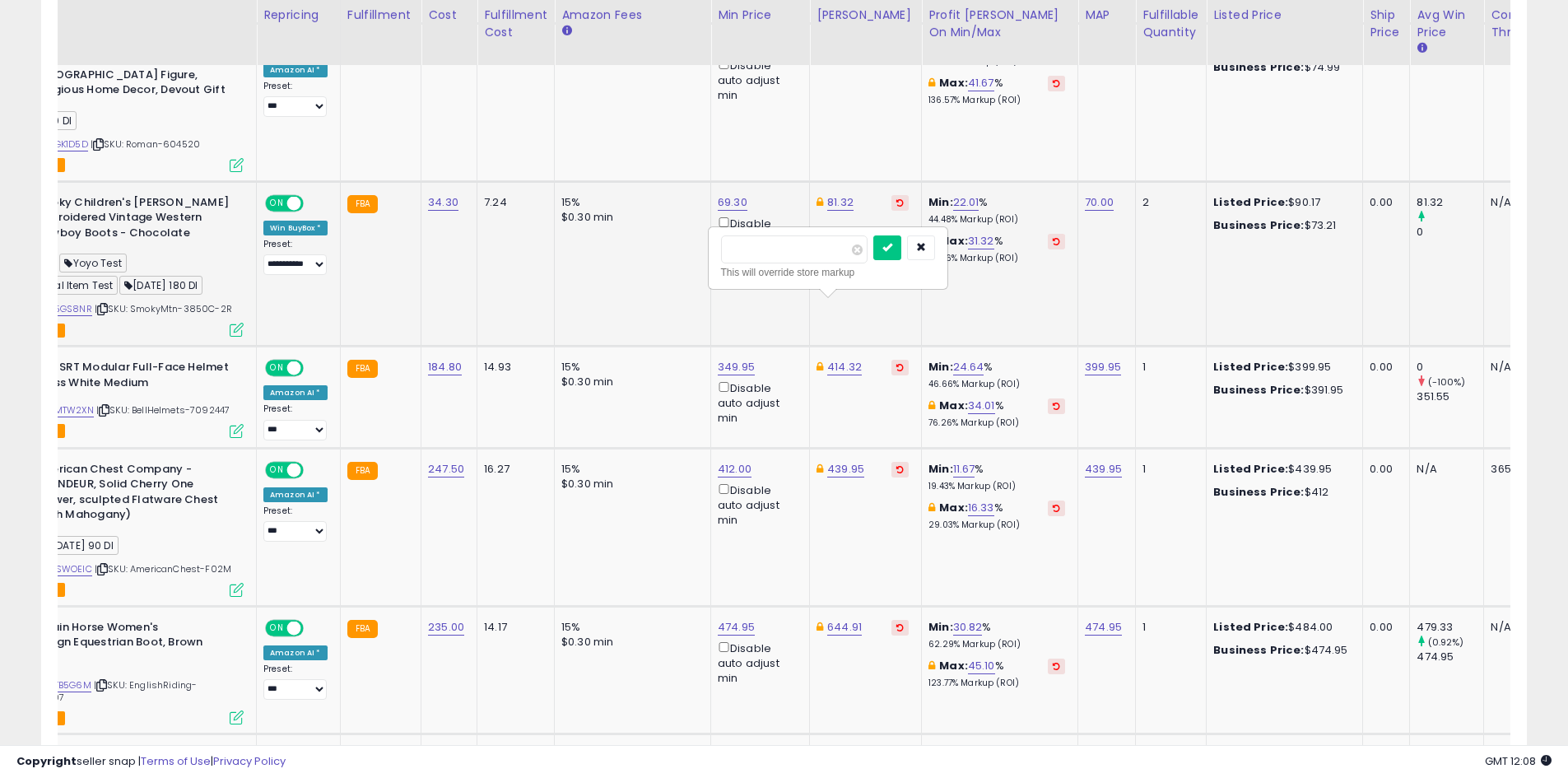 drag, startPoint x: 793, startPoint y: 247, endPoint x: 683, endPoint y: 245, distance: 110.01818 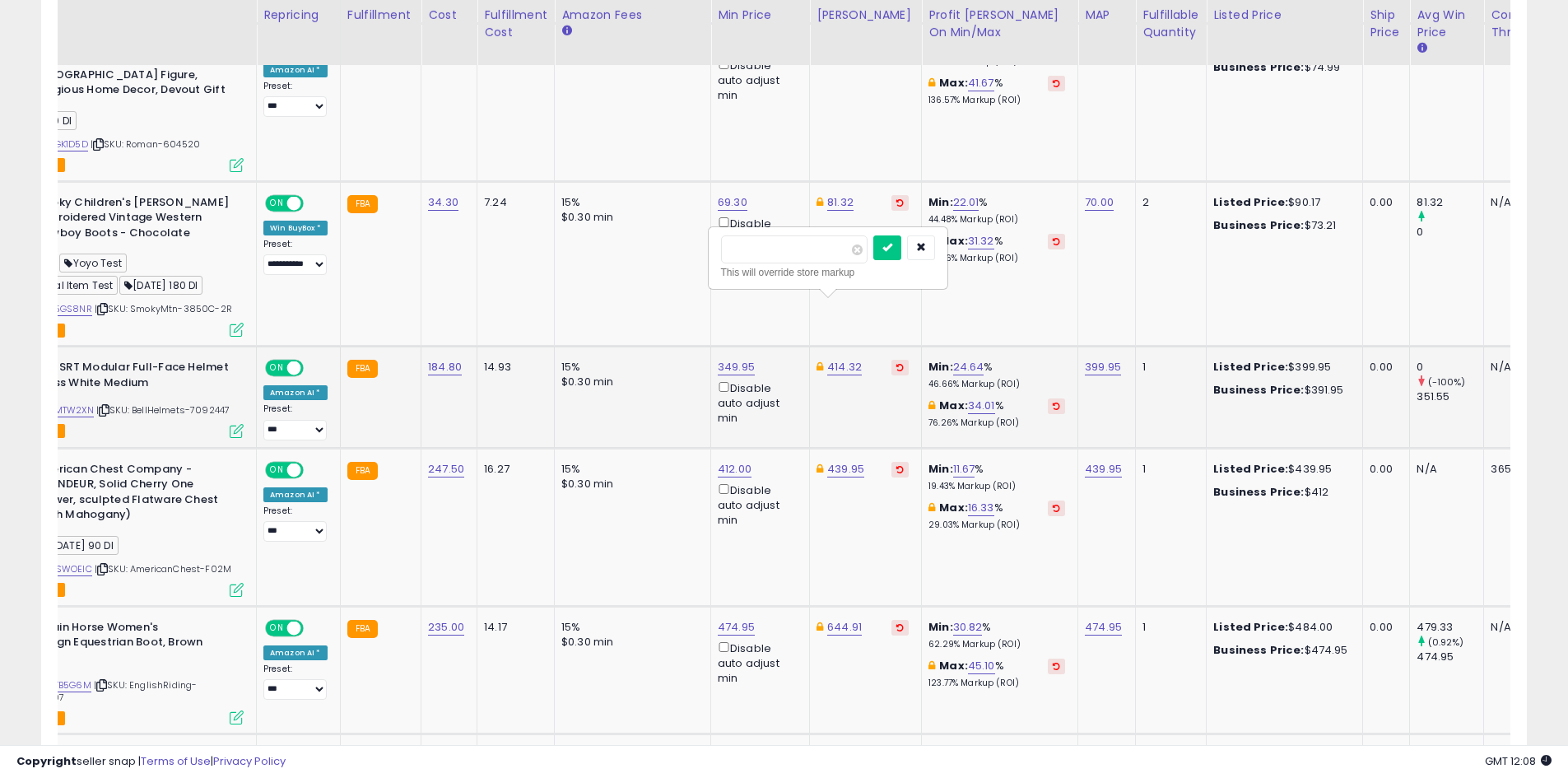 type on "******" 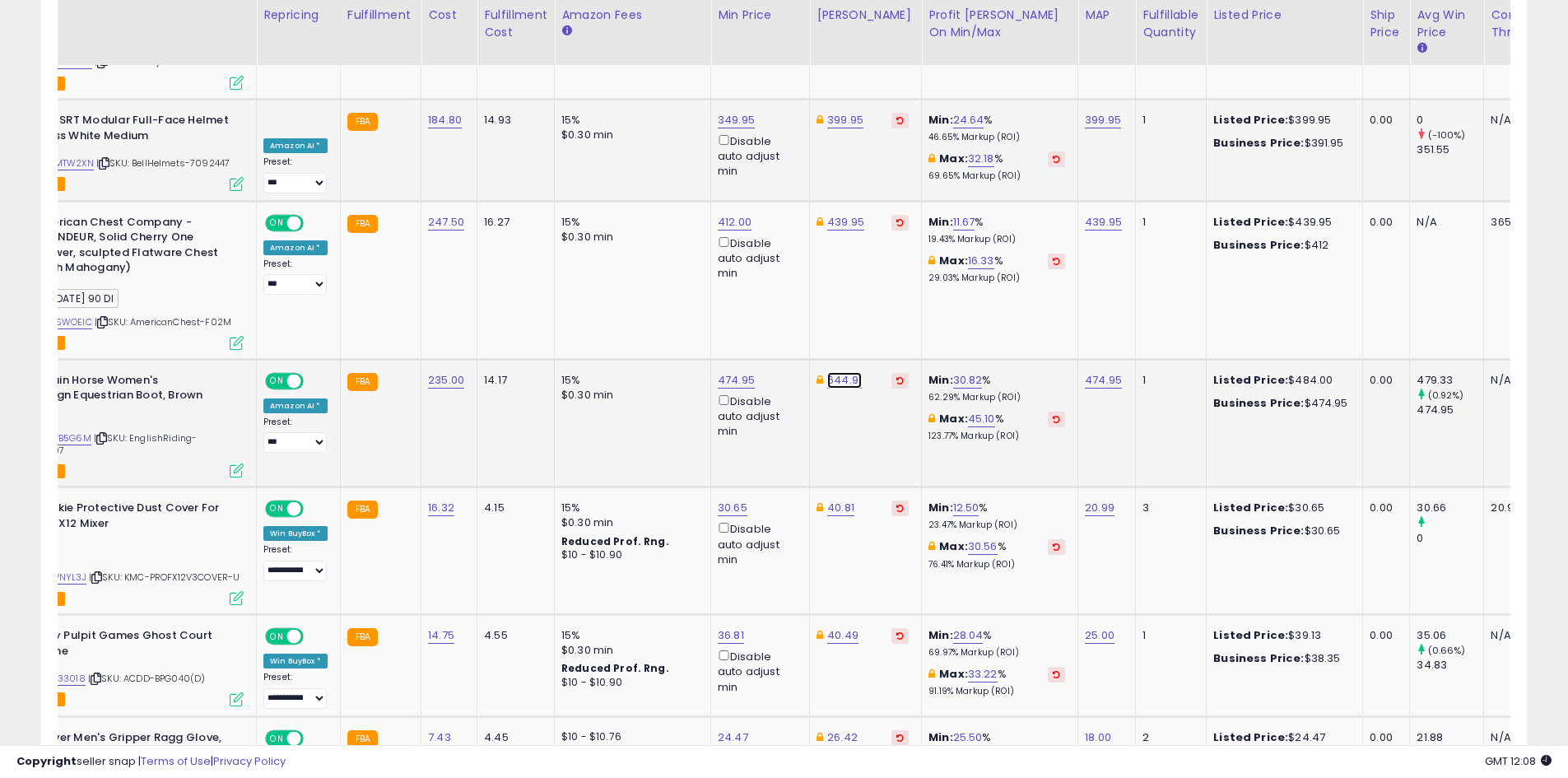 click on "644.91" at bounding box center (842, -1088) 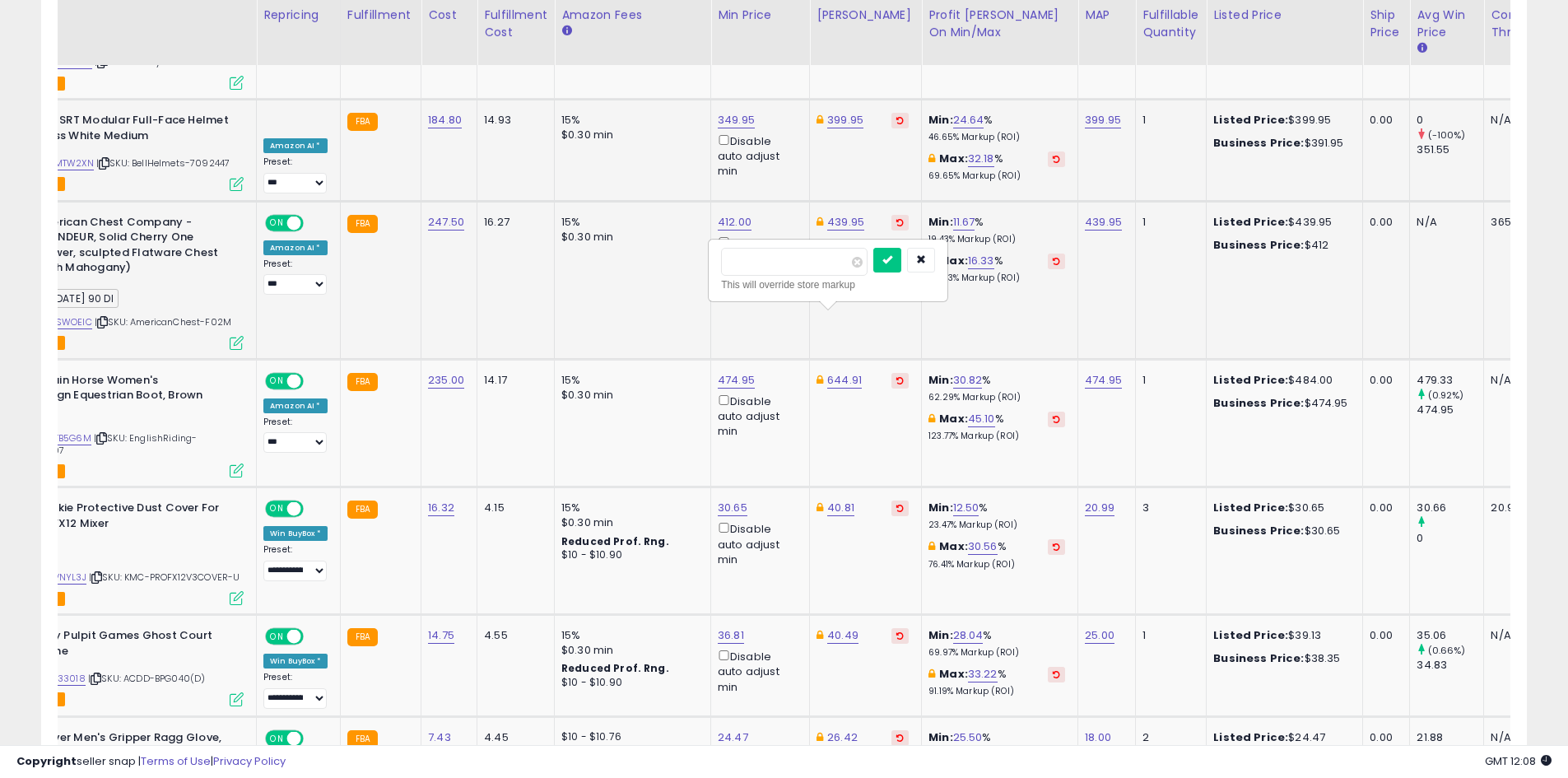 drag, startPoint x: 757, startPoint y: 266, endPoint x: 631, endPoint y: 263, distance: 126.0357 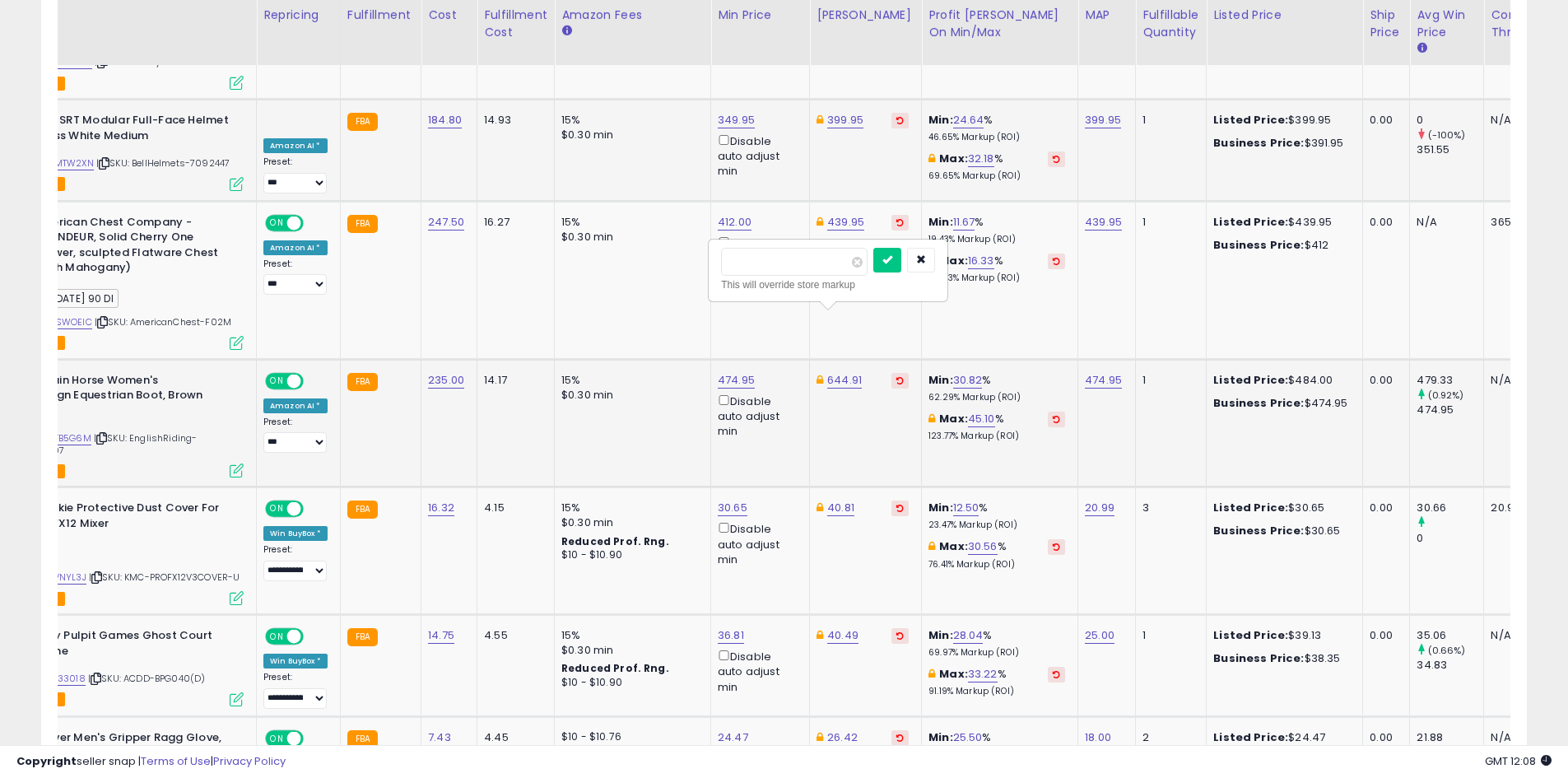 click at bounding box center [887, 260] 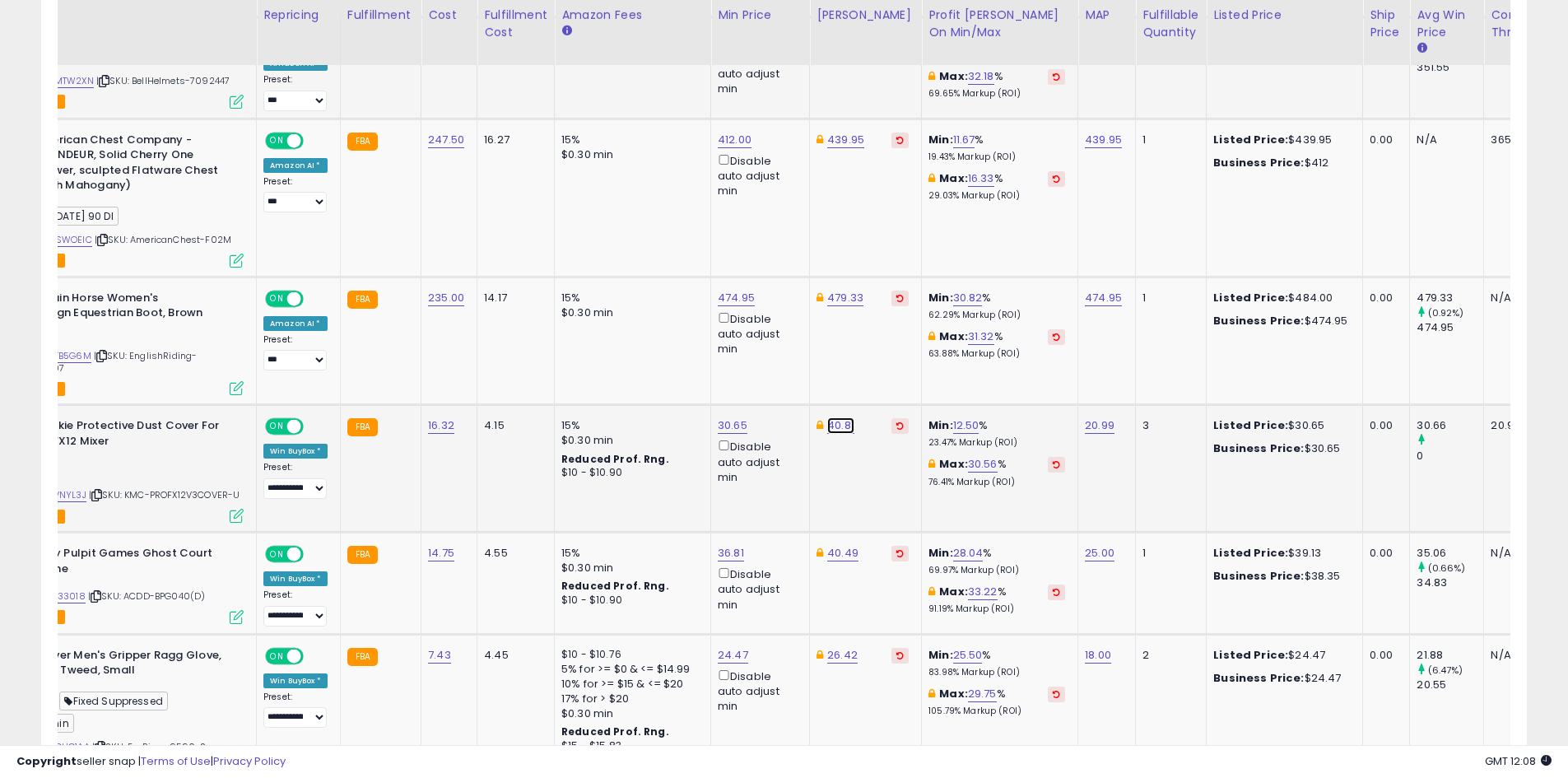 click on "40.81" at bounding box center (842, -1170) 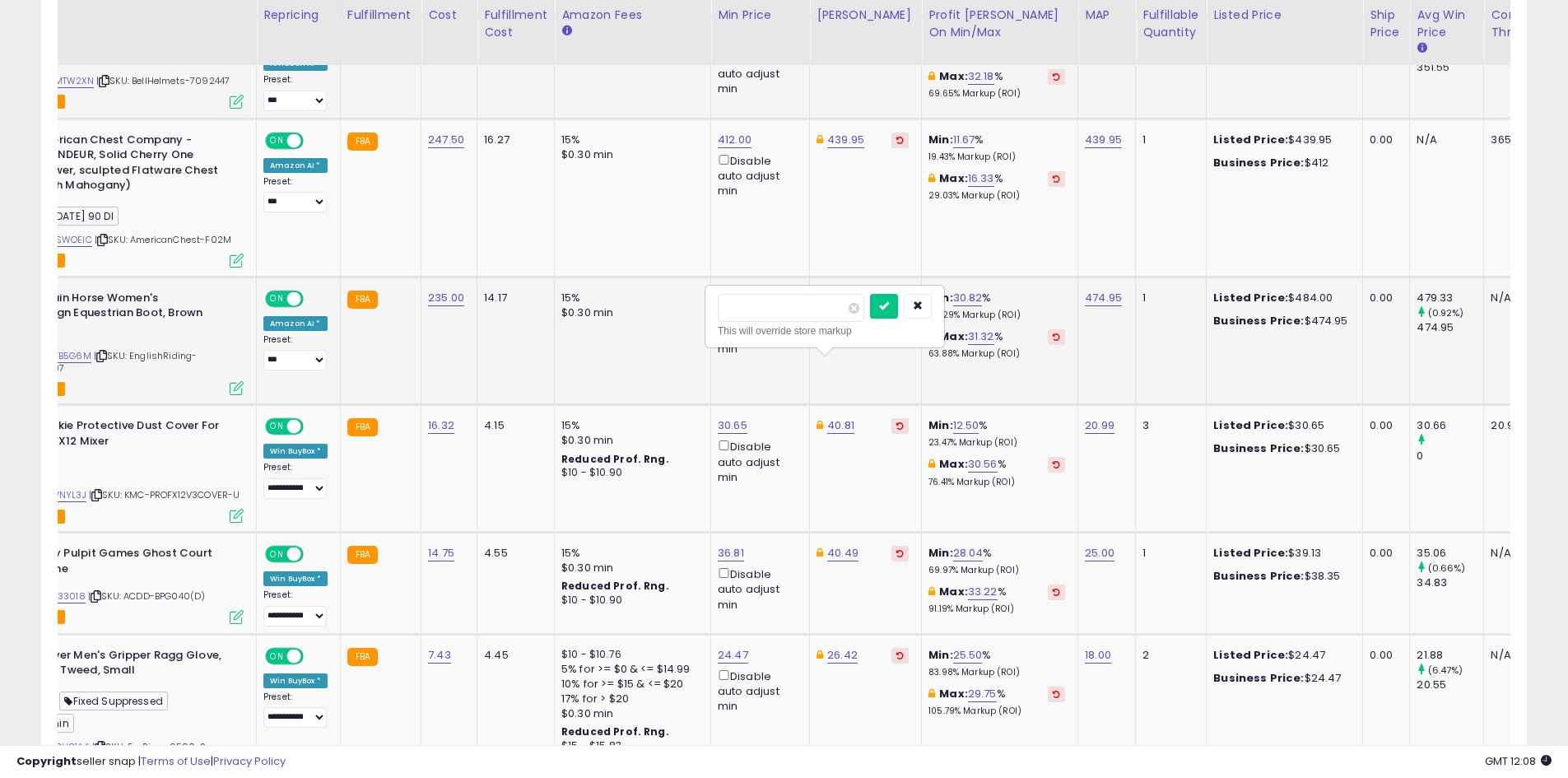 drag, startPoint x: 835, startPoint y: 314, endPoint x: 676, endPoint y: 308, distance: 159.11317 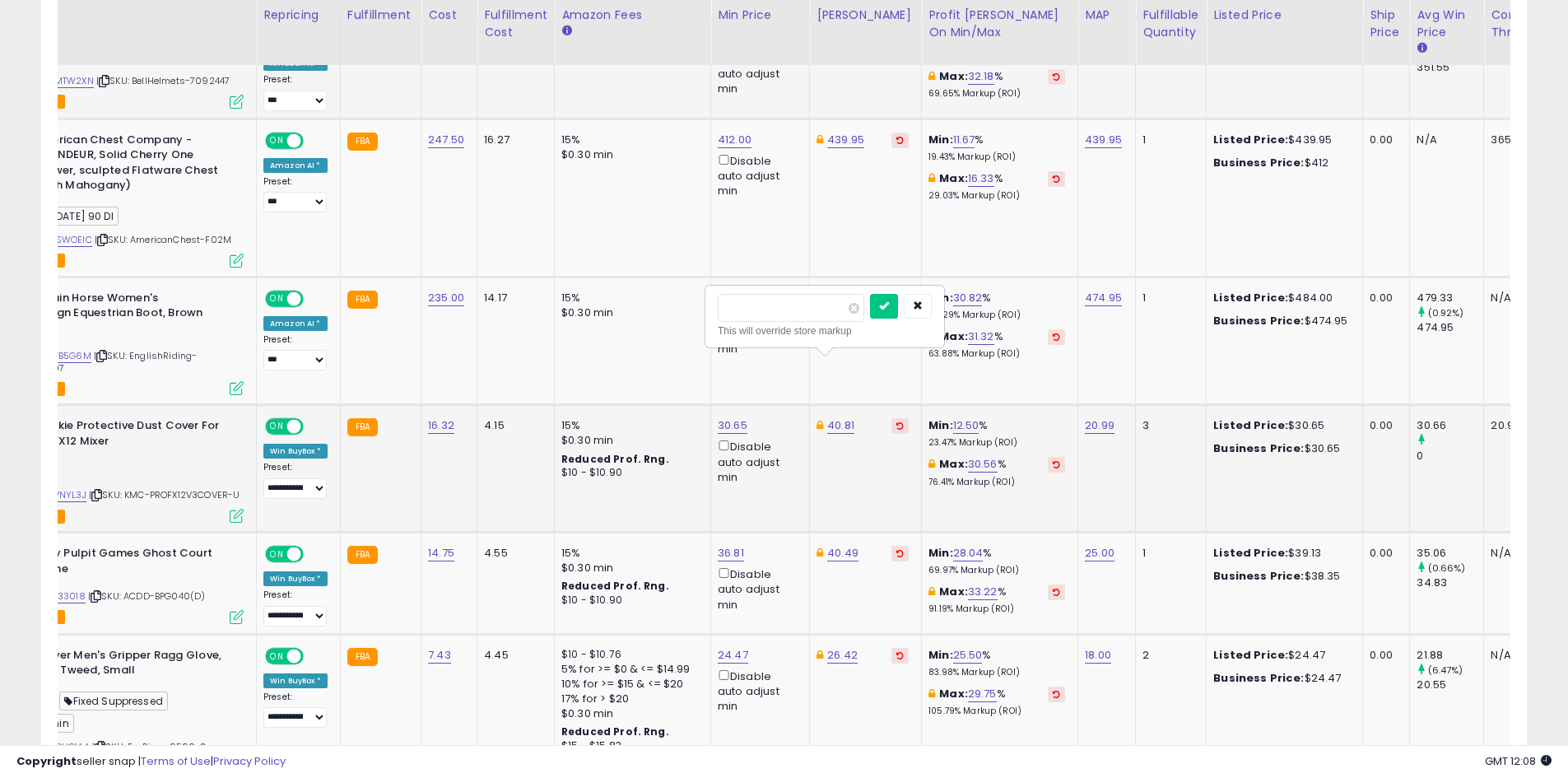 type on "**" 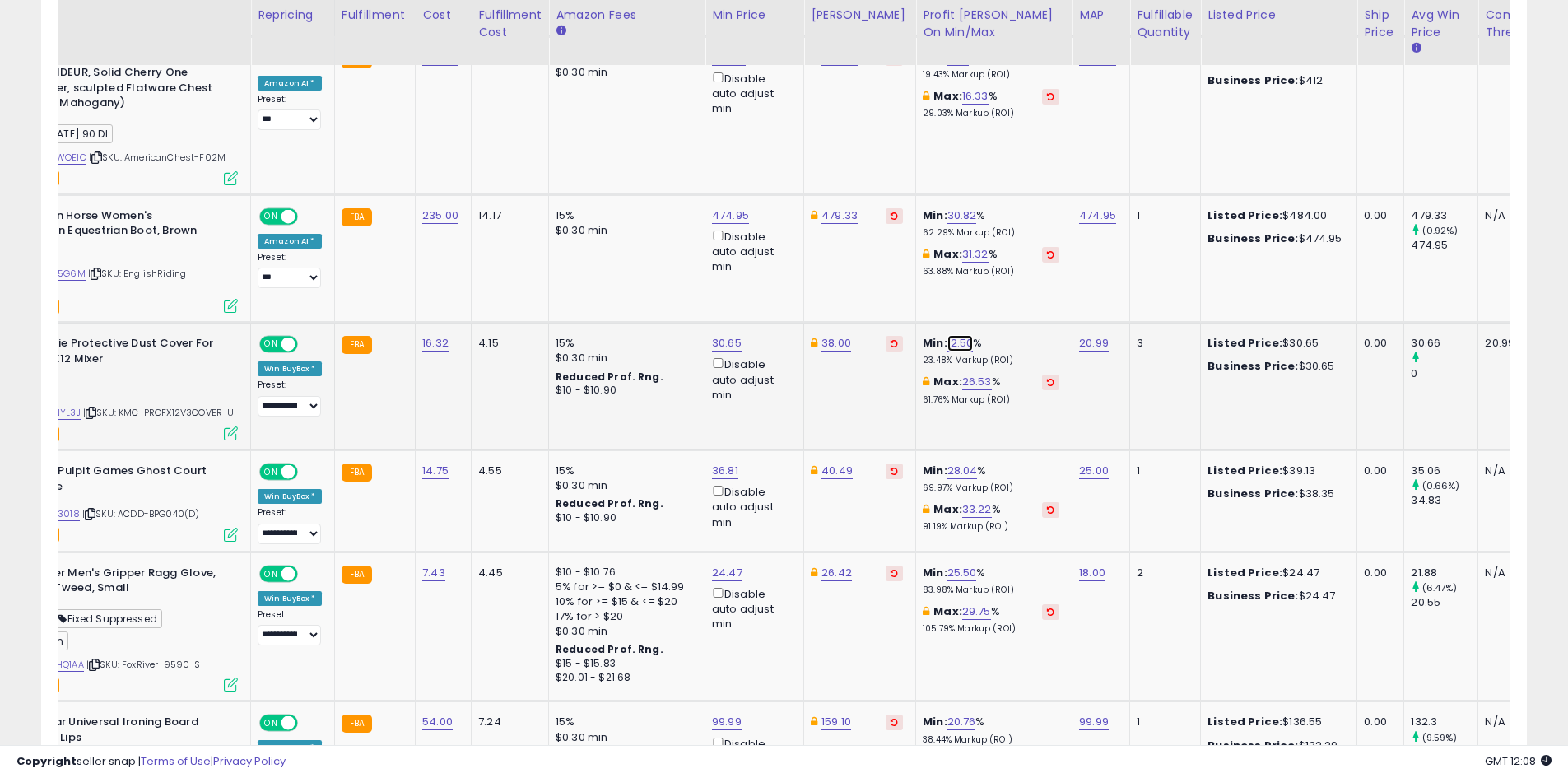click on "12.50" at bounding box center [961, 343] 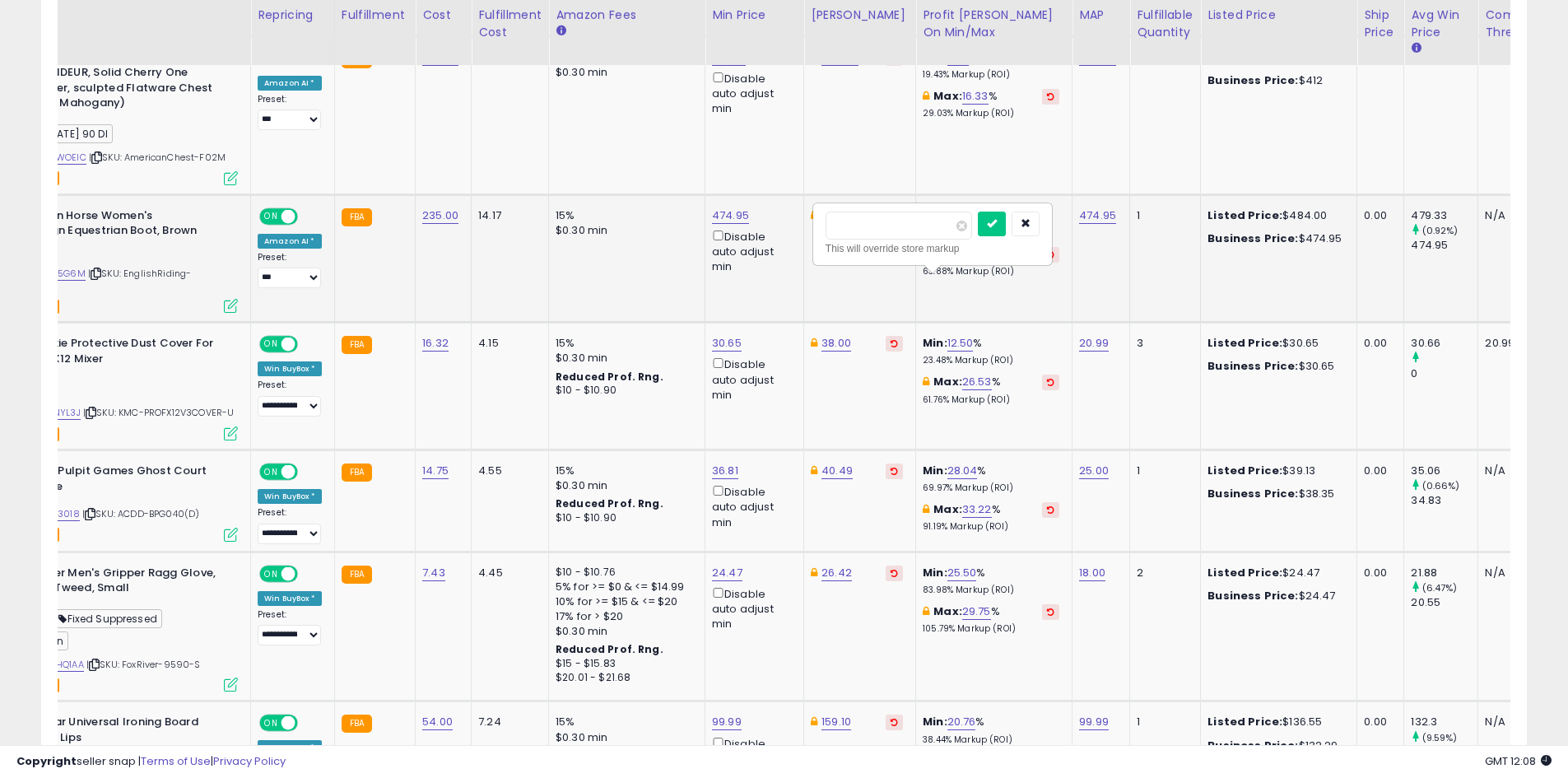 drag, startPoint x: 914, startPoint y: 217, endPoint x: 733, endPoint y: 219, distance: 181.01105 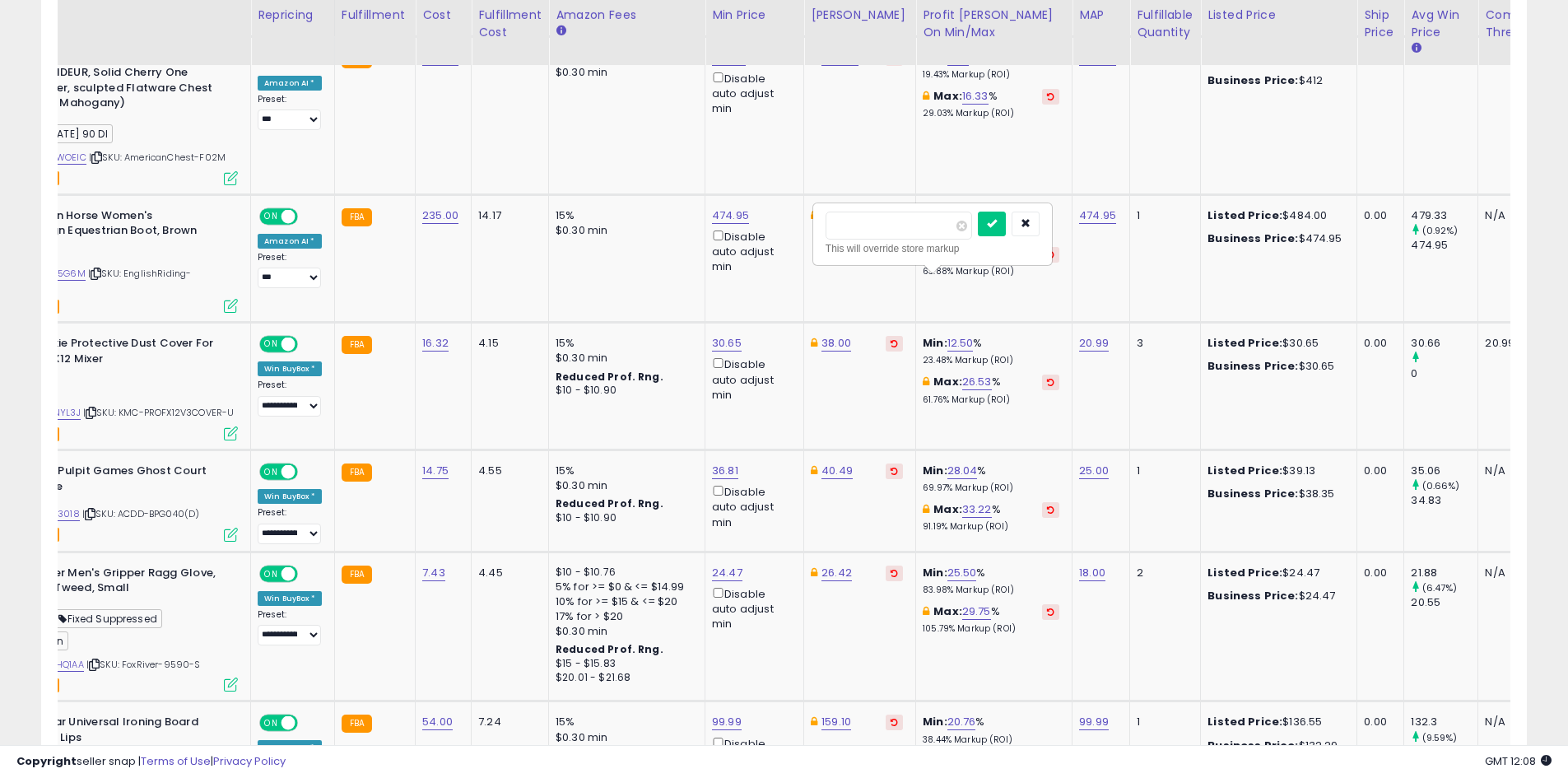 click at bounding box center [992, 224] 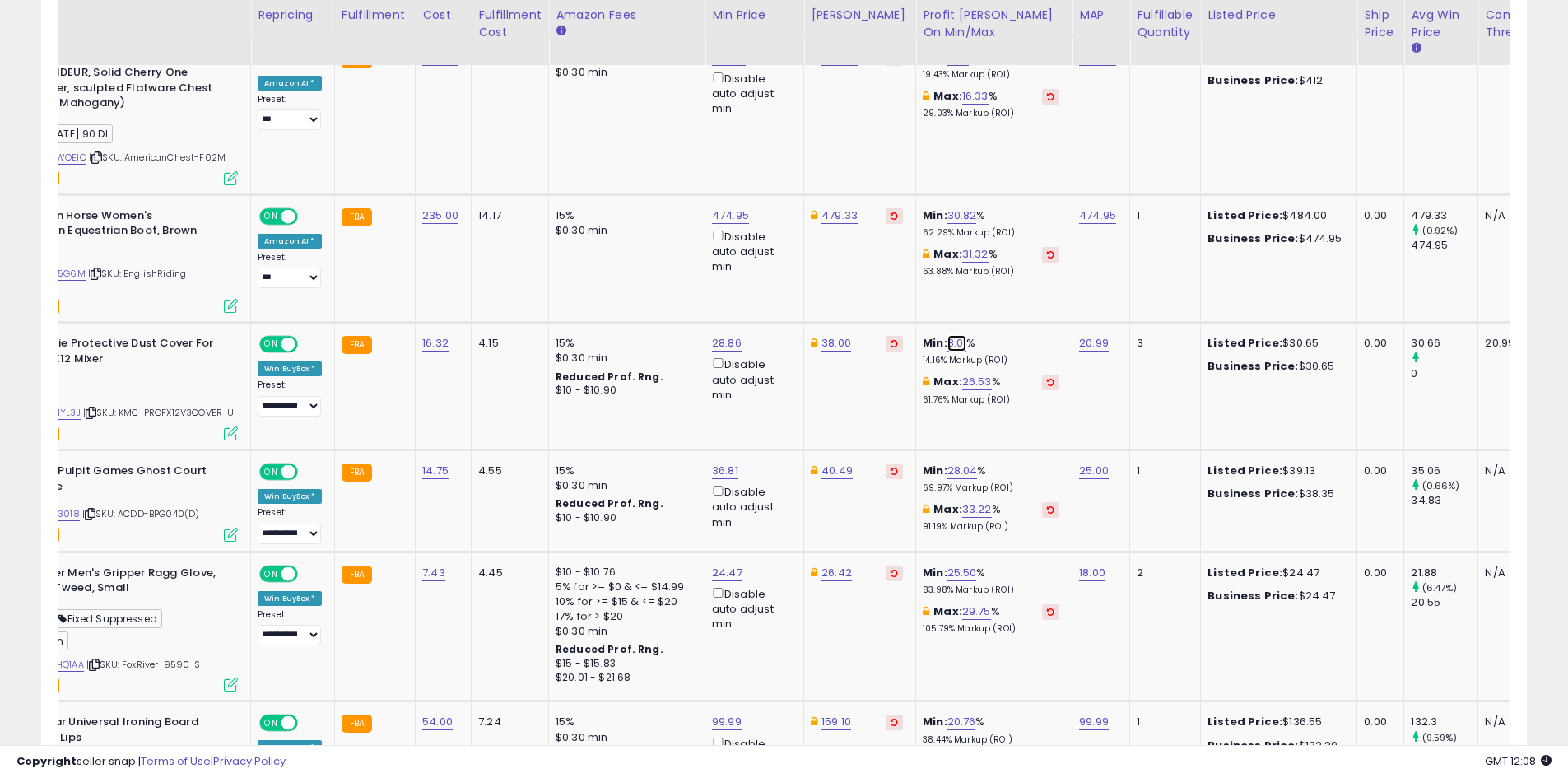 click on "8.01" at bounding box center (957, 343) 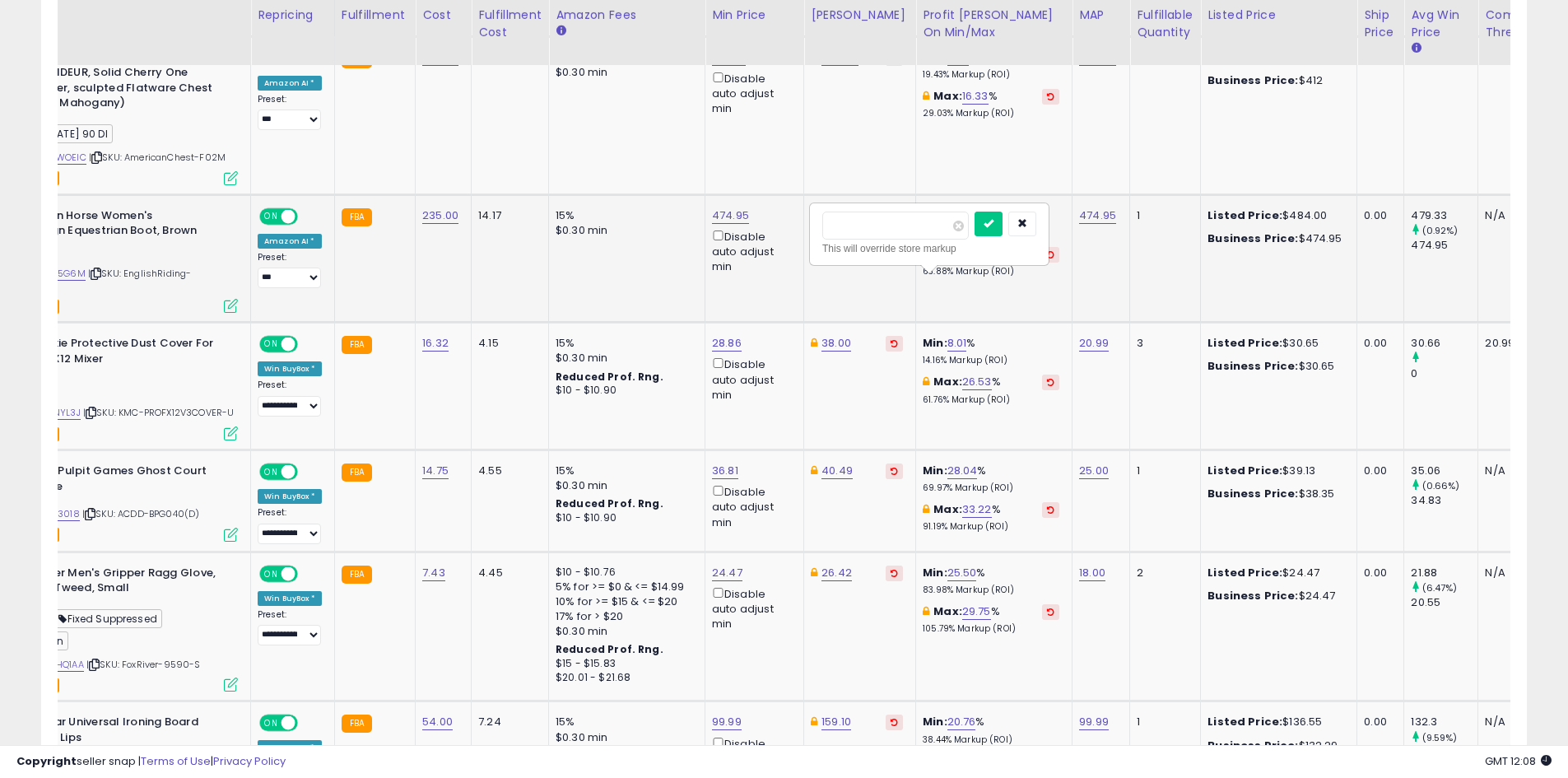 drag, startPoint x: 878, startPoint y: 225, endPoint x: 751, endPoint y: 225, distance: 127 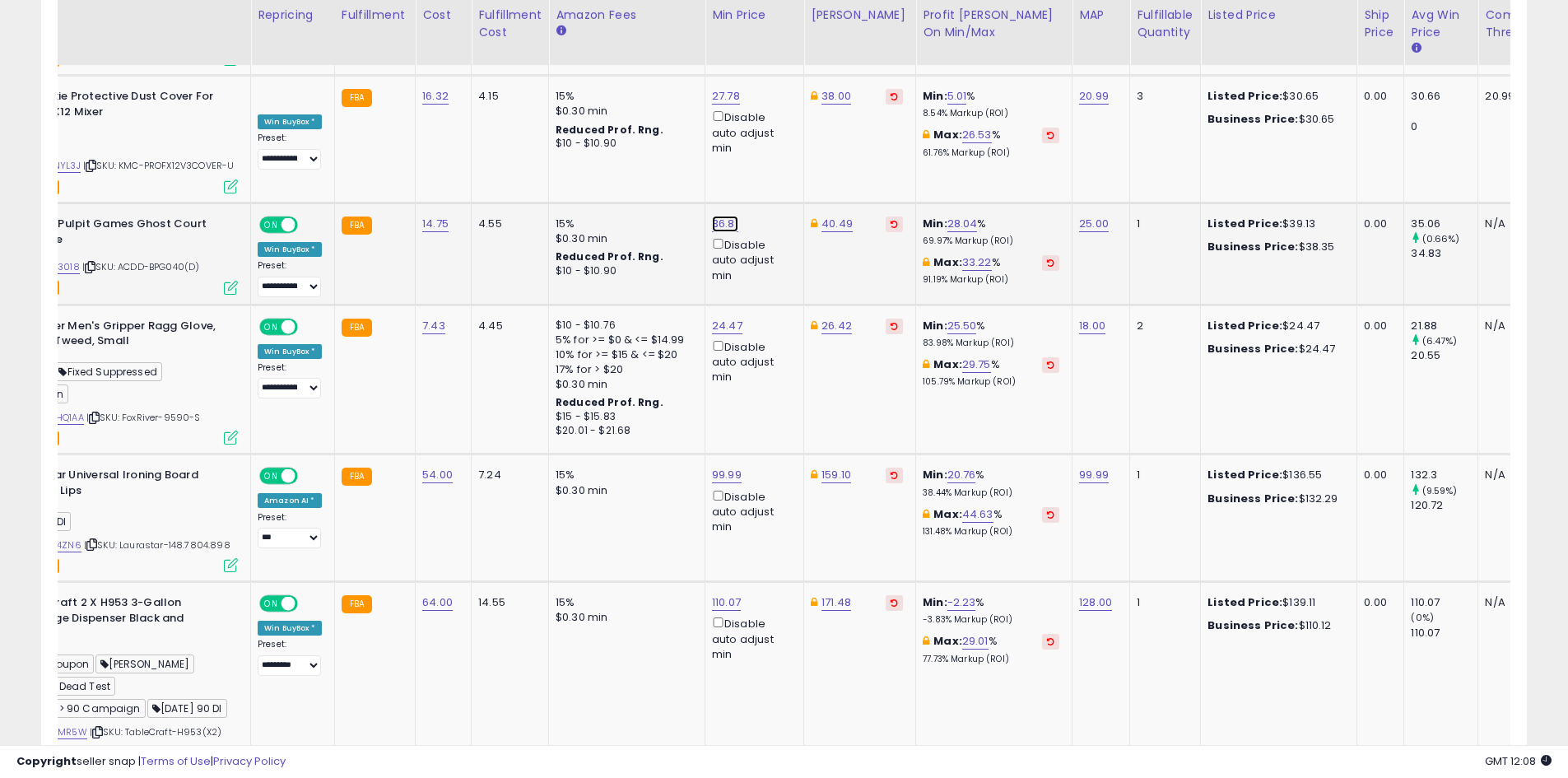 click on "36.81" at bounding box center (727, -1499) 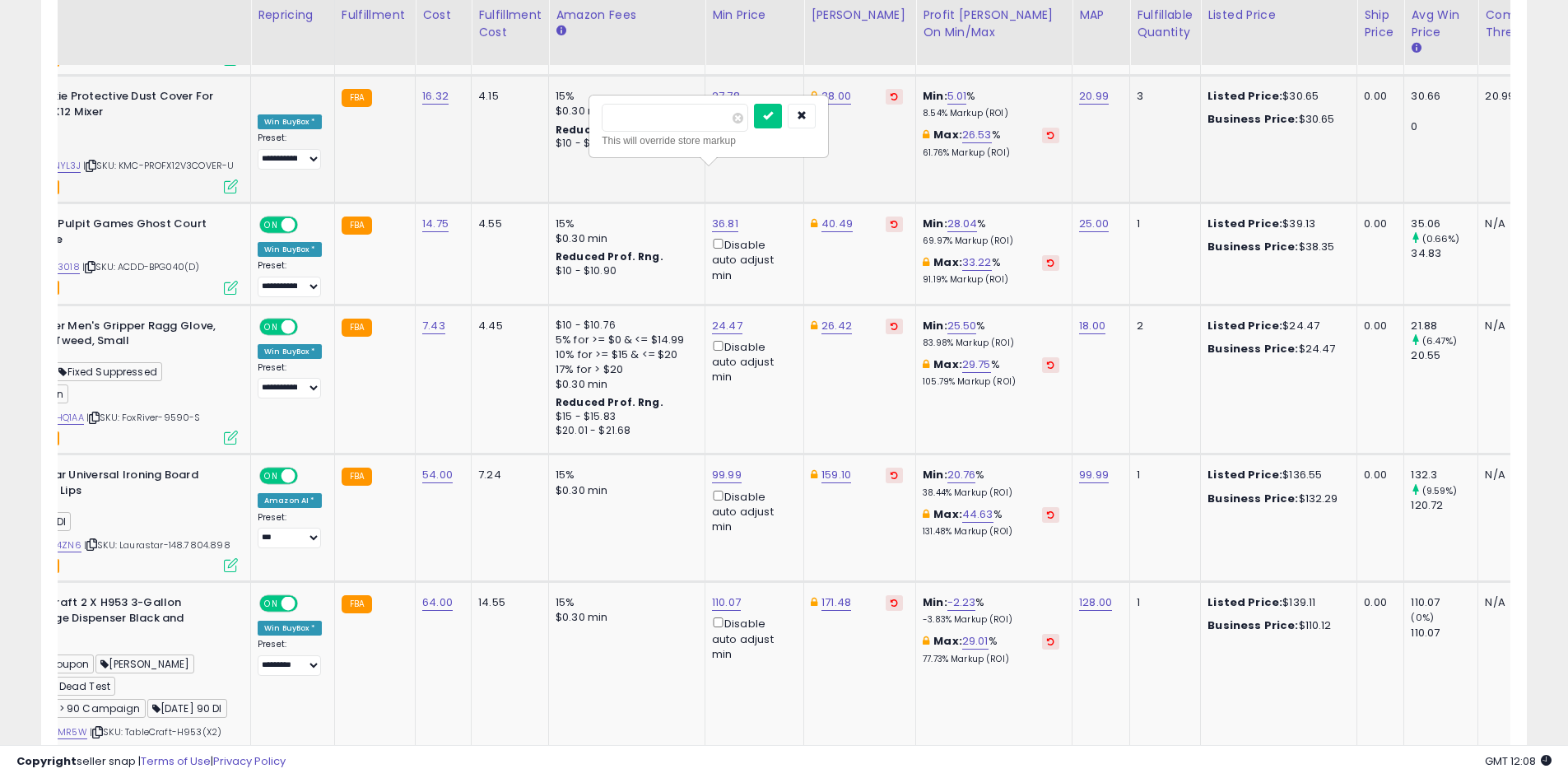 drag, startPoint x: 686, startPoint y: 120, endPoint x: 533, endPoint y: 129, distance: 153.26448 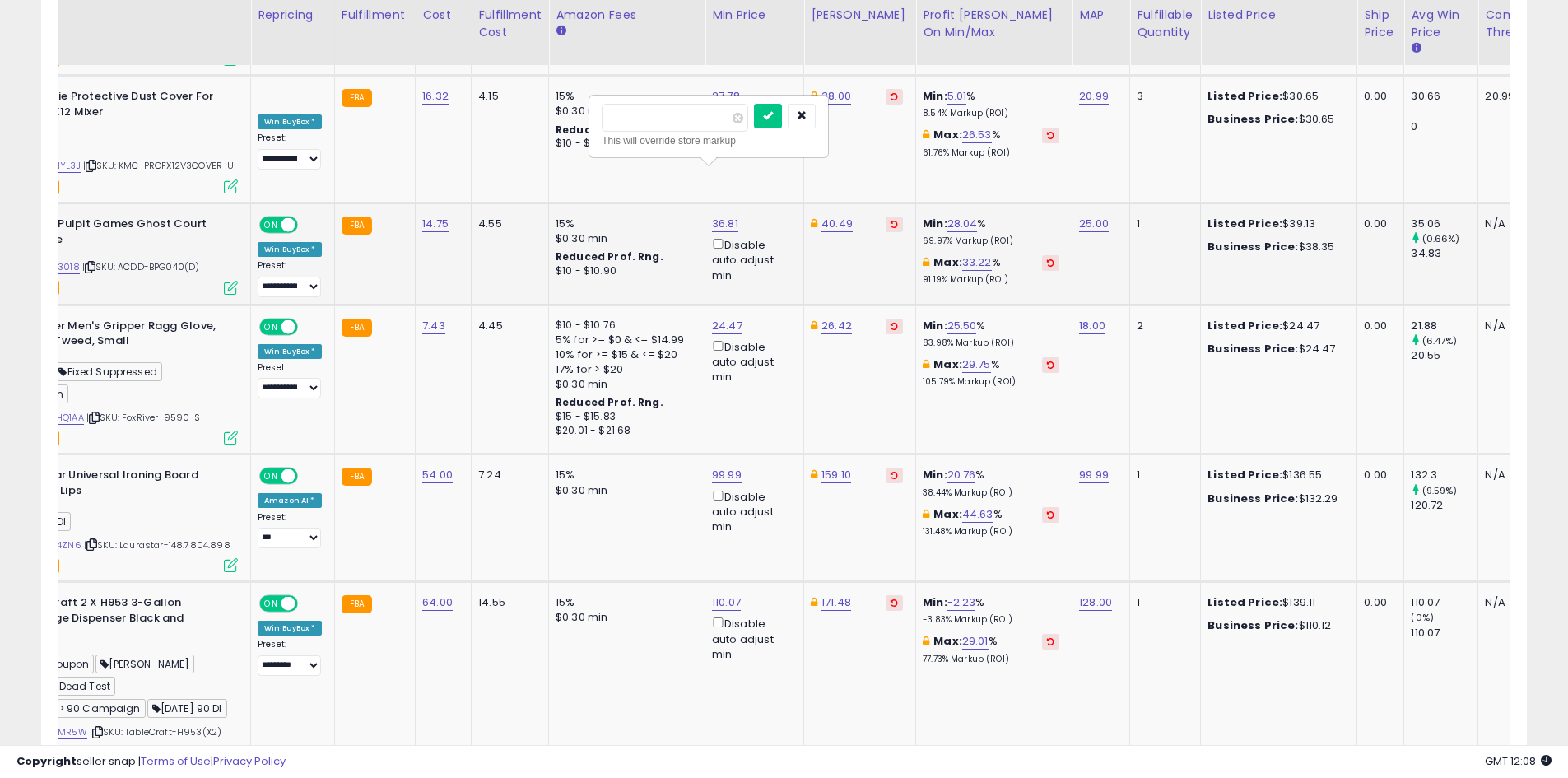 type on "*****" 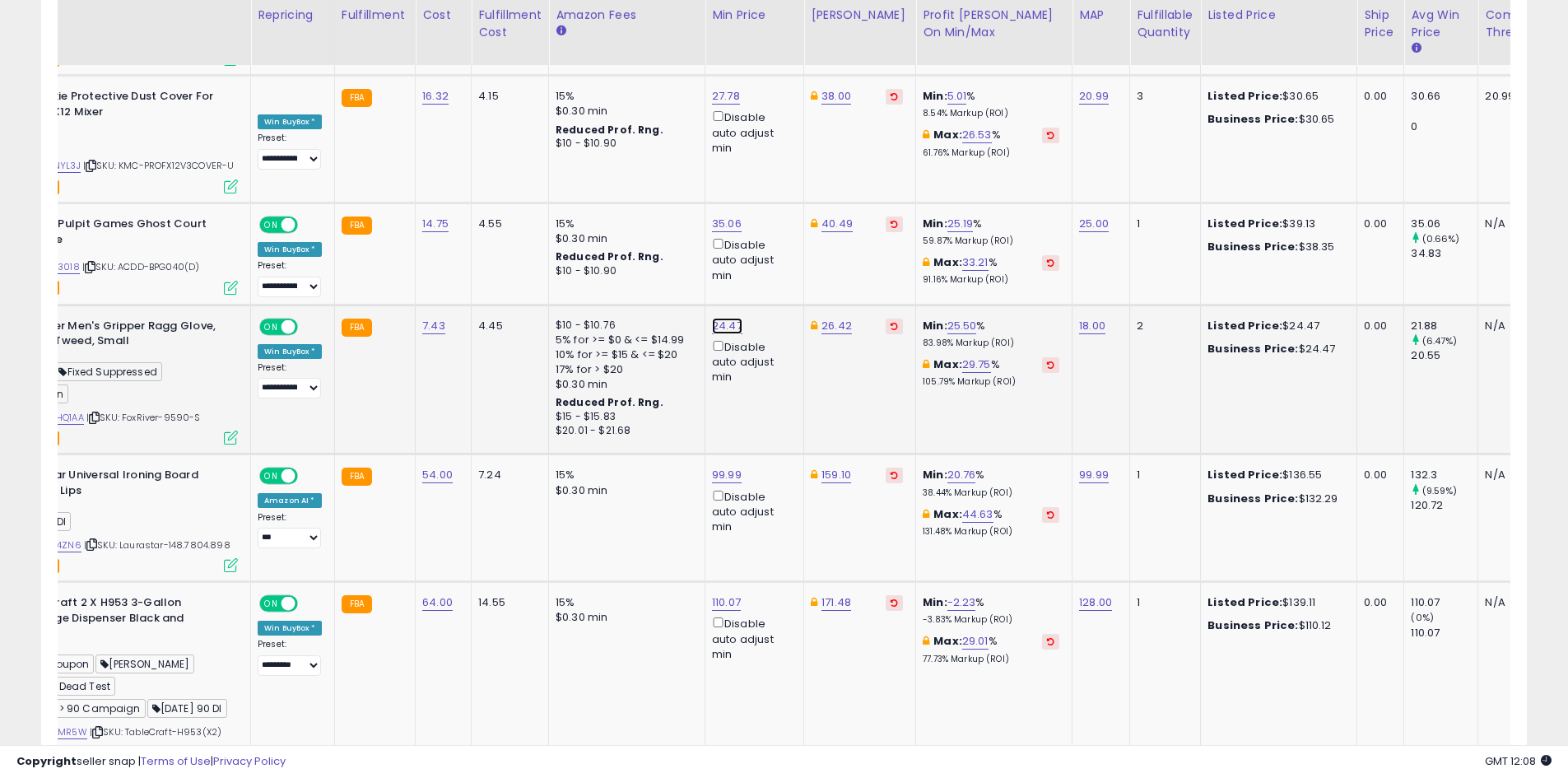 click on "24.47" at bounding box center (727, -1499) 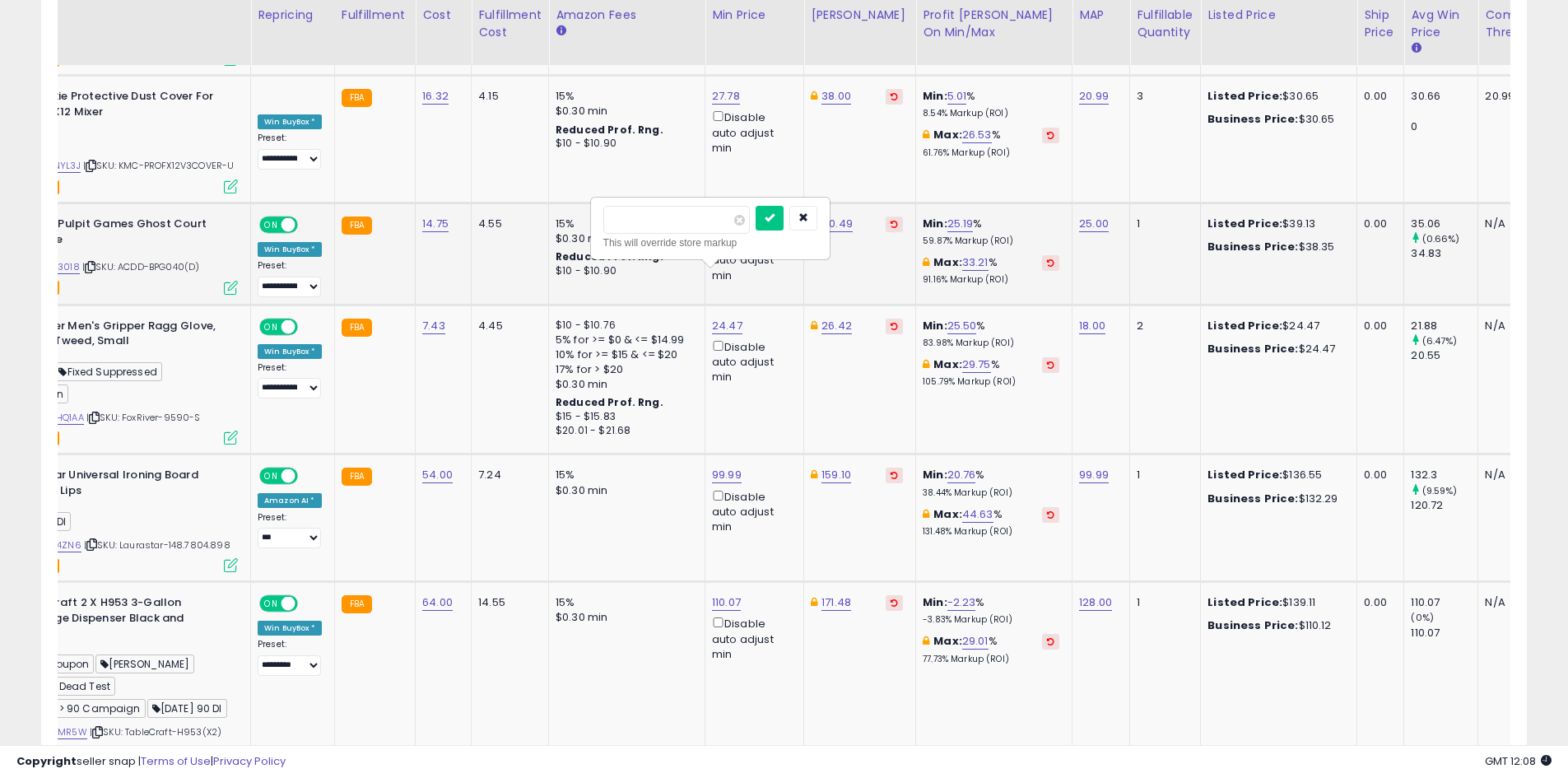 drag, startPoint x: 693, startPoint y: 212, endPoint x: 563, endPoint y: 219, distance: 130.18833 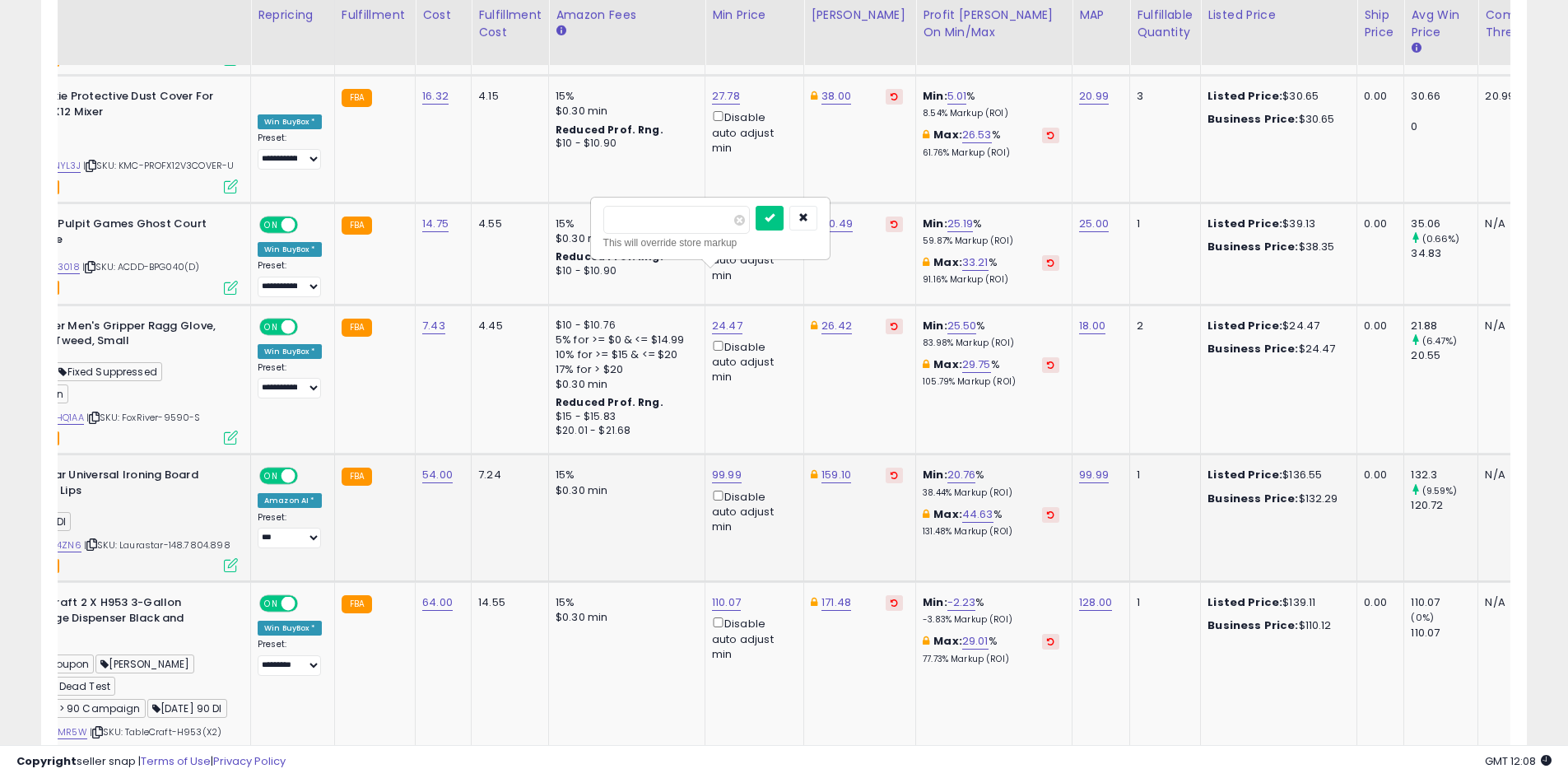 type on "*****" 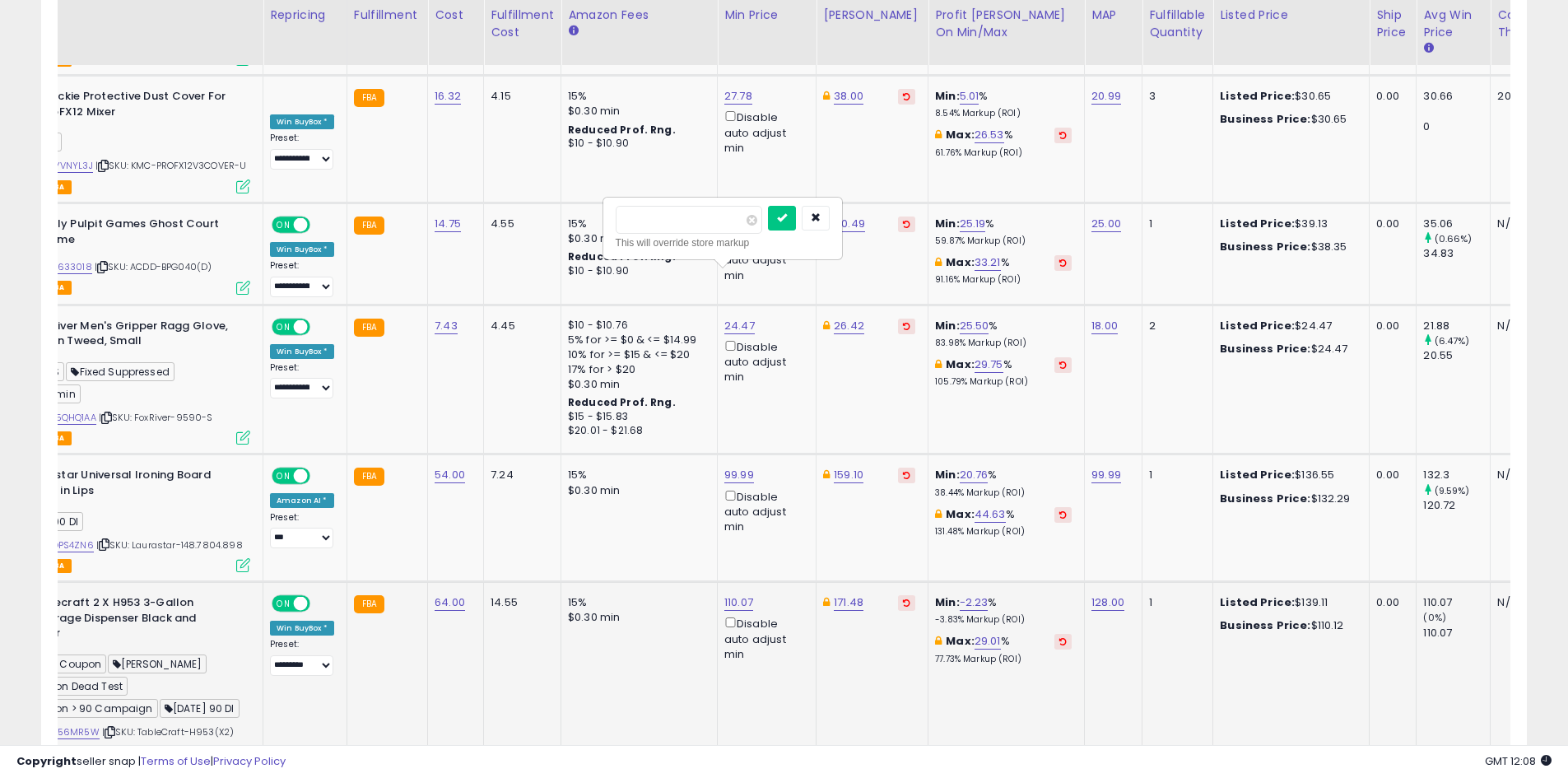 click at bounding box center (782, 218) 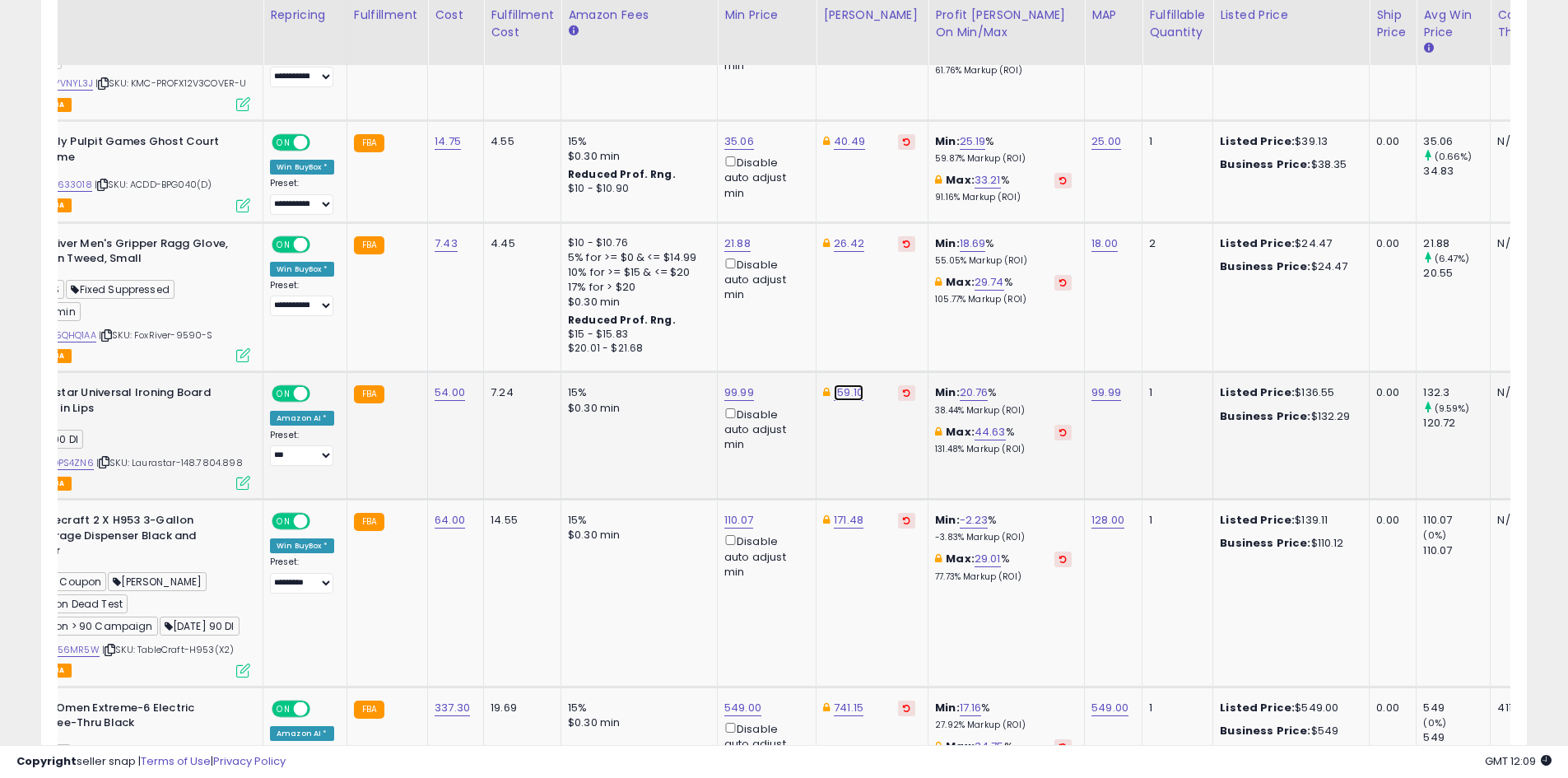 click on "159.10" at bounding box center (849, -1582) 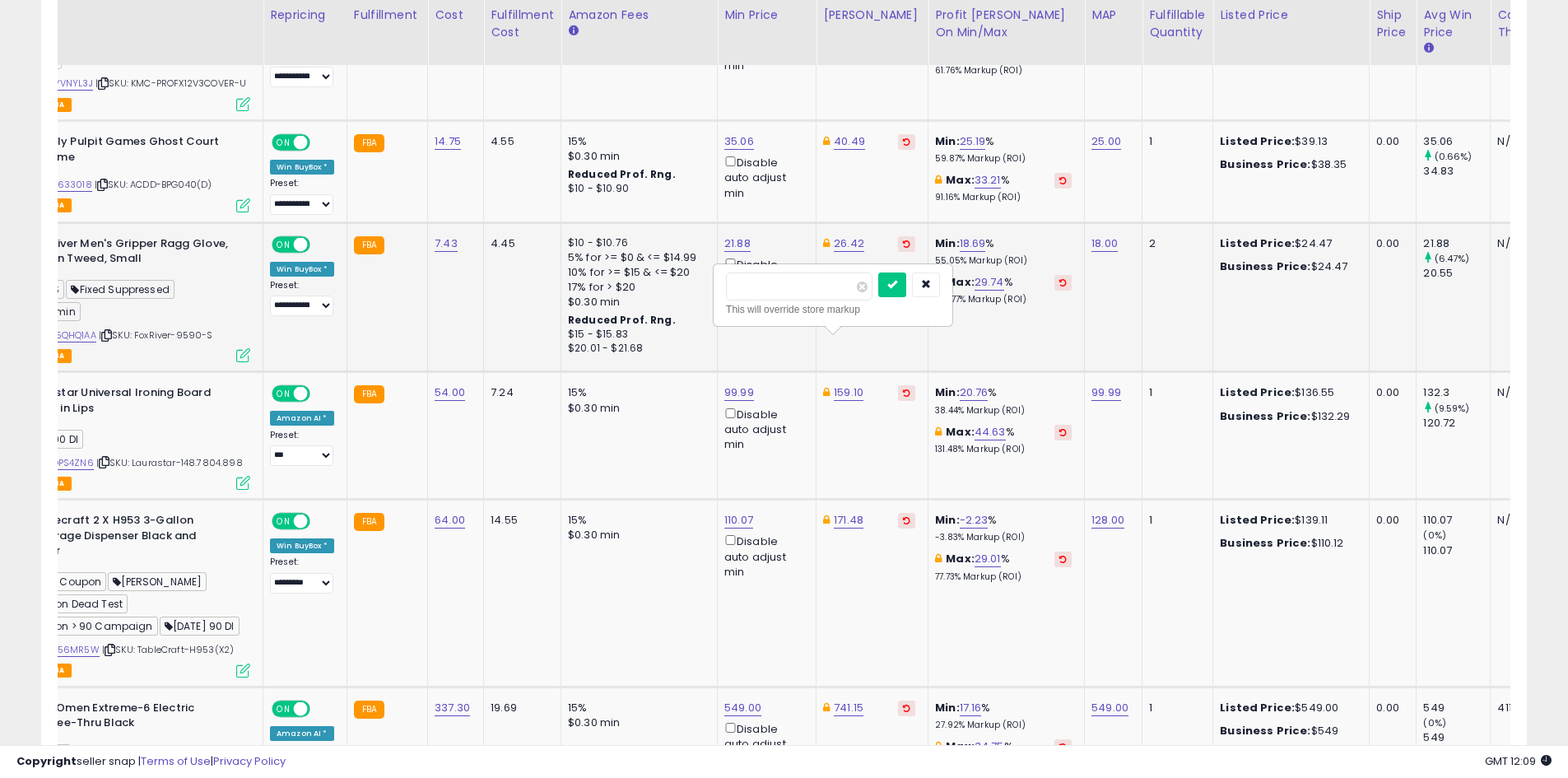 drag, startPoint x: 830, startPoint y: 286, endPoint x: 644, endPoint y: 286, distance: 186 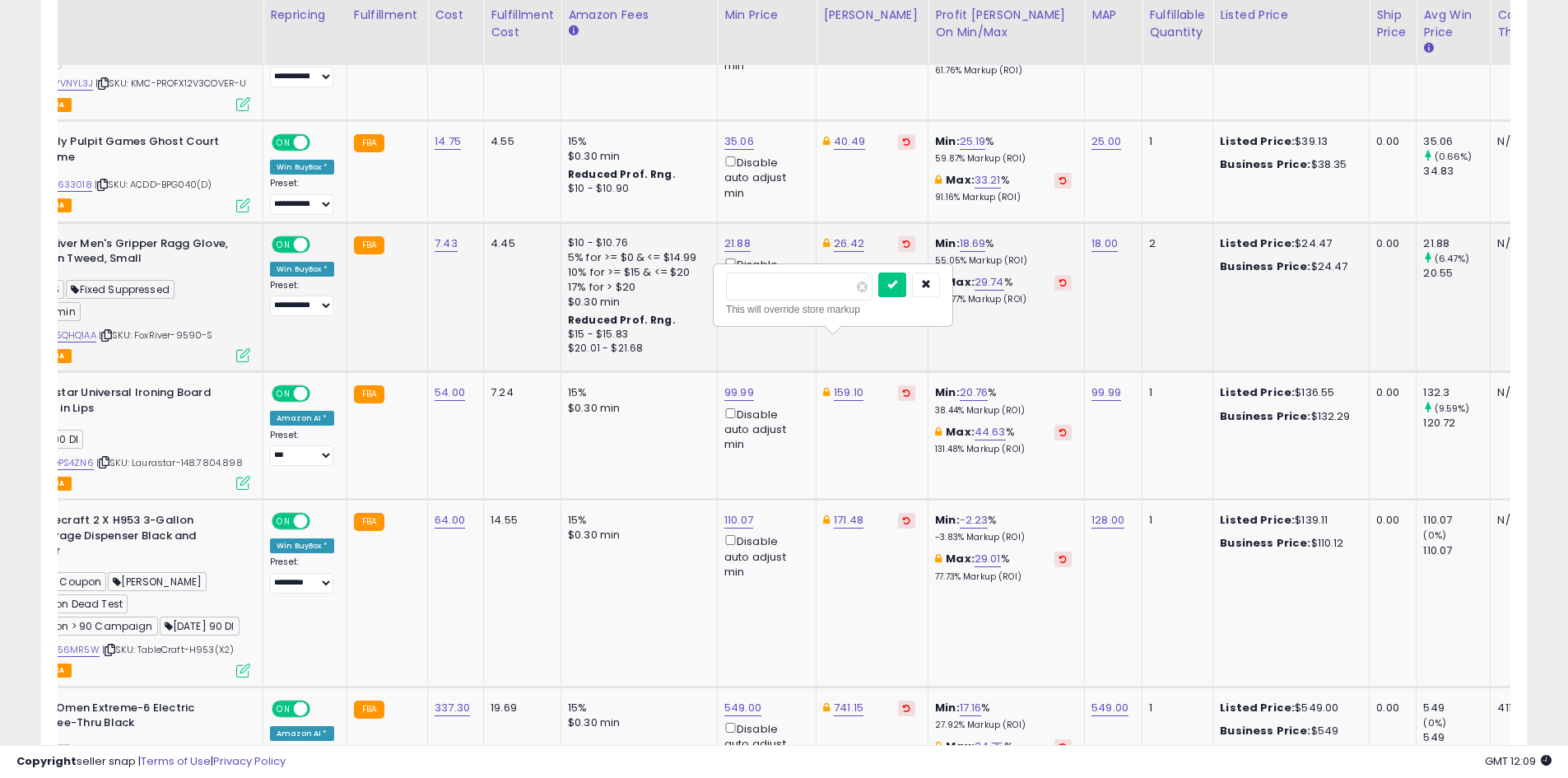 type on "*****" 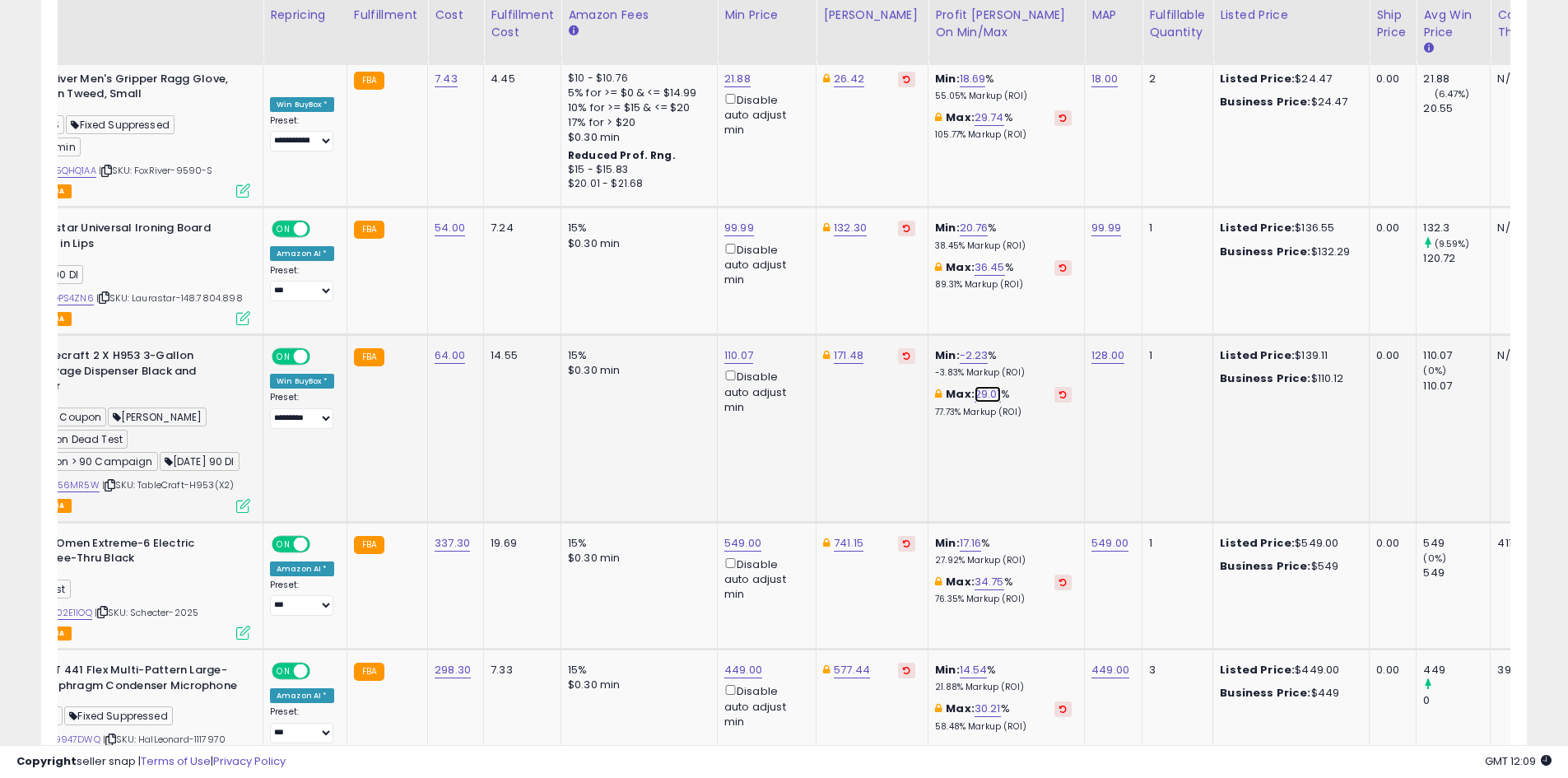 click on "29.01" at bounding box center (988, 394) 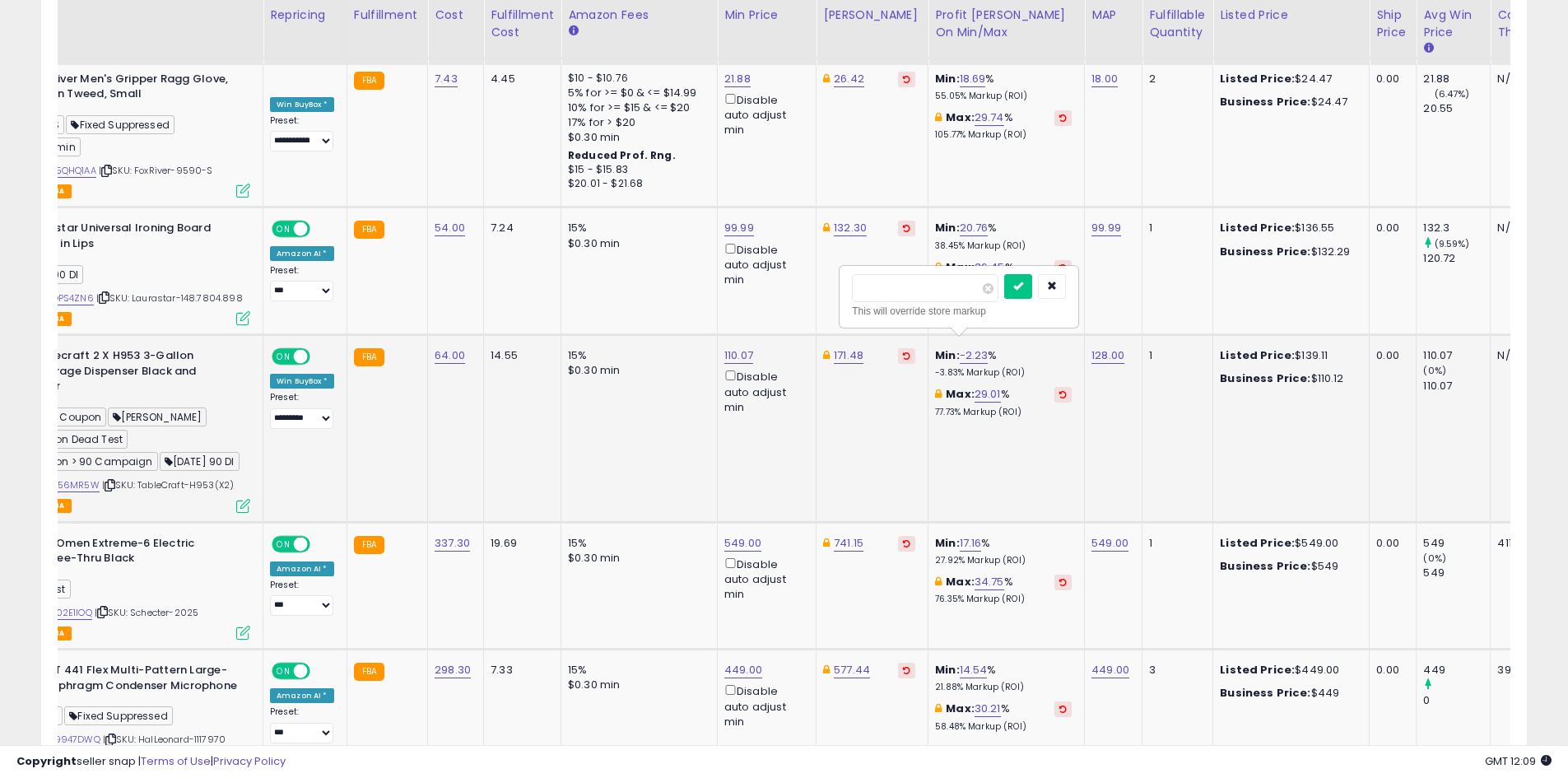drag, startPoint x: 906, startPoint y: 284, endPoint x: 779, endPoint y: 287, distance: 127.03543 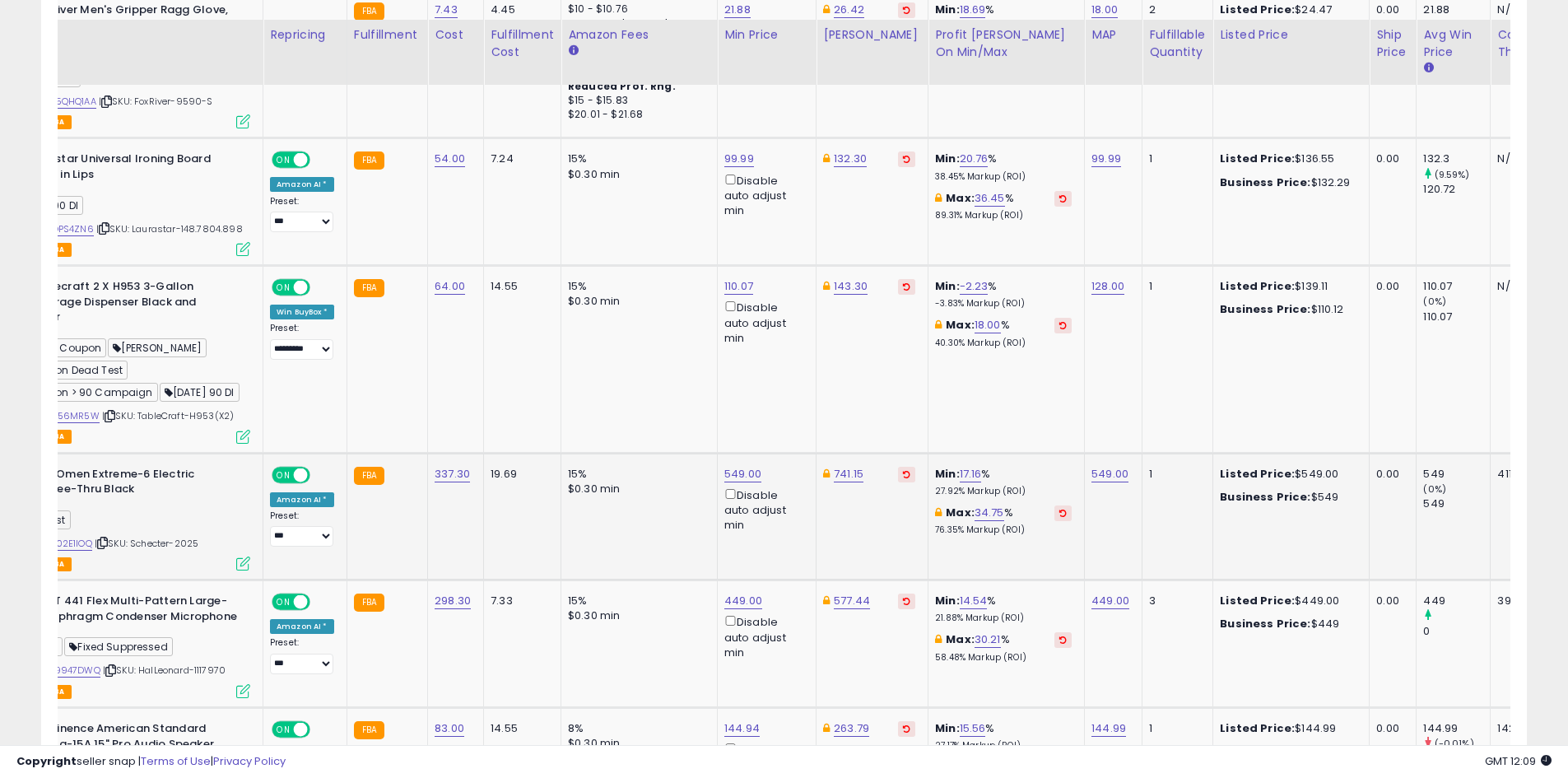 scroll, scrollTop: 2836, scrollLeft: 0, axis: vertical 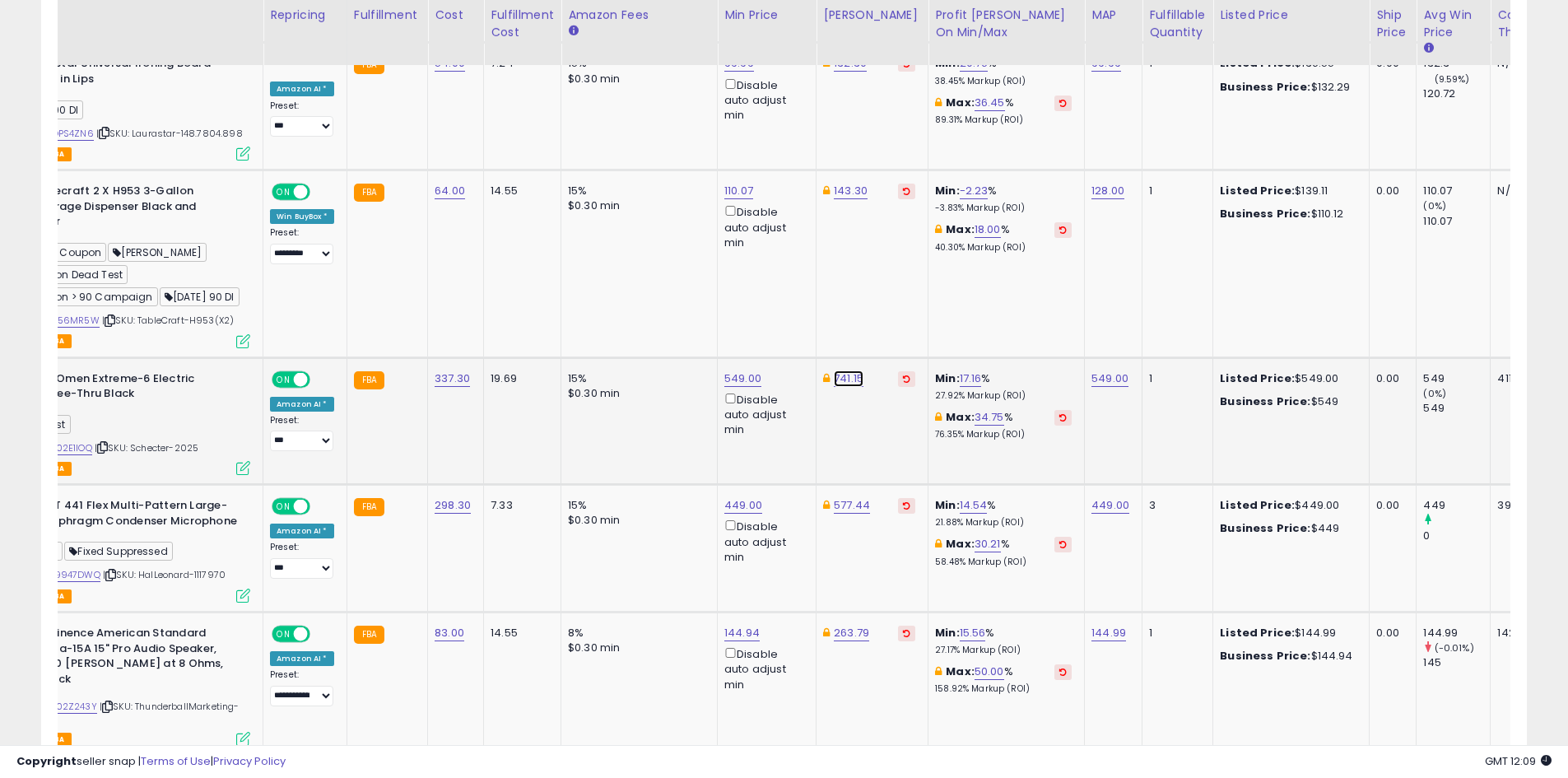 click on "741.15" at bounding box center (849, -1911) 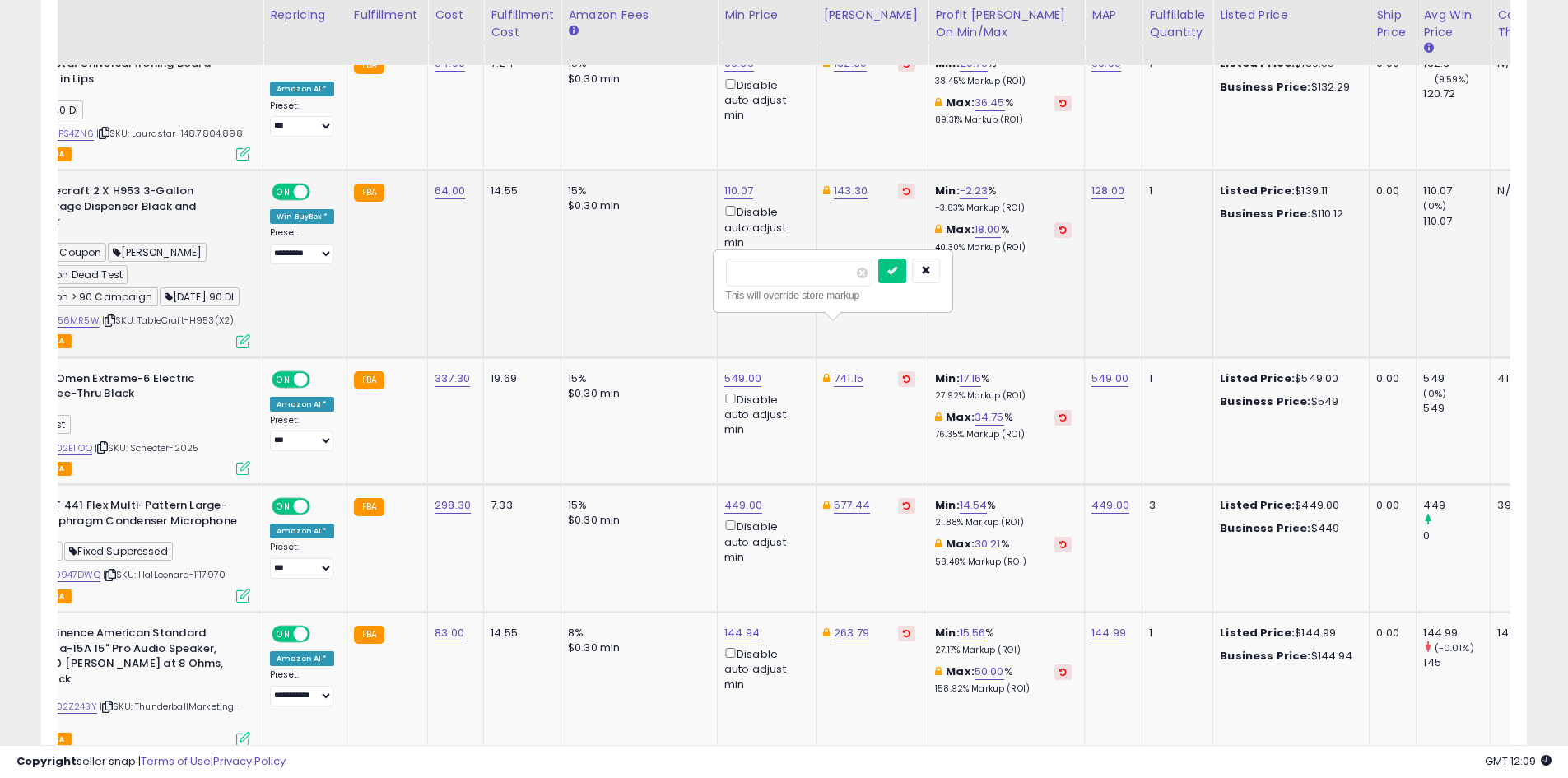 drag, startPoint x: 814, startPoint y: 274, endPoint x: 698, endPoint y: 274, distance: 116 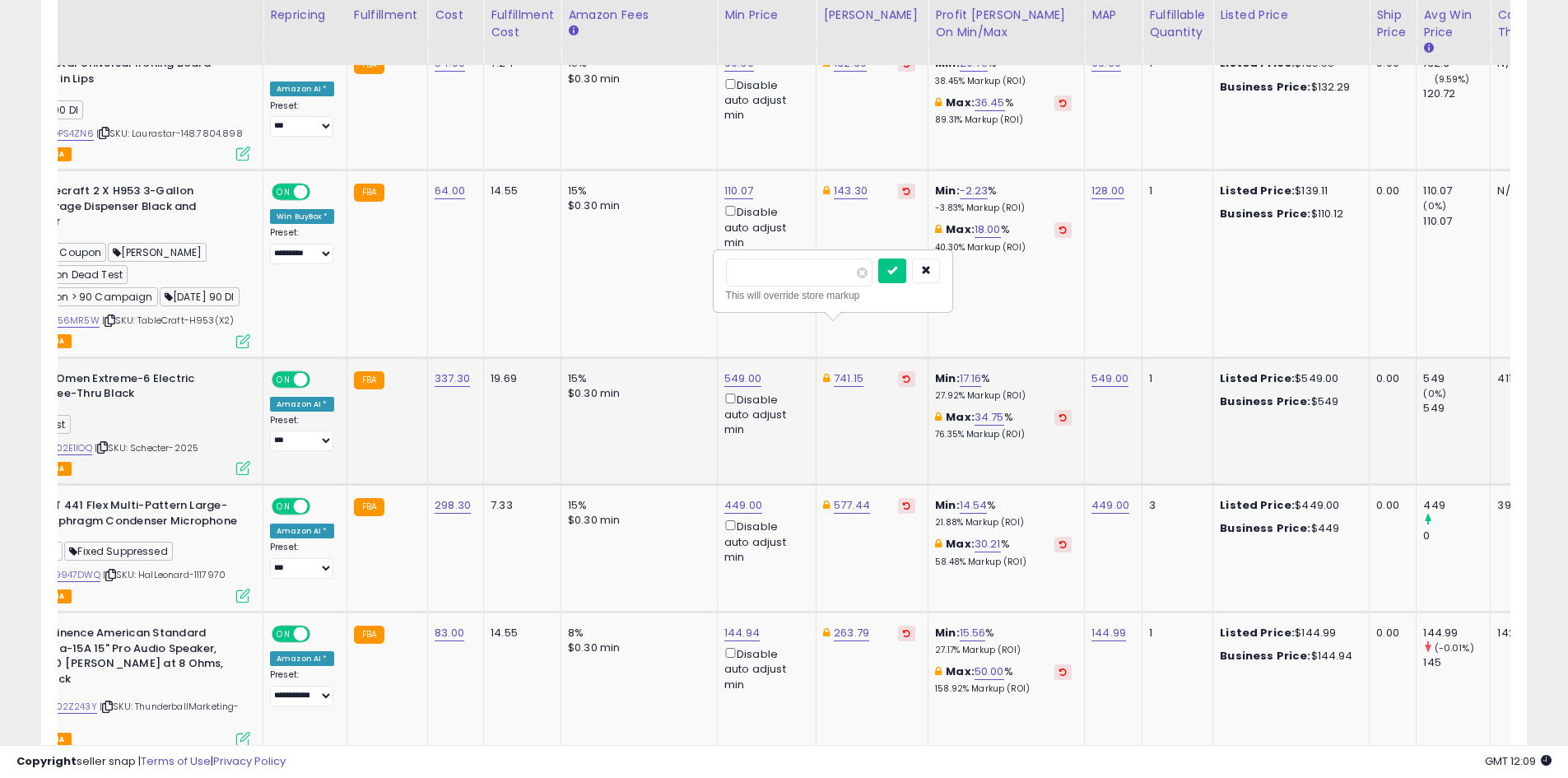 click at bounding box center (892, 271) 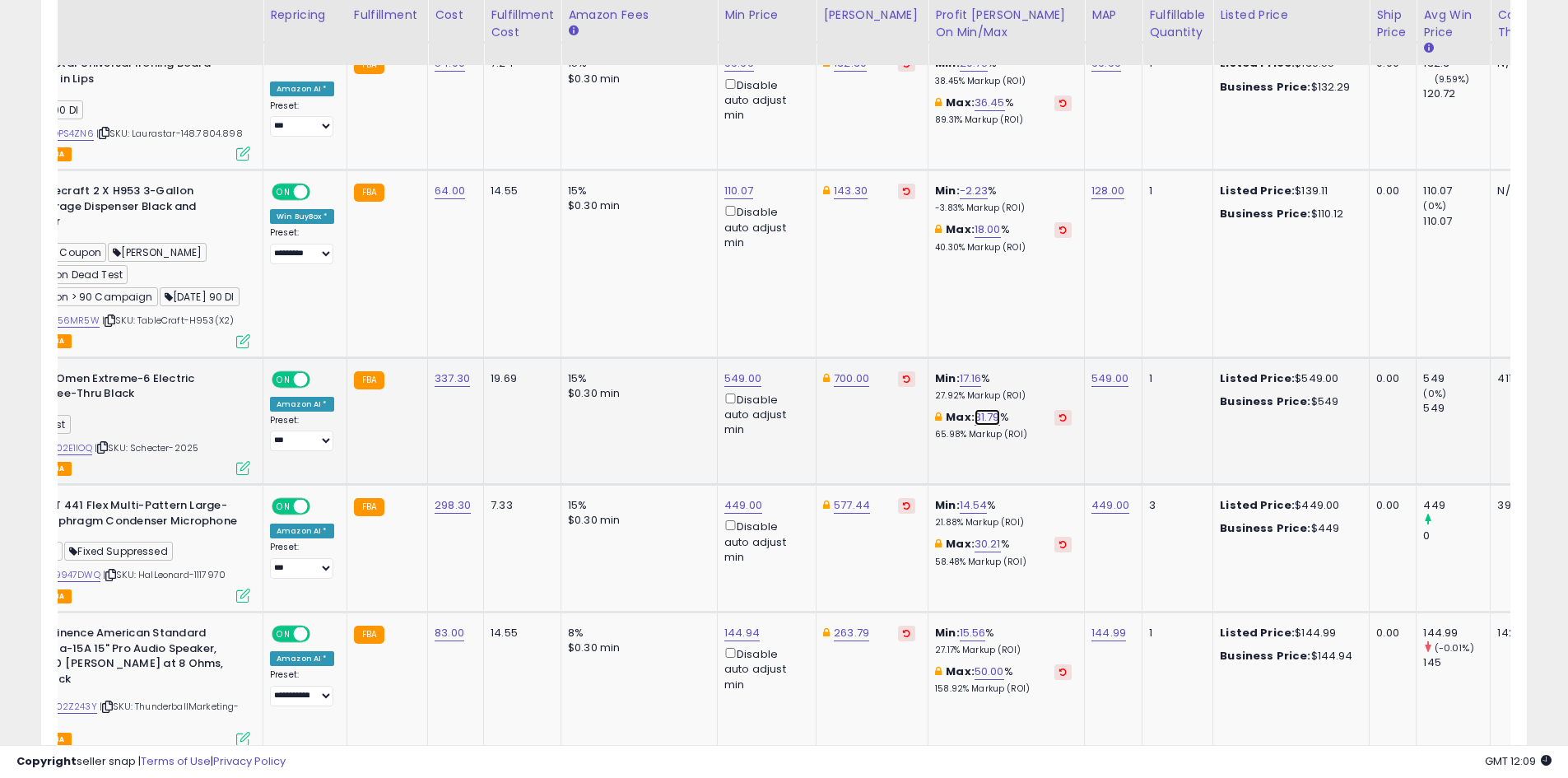 click on "31.79" at bounding box center [987, 417] 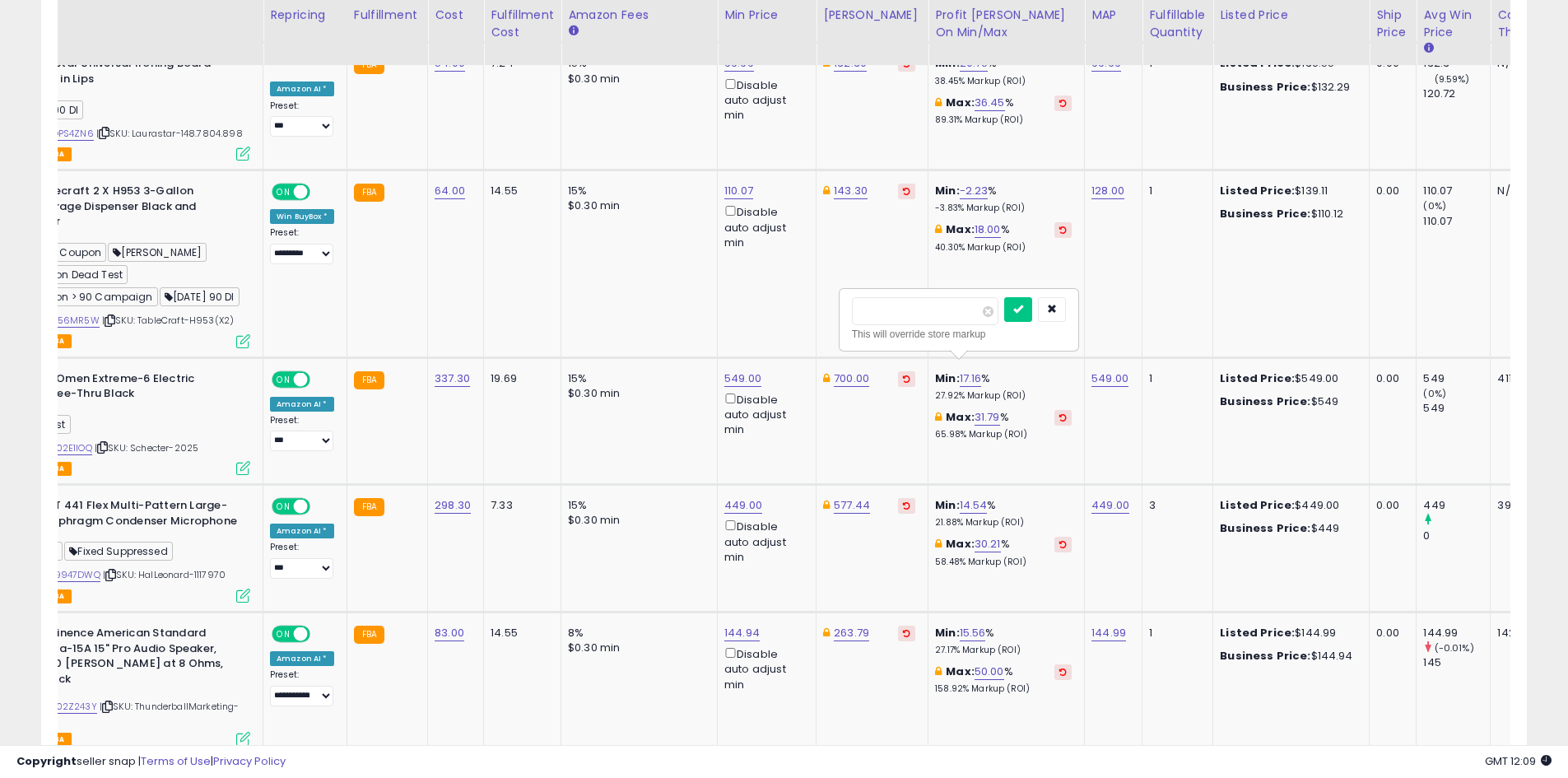 drag, startPoint x: 910, startPoint y: 316, endPoint x: 836, endPoint y: 316, distance: 74 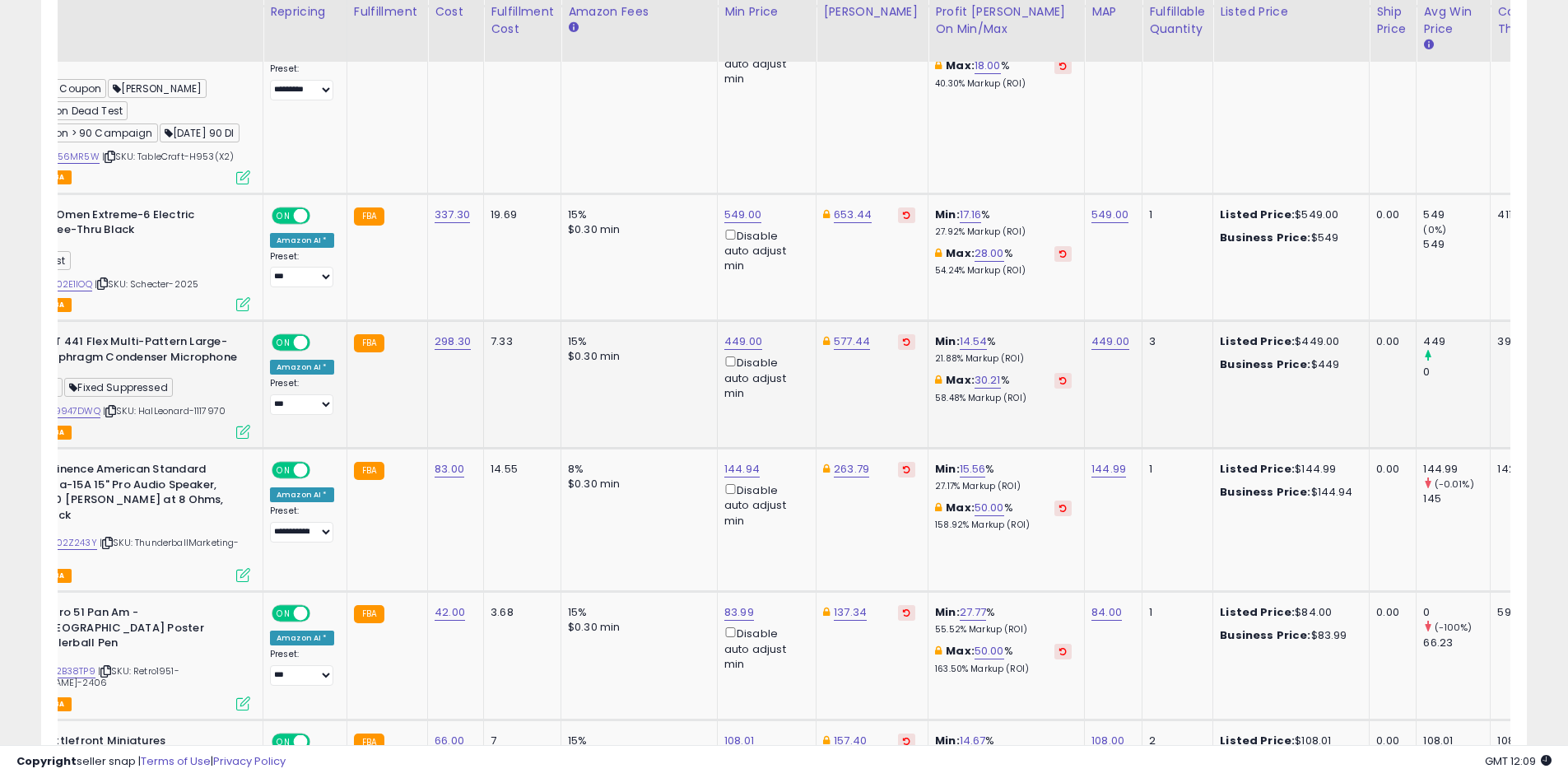 scroll, scrollTop: 3001, scrollLeft: 0, axis: vertical 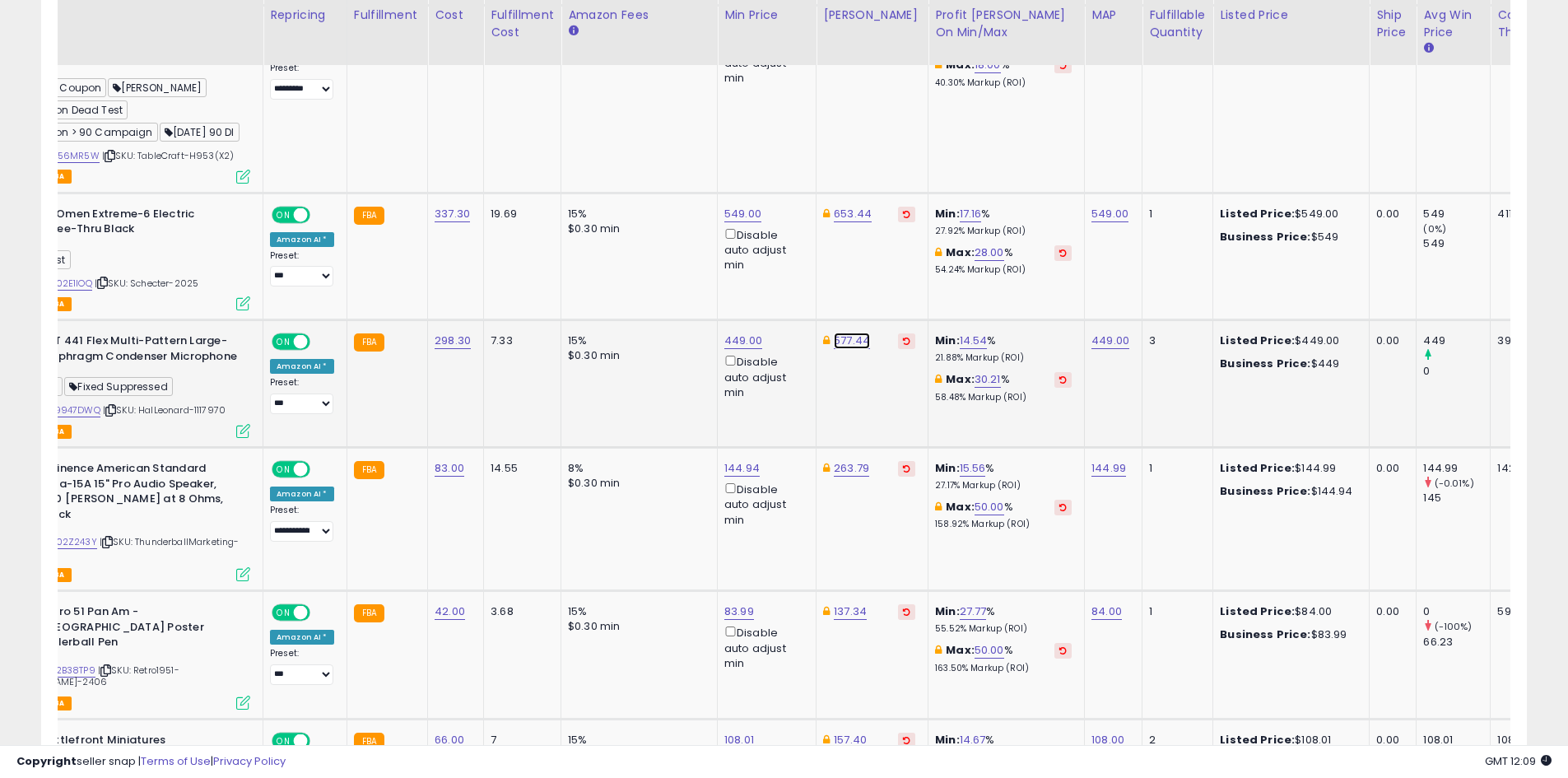 click on "577.44" at bounding box center (849, -2075) 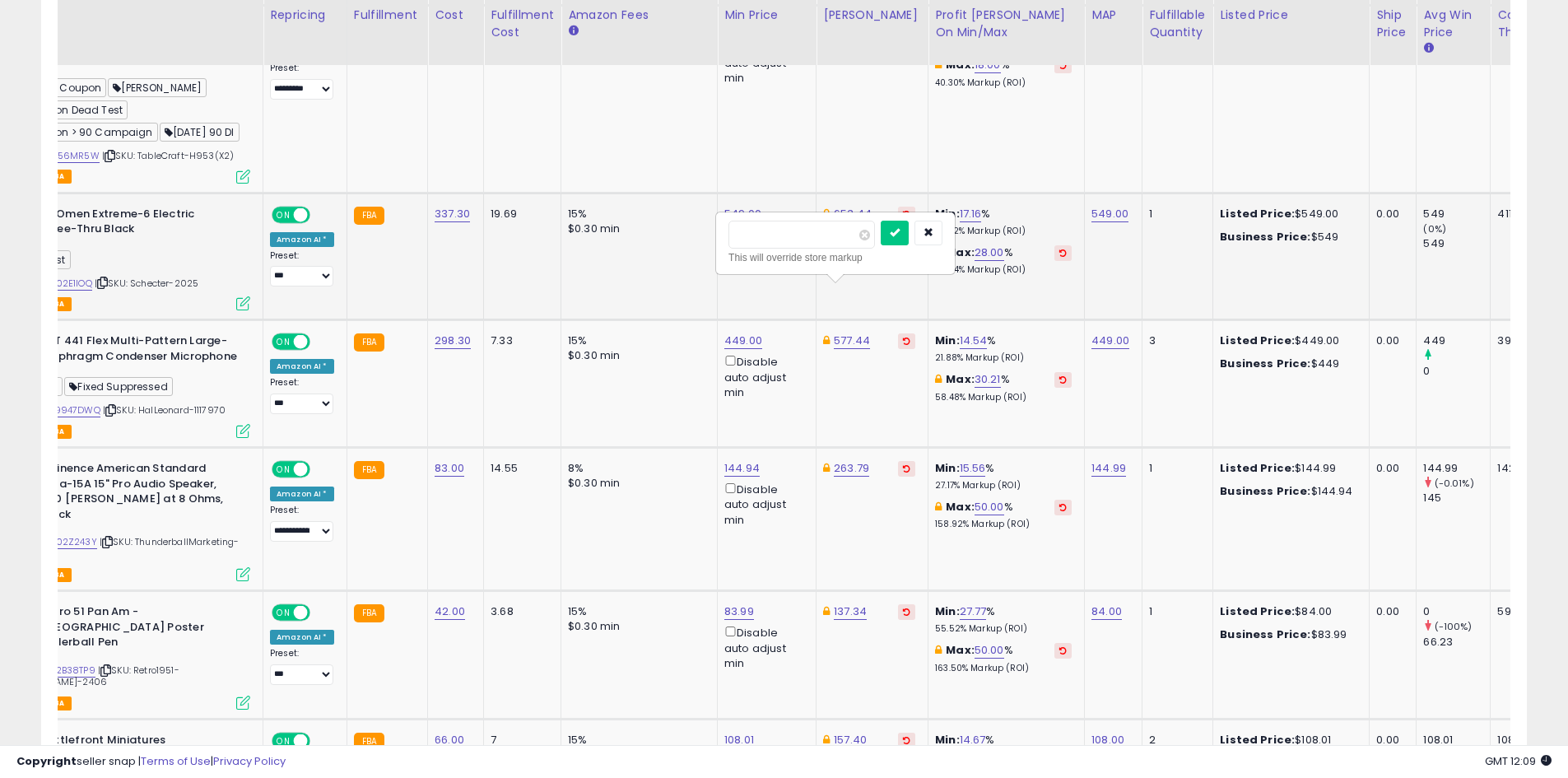 drag, startPoint x: 813, startPoint y: 233, endPoint x: 665, endPoint y: 232, distance: 148.00338 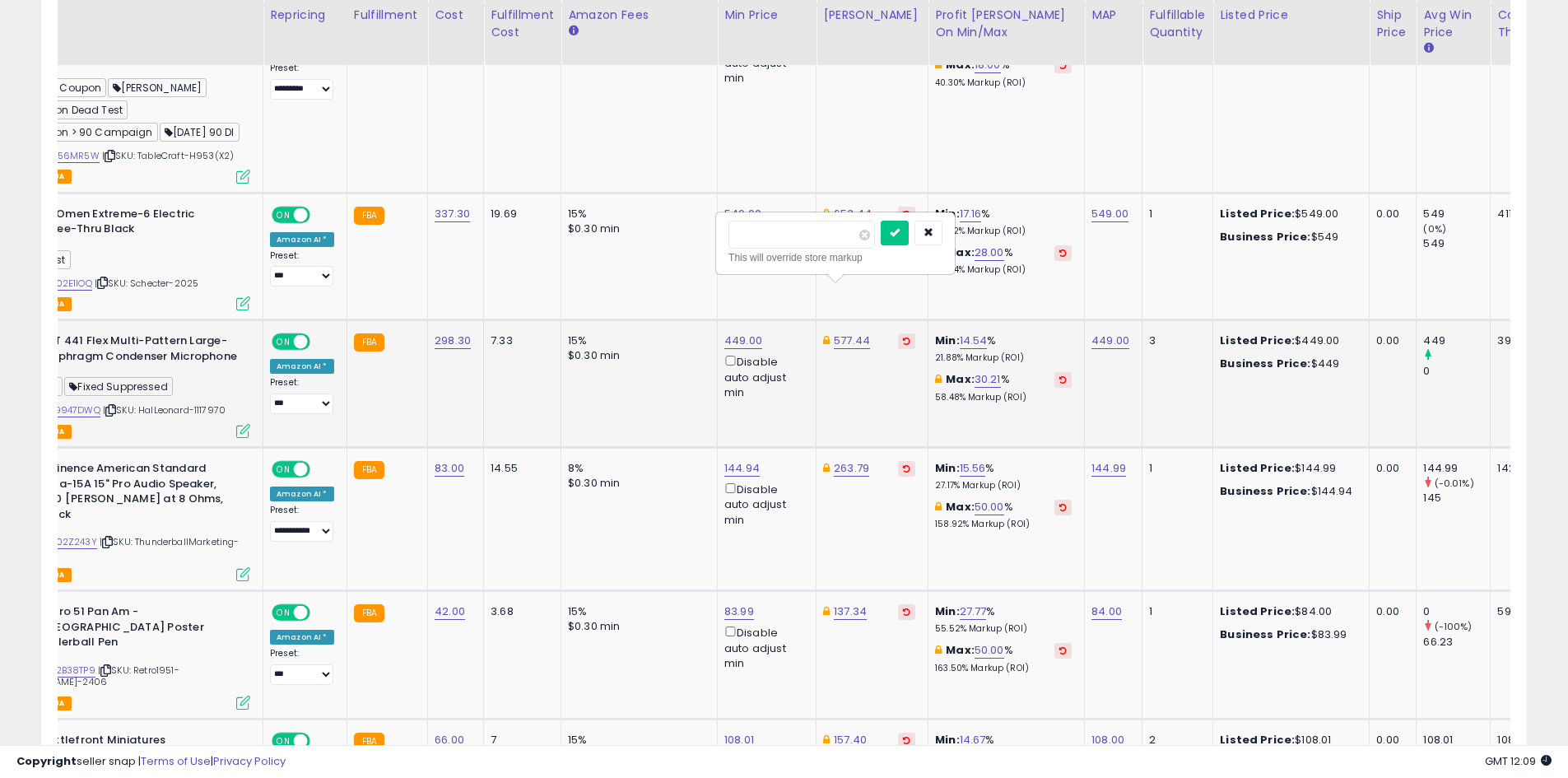 type on "***" 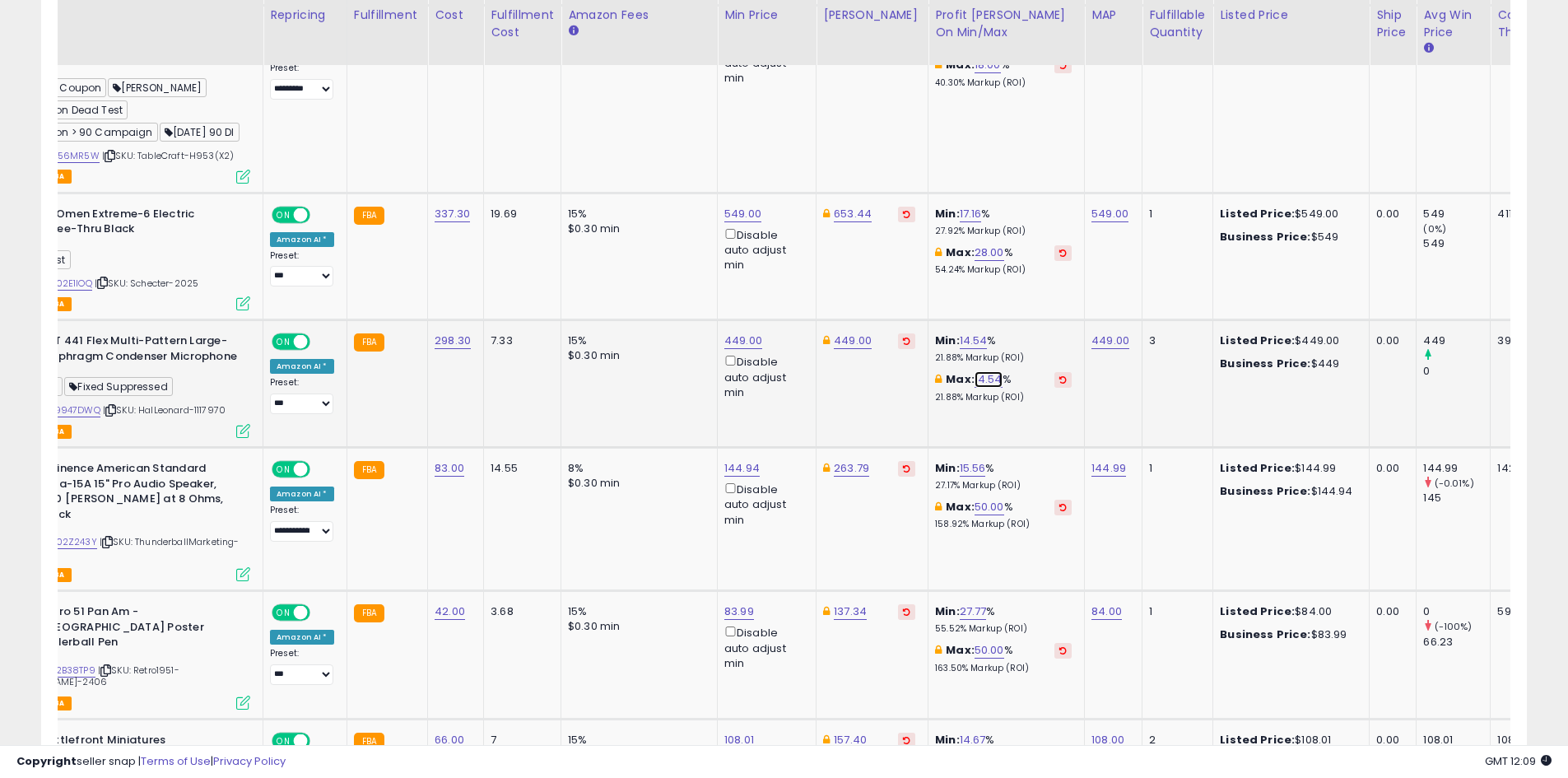 click on "14.54" at bounding box center (989, 380) 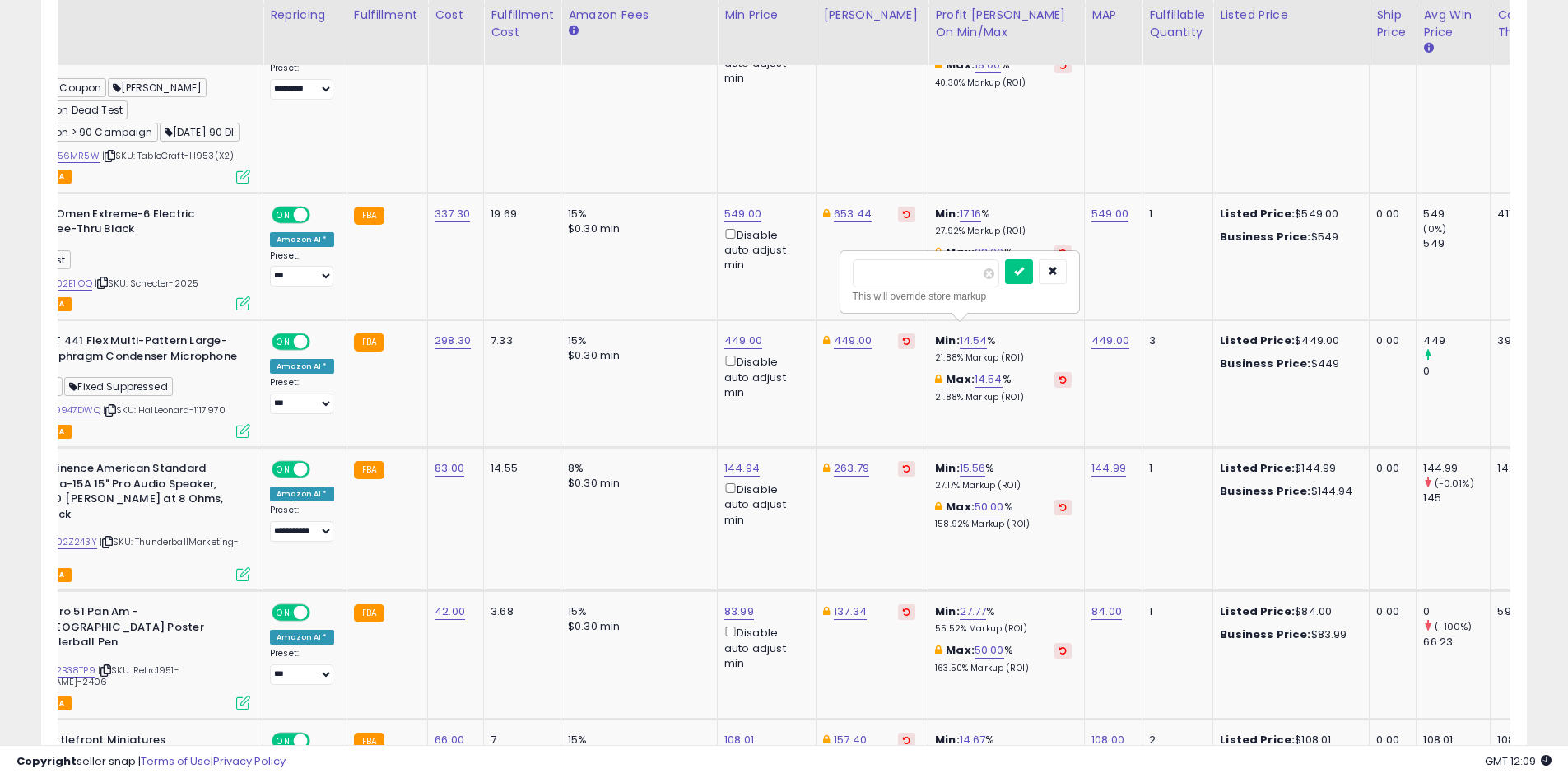 drag, startPoint x: 940, startPoint y: 276, endPoint x: 822, endPoint y: 277, distance: 118.00424 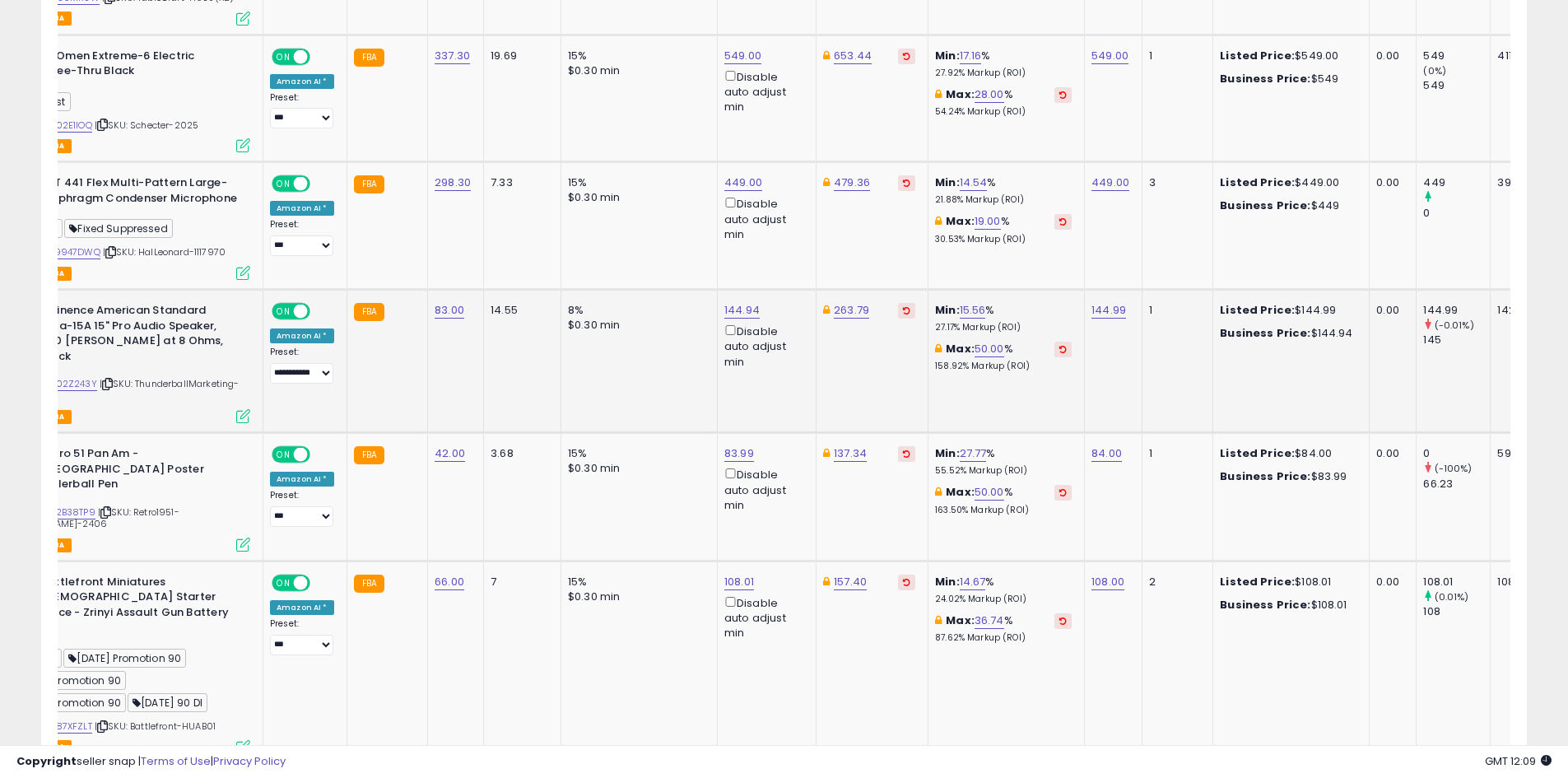 scroll, scrollTop: 3166, scrollLeft: 0, axis: vertical 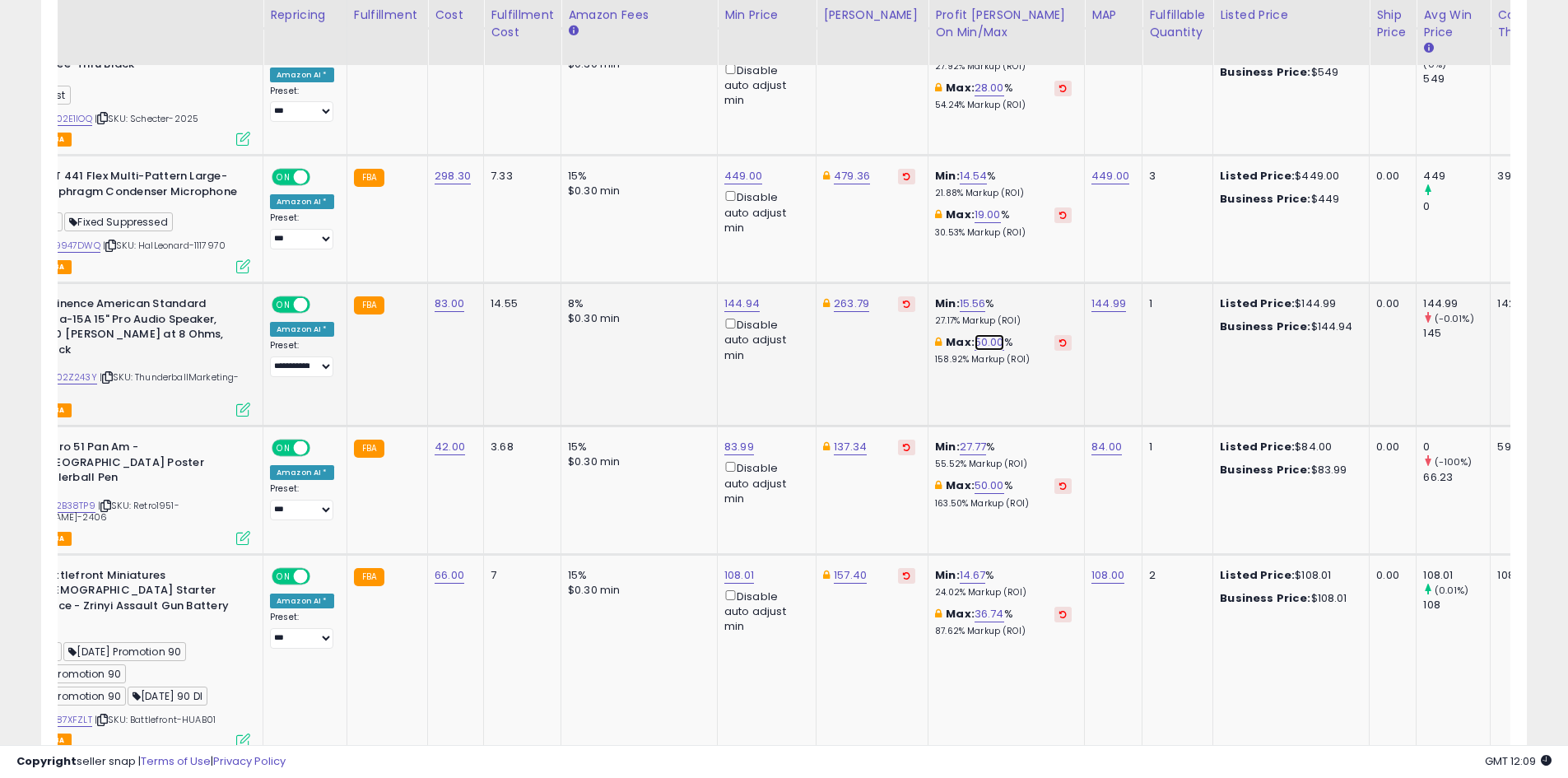 click on "50.00" at bounding box center (989, 342) 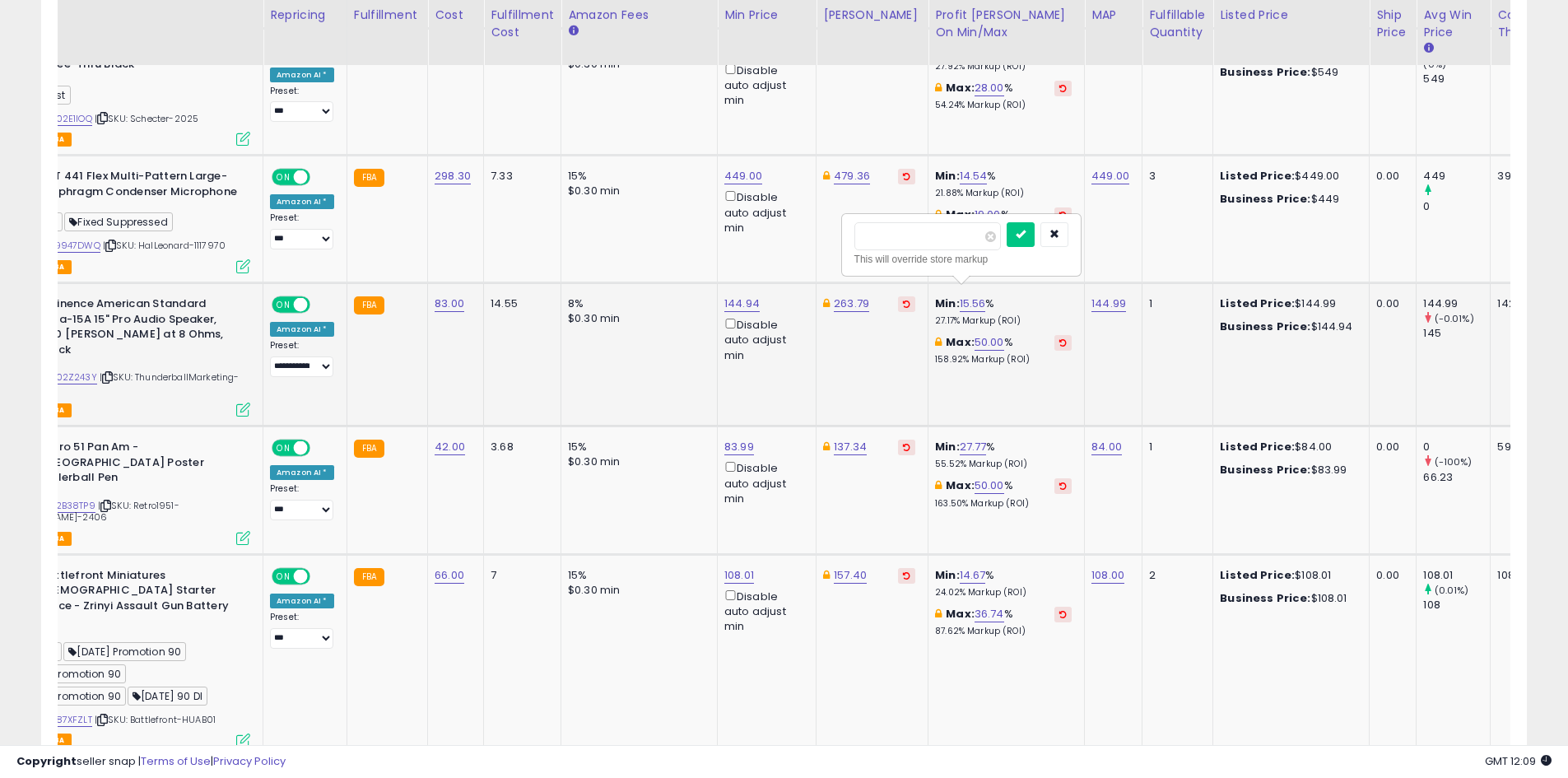 drag, startPoint x: 957, startPoint y: 236, endPoint x: 809, endPoint y: 239, distance: 148.03 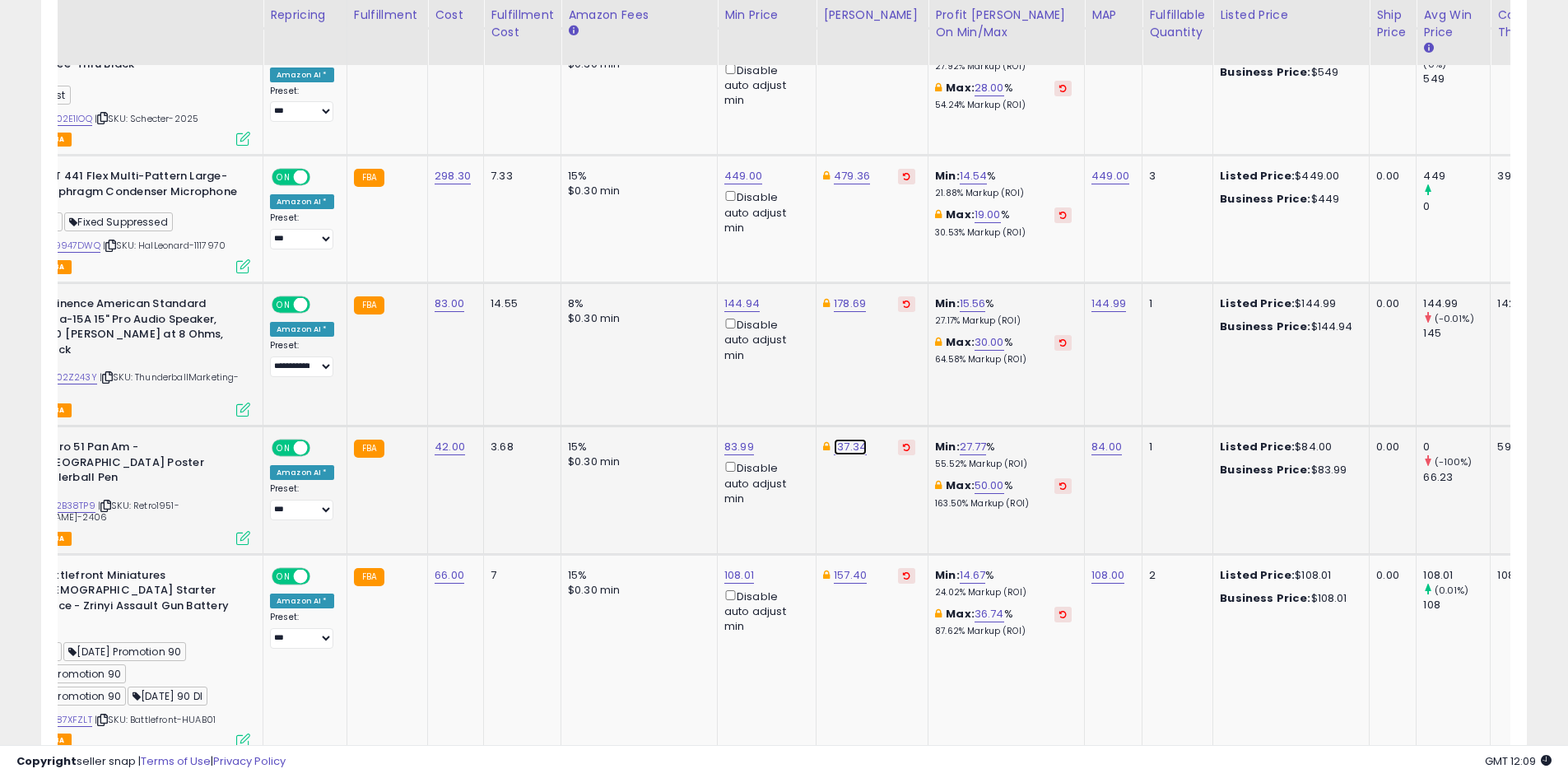 click on "137.34" at bounding box center (849, -2240) 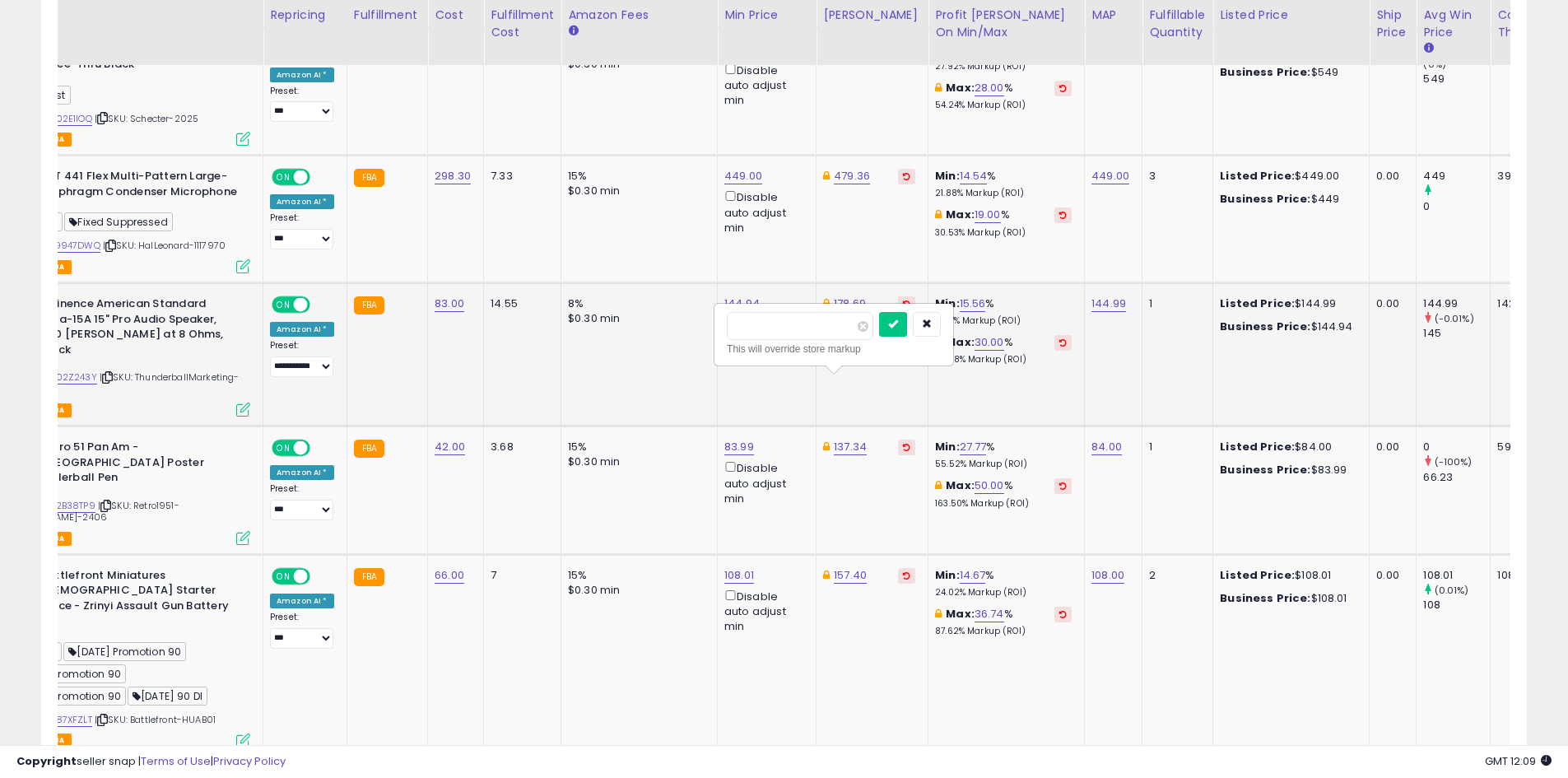 drag, startPoint x: 817, startPoint y: 324, endPoint x: 635, endPoint y: 324, distance: 182 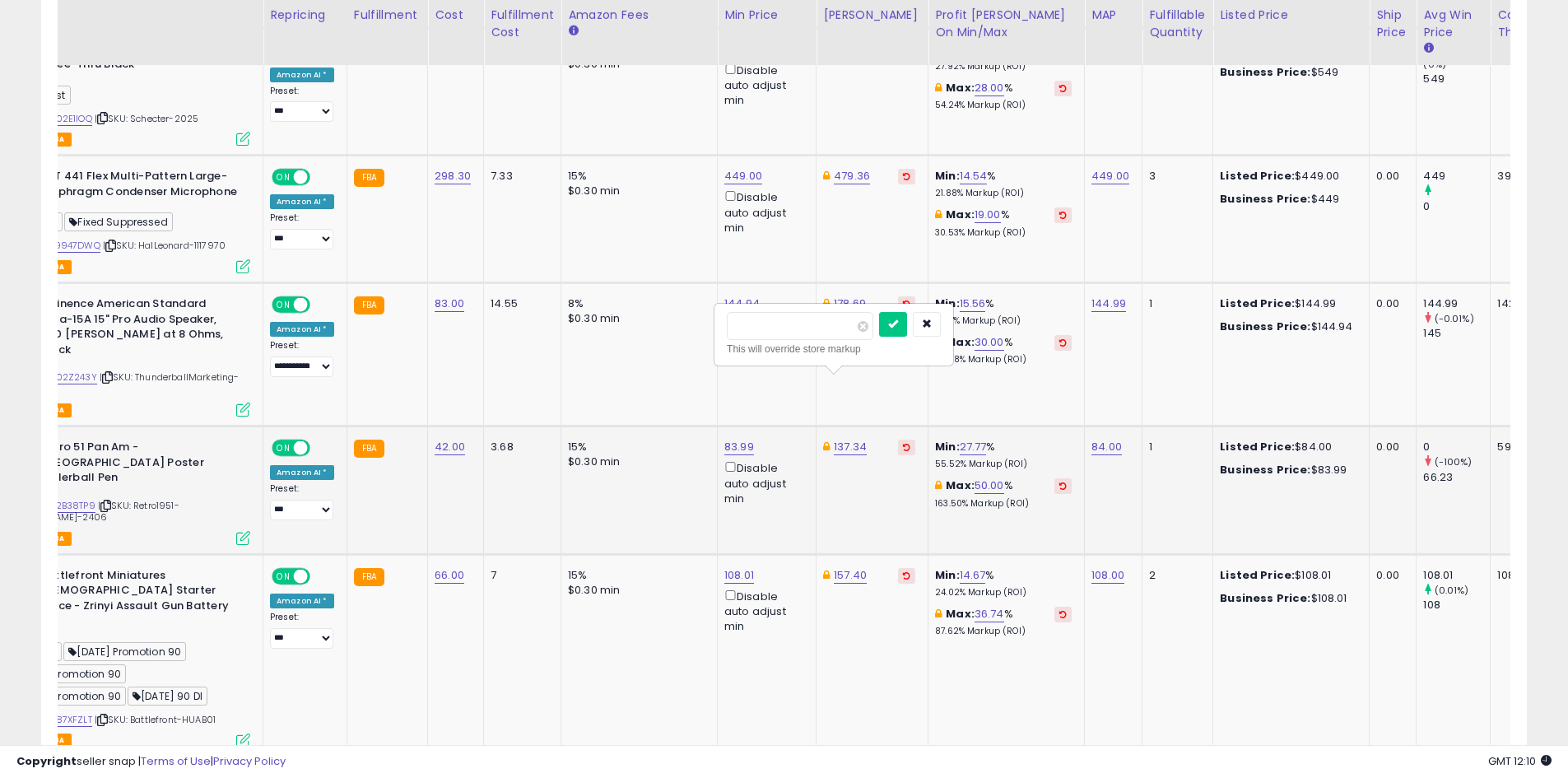 type on "*****" 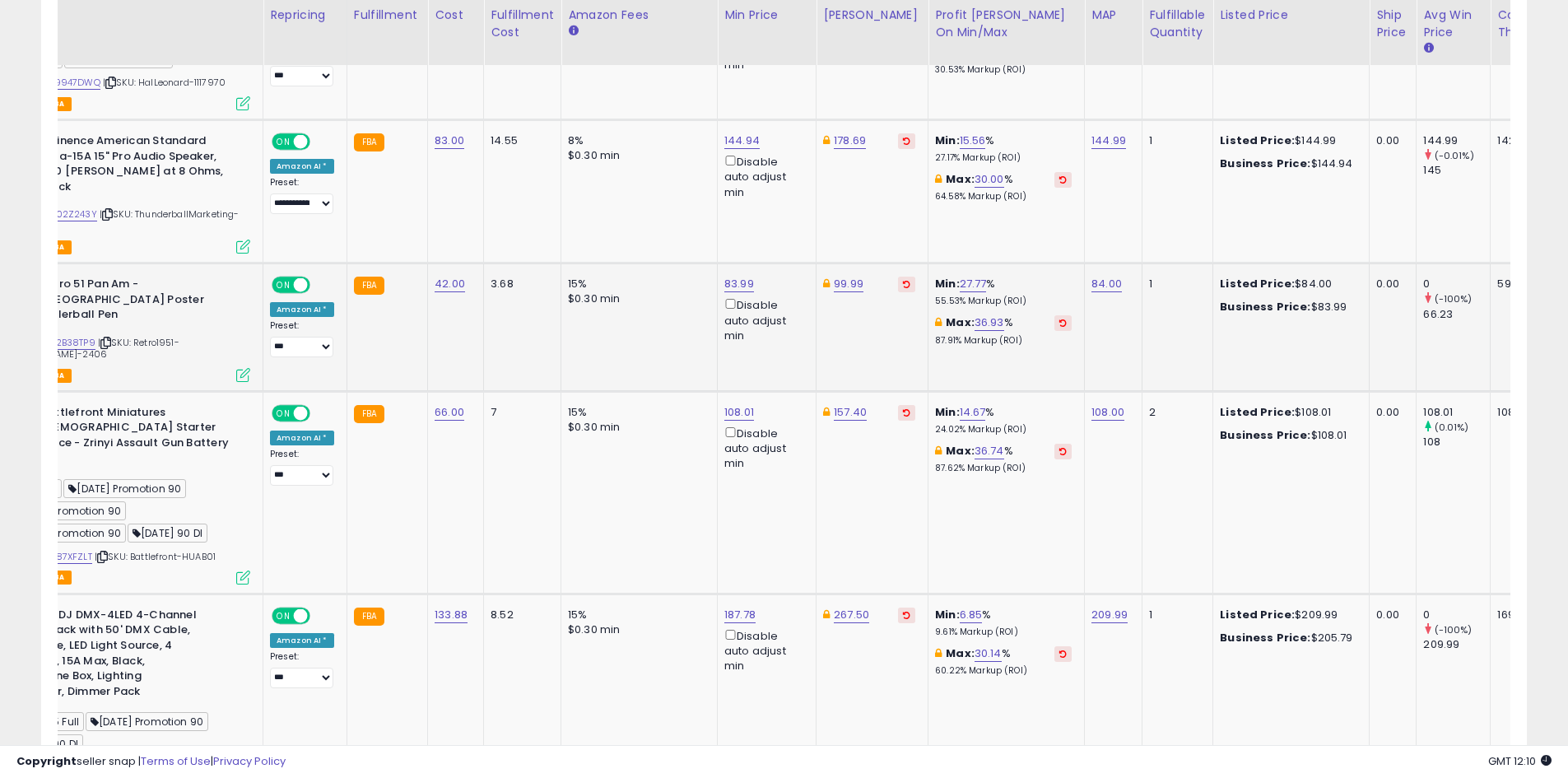 scroll, scrollTop: 3330, scrollLeft: 0, axis: vertical 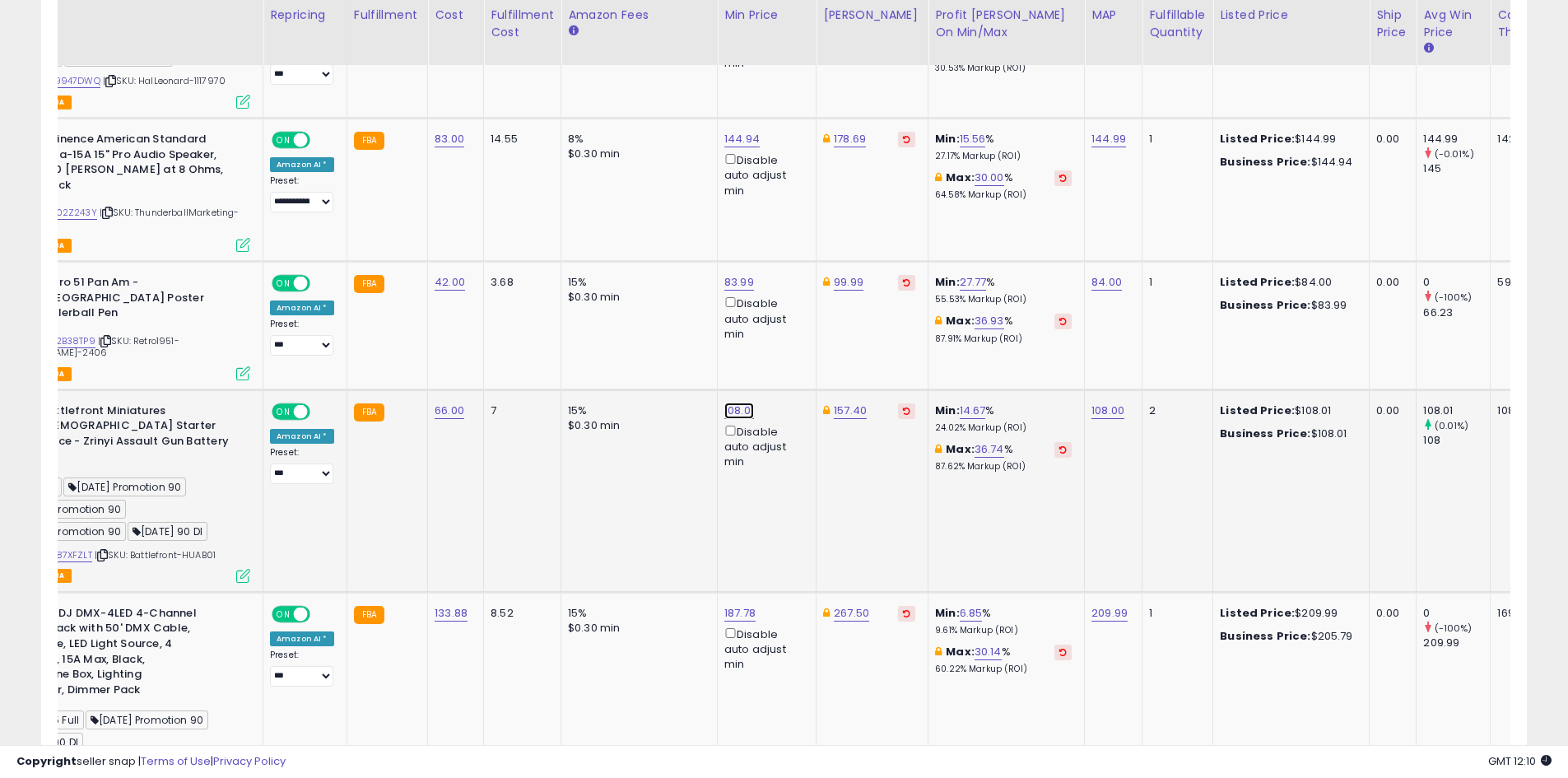 click on "108.01" at bounding box center (739, -2405) 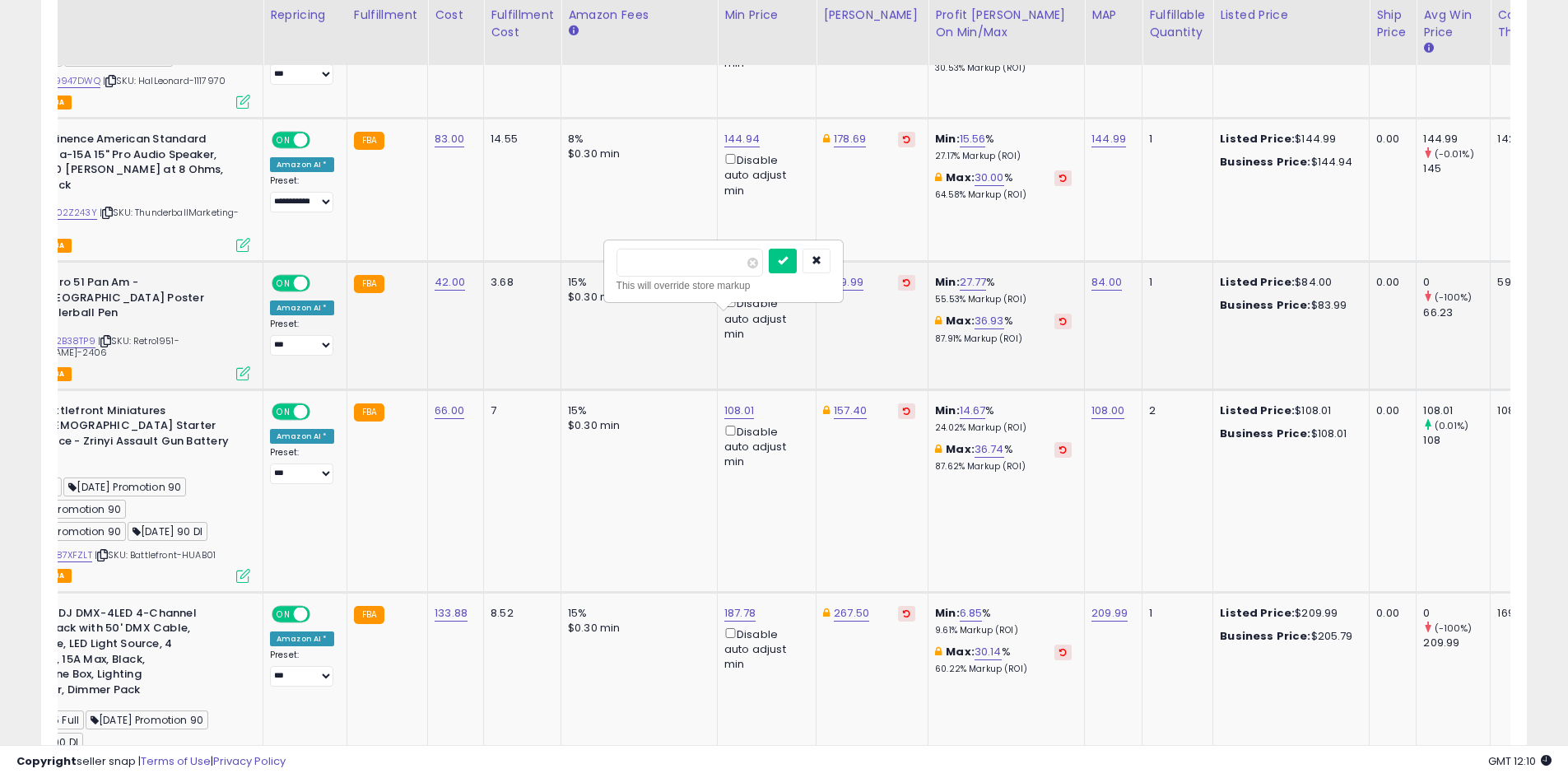 drag, startPoint x: 643, startPoint y: 263, endPoint x: 524, endPoint y: 262, distance: 119.0042 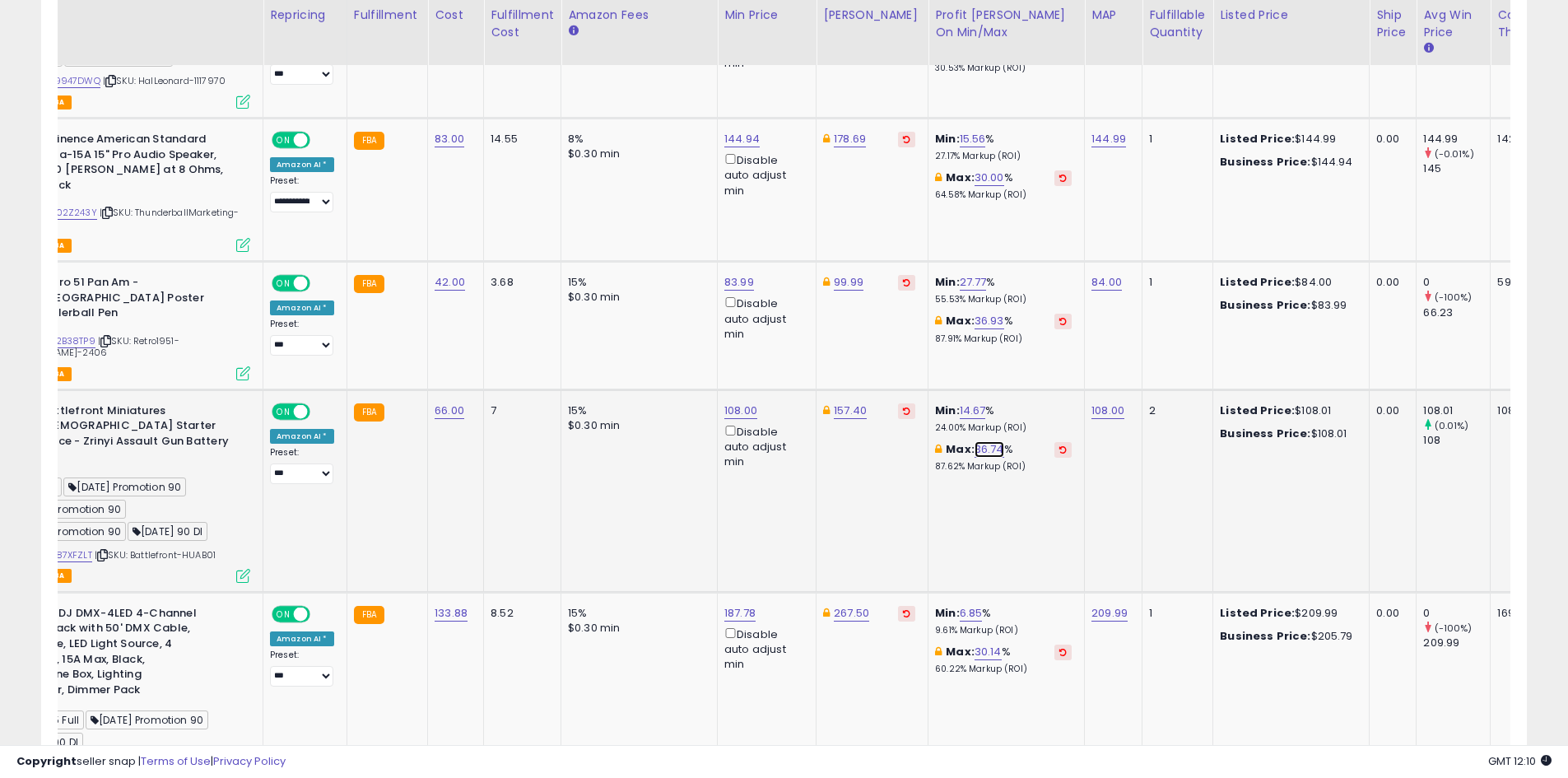 click on "36.74" at bounding box center [989, 450] 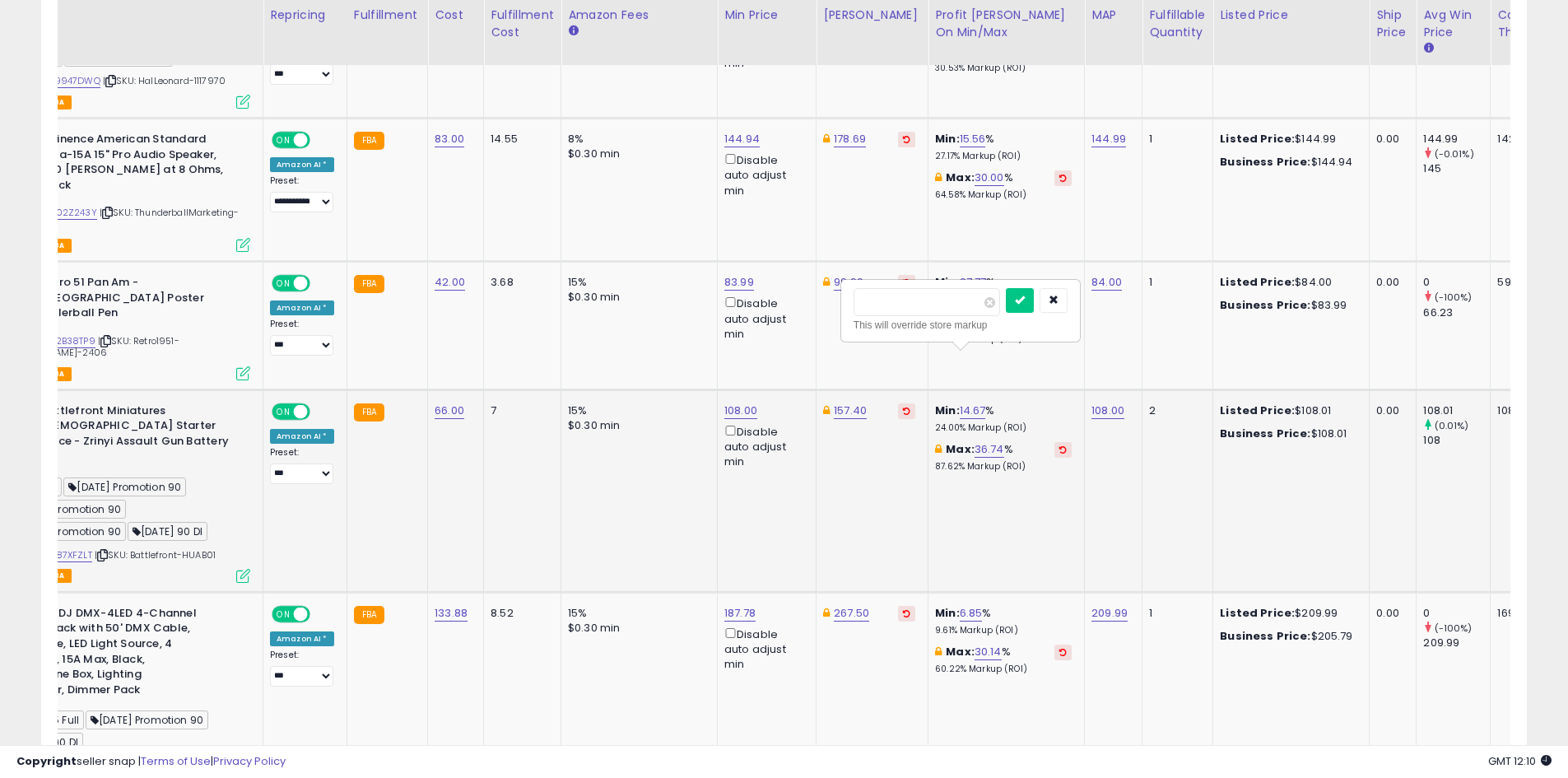drag, startPoint x: 937, startPoint y: 294, endPoint x: 802, endPoint y: 300, distance: 135.13327 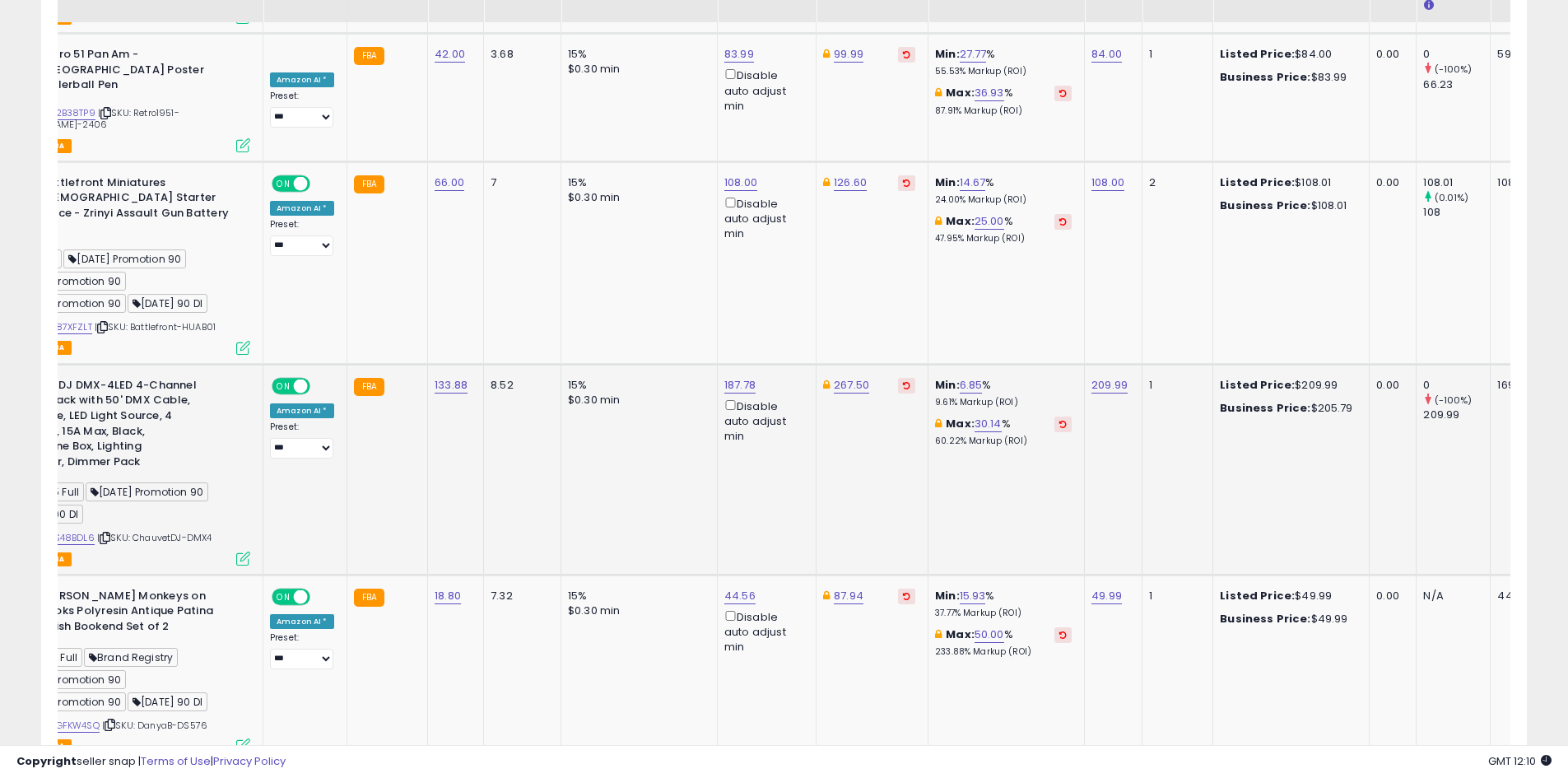 scroll, scrollTop: 3577, scrollLeft: 0, axis: vertical 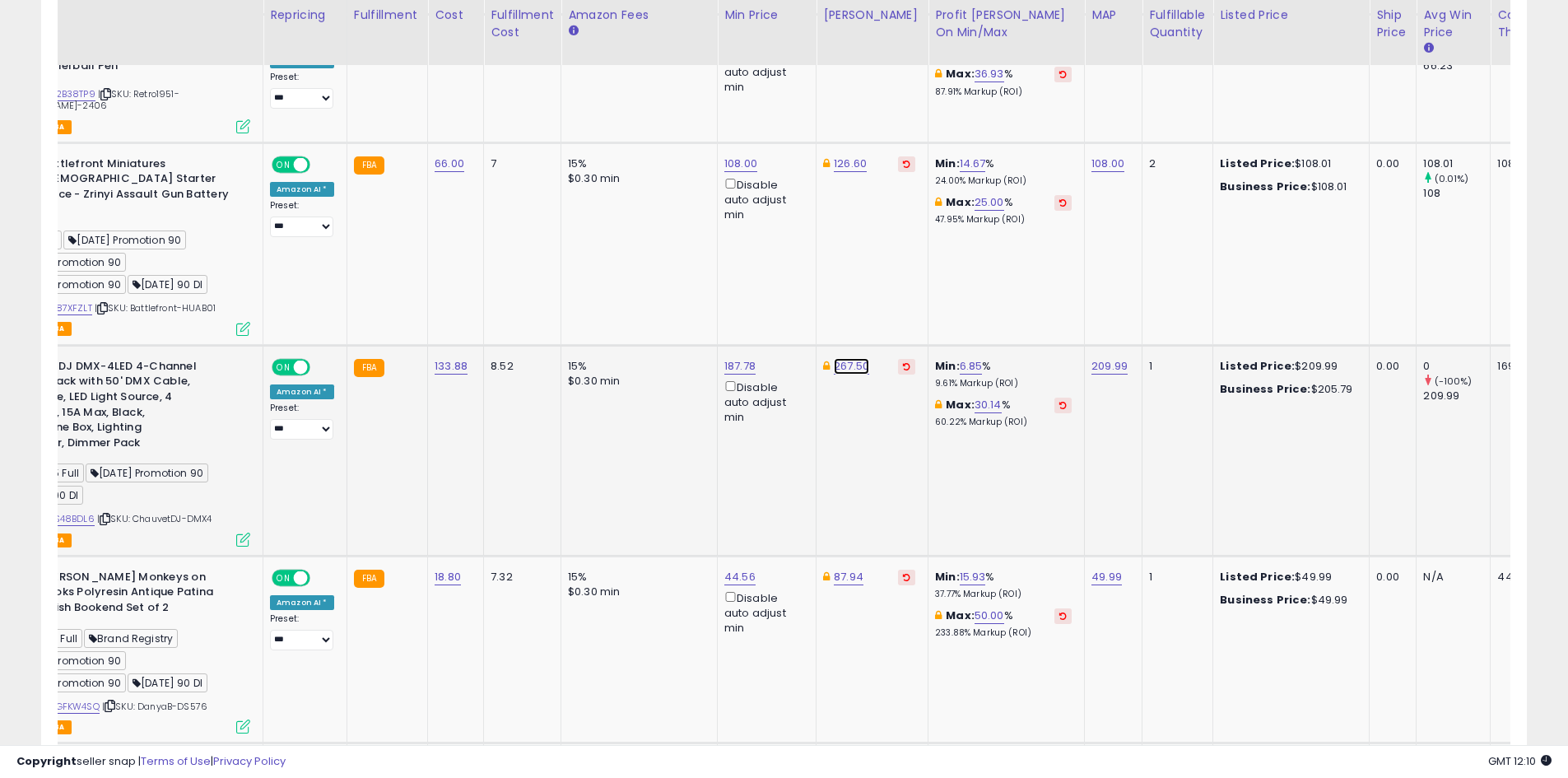 click on "267.50" at bounding box center [849, -2652] 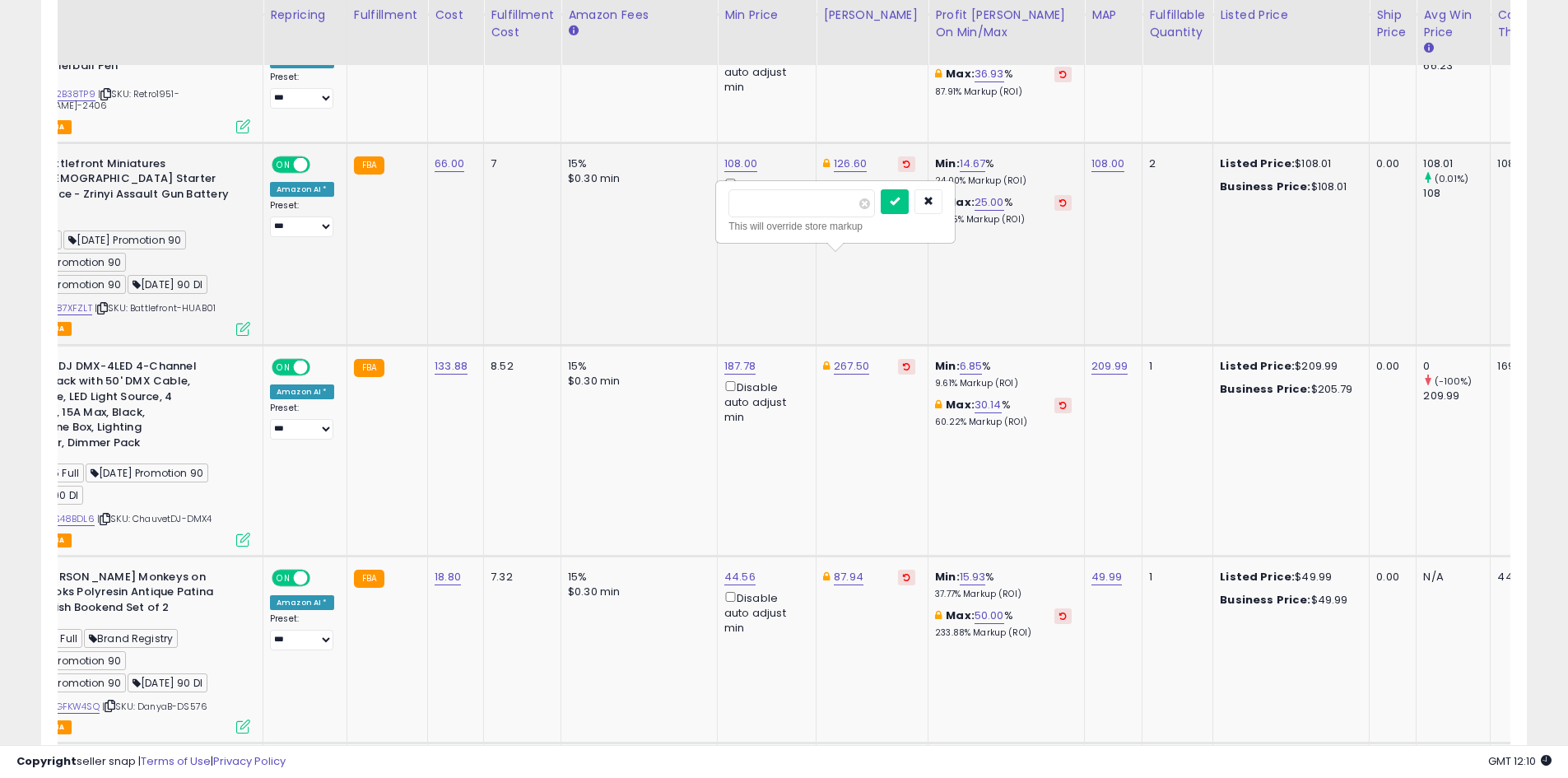 drag, startPoint x: 794, startPoint y: 207, endPoint x: 643, endPoint y: 208, distance: 151.00331 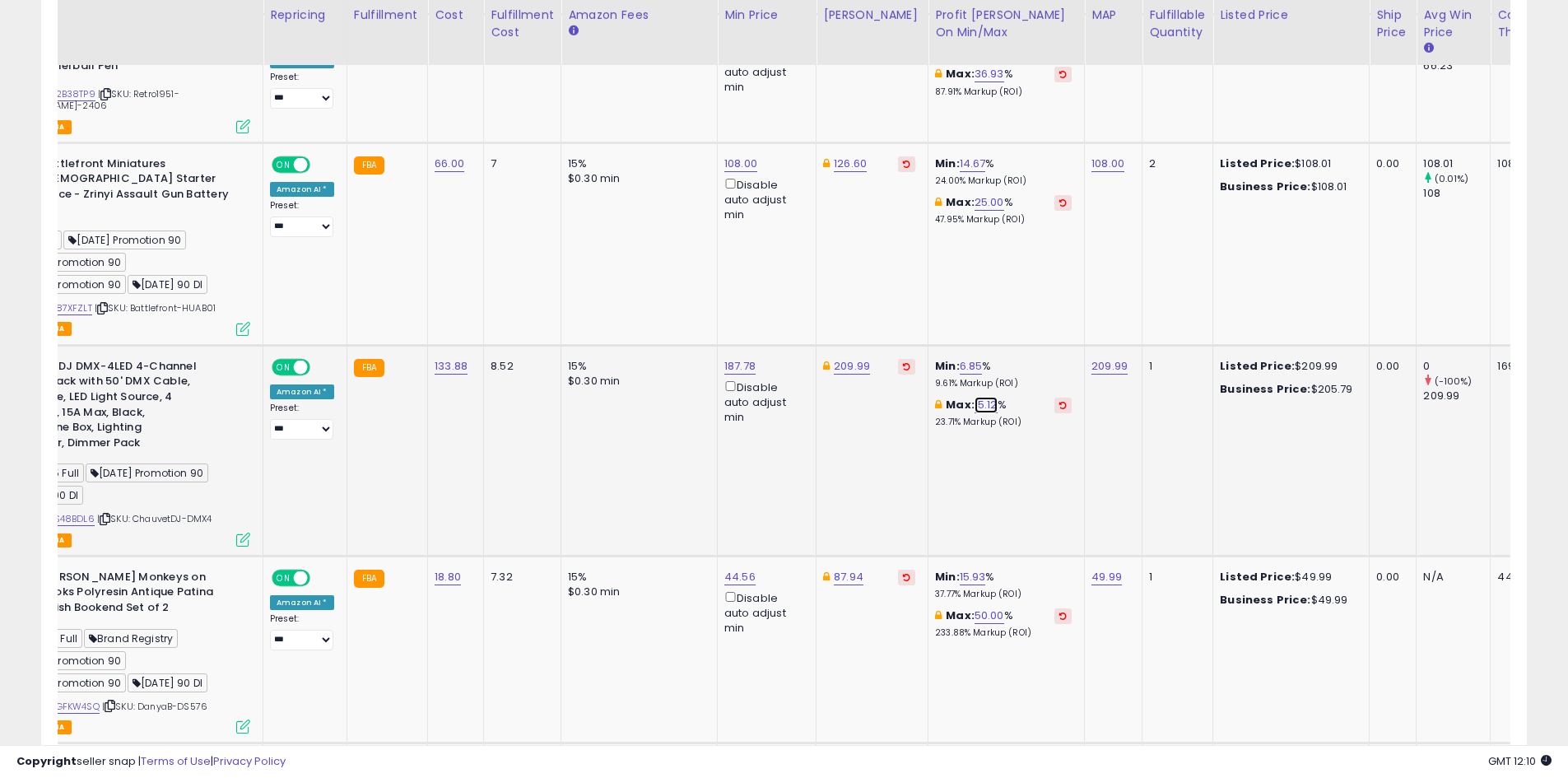 click on "15.12" at bounding box center [986, 405] 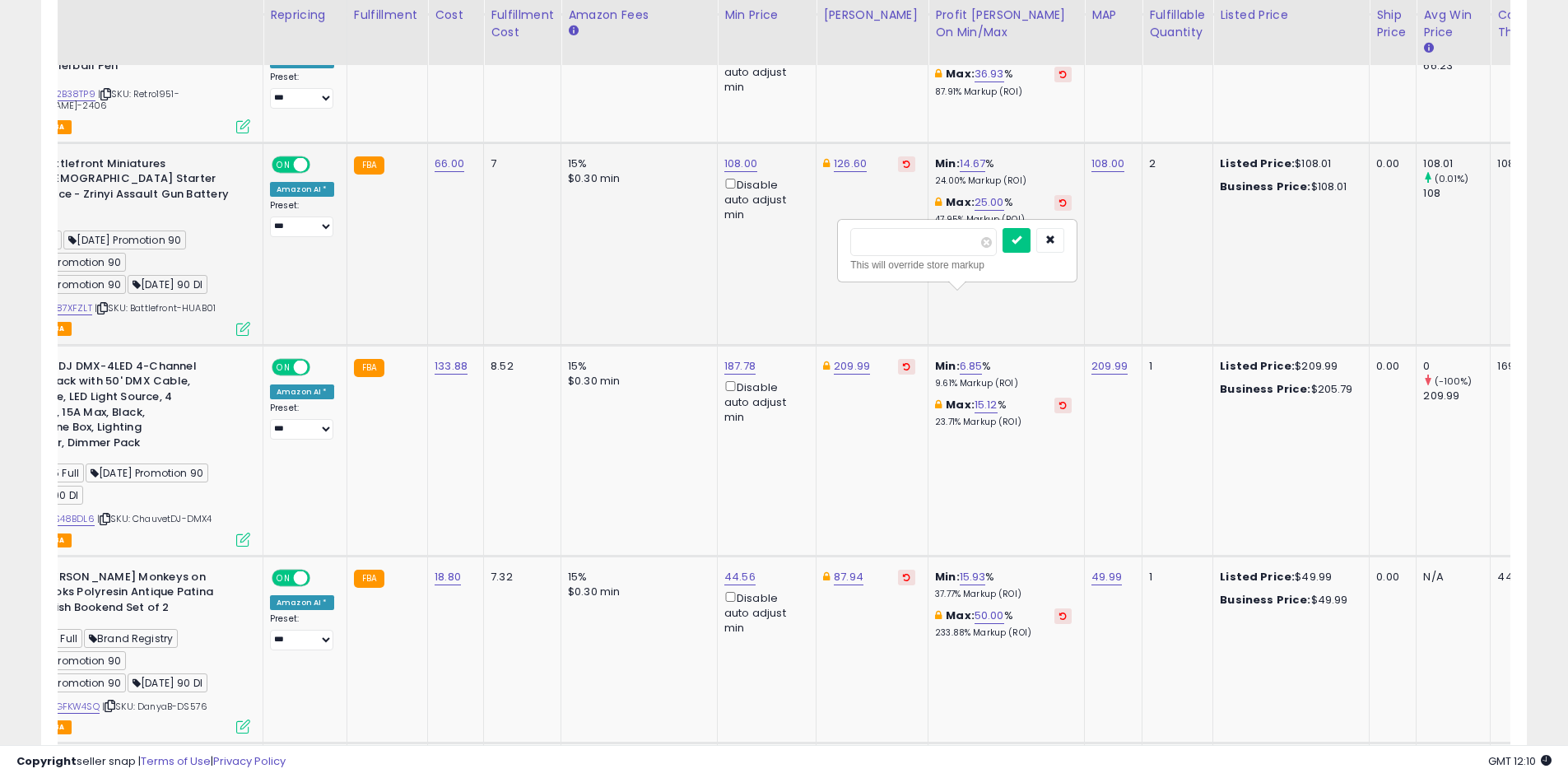 drag, startPoint x: 906, startPoint y: 239, endPoint x: 778, endPoint y: 238, distance: 128.0039 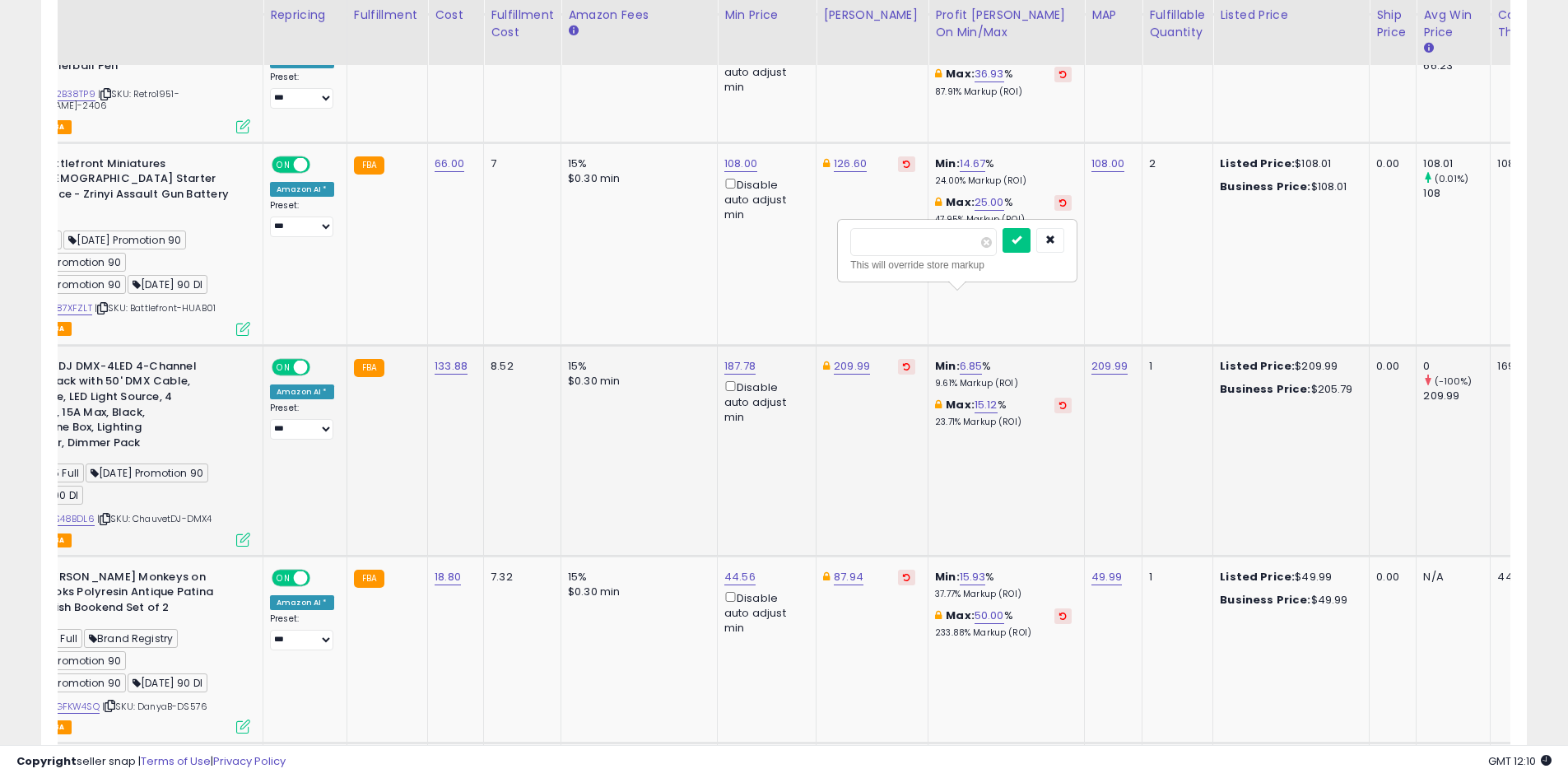 type on "**" 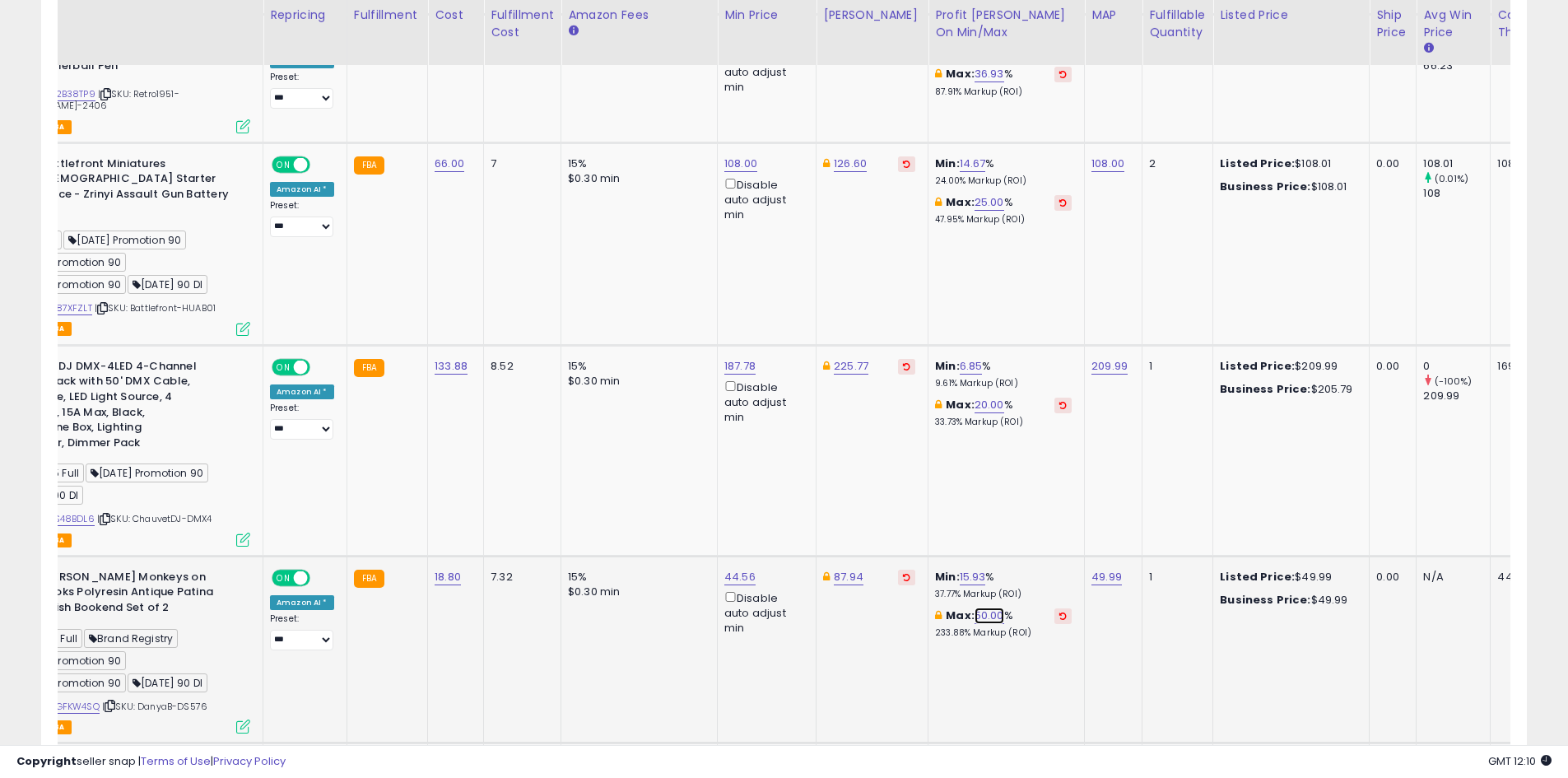 click on "50.00" at bounding box center [989, 616] 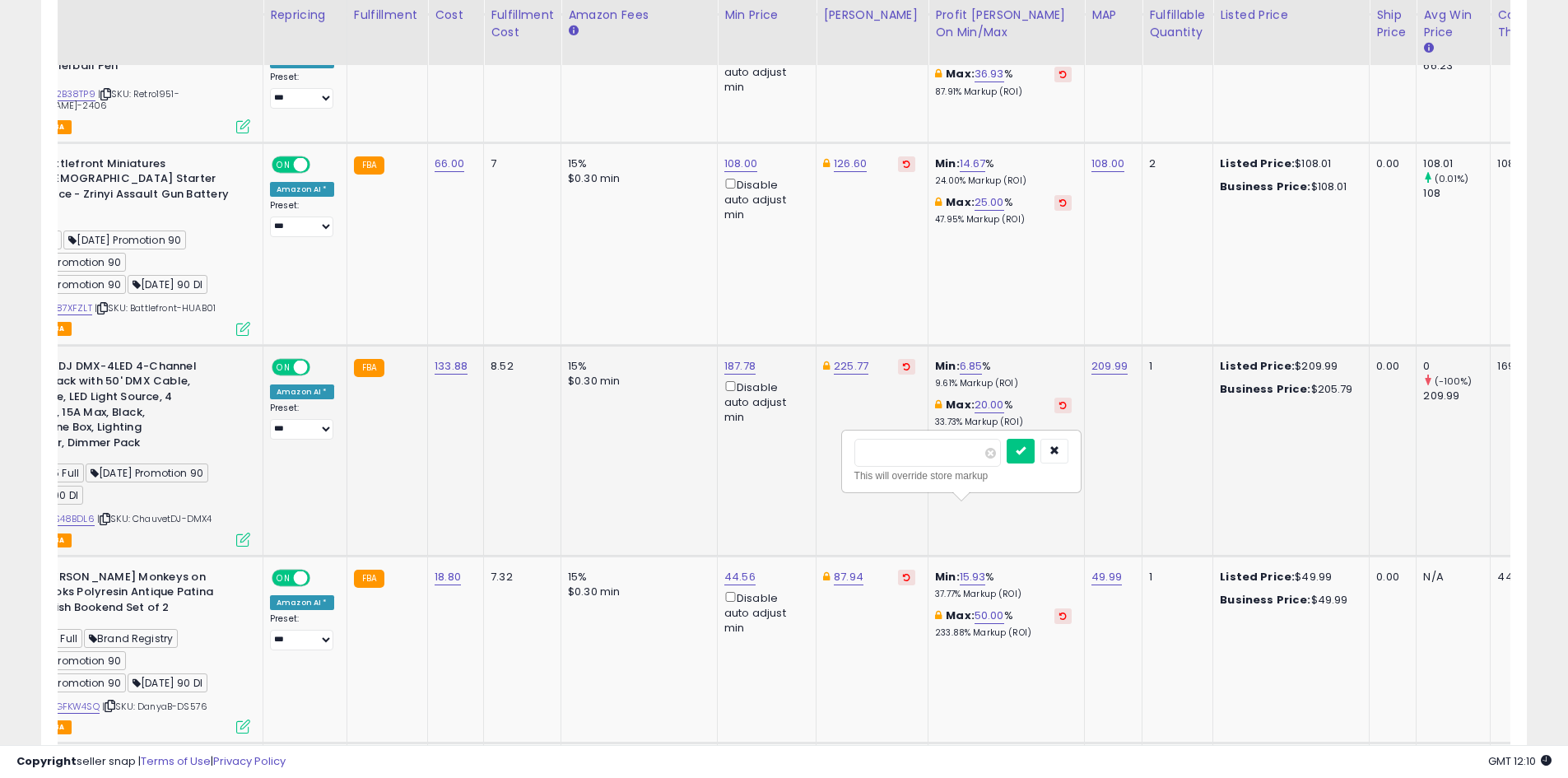 drag, startPoint x: 895, startPoint y: 449, endPoint x: 781, endPoint y: 444, distance: 114.1096 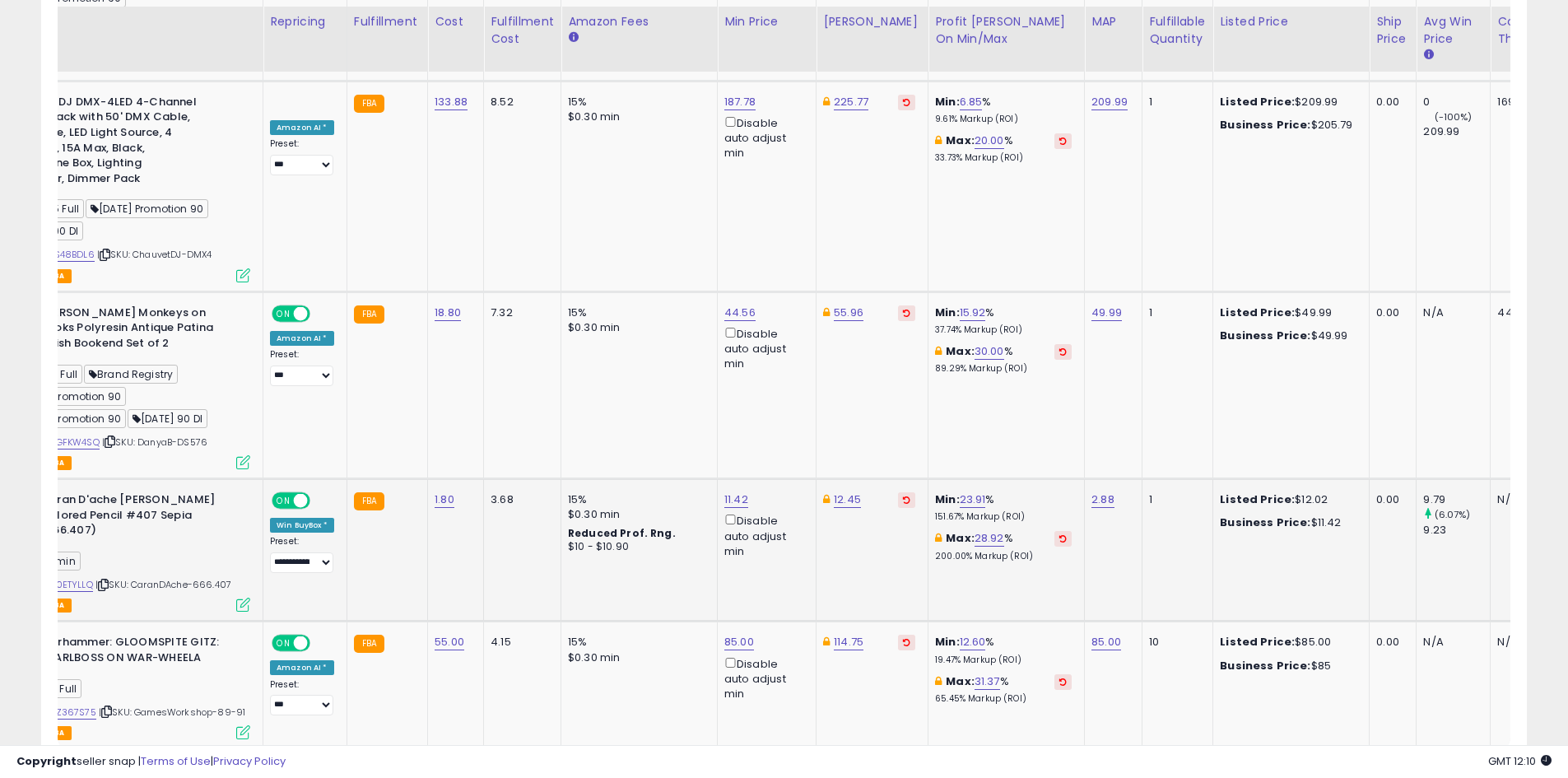 scroll, scrollTop: 3848, scrollLeft: 0, axis: vertical 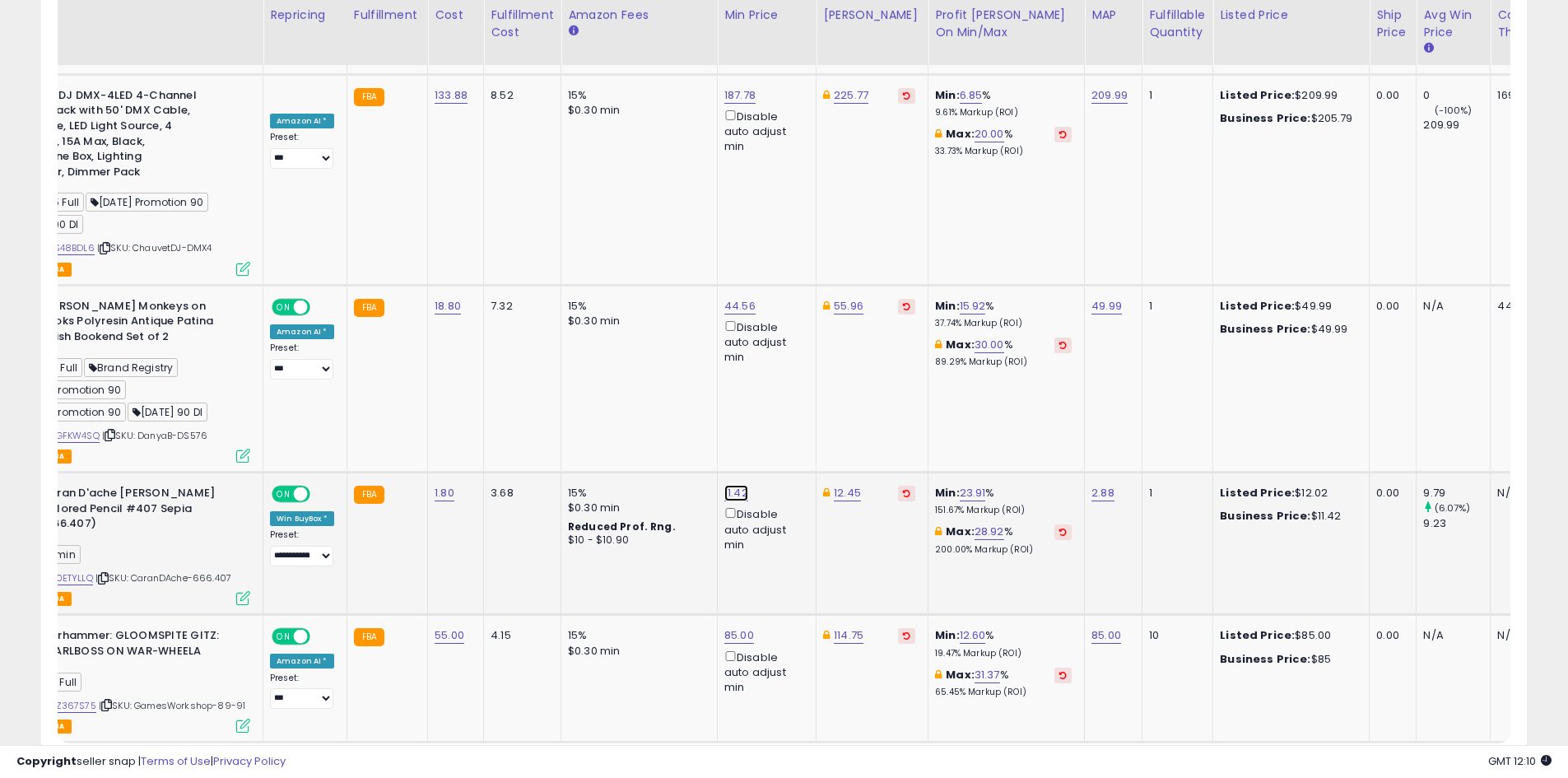click on "11.42" at bounding box center (739, -2923) 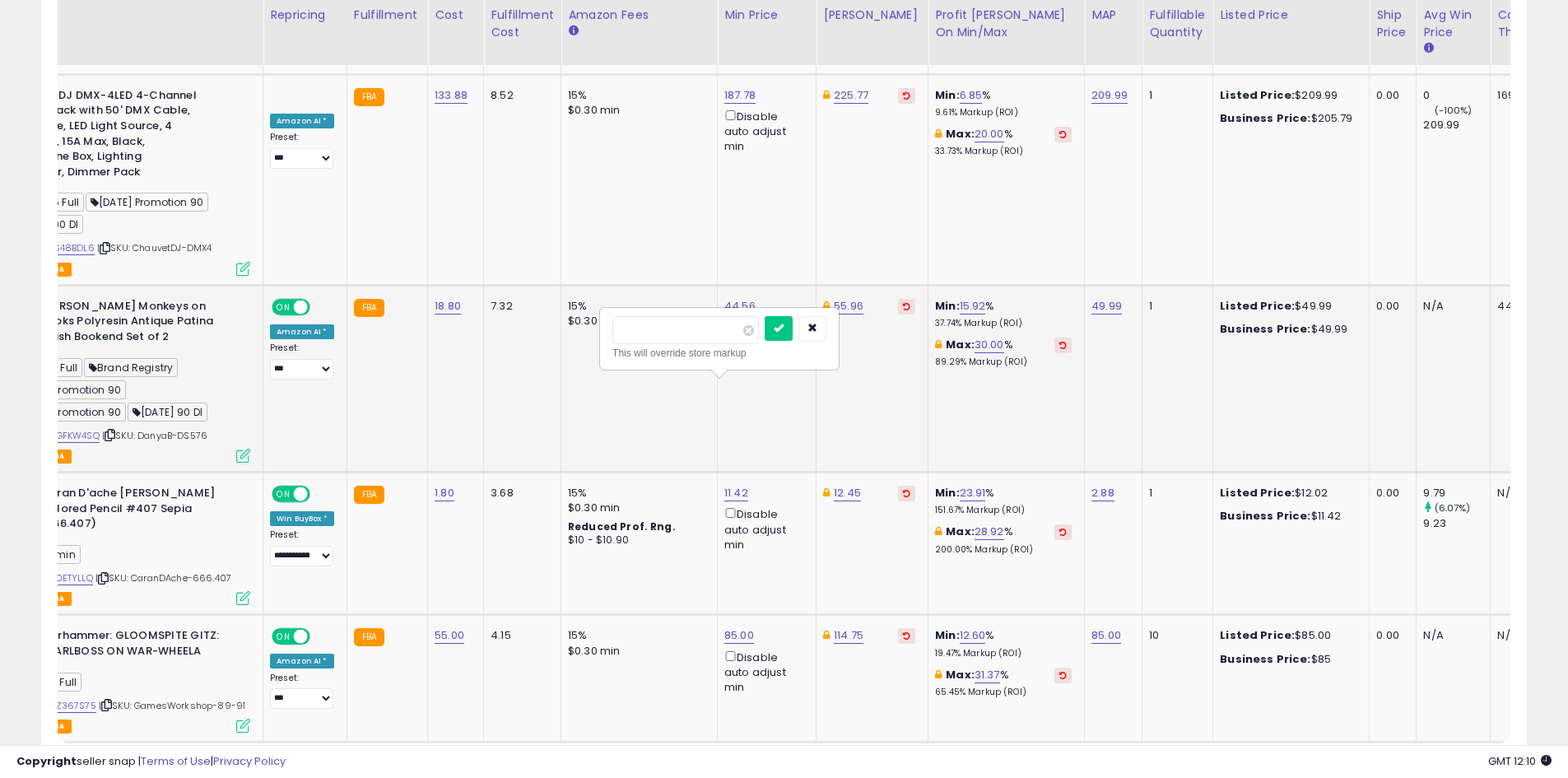 drag, startPoint x: 533, startPoint y: 320, endPoint x: 516, endPoint y: 320, distance: 17 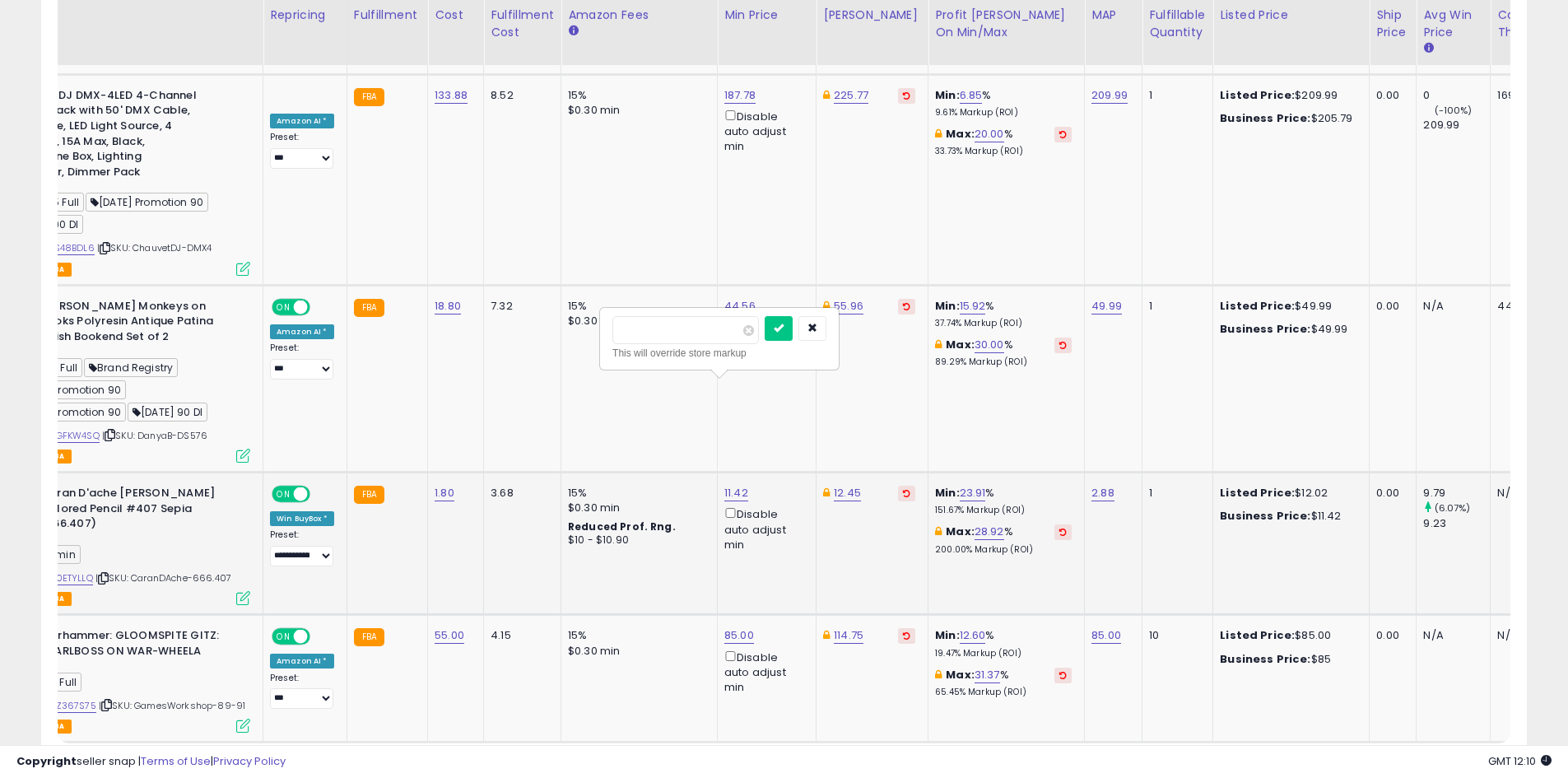 click at bounding box center [779, 328] 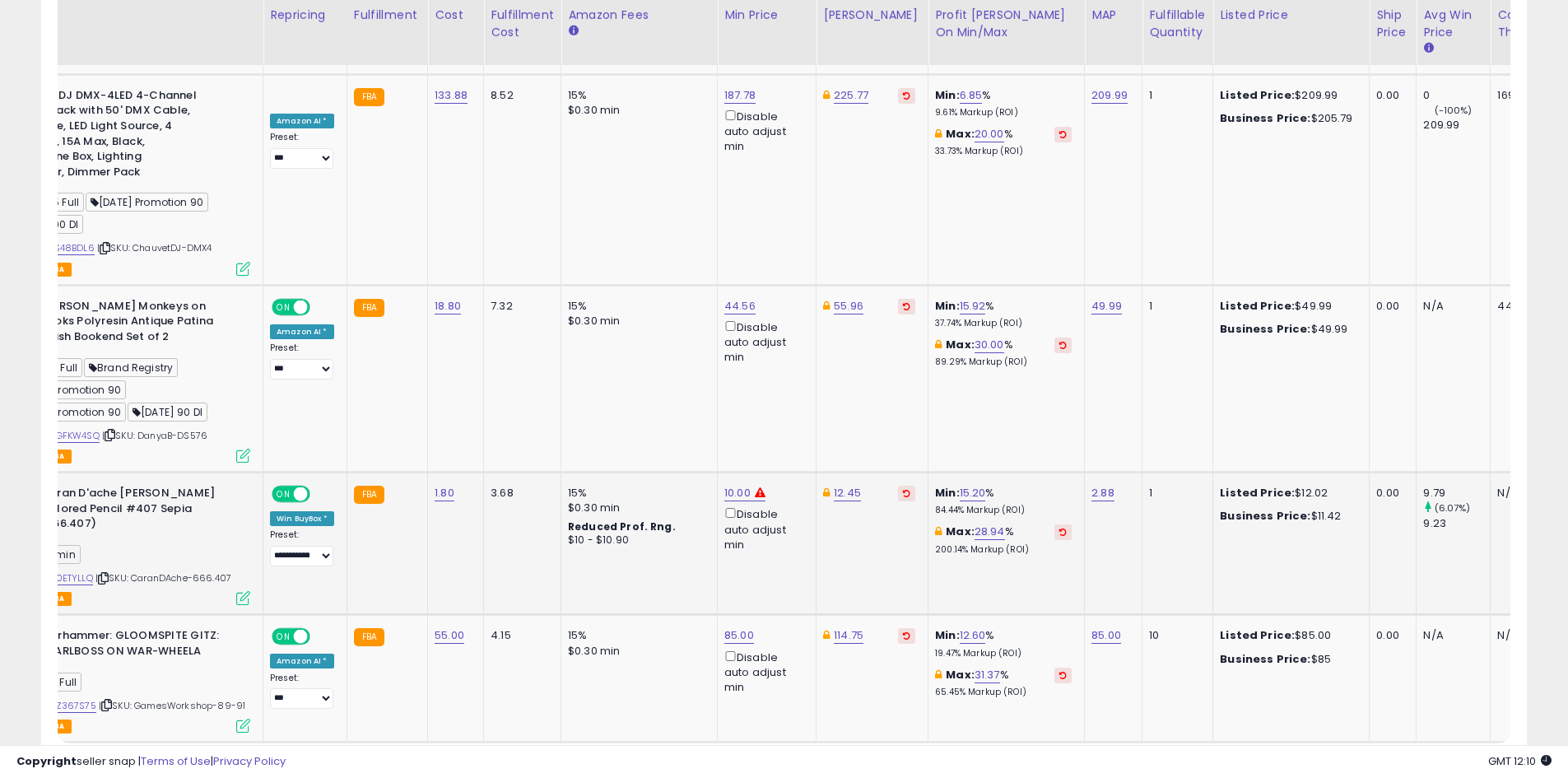 click on "Min:  15.20 %   84.44%  Markup (ROI)" at bounding box center [1003, 501] 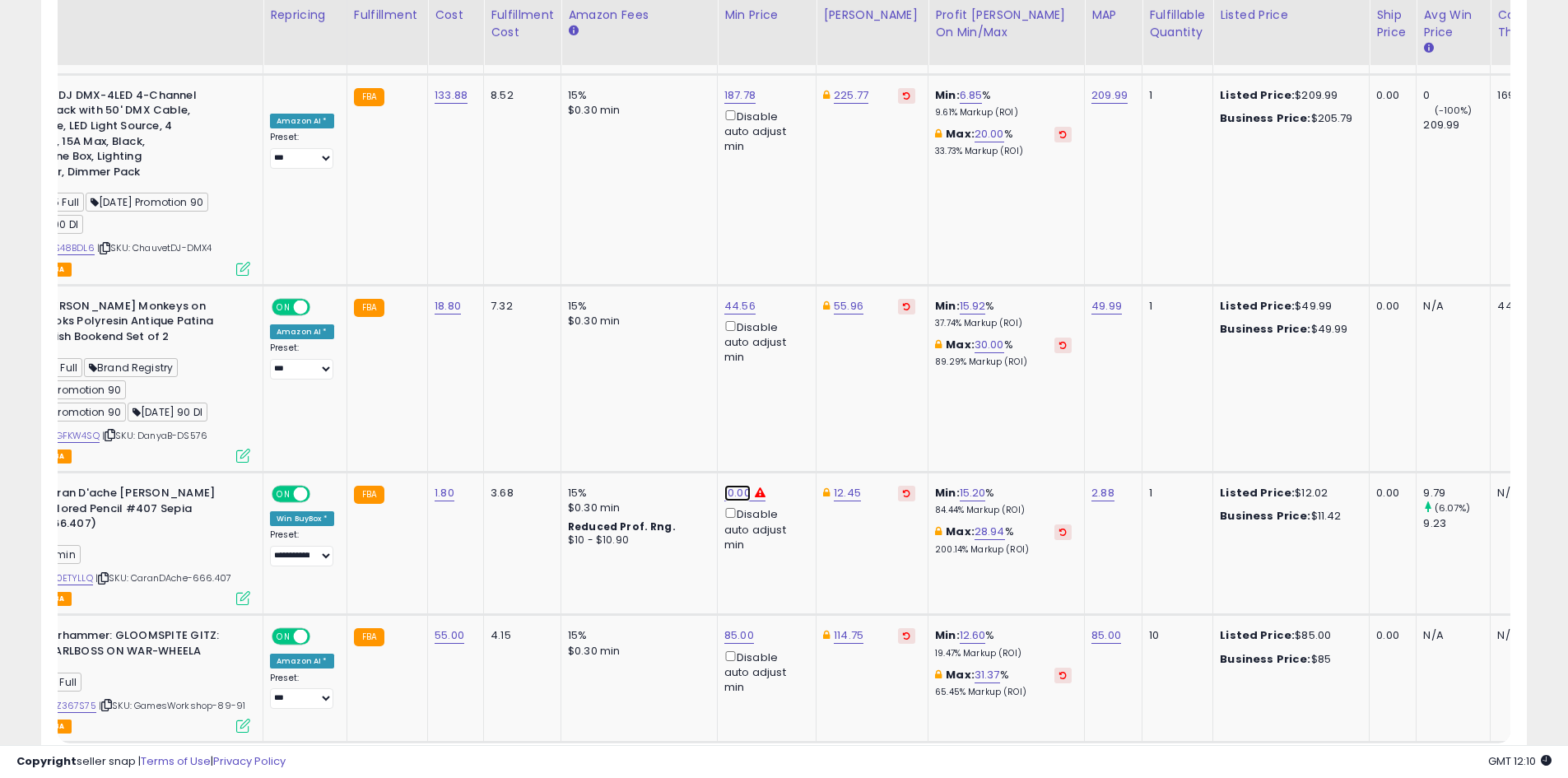 click on "10.00" at bounding box center [739, -2923] 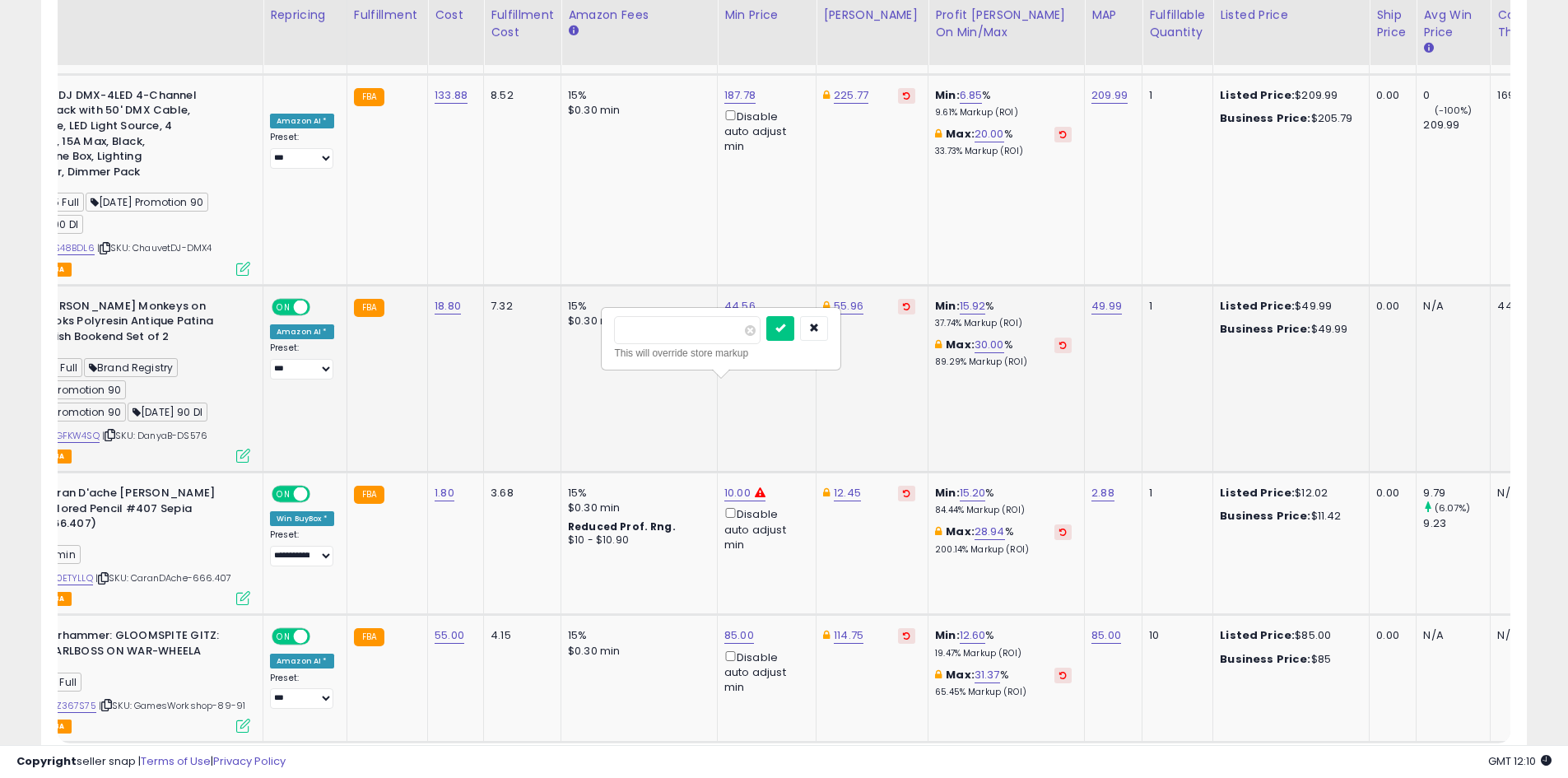 drag, startPoint x: 699, startPoint y: 331, endPoint x: 556, endPoint y: 333, distance: 143.01399 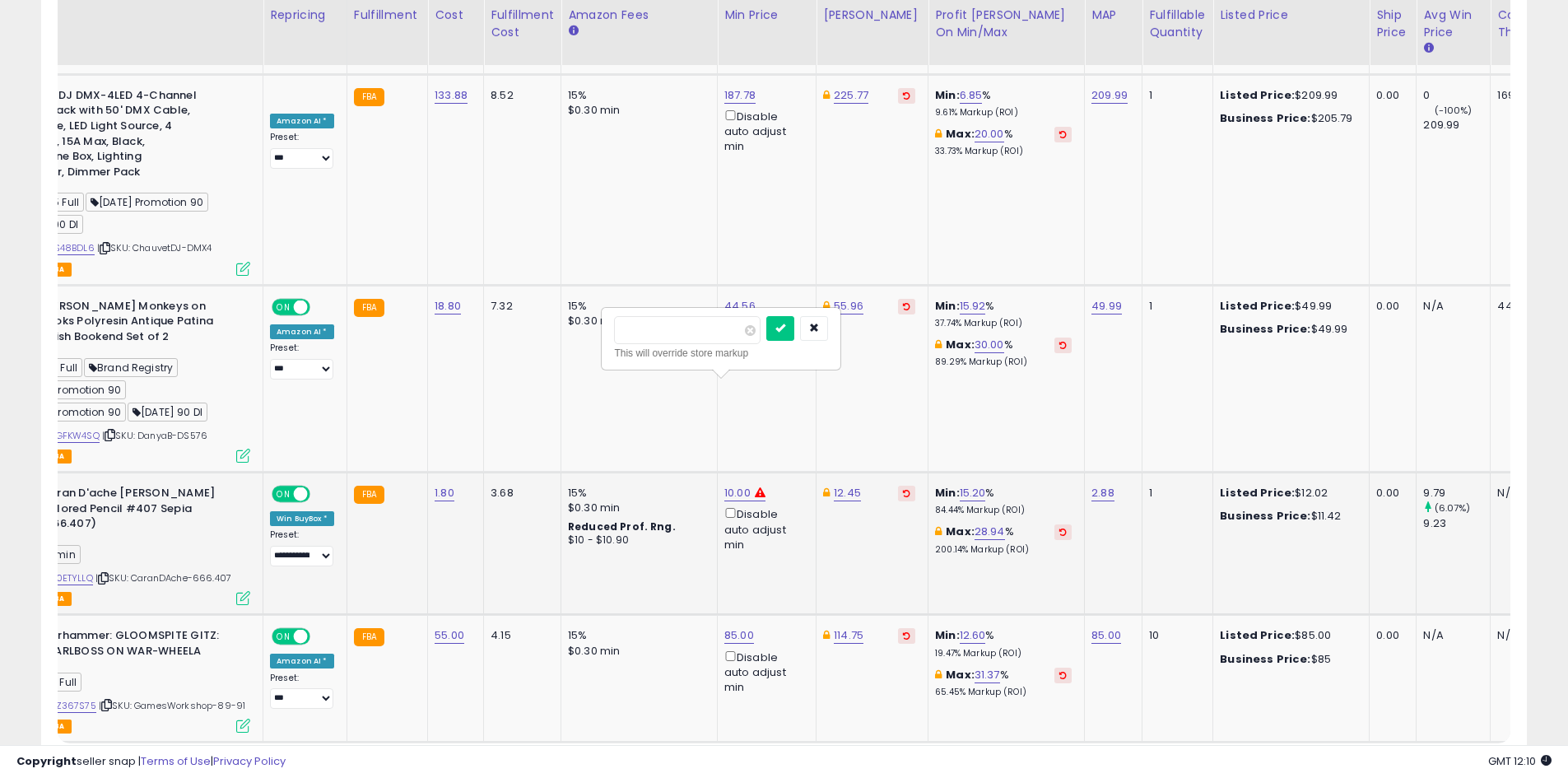 type on "**" 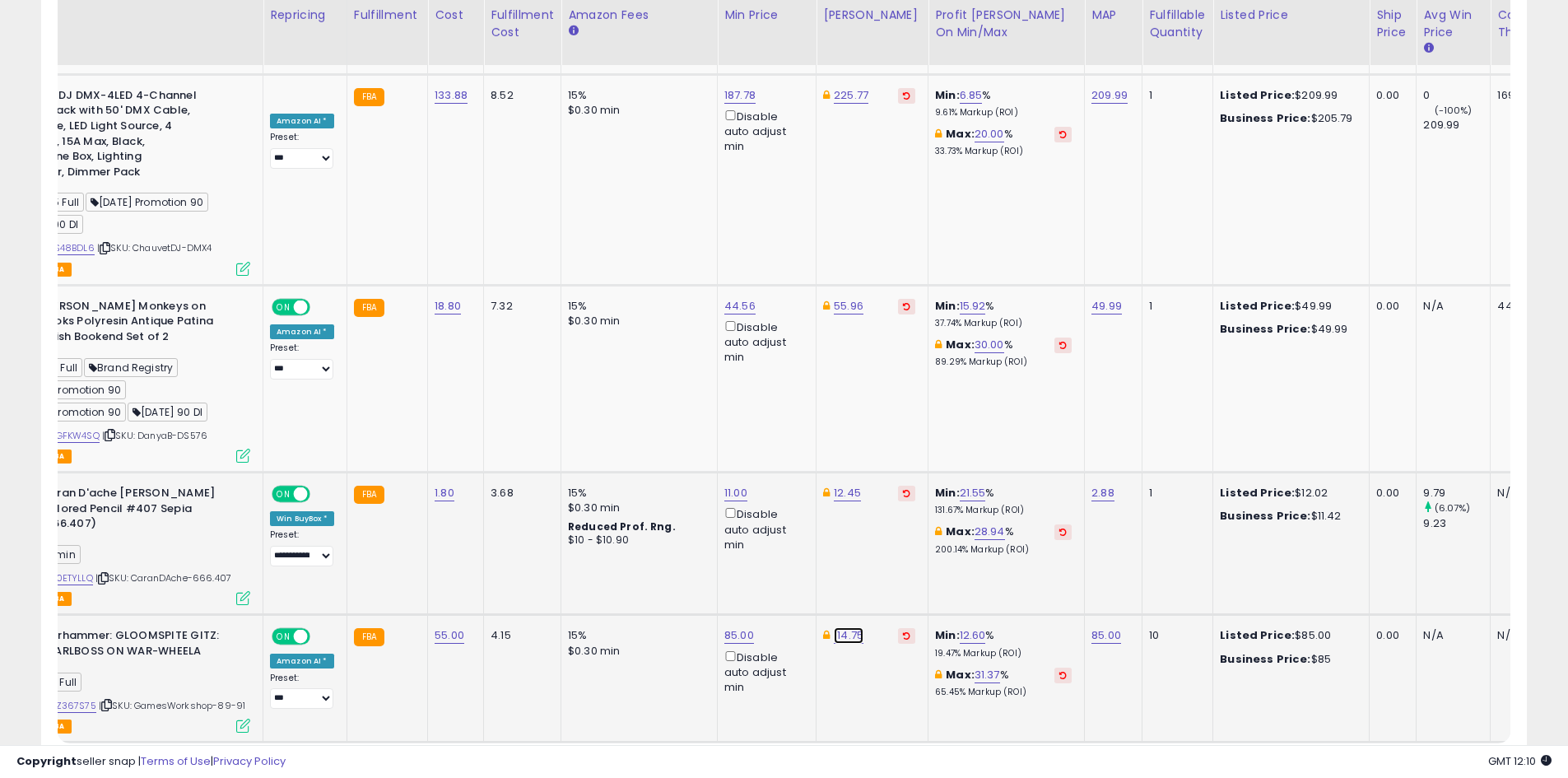 click on "114.75" at bounding box center (849, -2923) 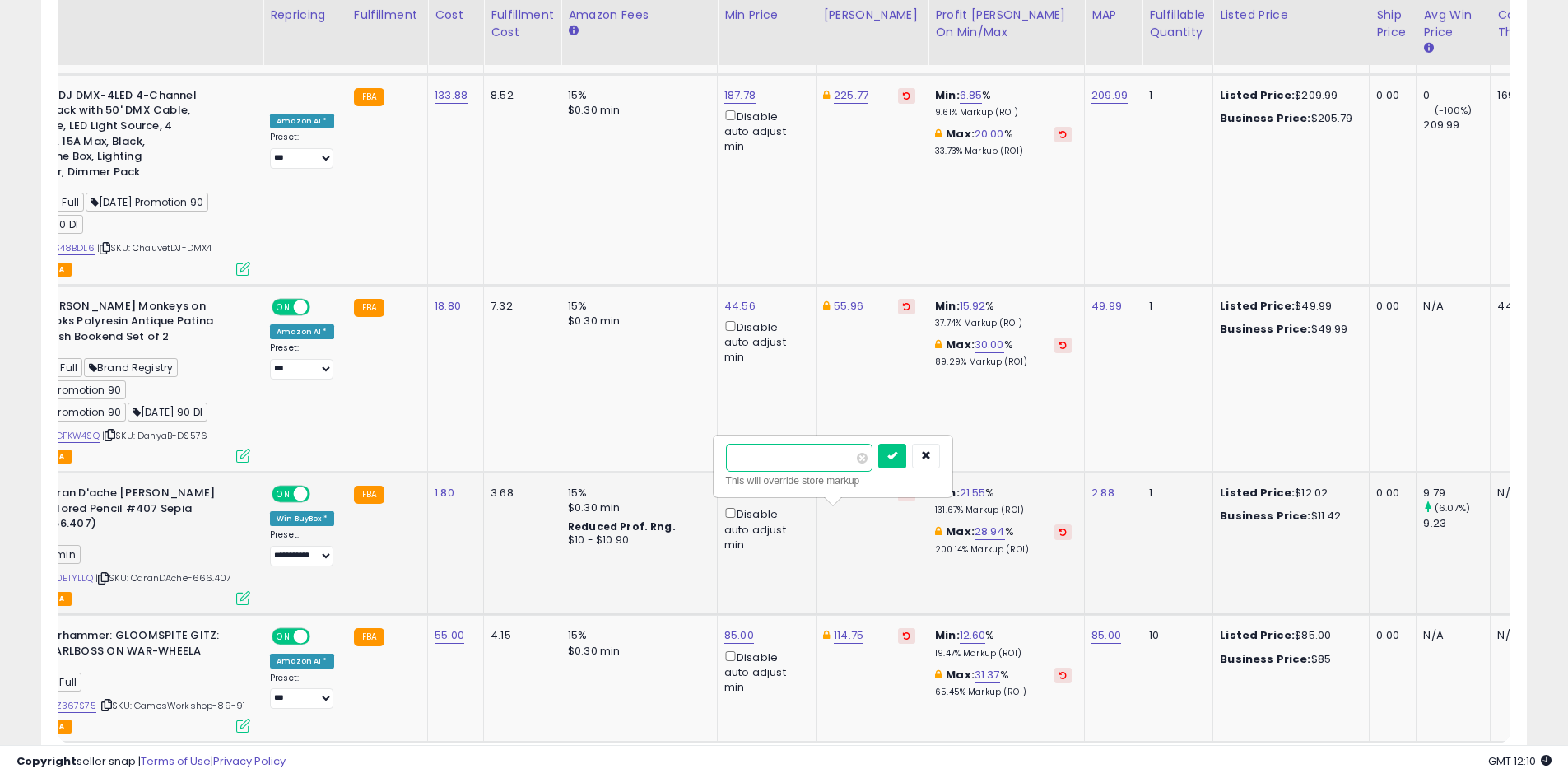 drag, startPoint x: 713, startPoint y: 463, endPoint x: 698, endPoint y: 463, distance: 15 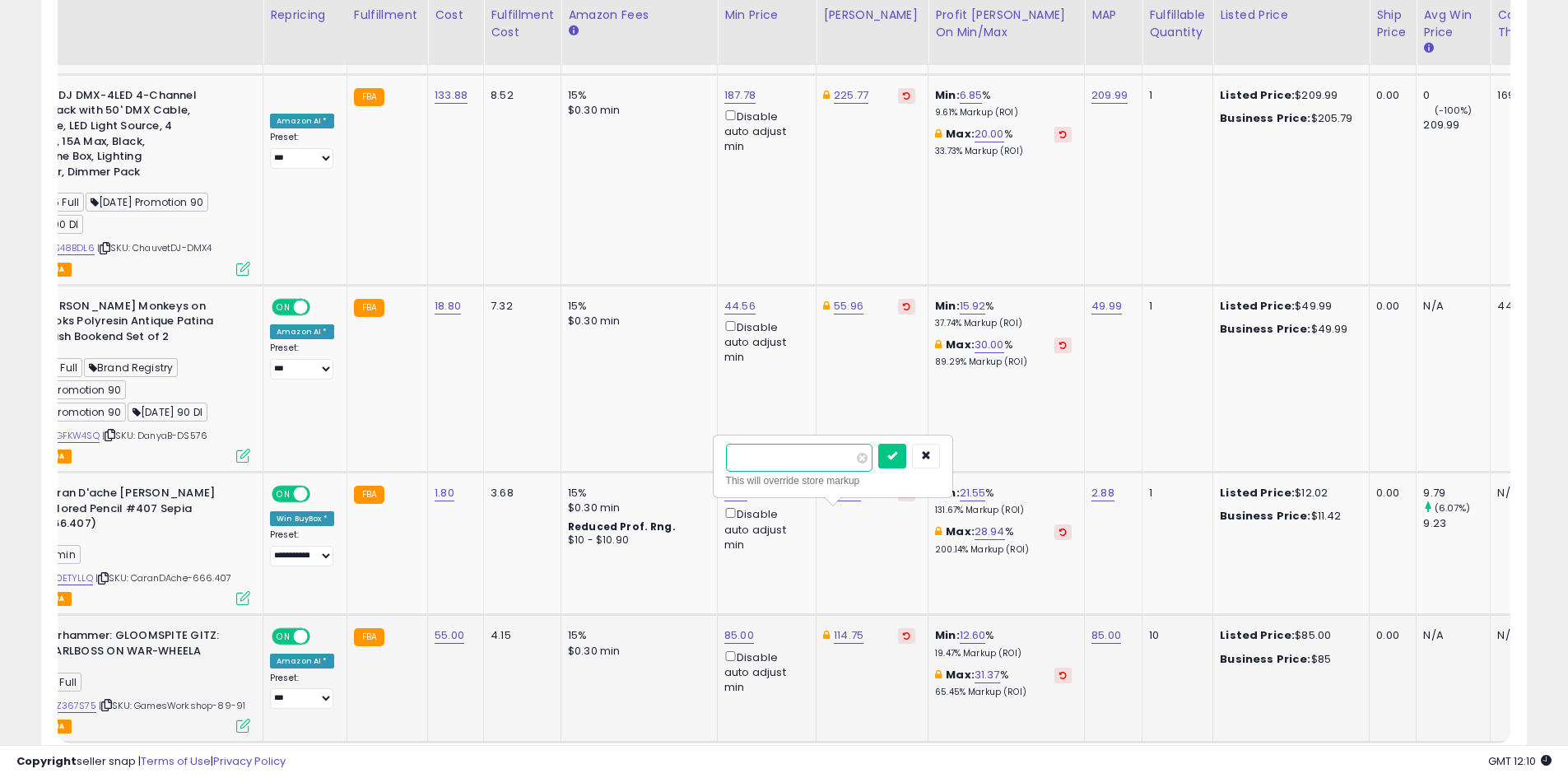 type on "***" 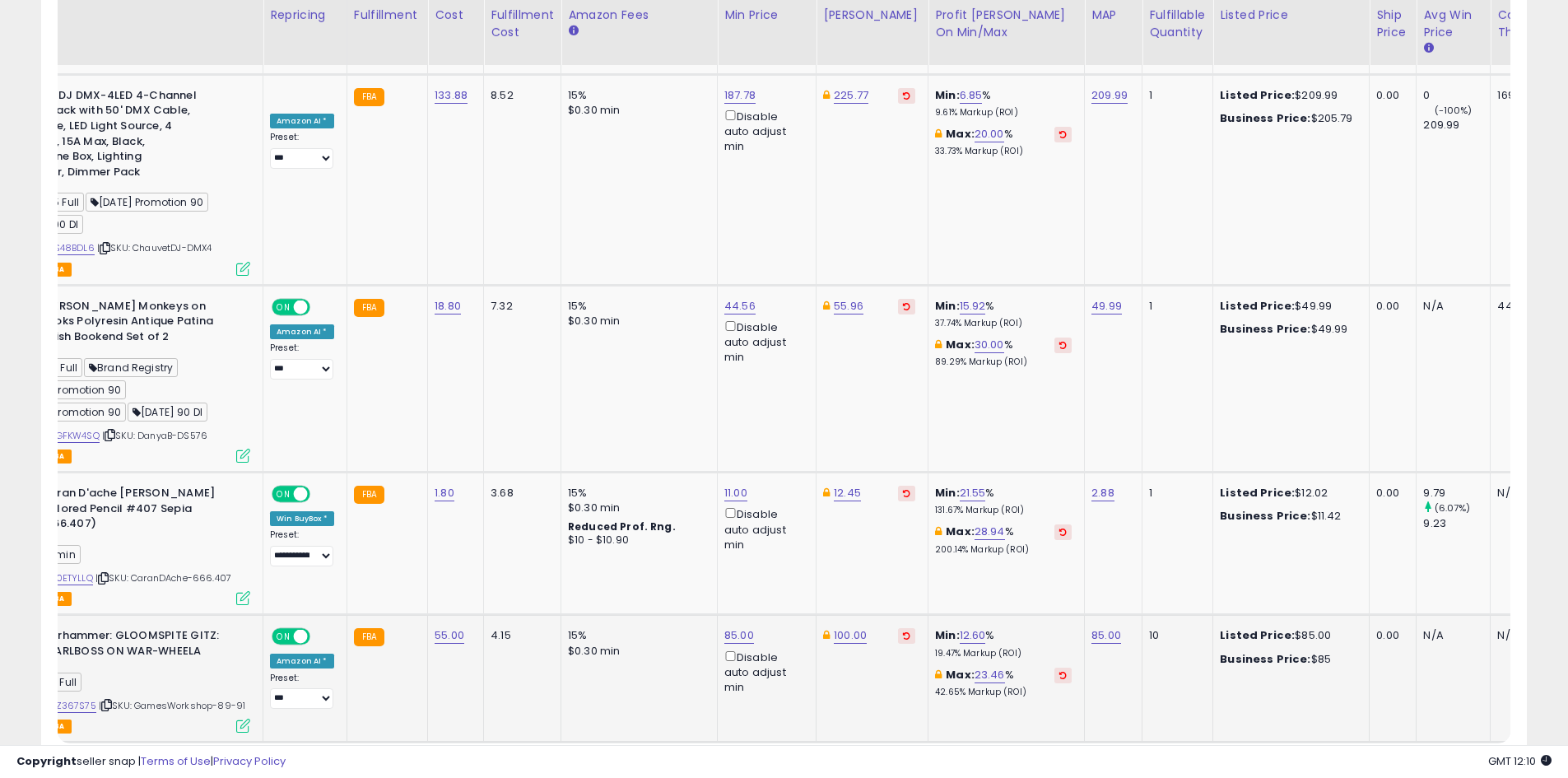 click on "**********" at bounding box center [784, -1454] 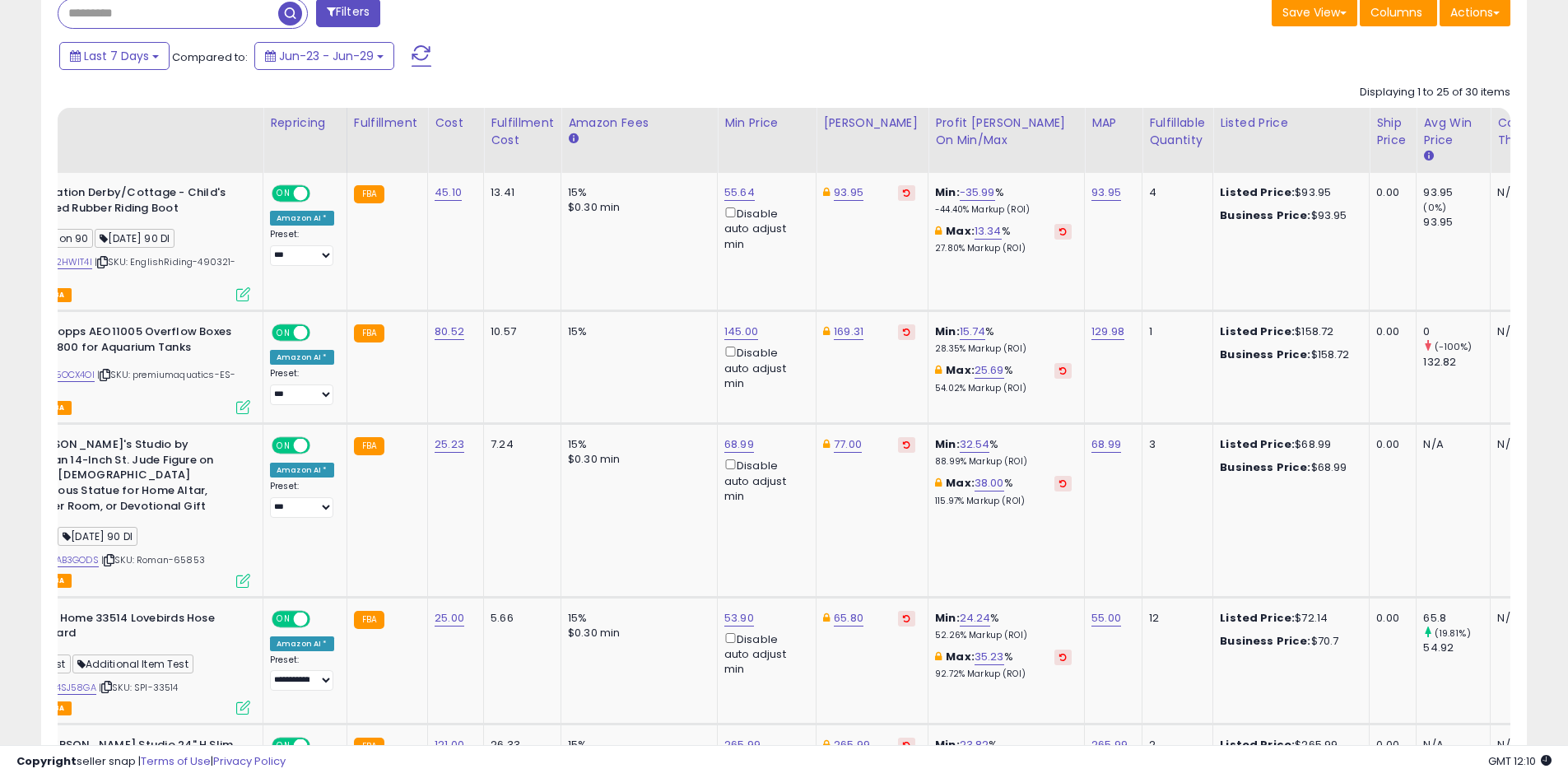 scroll, scrollTop: 779, scrollLeft: 0, axis: vertical 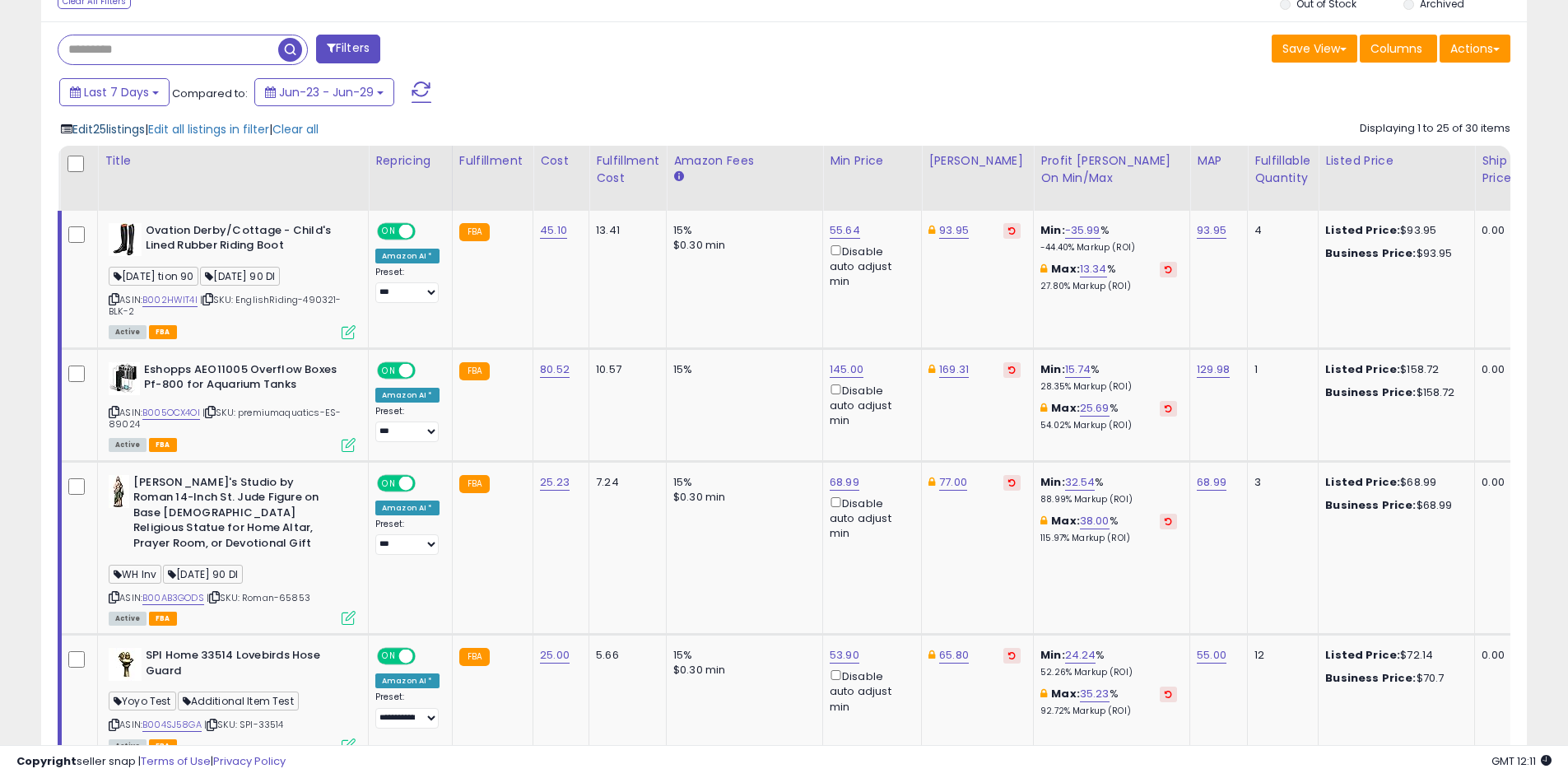 click on "Edit  25  listings" at bounding box center [109, 129] 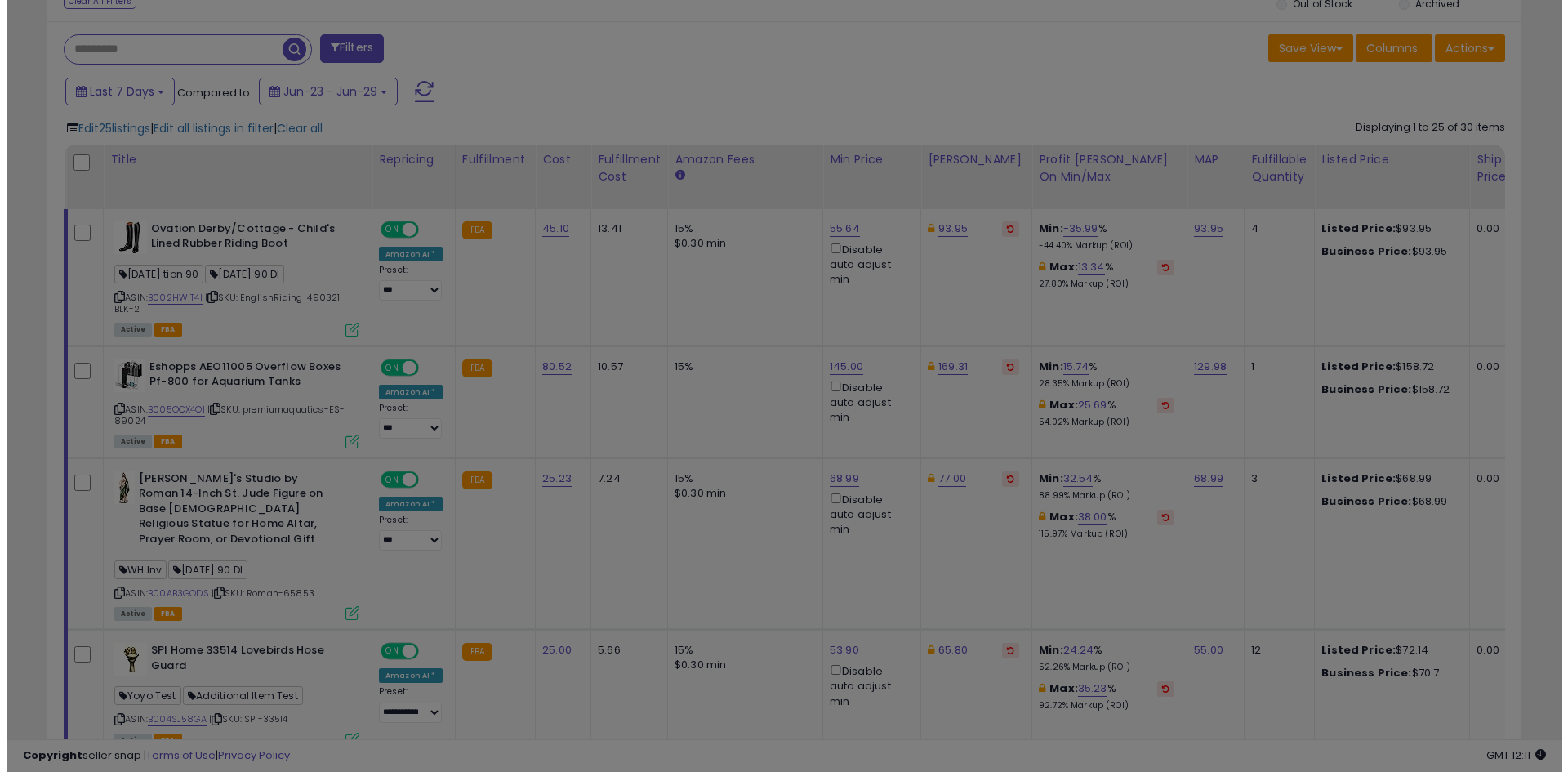 scroll, scrollTop: 816596, scrollLeft: 815804, axis: both 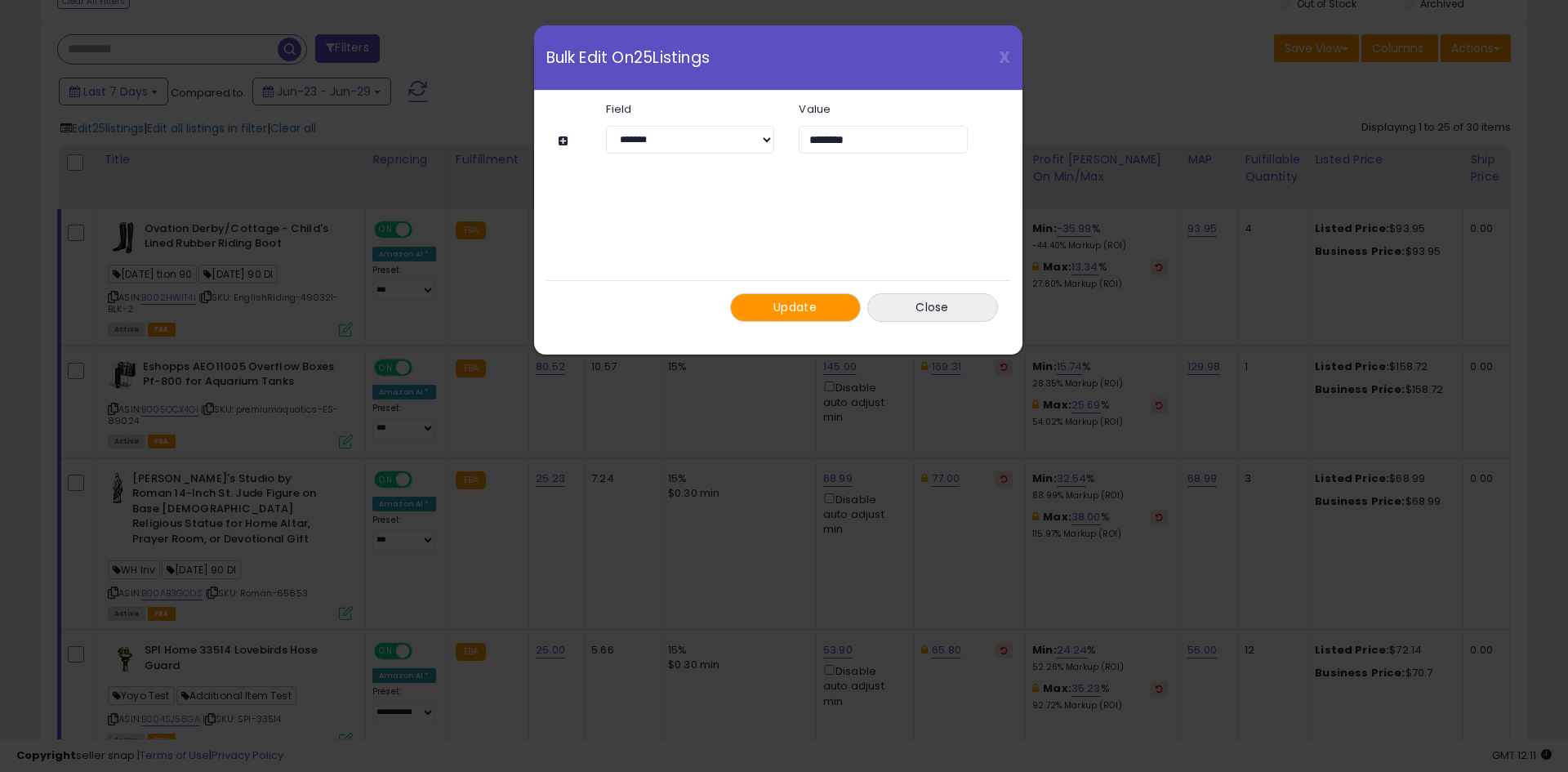 click on "Update" at bounding box center (795, 307) 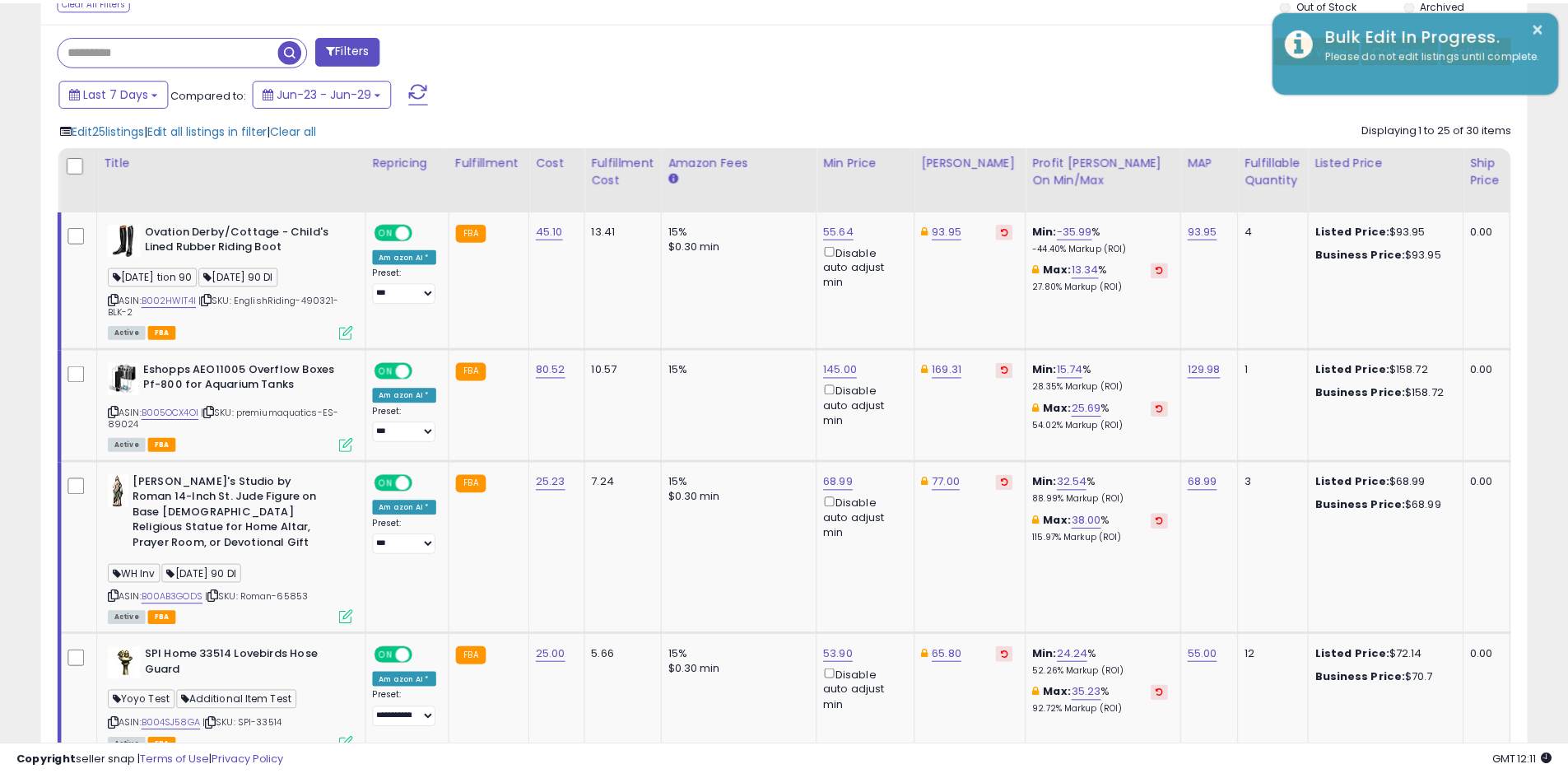 scroll, scrollTop: 338, scrollLeft: 862, axis: both 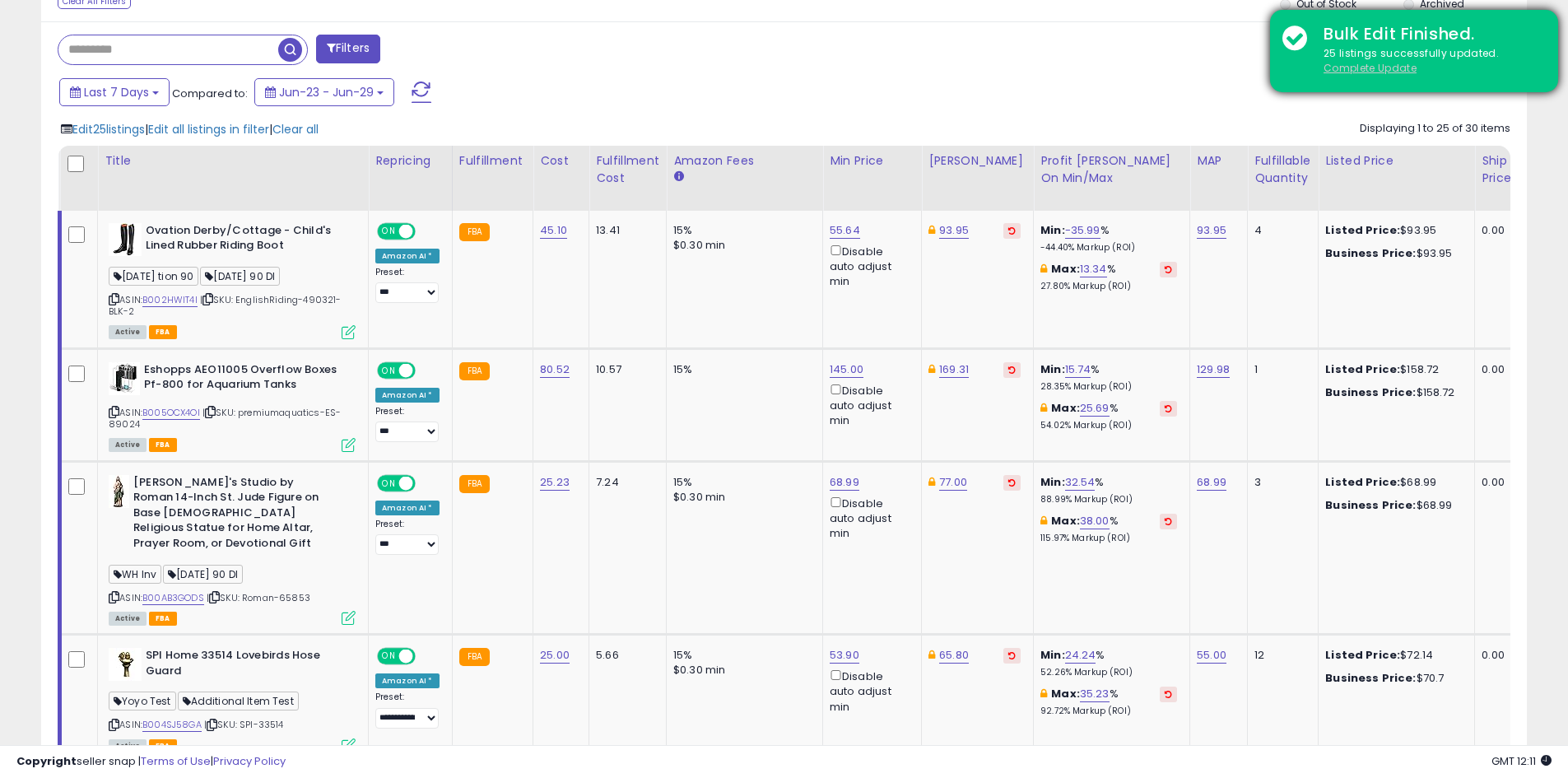 click on "Complete Update" at bounding box center (1370, 68) 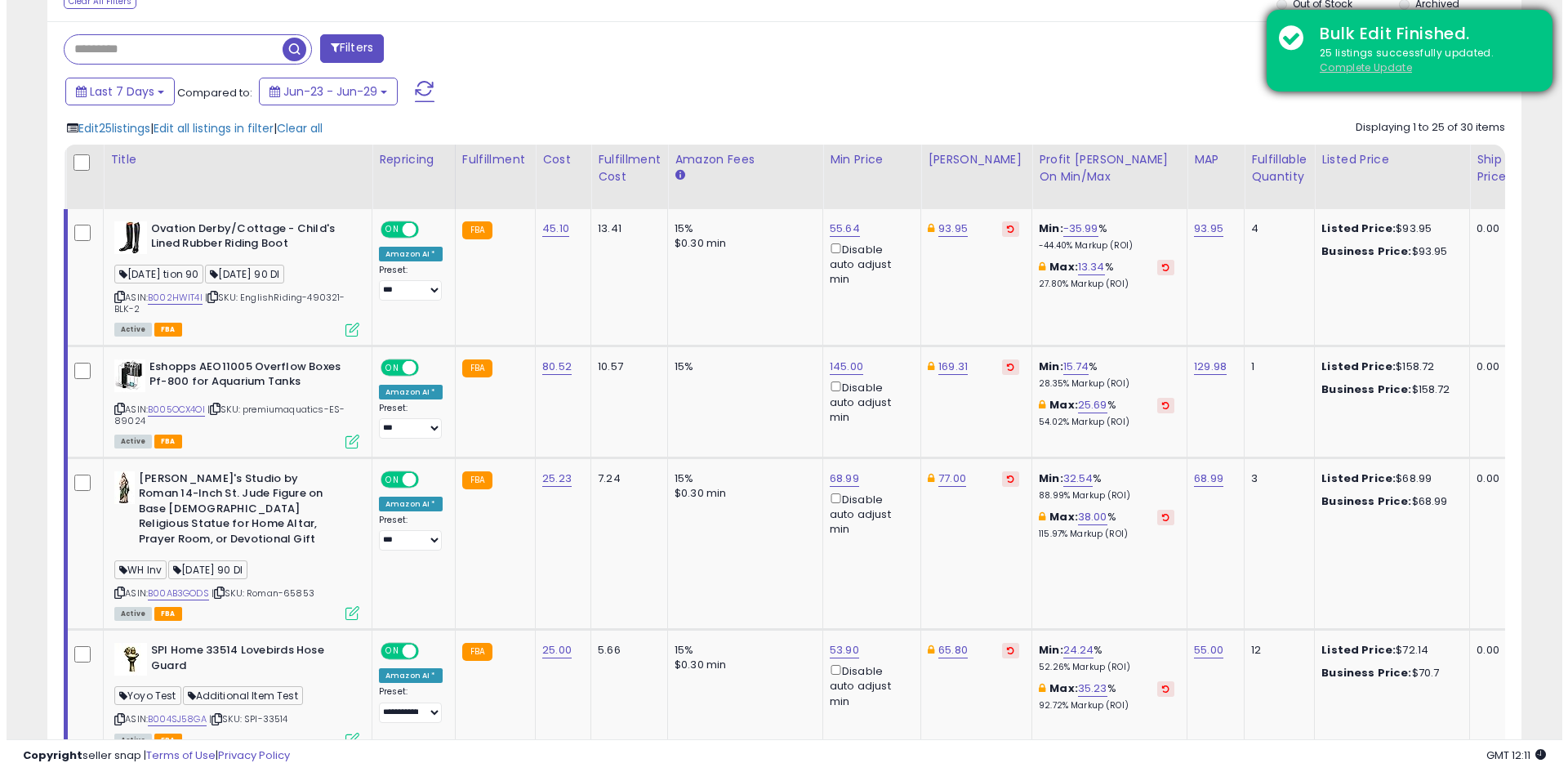 scroll, scrollTop: 282, scrollLeft: 0, axis: vertical 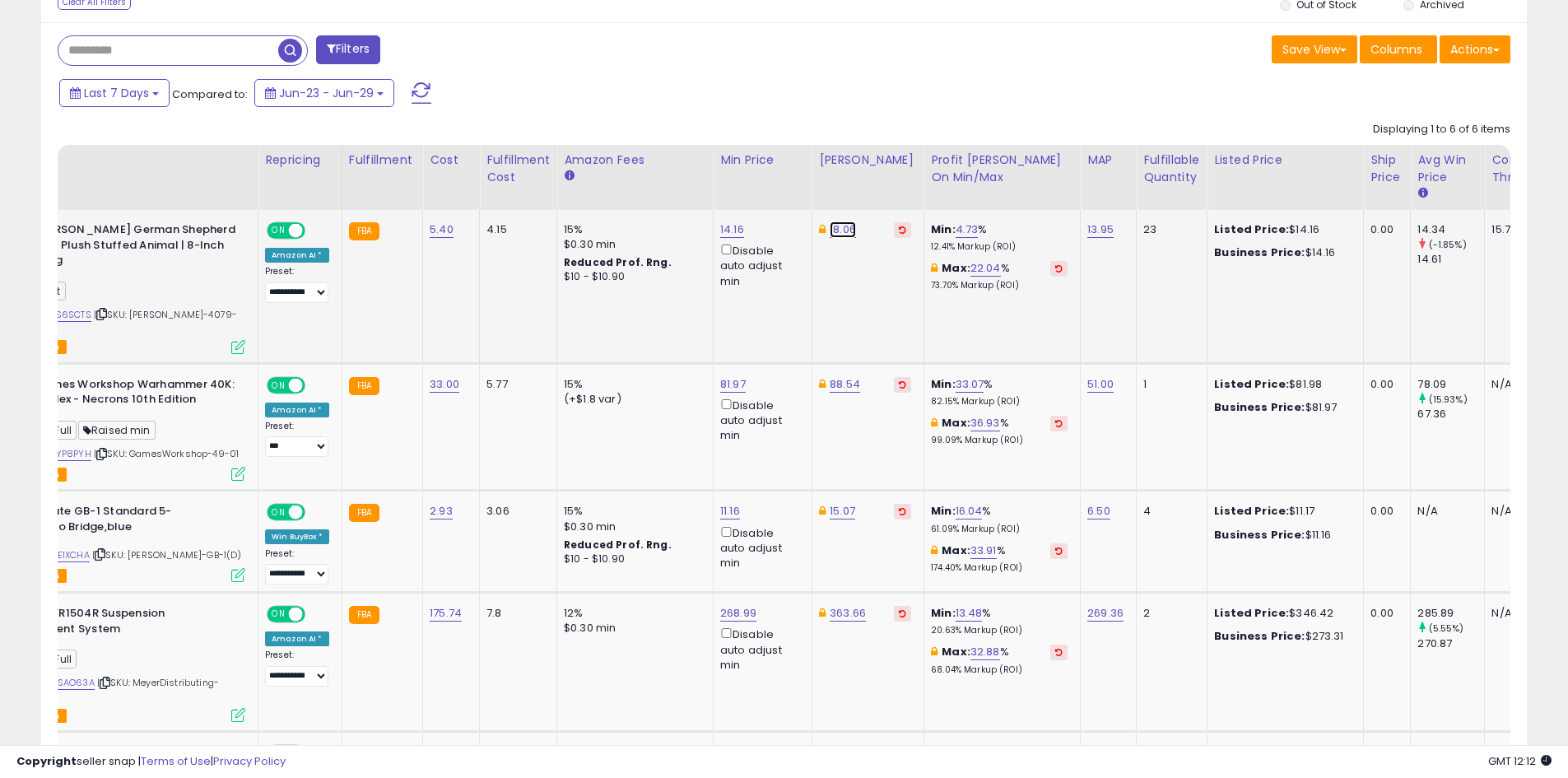 click on "18.06" at bounding box center (843, 230) 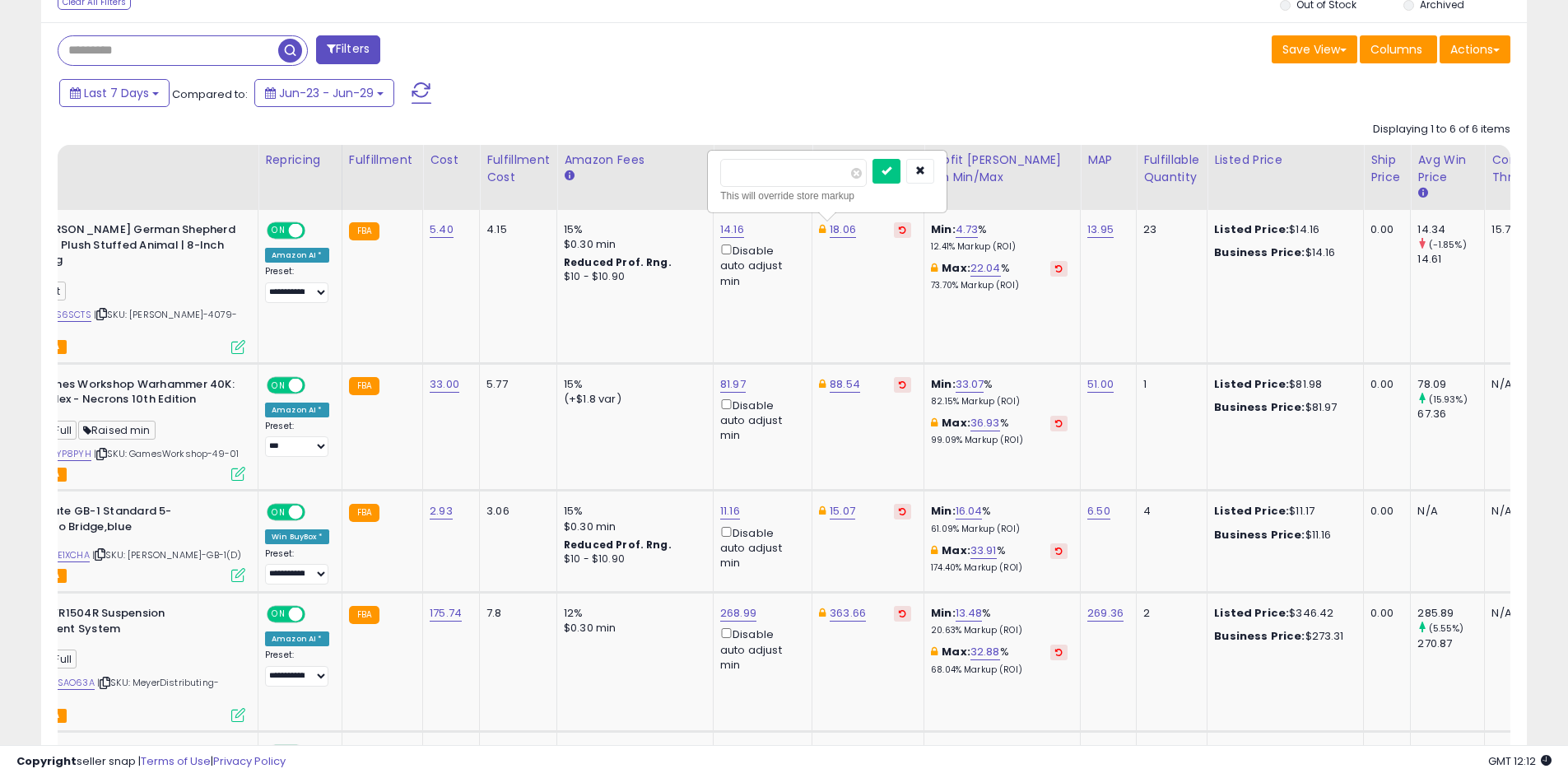 drag, startPoint x: 724, startPoint y: 166, endPoint x: 658, endPoint y: 168, distance: 66.0303 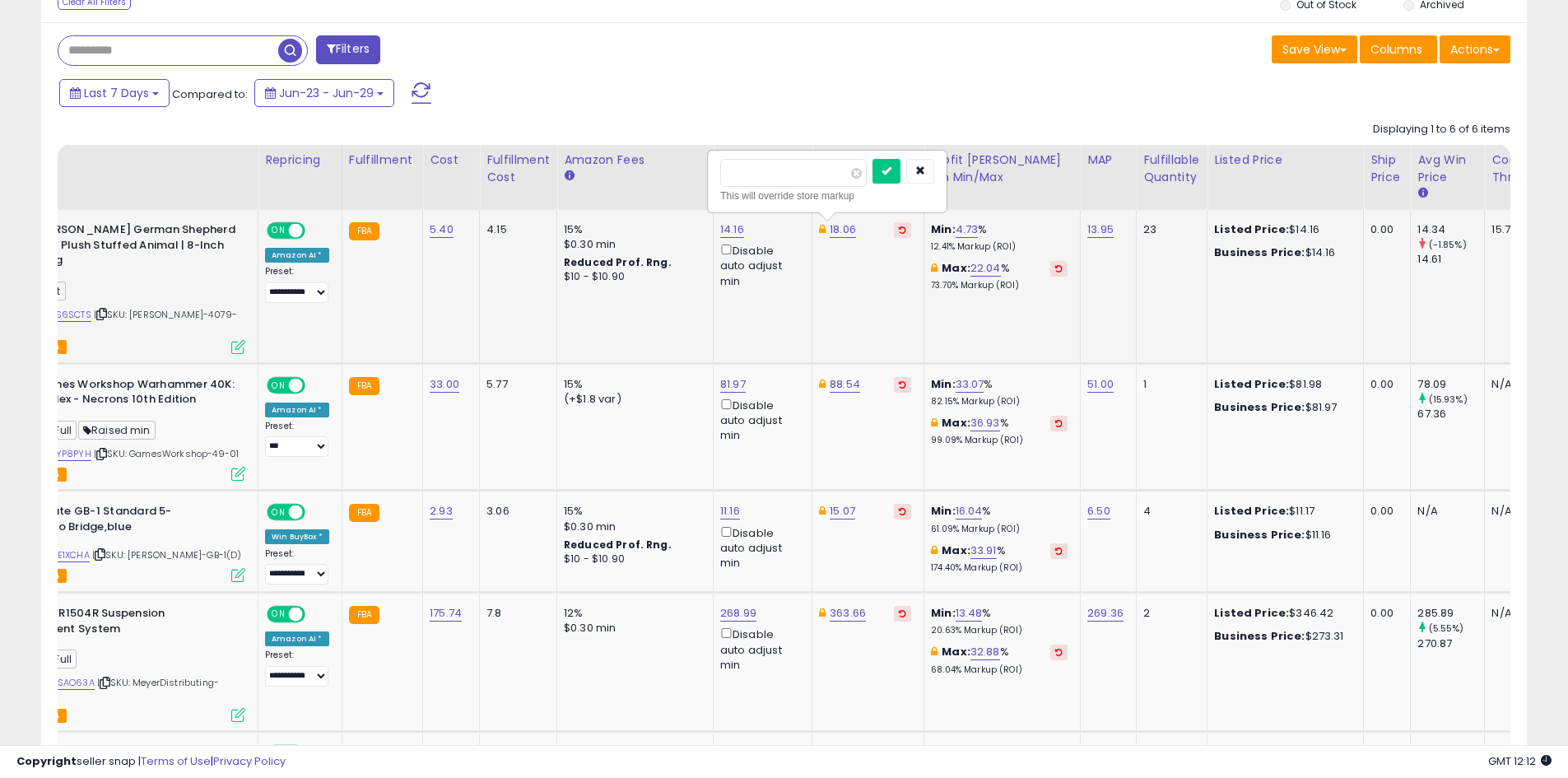 click at bounding box center (886, 171) 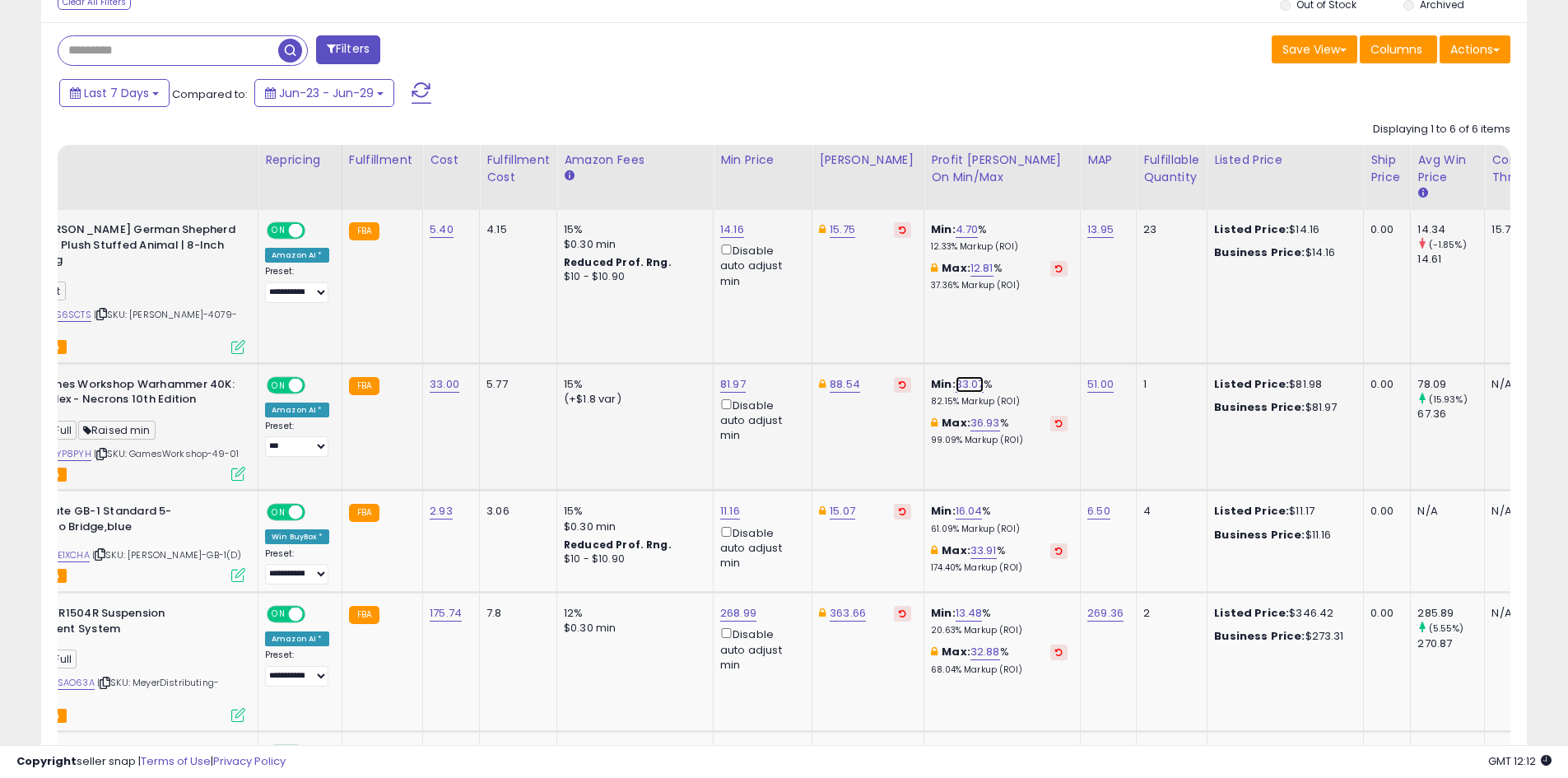 click on "33.07" at bounding box center [970, 384] 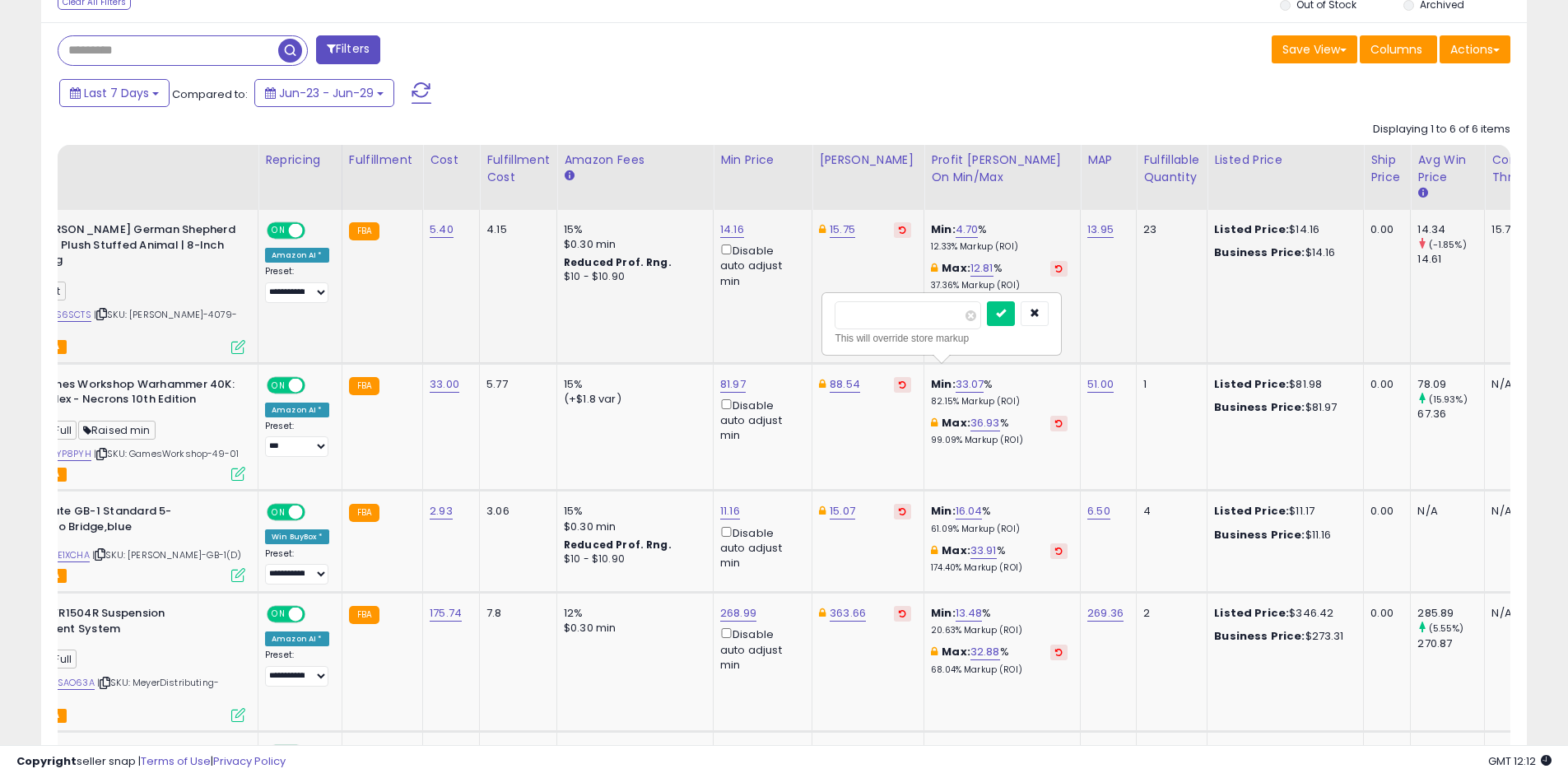 drag, startPoint x: 897, startPoint y: 319, endPoint x: 779, endPoint y: 320, distance: 118.0042 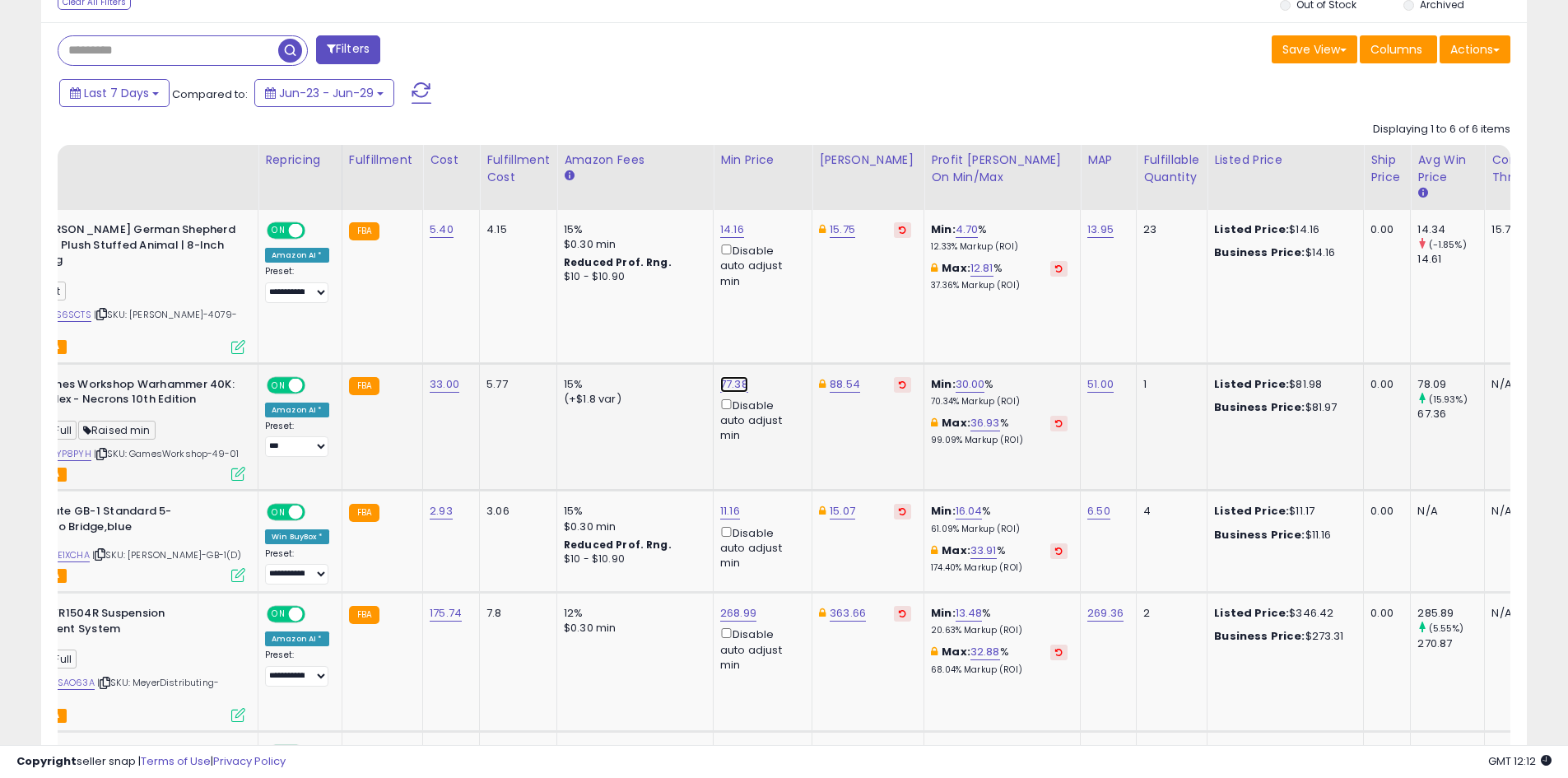 click on "77.38" at bounding box center (732, 230) 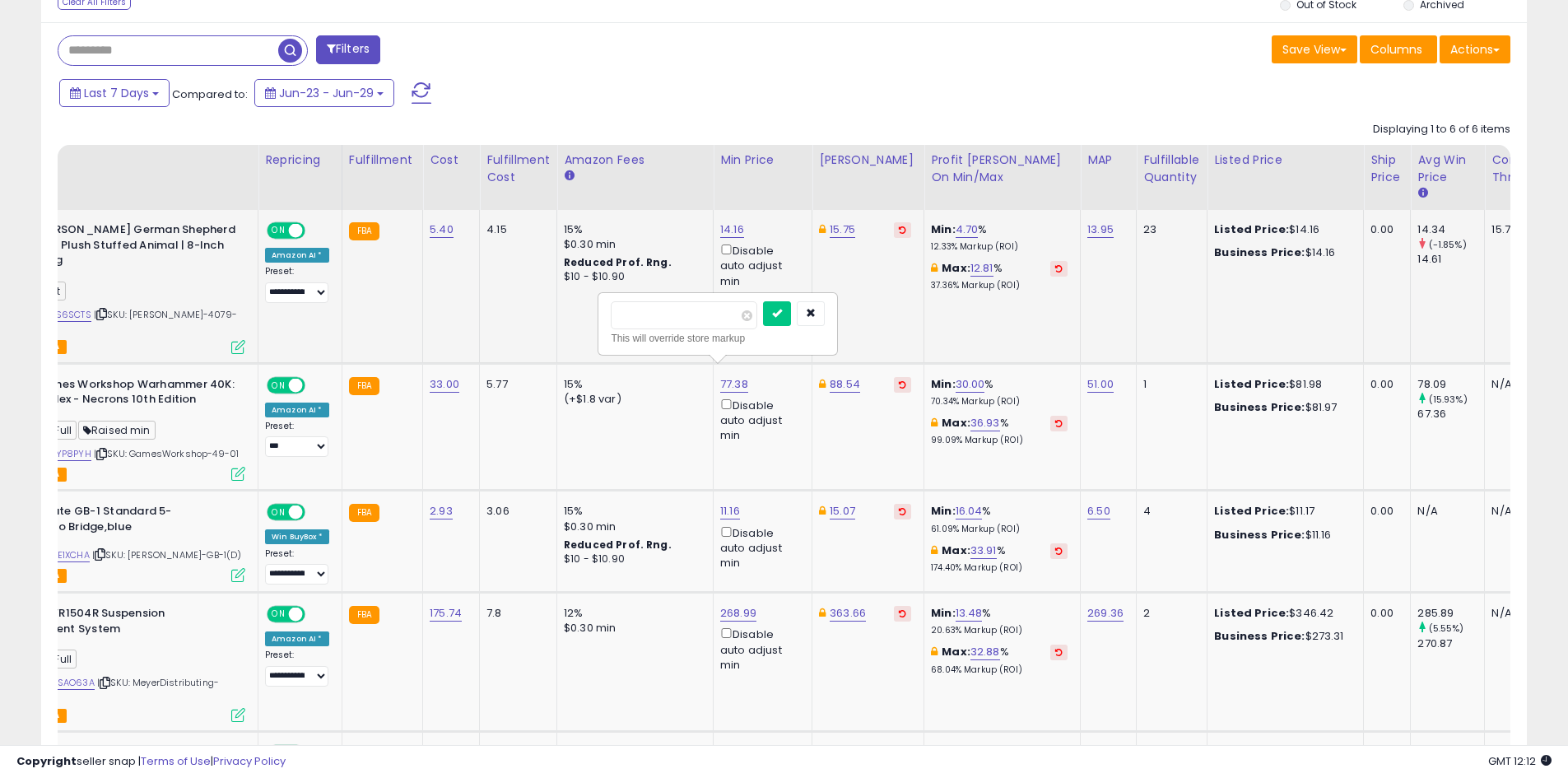 drag, startPoint x: 705, startPoint y: 314, endPoint x: 533, endPoint y: 319, distance: 172.07266 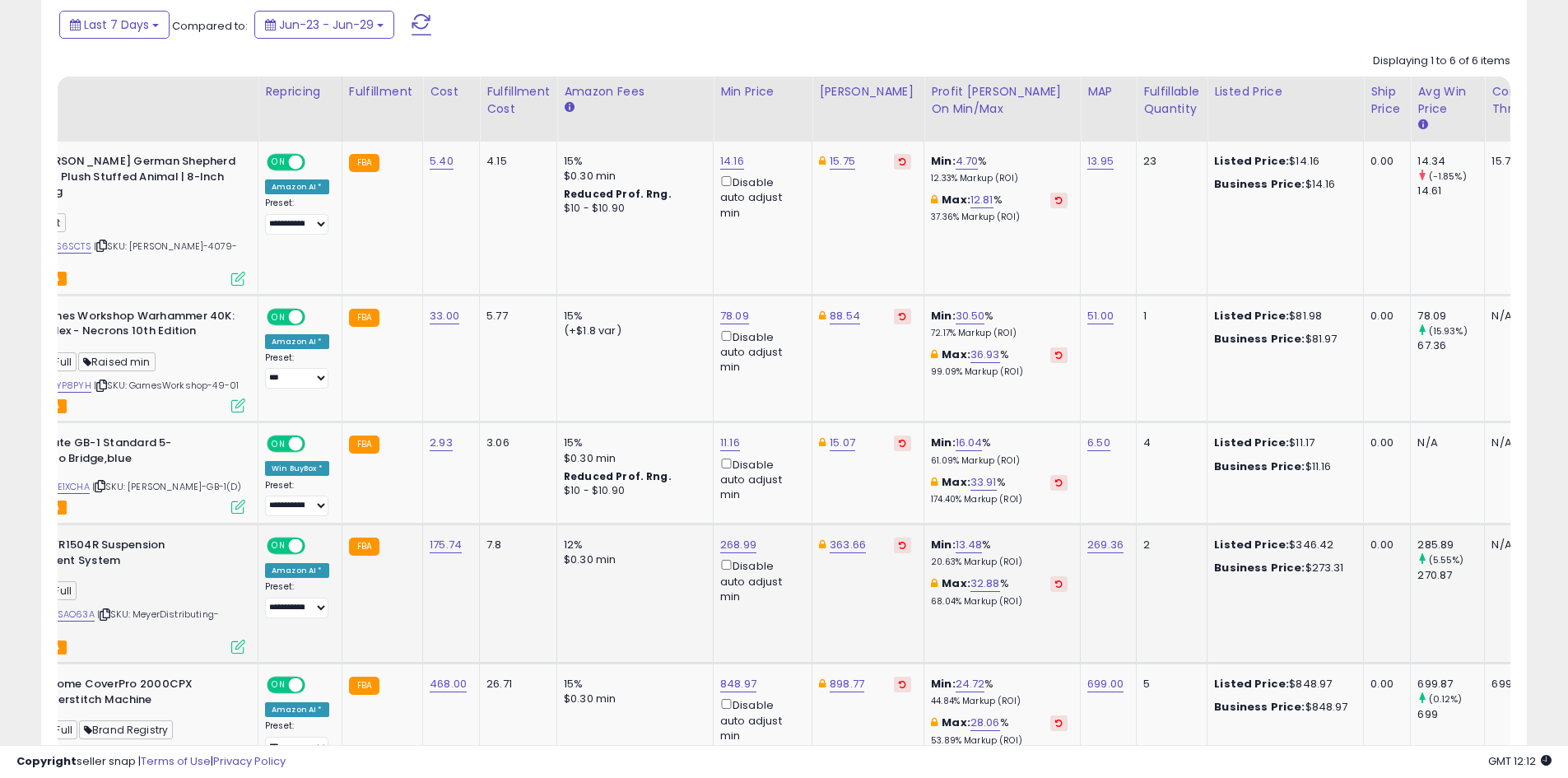 scroll, scrollTop: 860, scrollLeft: 0, axis: vertical 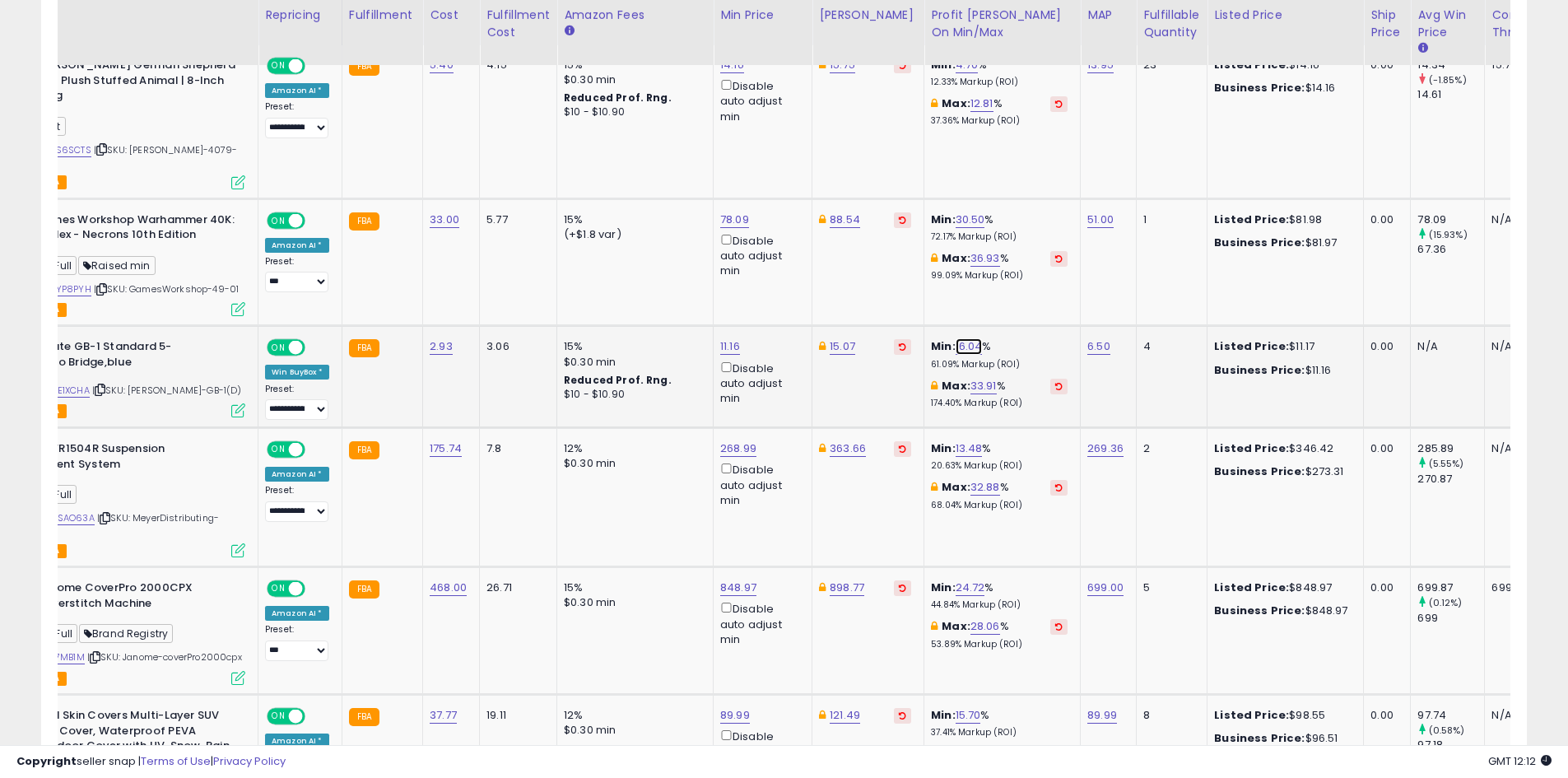 click on "16.04" at bounding box center [969, 347] 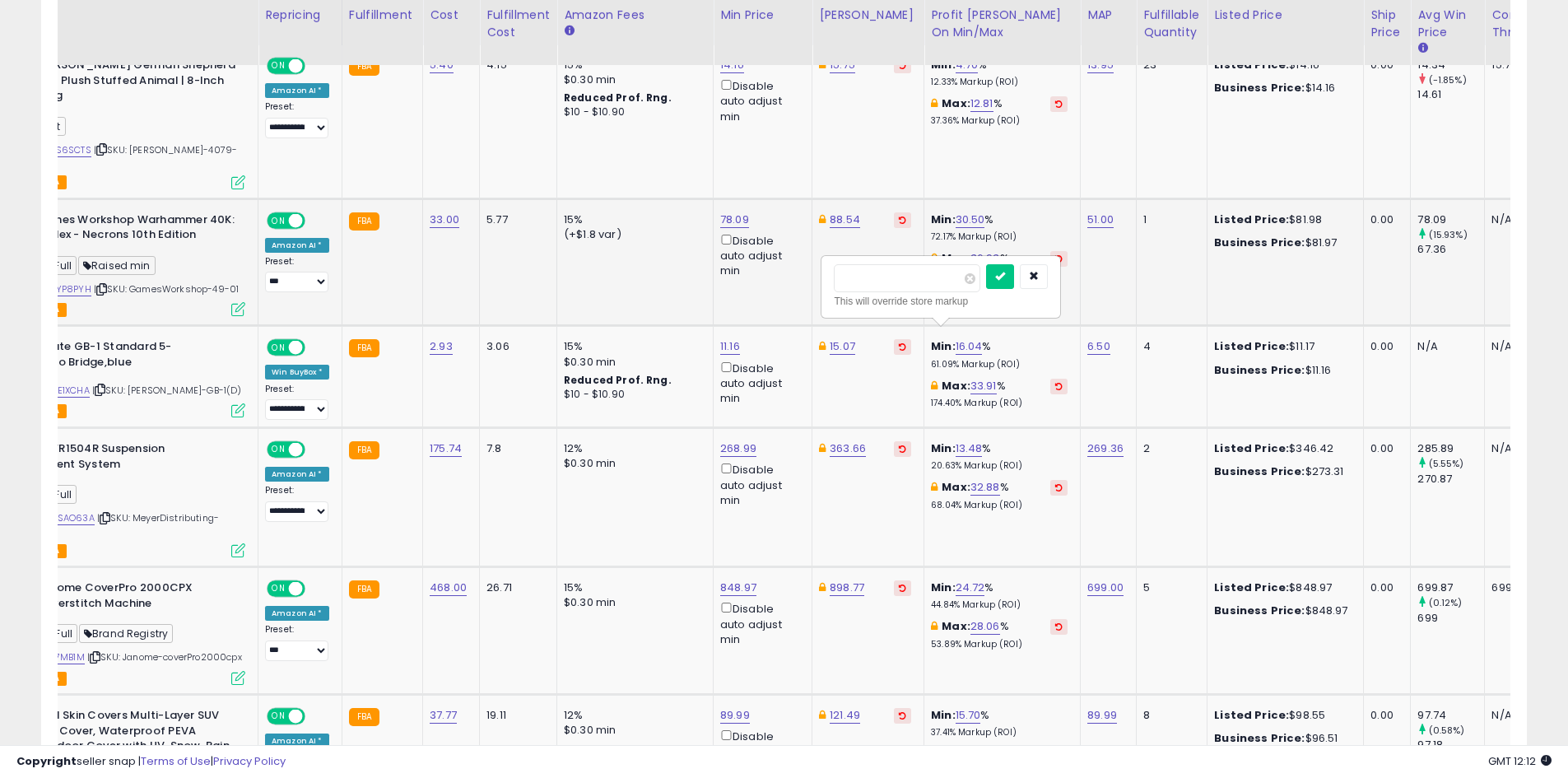 drag, startPoint x: 933, startPoint y: 290, endPoint x: 781, endPoint y: 291, distance: 152.00329 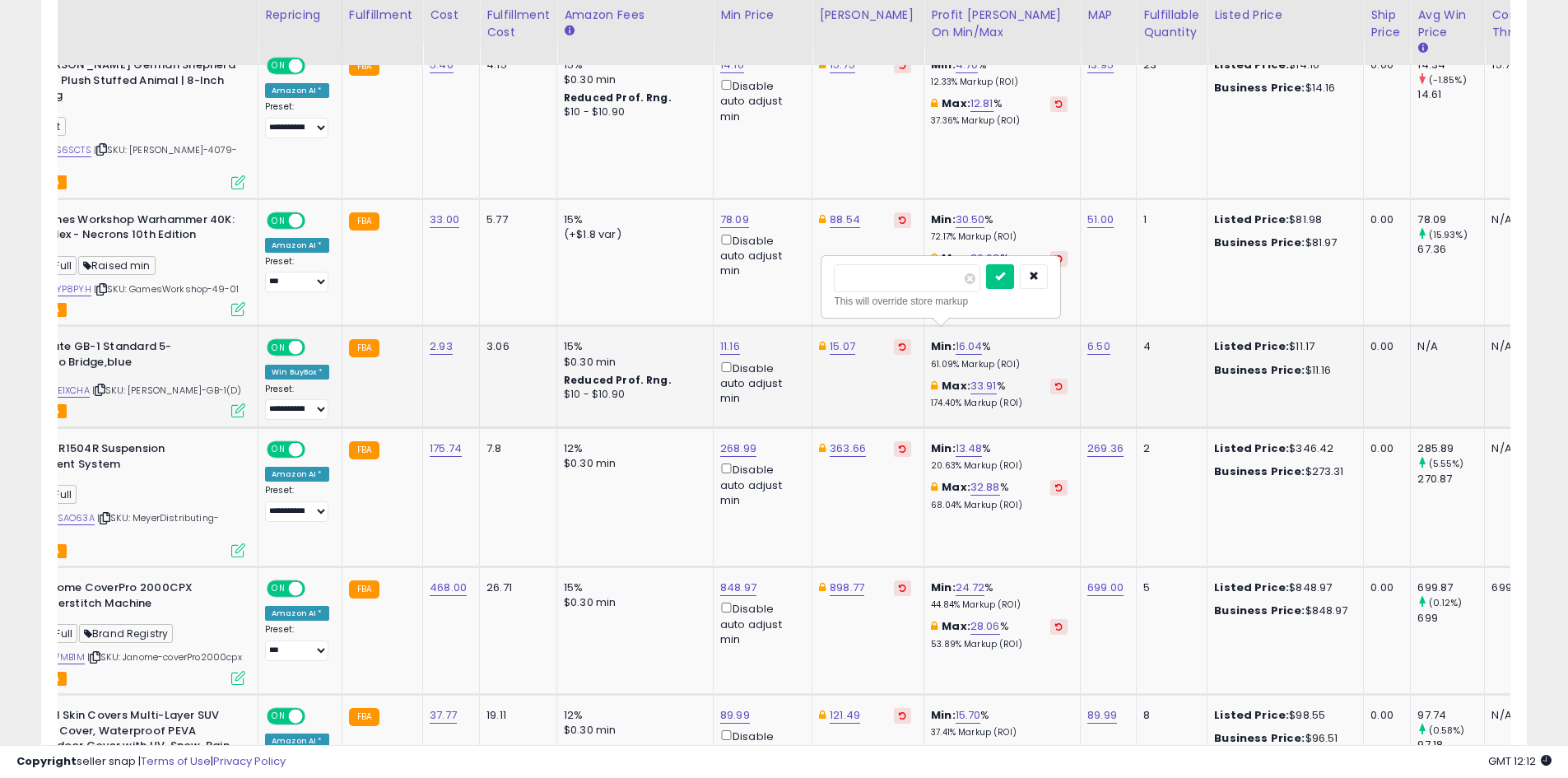 type on "*" 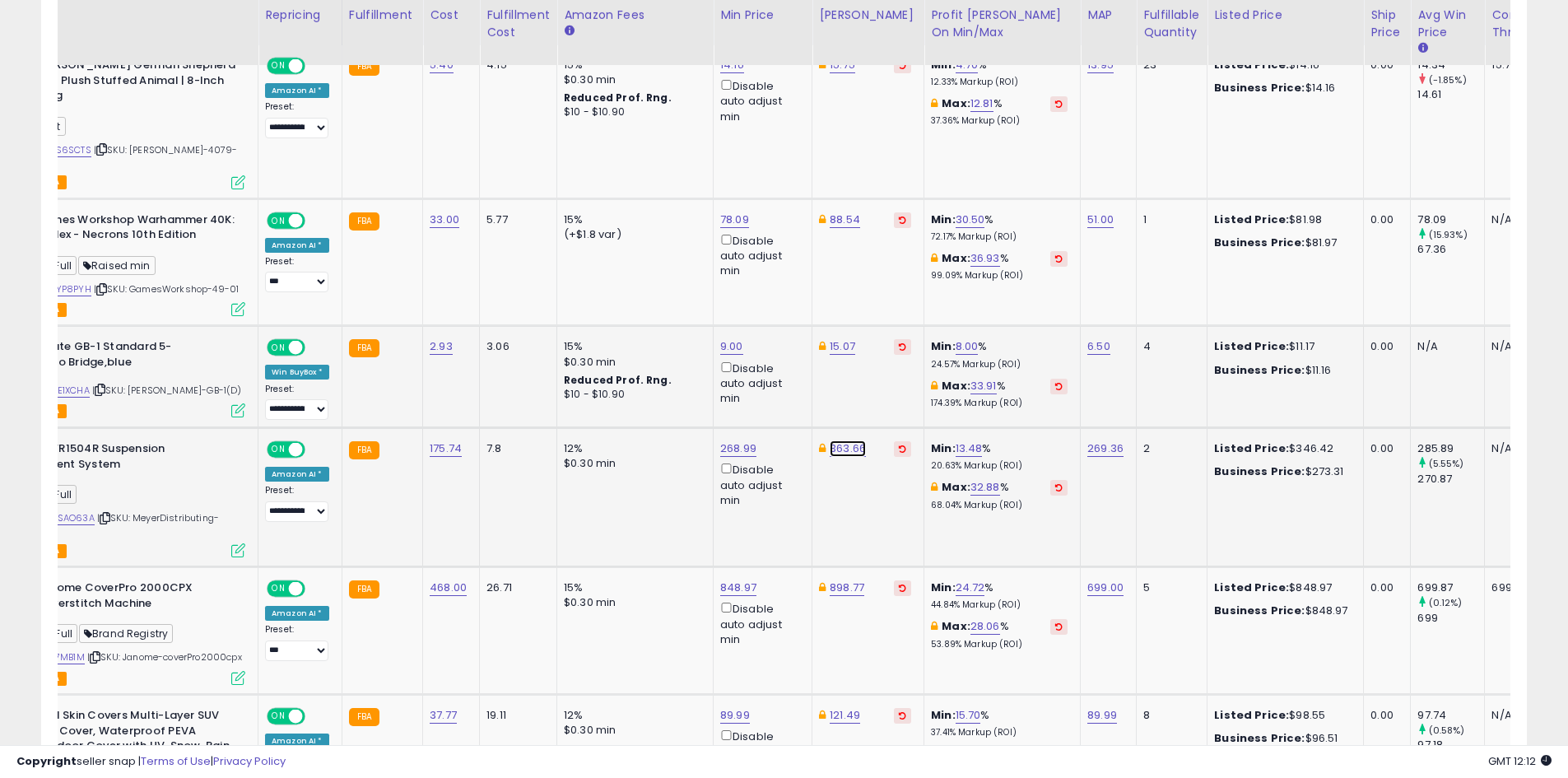 click on "363.66" at bounding box center (842, 65) 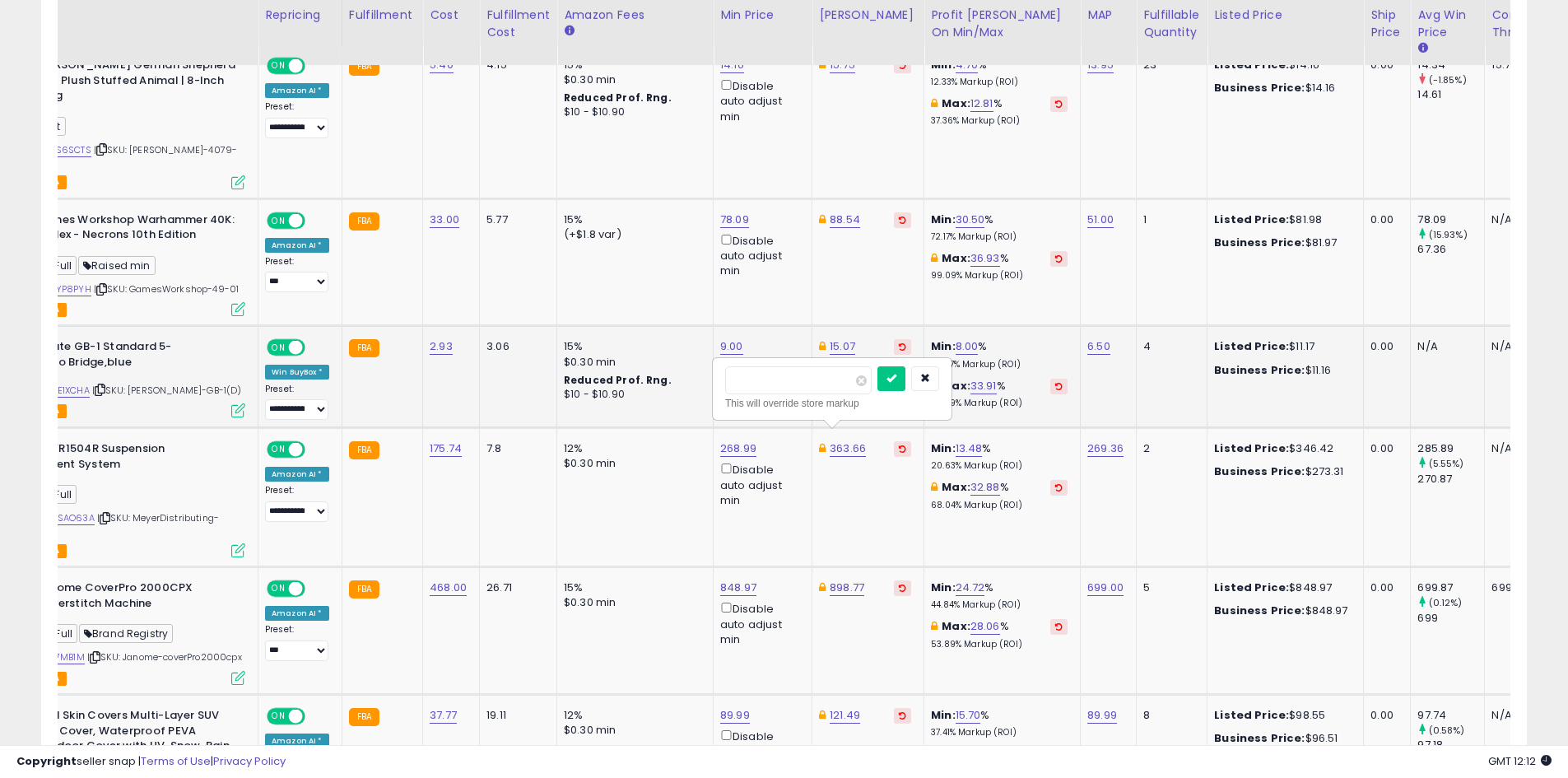drag, startPoint x: 803, startPoint y: 382, endPoint x: 700, endPoint y: 381, distance: 103.005 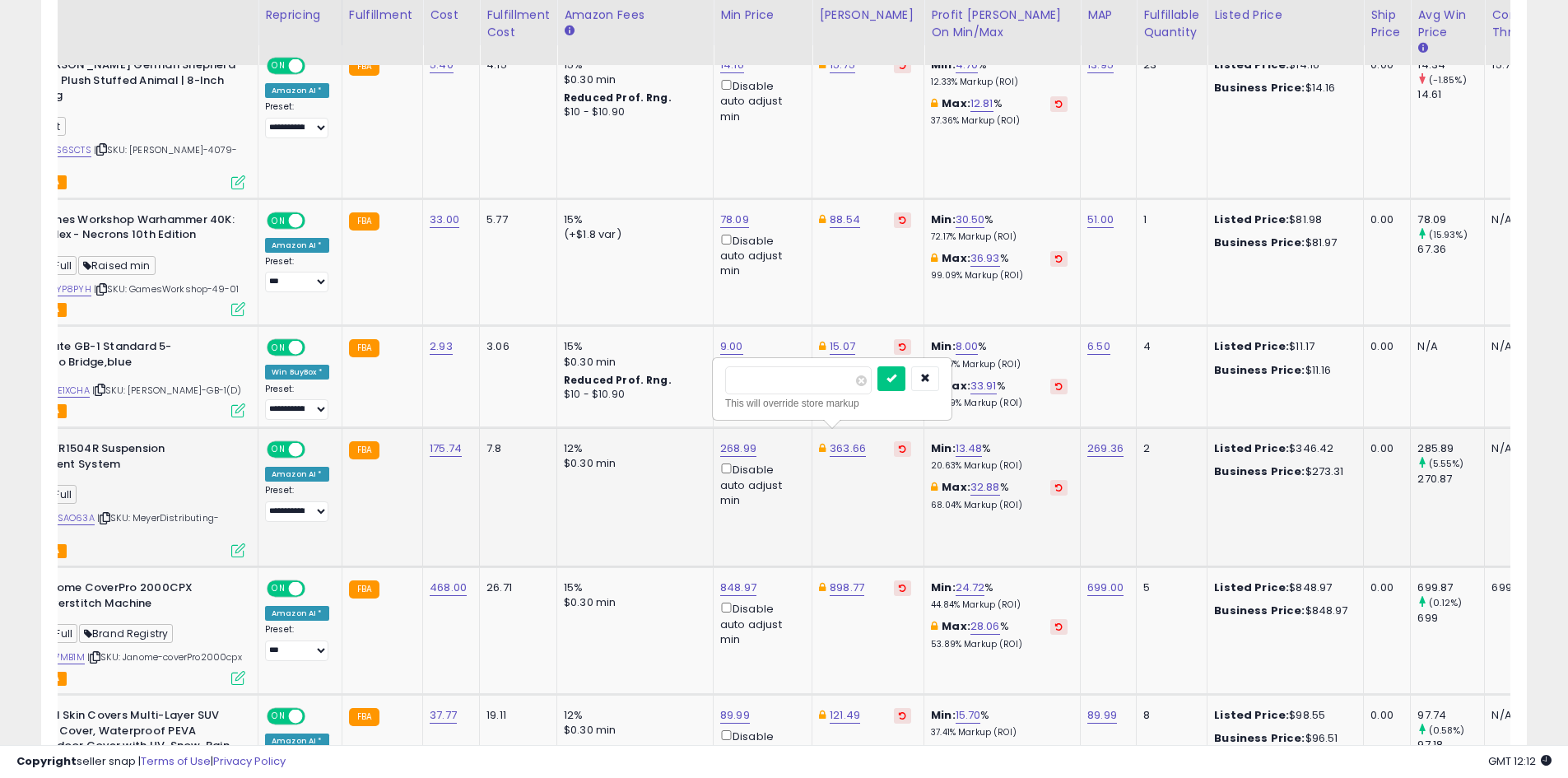 type on "***" 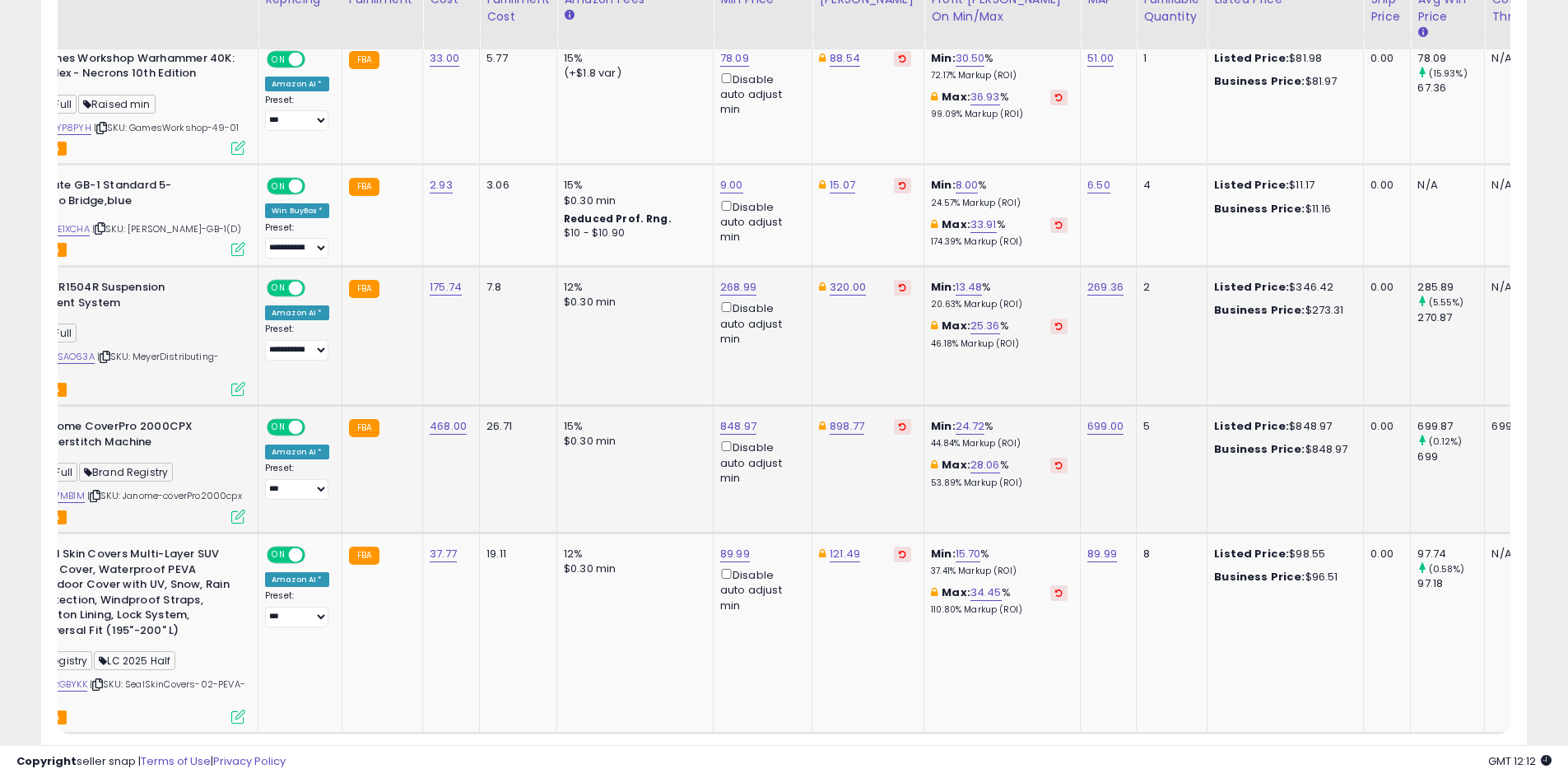 scroll, scrollTop: 1025, scrollLeft: 0, axis: vertical 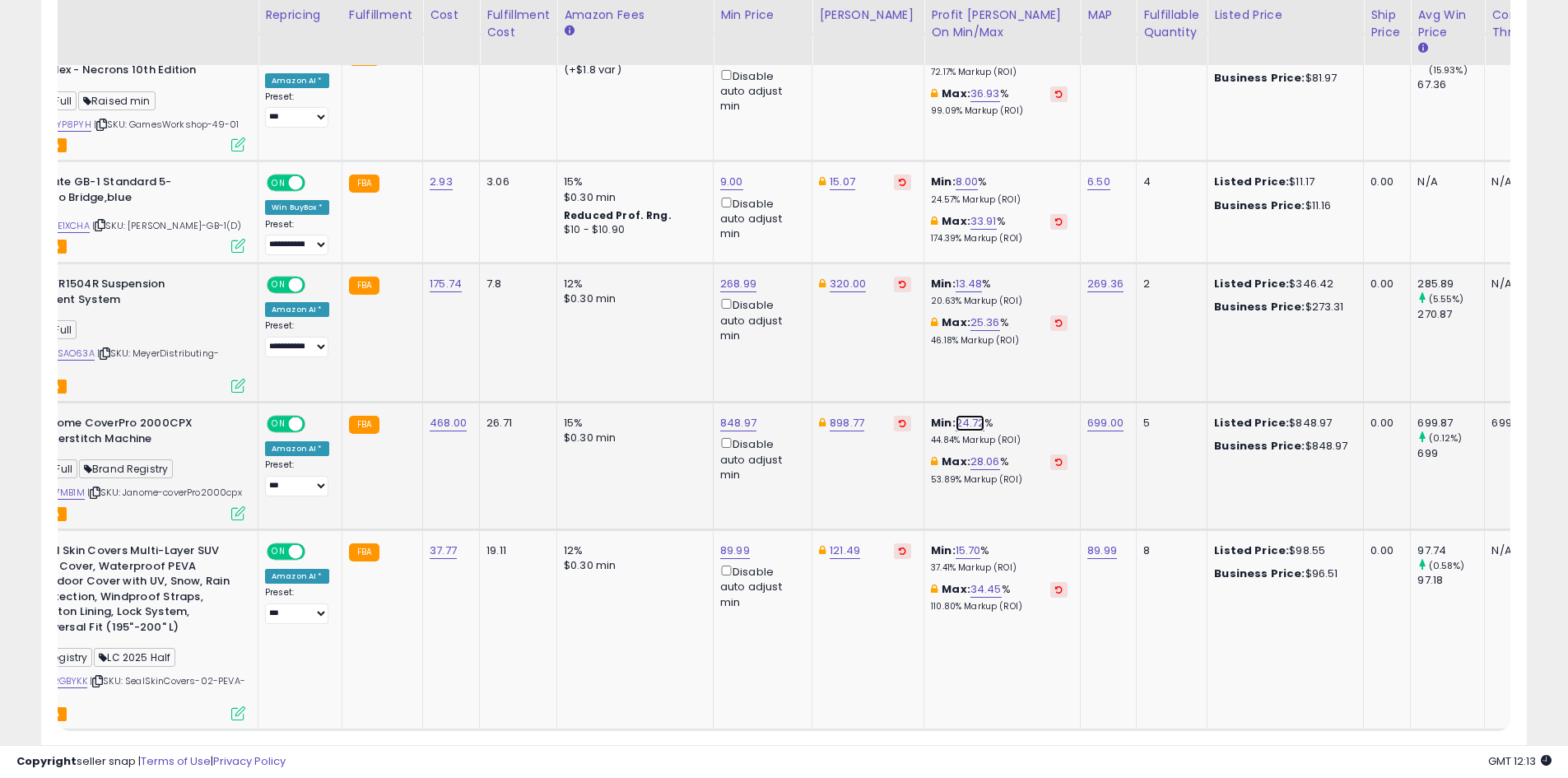 click on "24.72" at bounding box center [970, 423] 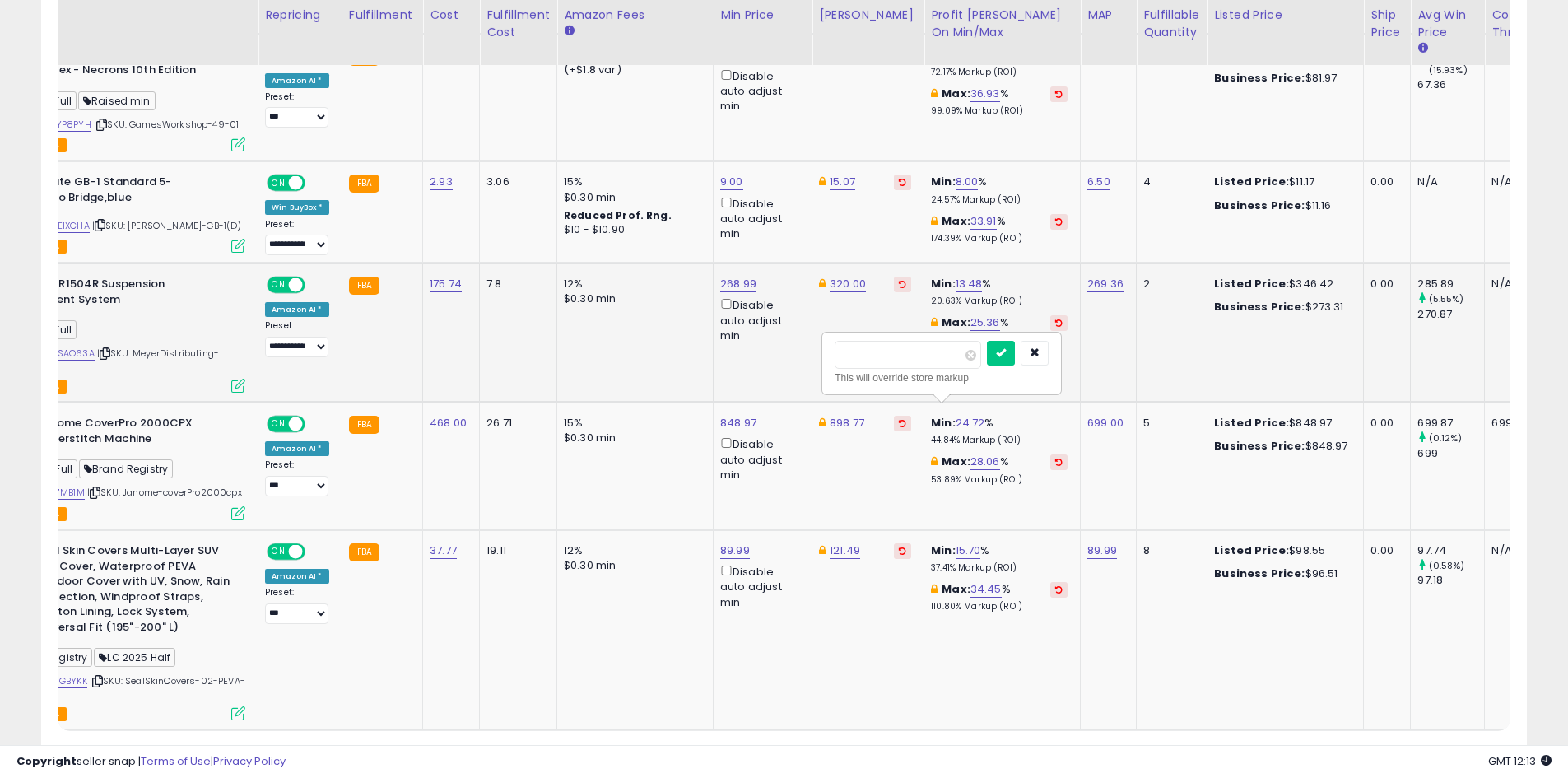 drag, startPoint x: 902, startPoint y: 351, endPoint x: 780, endPoint y: 352, distance: 122.0041 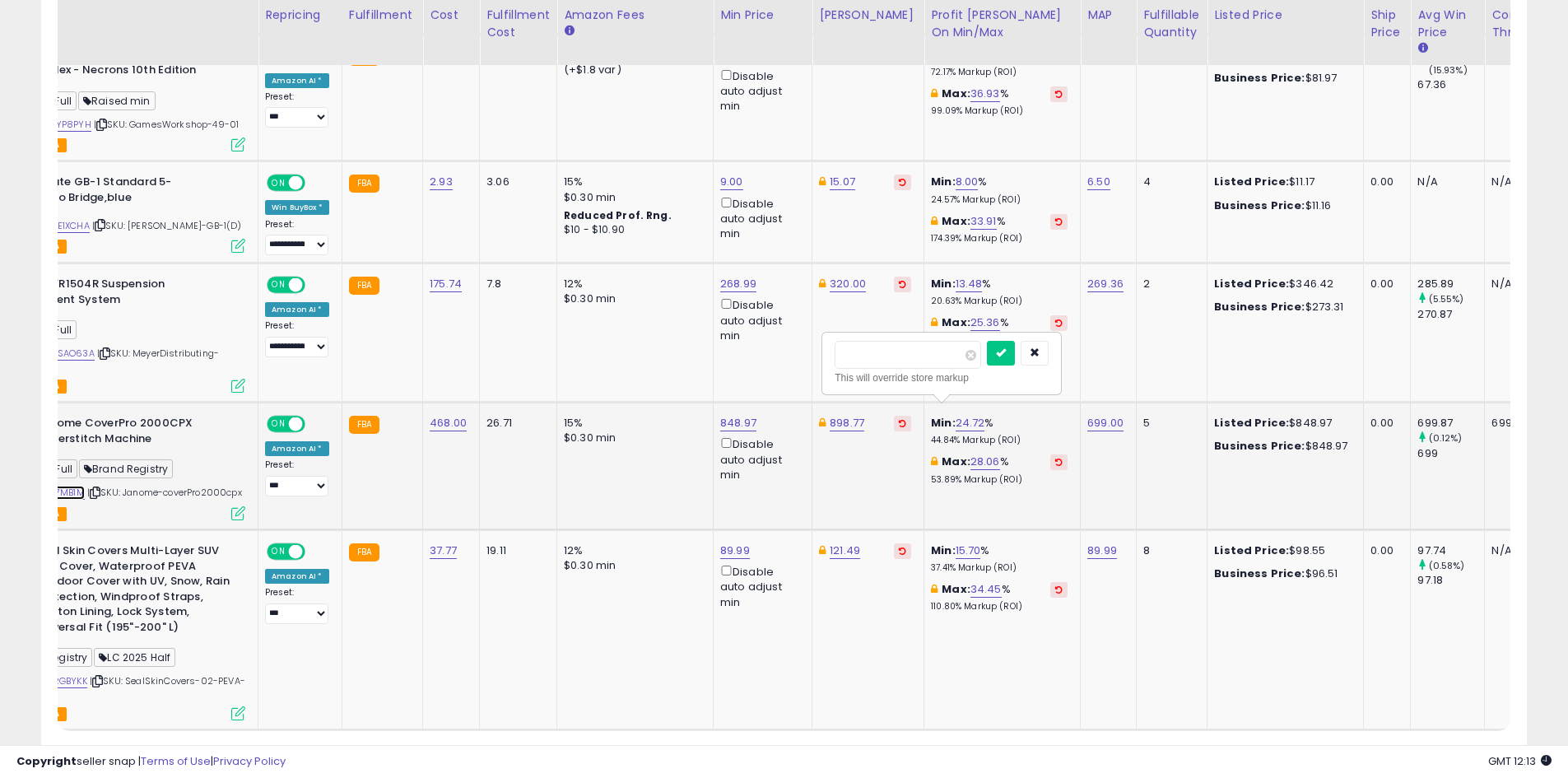 click on "B013I7MB1M" at bounding box center [58, 492] 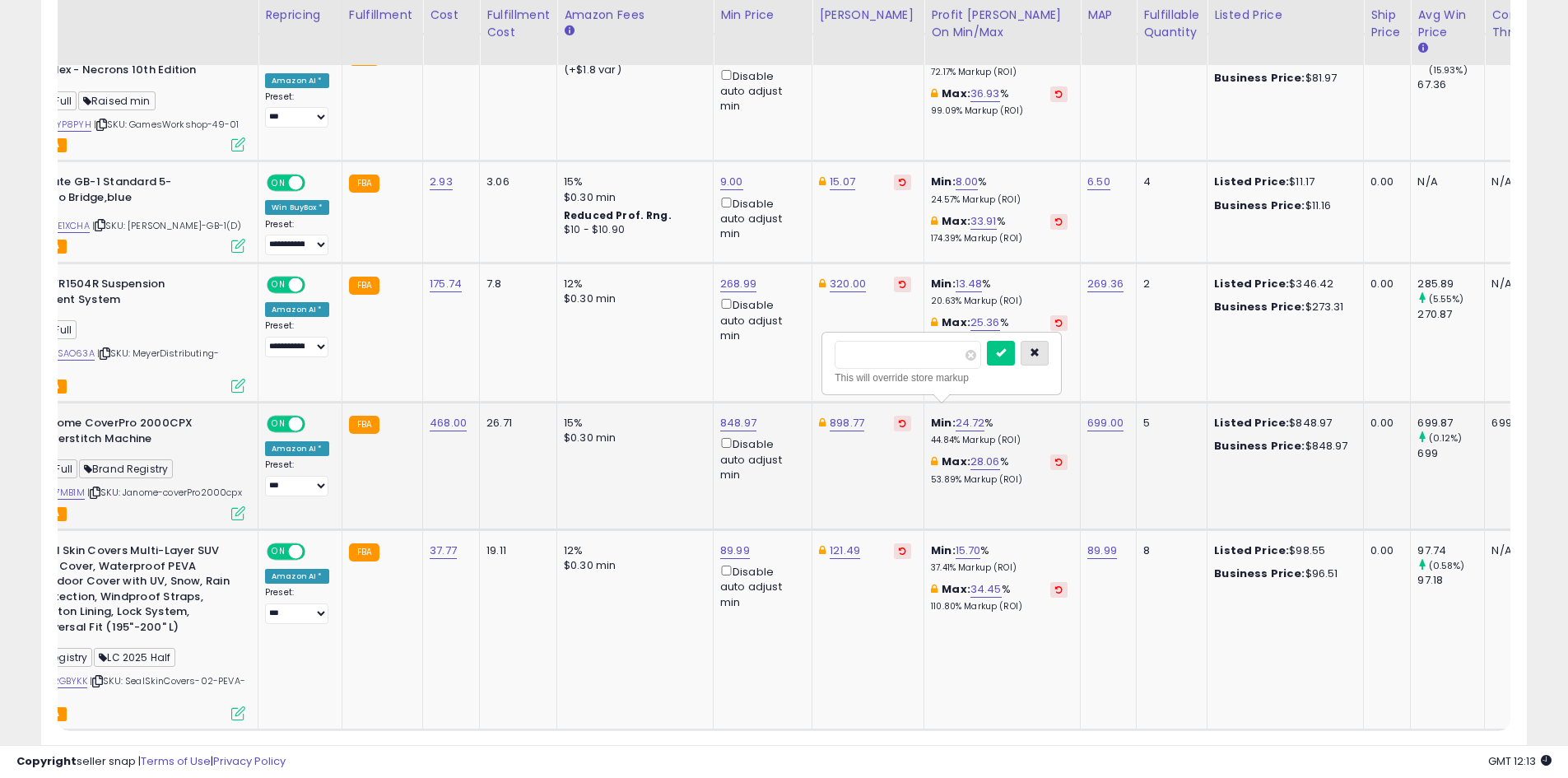 click at bounding box center [1035, 353] 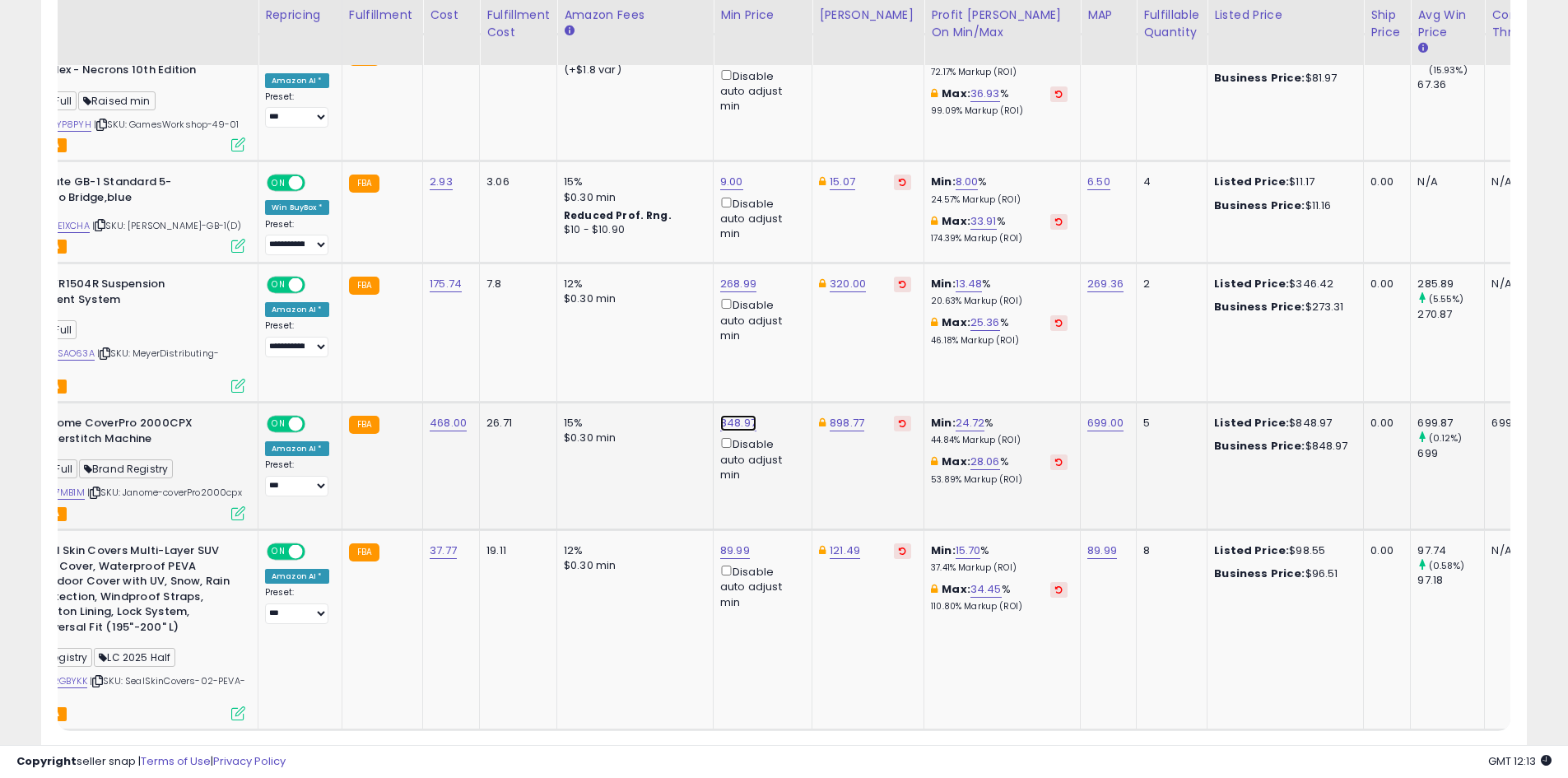 click on "848.97" at bounding box center [732, -100] 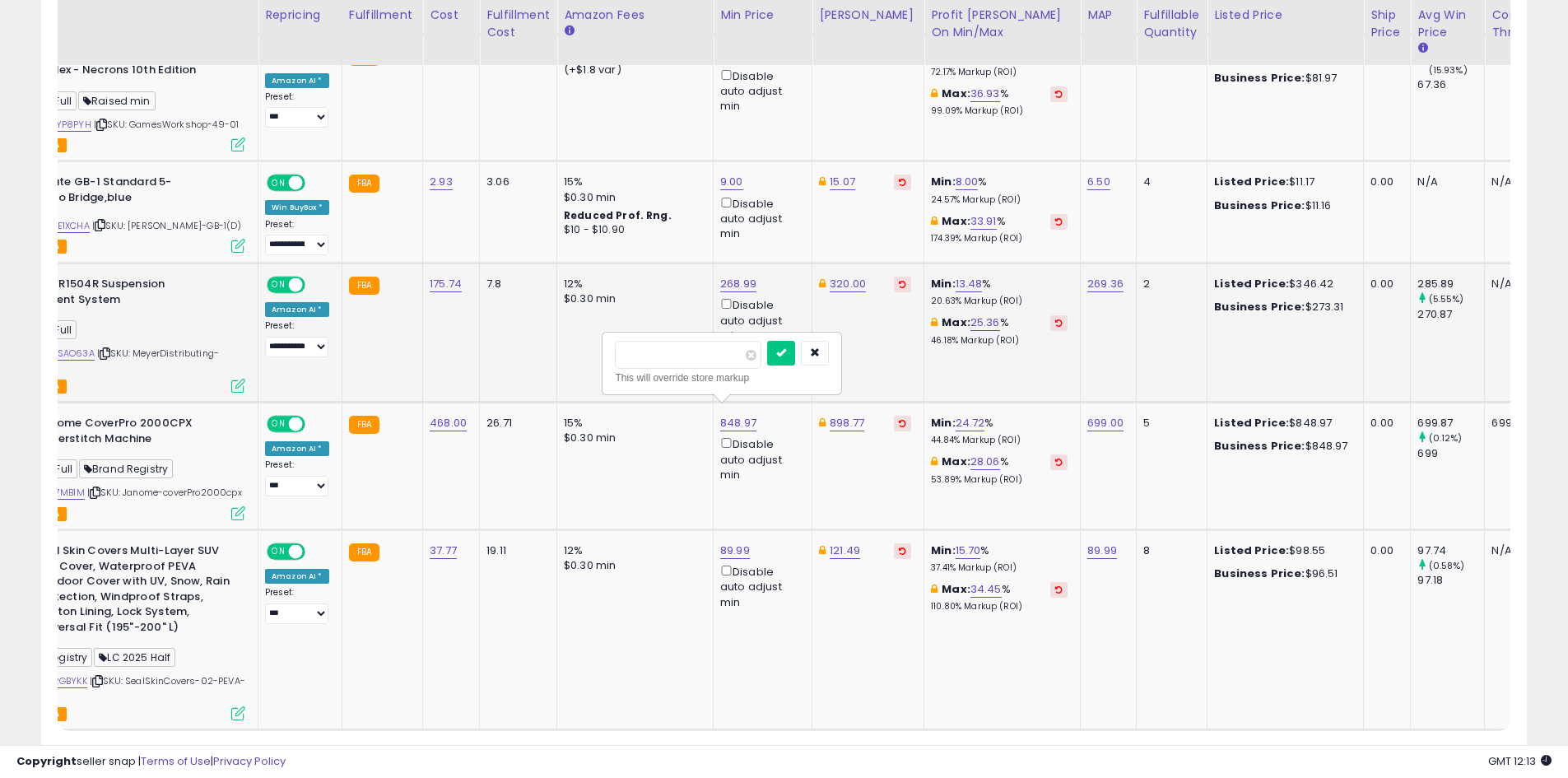 drag, startPoint x: 696, startPoint y: 352, endPoint x: 535, endPoint y: 352, distance: 161 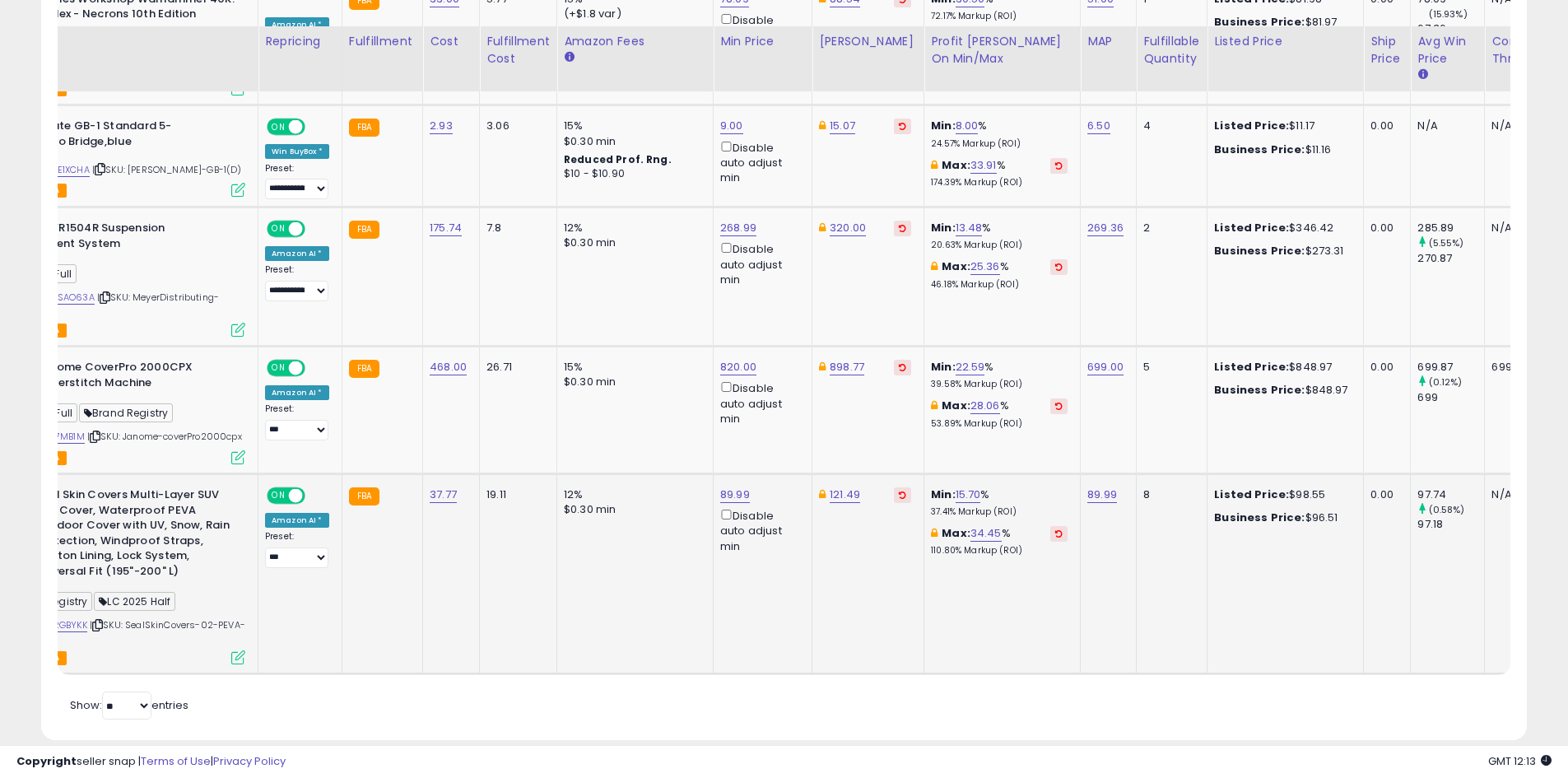 scroll, scrollTop: 1107, scrollLeft: 0, axis: vertical 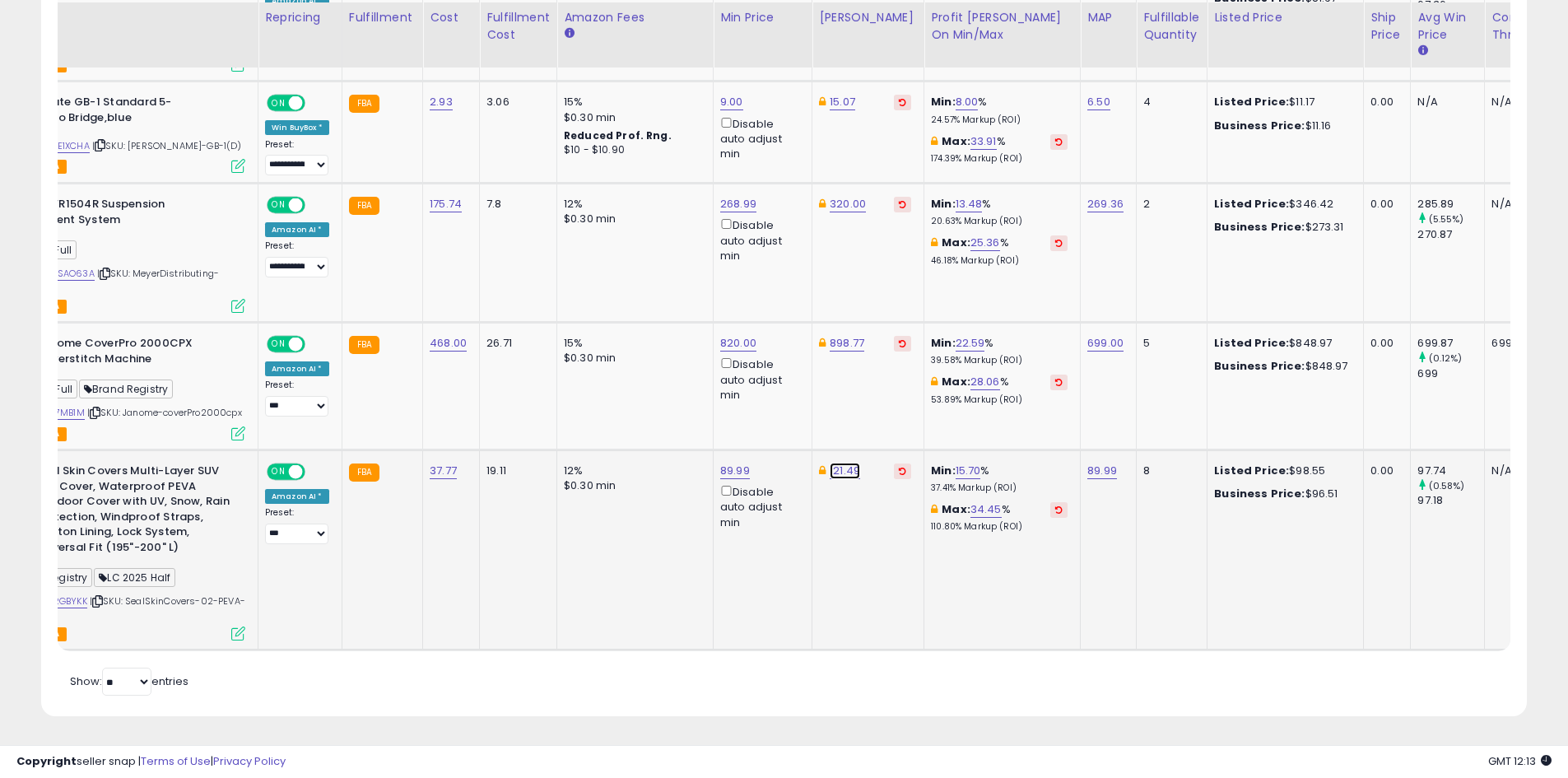click on "121.49" at bounding box center (842, -179) 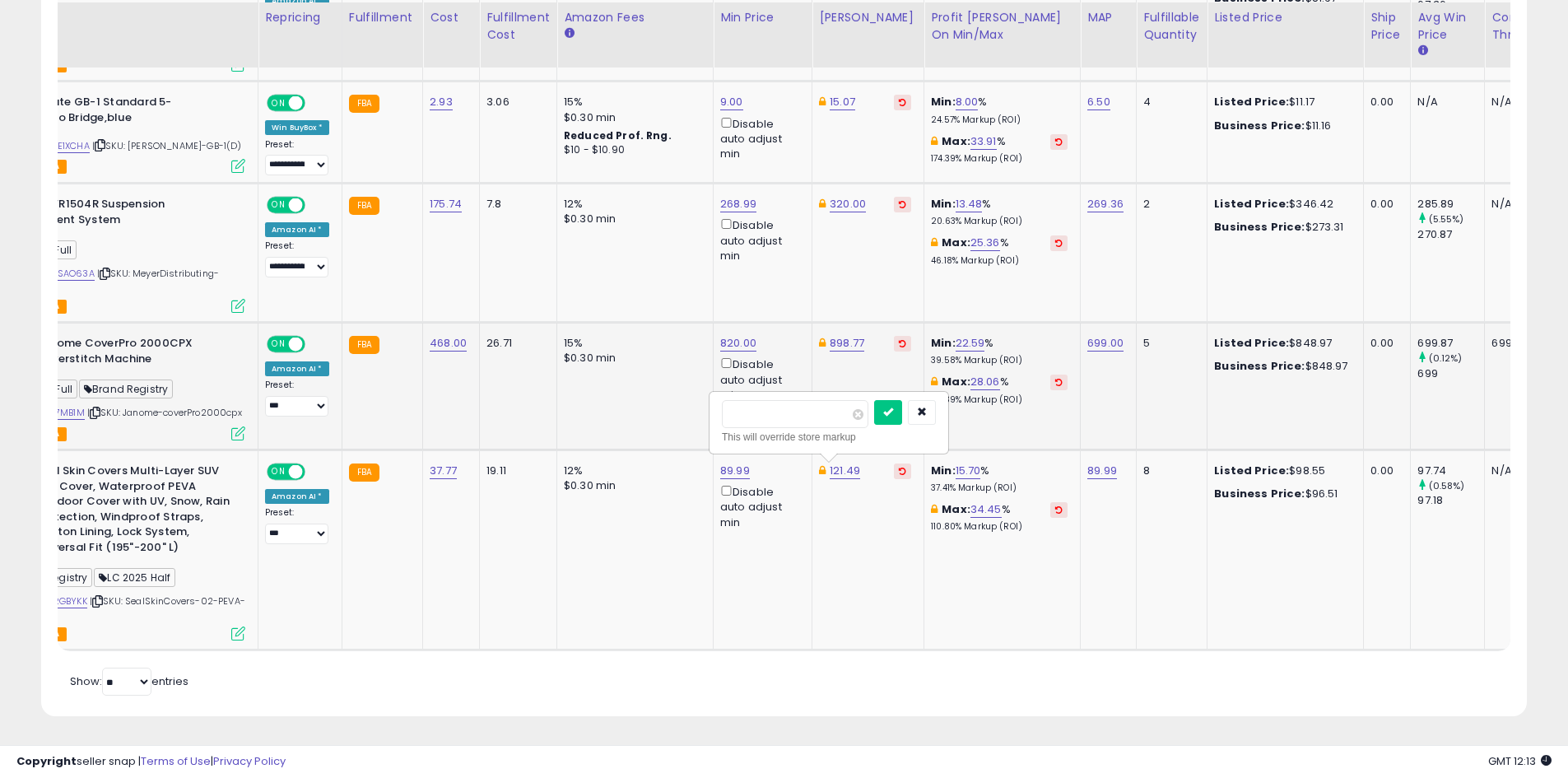 drag, startPoint x: 812, startPoint y: 417, endPoint x: 700, endPoint y: 416, distance: 112.00446 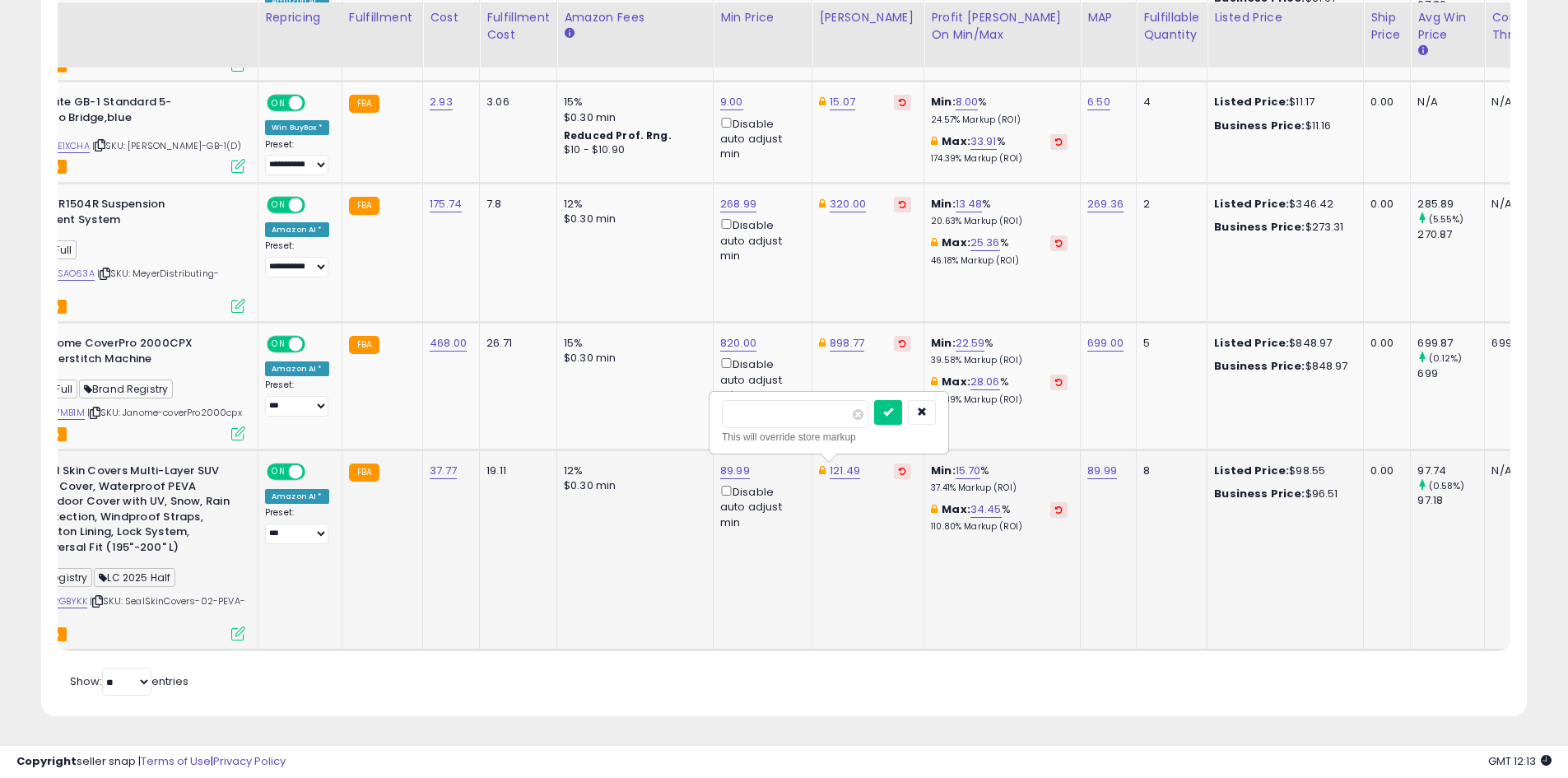 type on "*****" 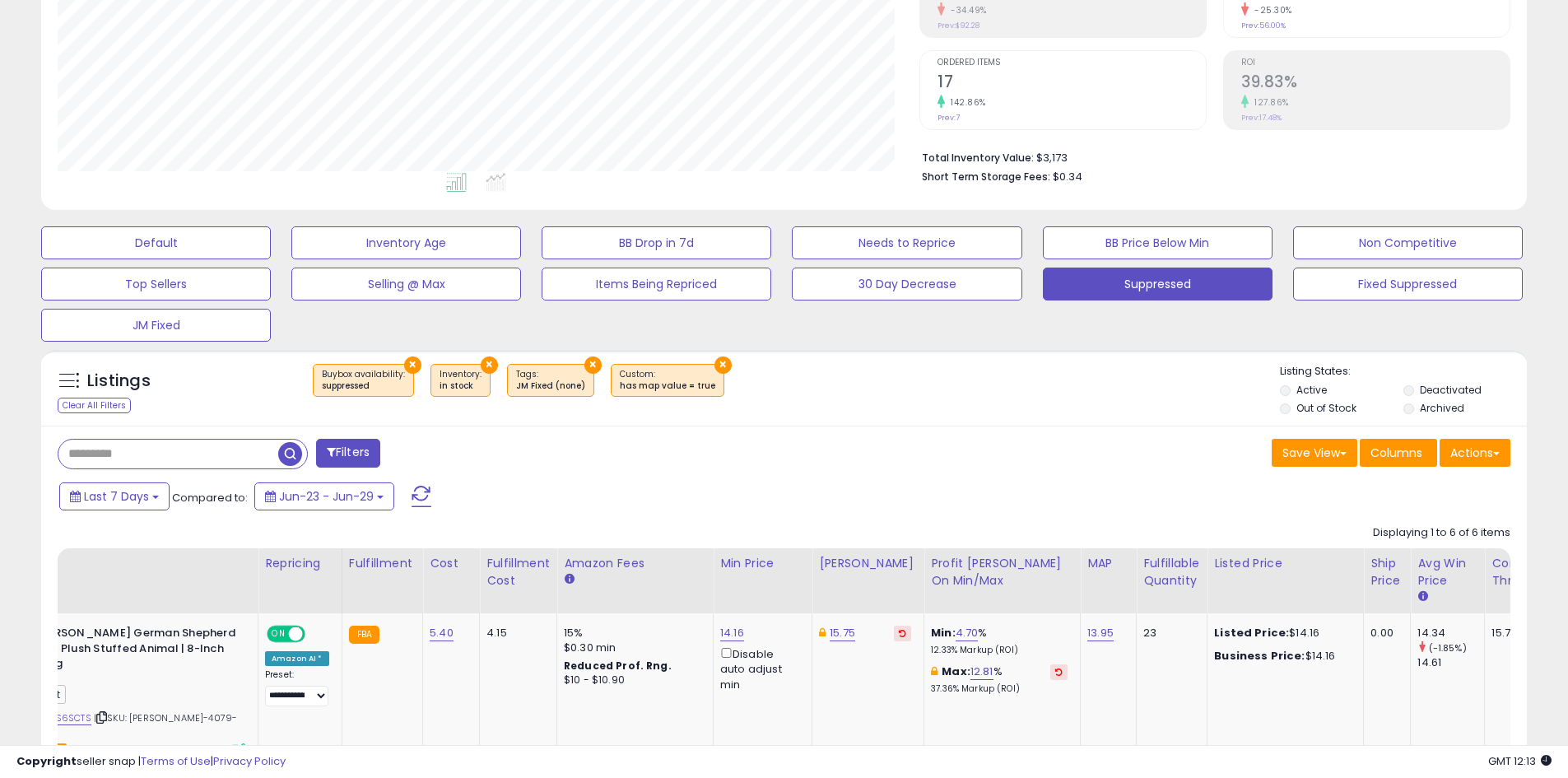 scroll, scrollTop: 334, scrollLeft: 0, axis: vertical 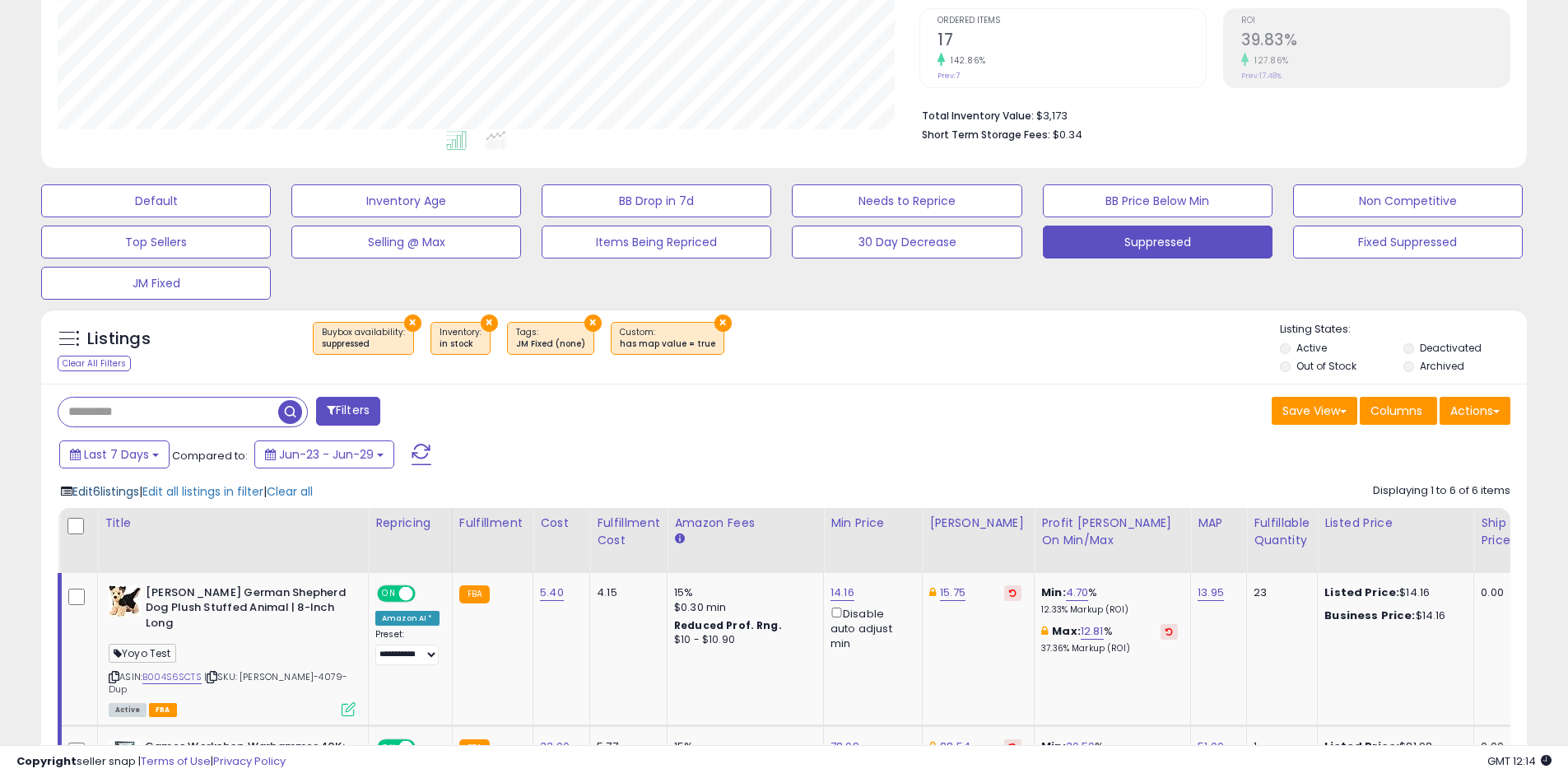 click on "Edit  6  listings" at bounding box center [105, 491] 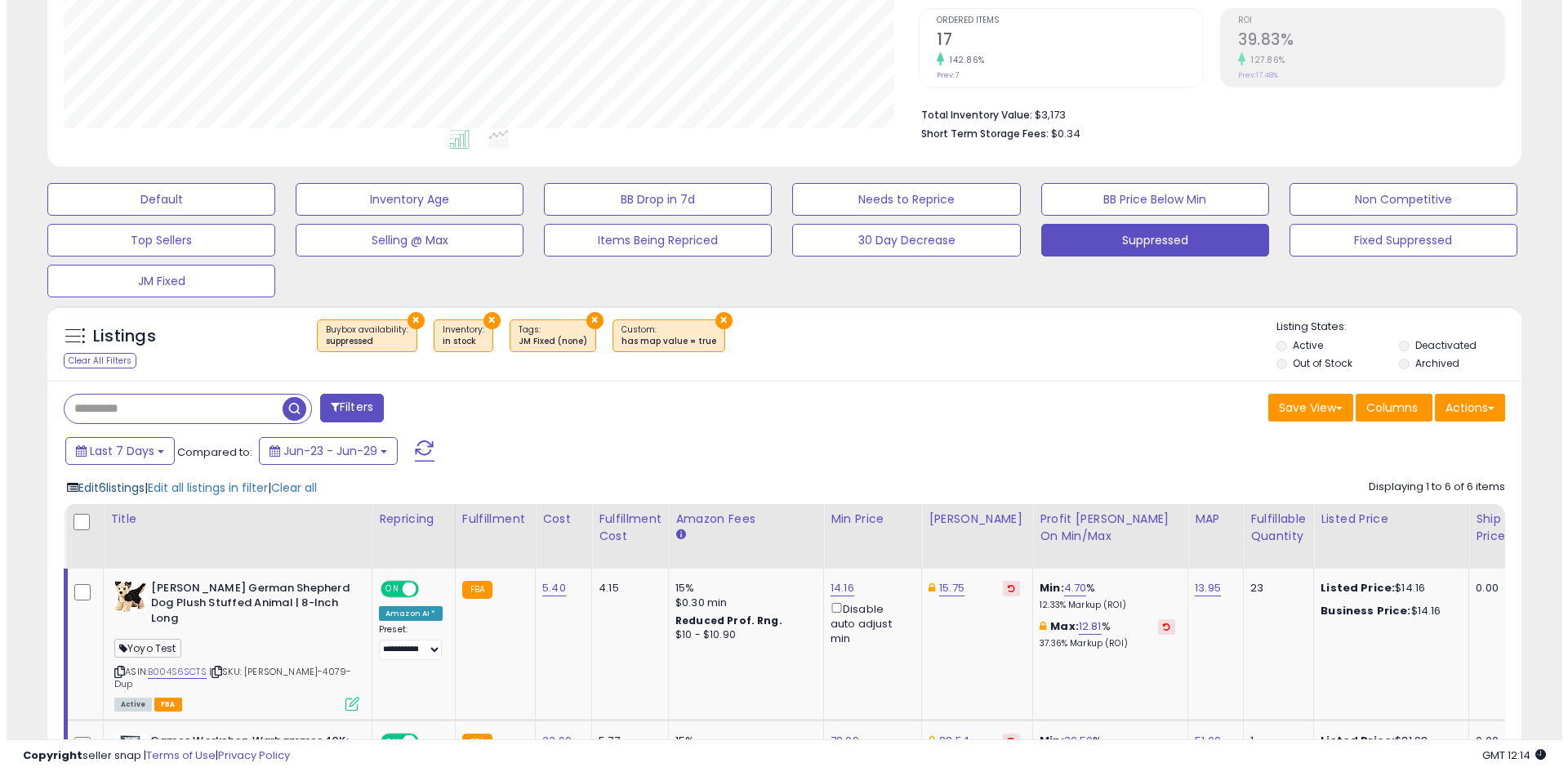 scroll, scrollTop: 816596, scrollLeft: 815804, axis: both 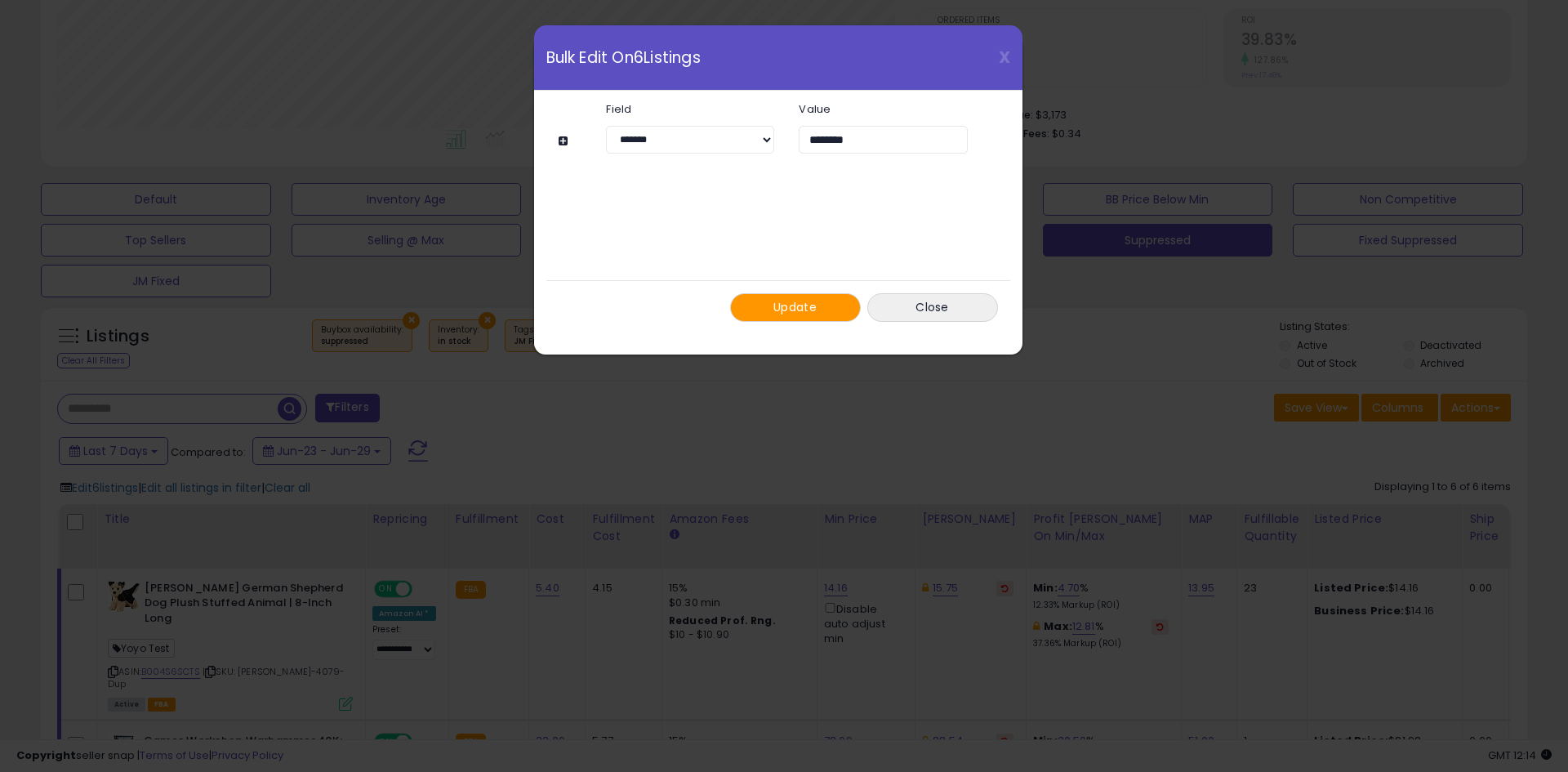 click on "Update" at bounding box center [795, 307] 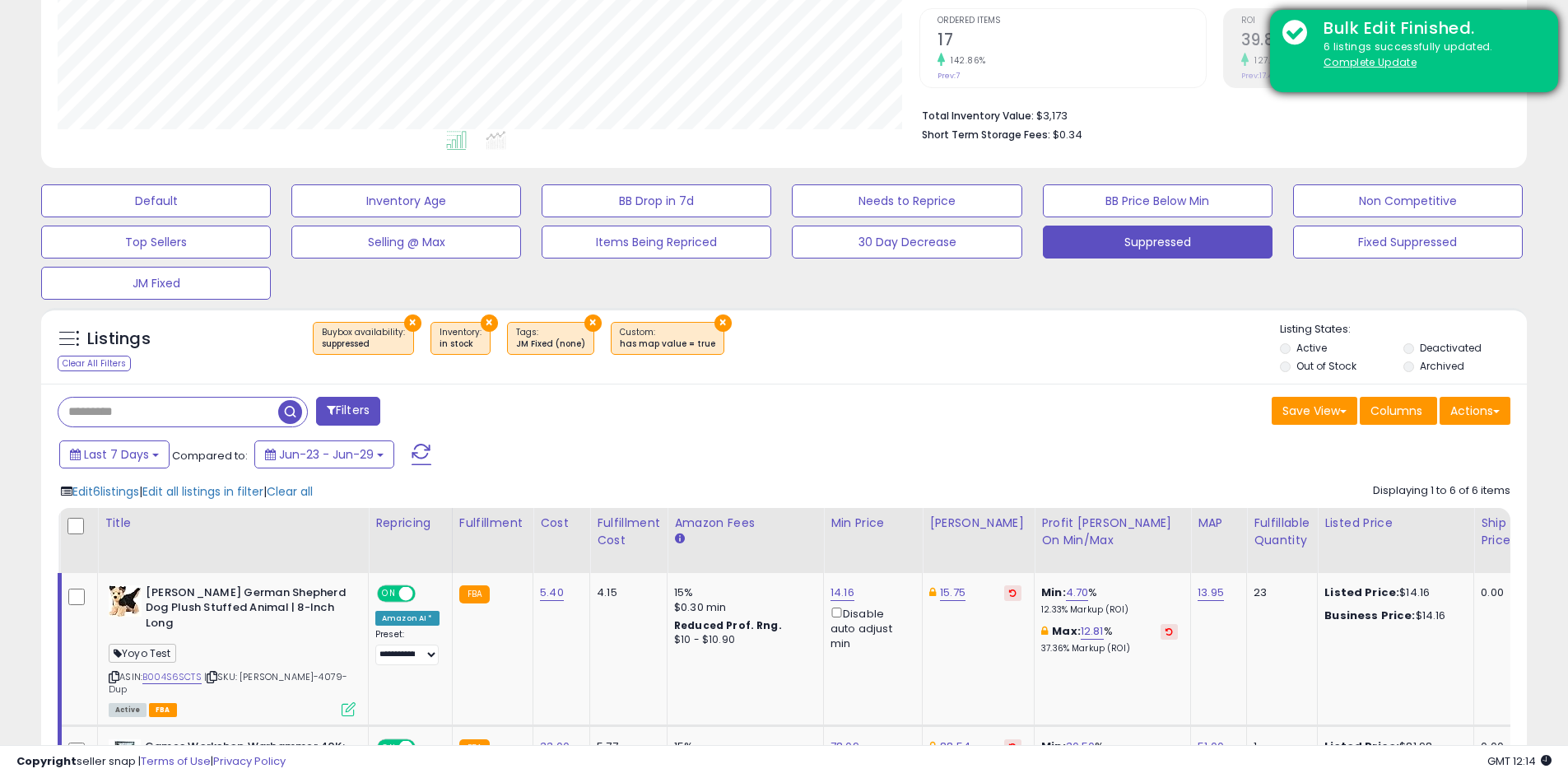 scroll, scrollTop: 338, scrollLeft: 862, axis: both 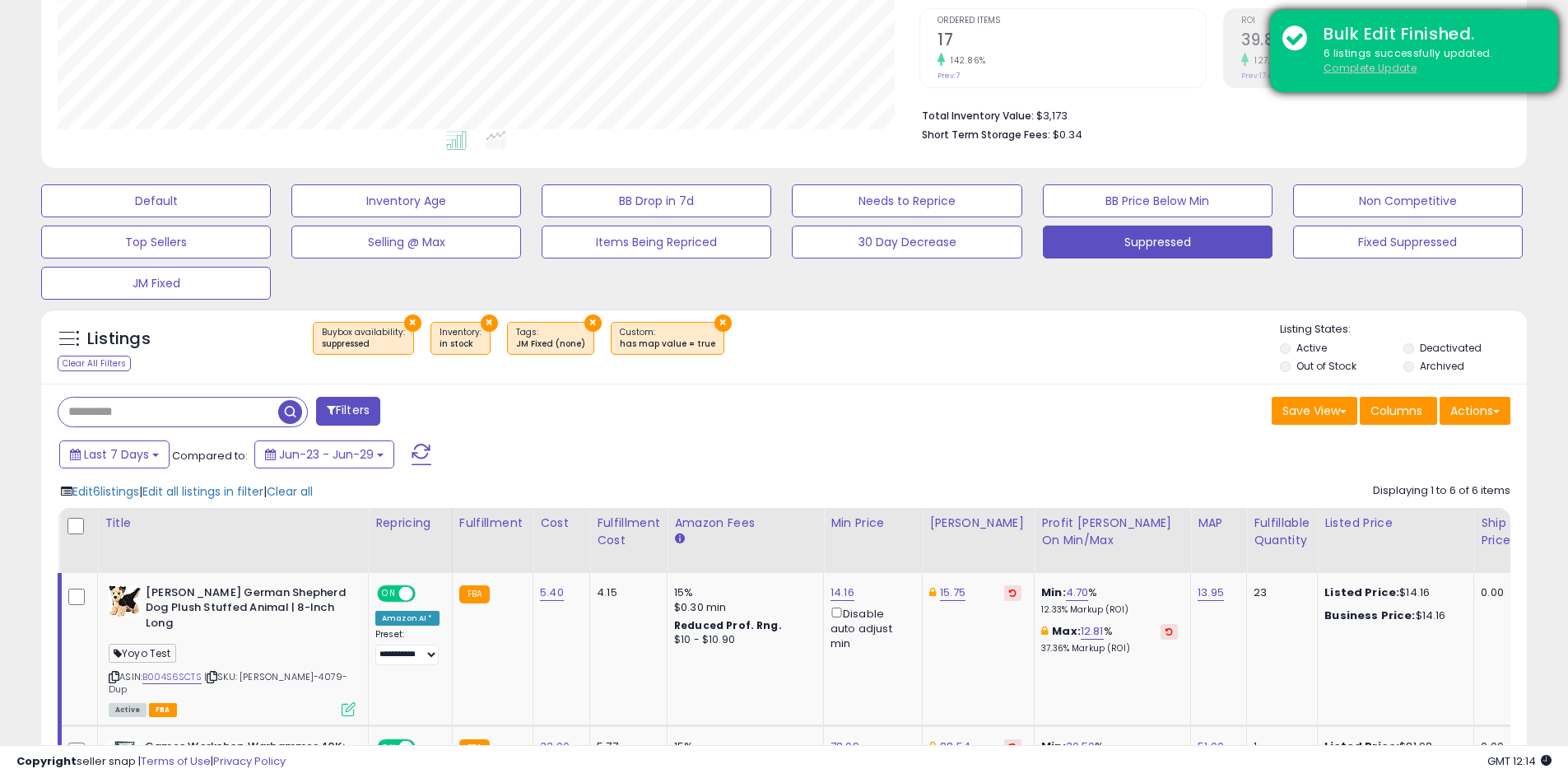 click on "Complete Update" at bounding box center (1370, 68) 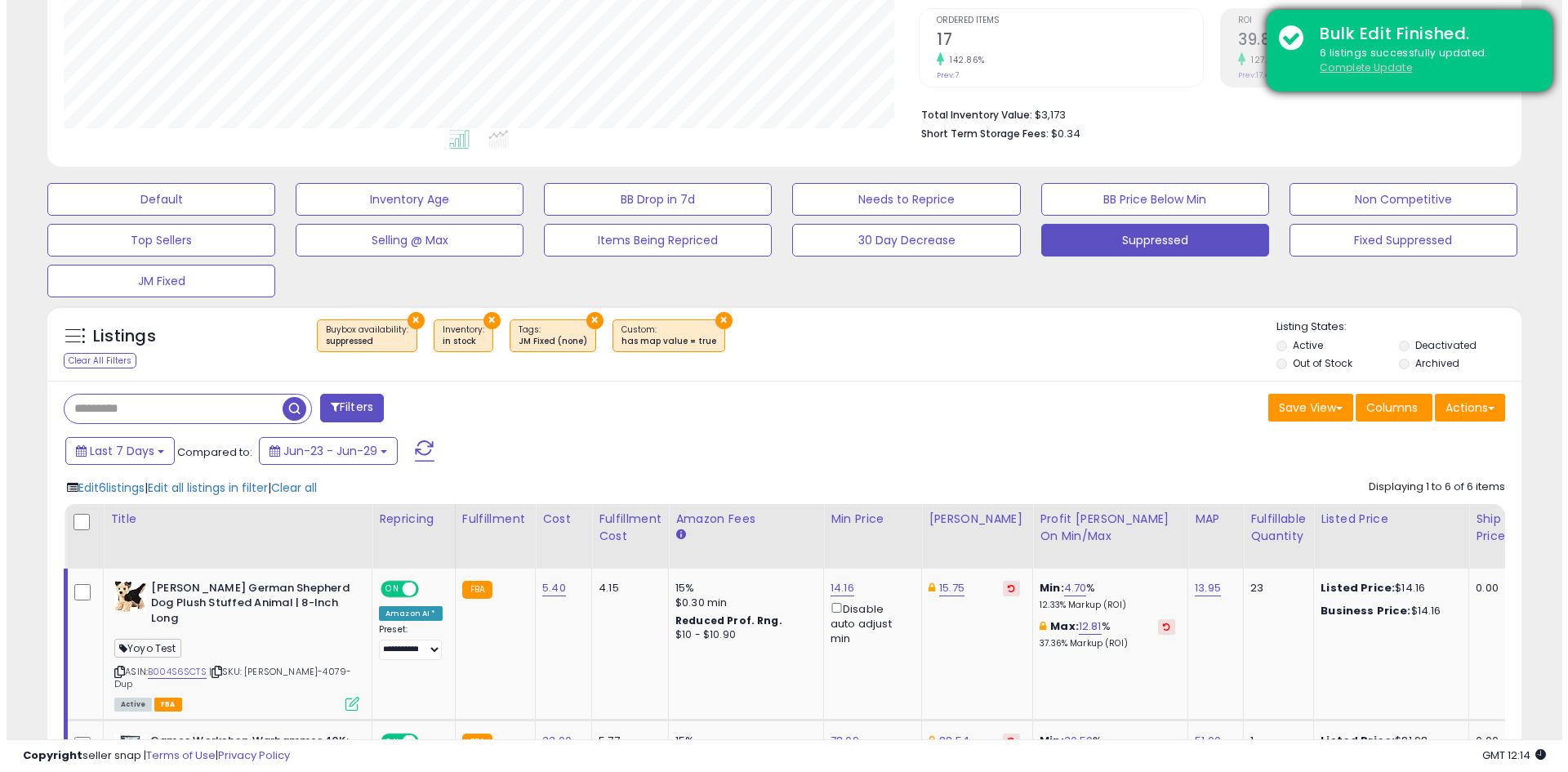 scroll, scrollTop: 266, scrollLeft: 0, axis: vertical 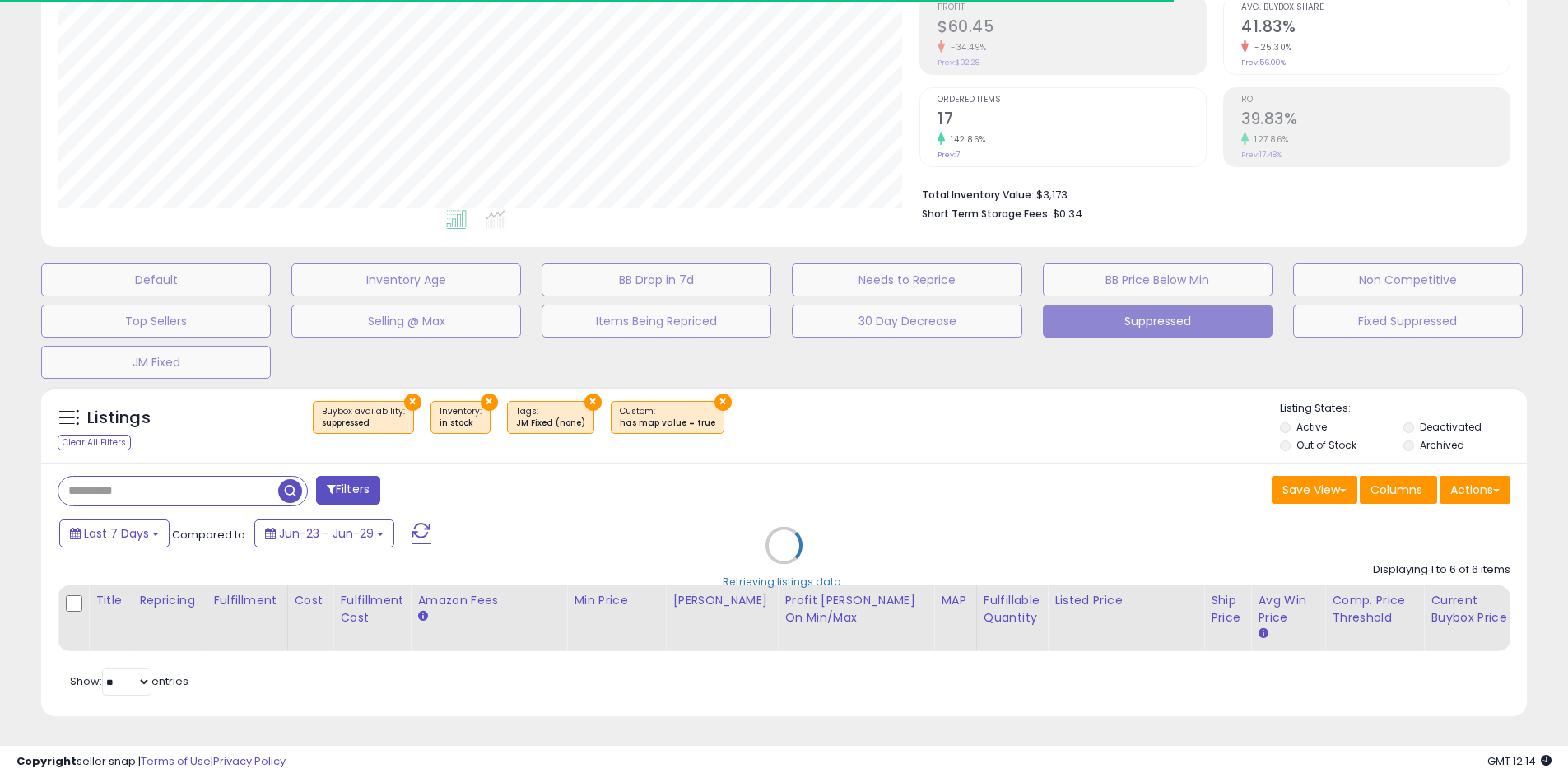 select on "**********" 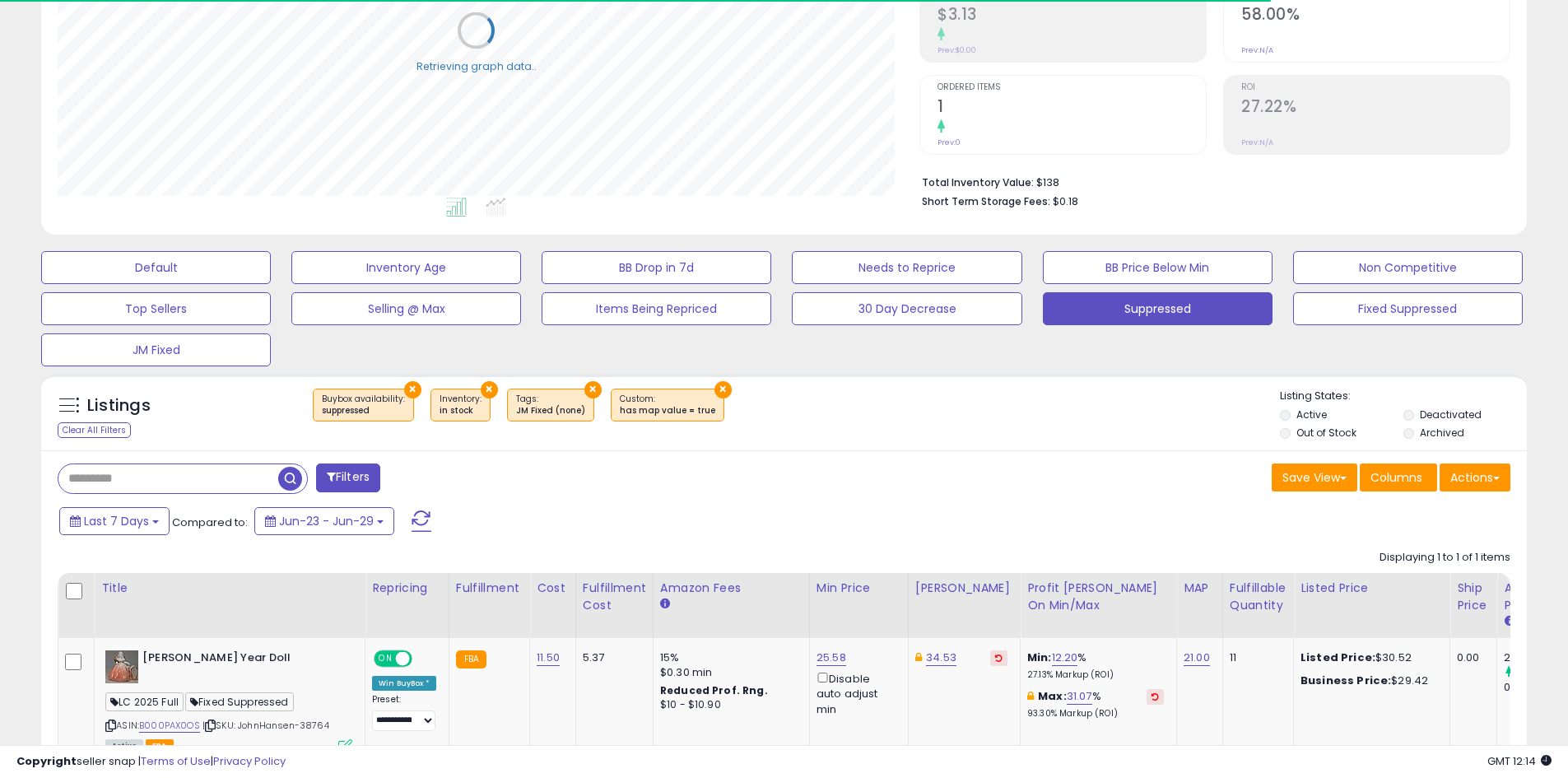 click on "Filters" at bounding box center [348, 478] 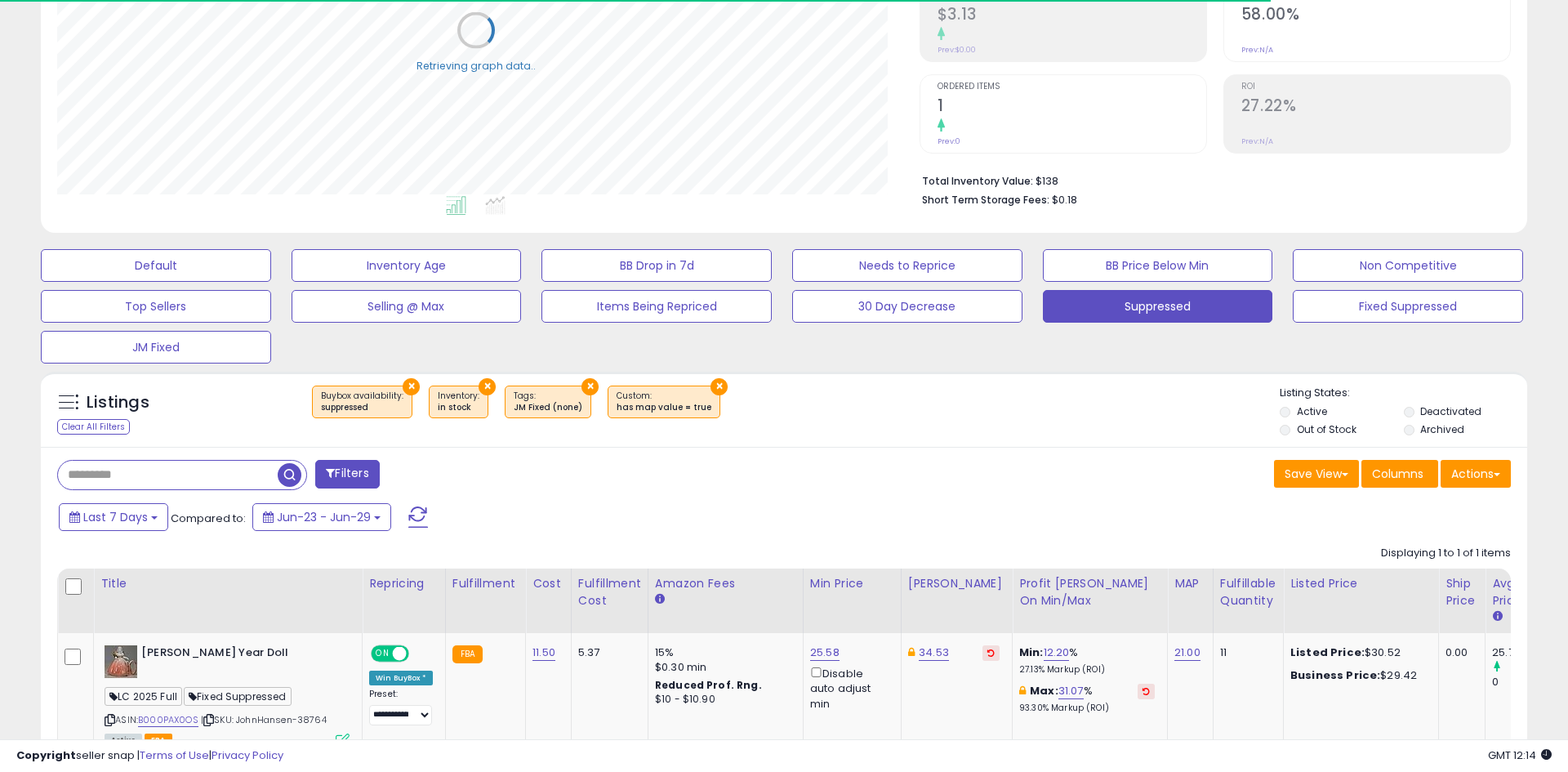 scroll, scrollTop: 816596, scrollLeft: 815804, axis: both 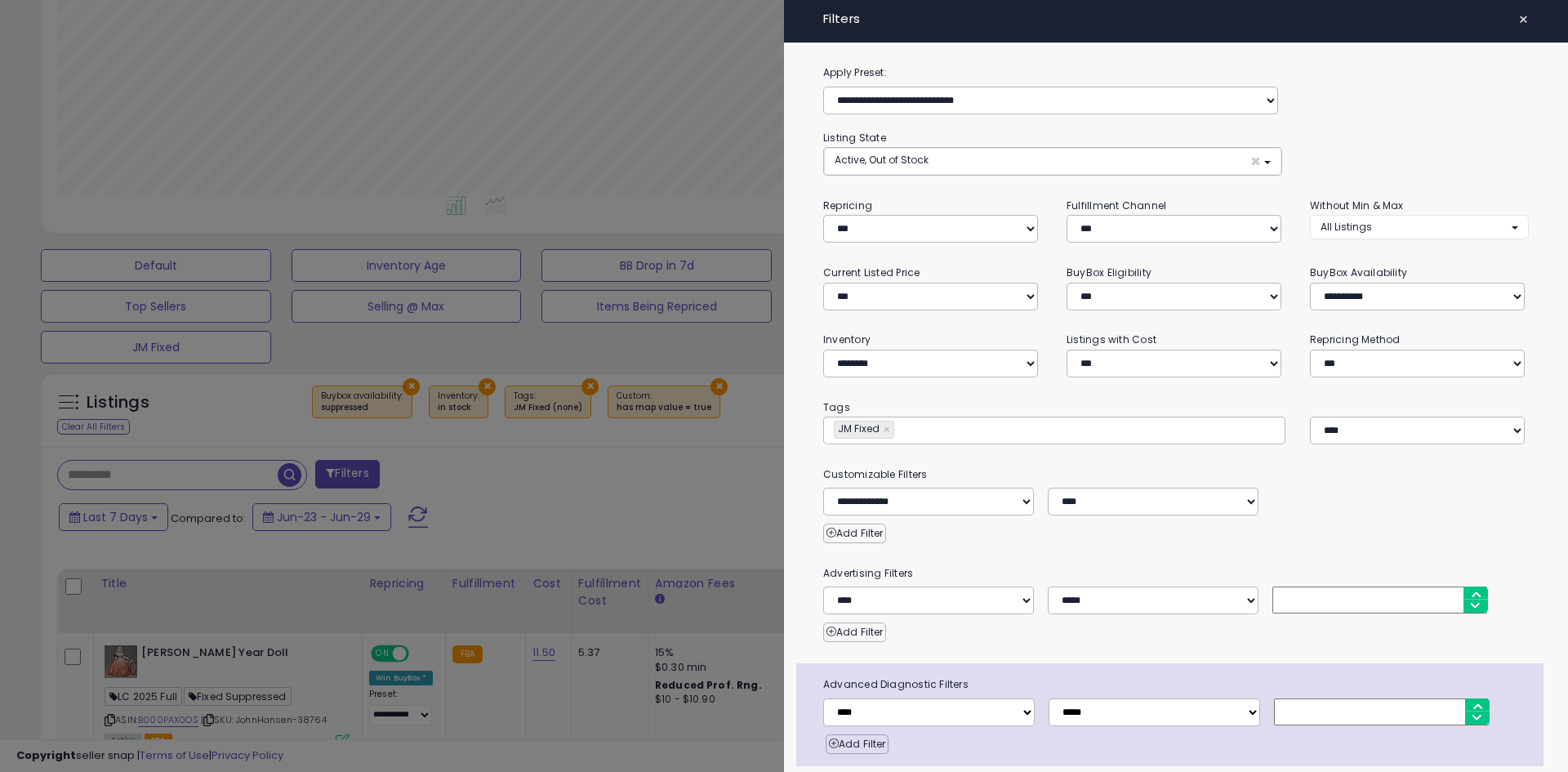 click at bounding box center (784, 386) 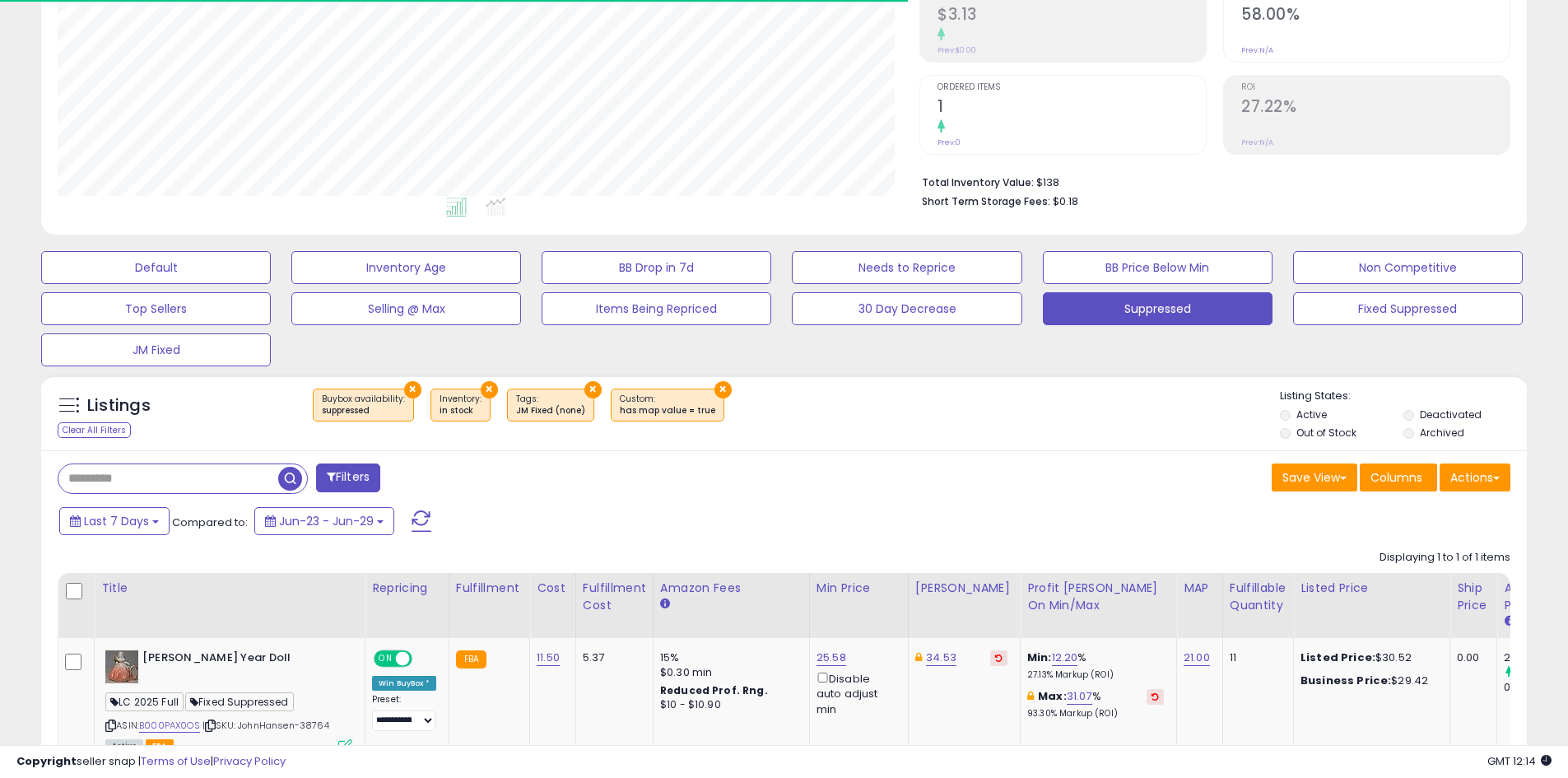 scroll, scrollTop: 338, scrollLeft: 862, axis: both 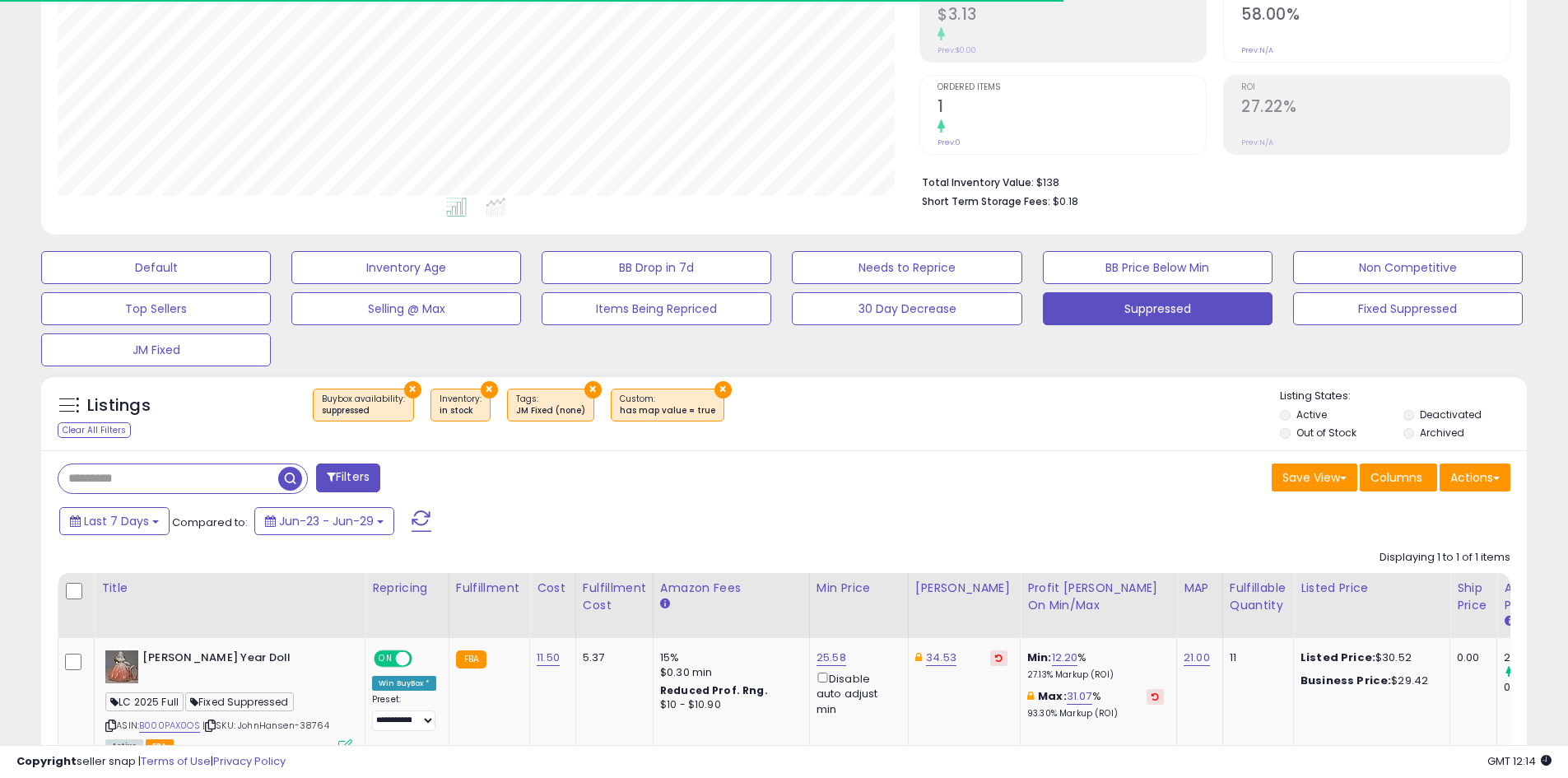 click on "Filters" at bounding box center (348, 478) 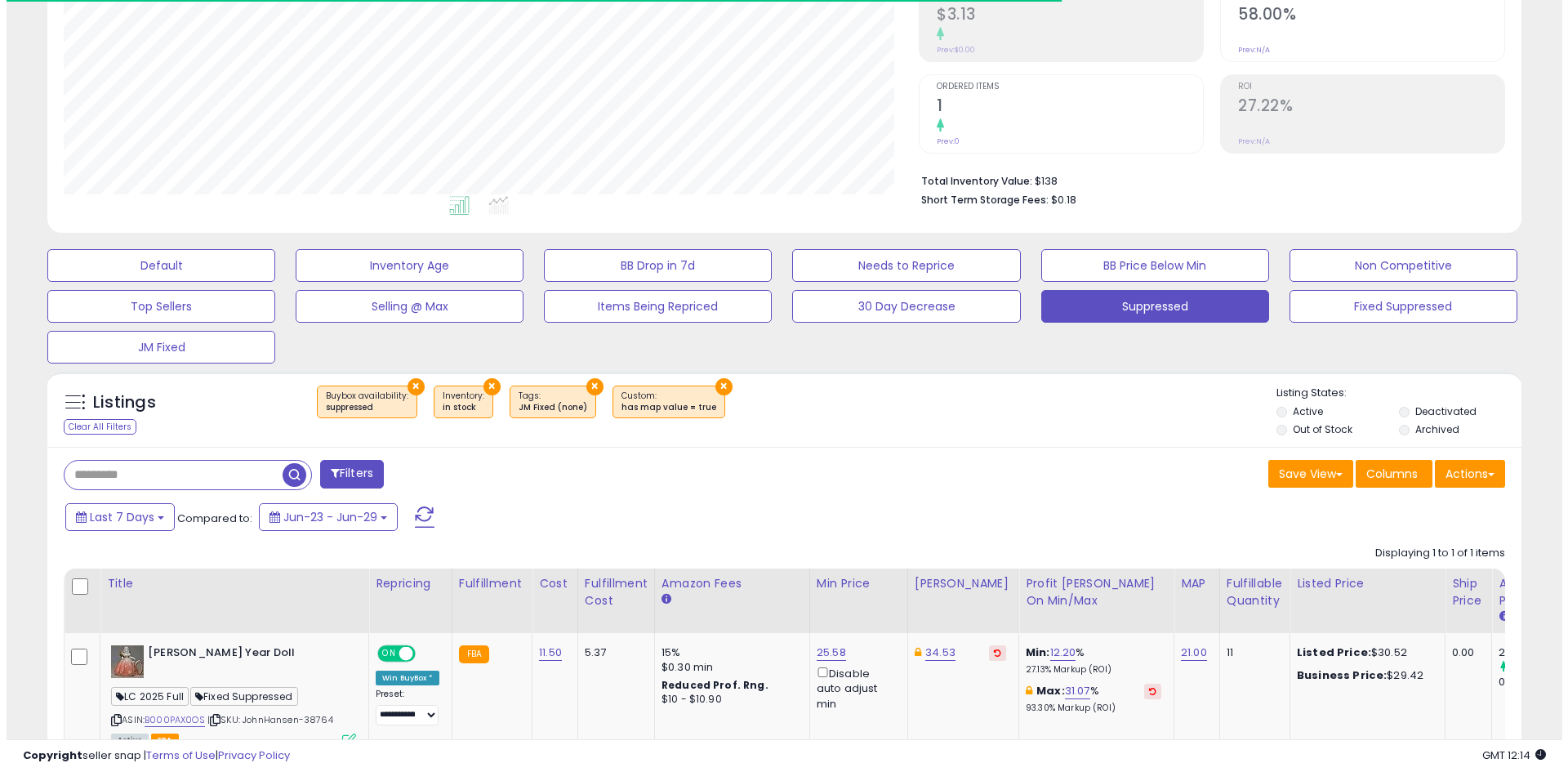 scroll, scrollTop: 816596, scrollLeft: 815804, axis: both 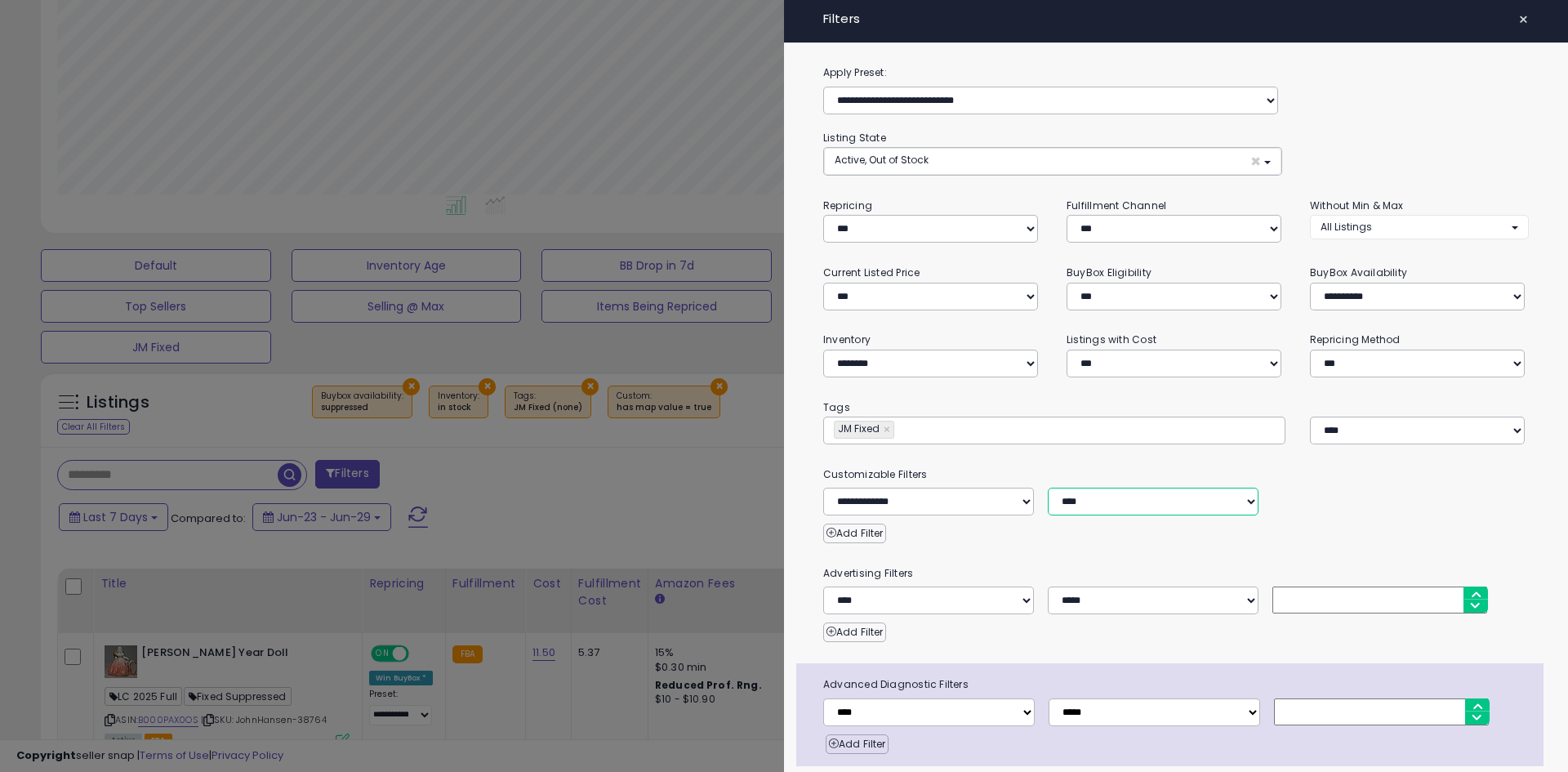 drag, startPoint x: 1093, startPoint y: 453, endPoint x: 1083, endPoint y: 447, distance: 11.661904 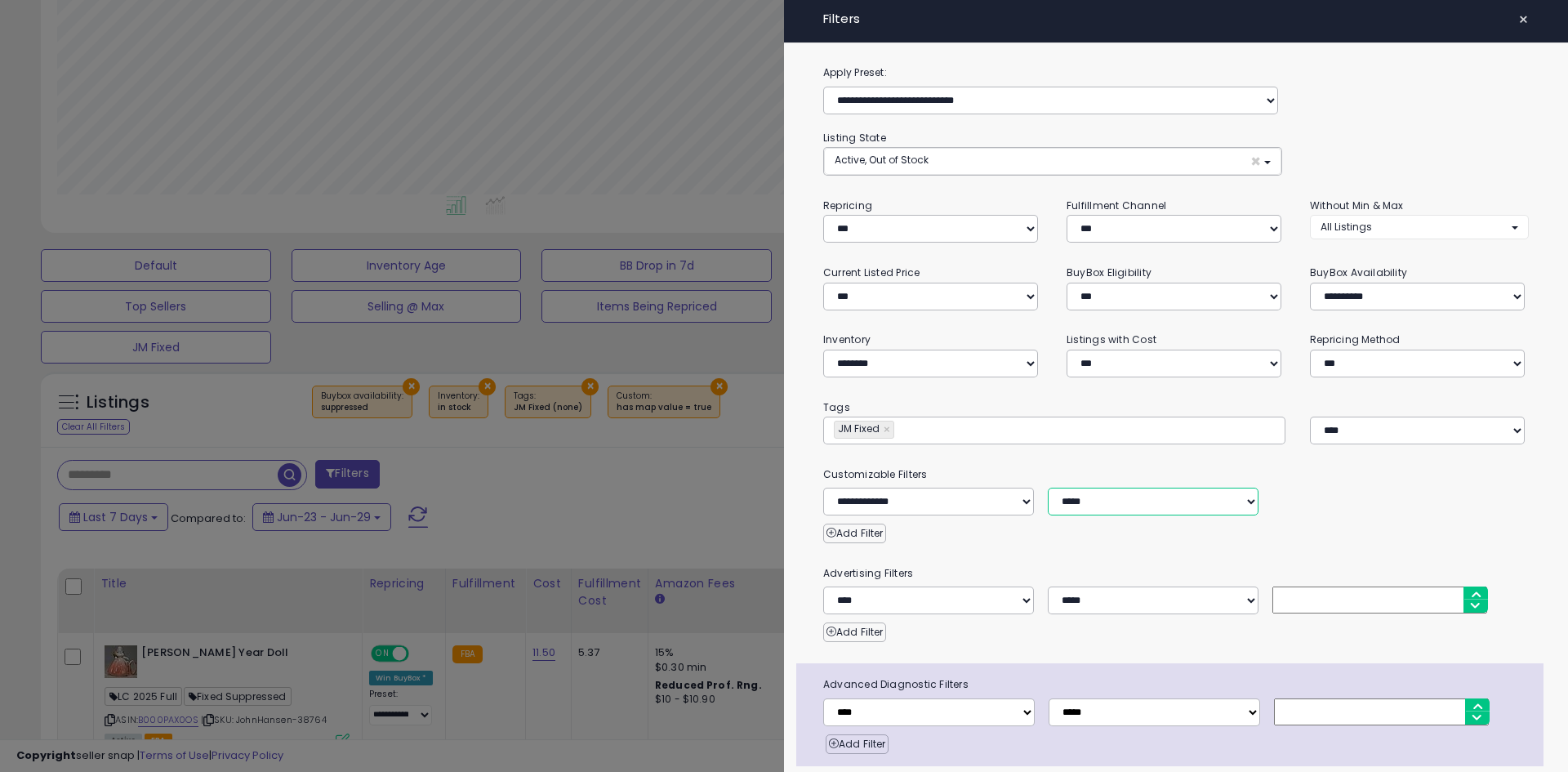 click on "****
*****" at bounding box center [1153, 502] 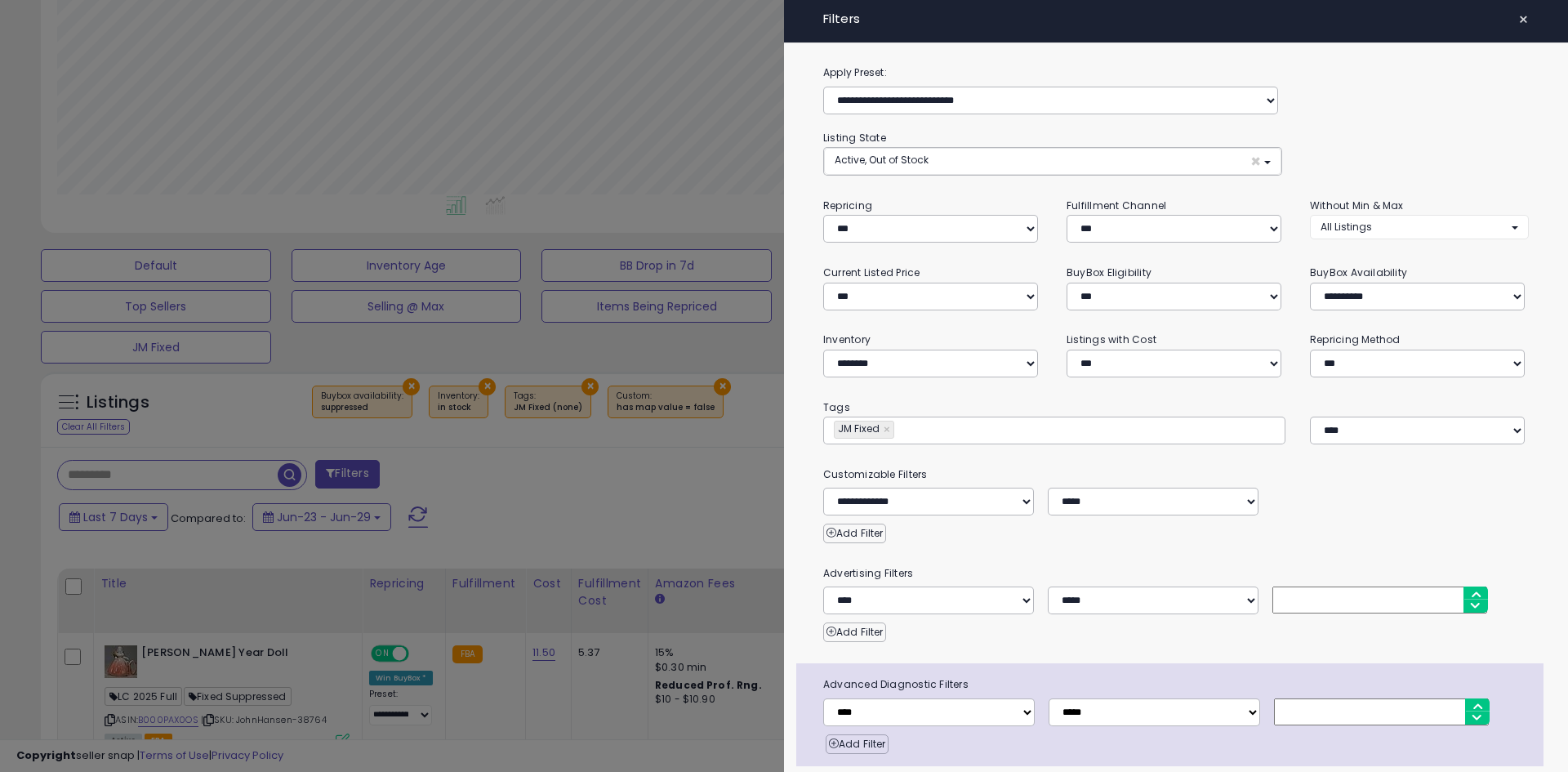 click on "Apply Filters" at bounding box center [887, 801] 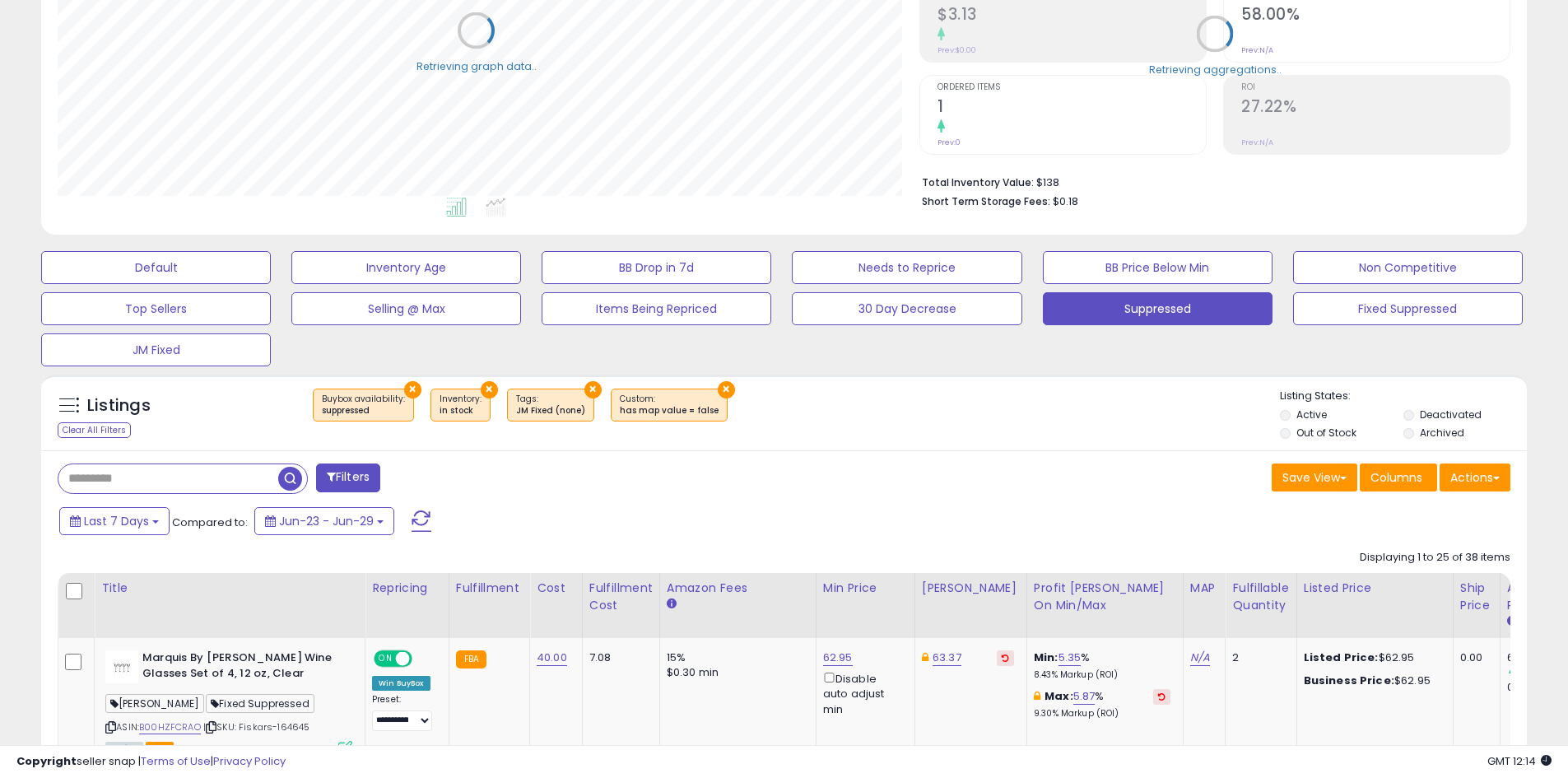 scroll, scrollTop: 338, scrollLeft: 862, axis: both 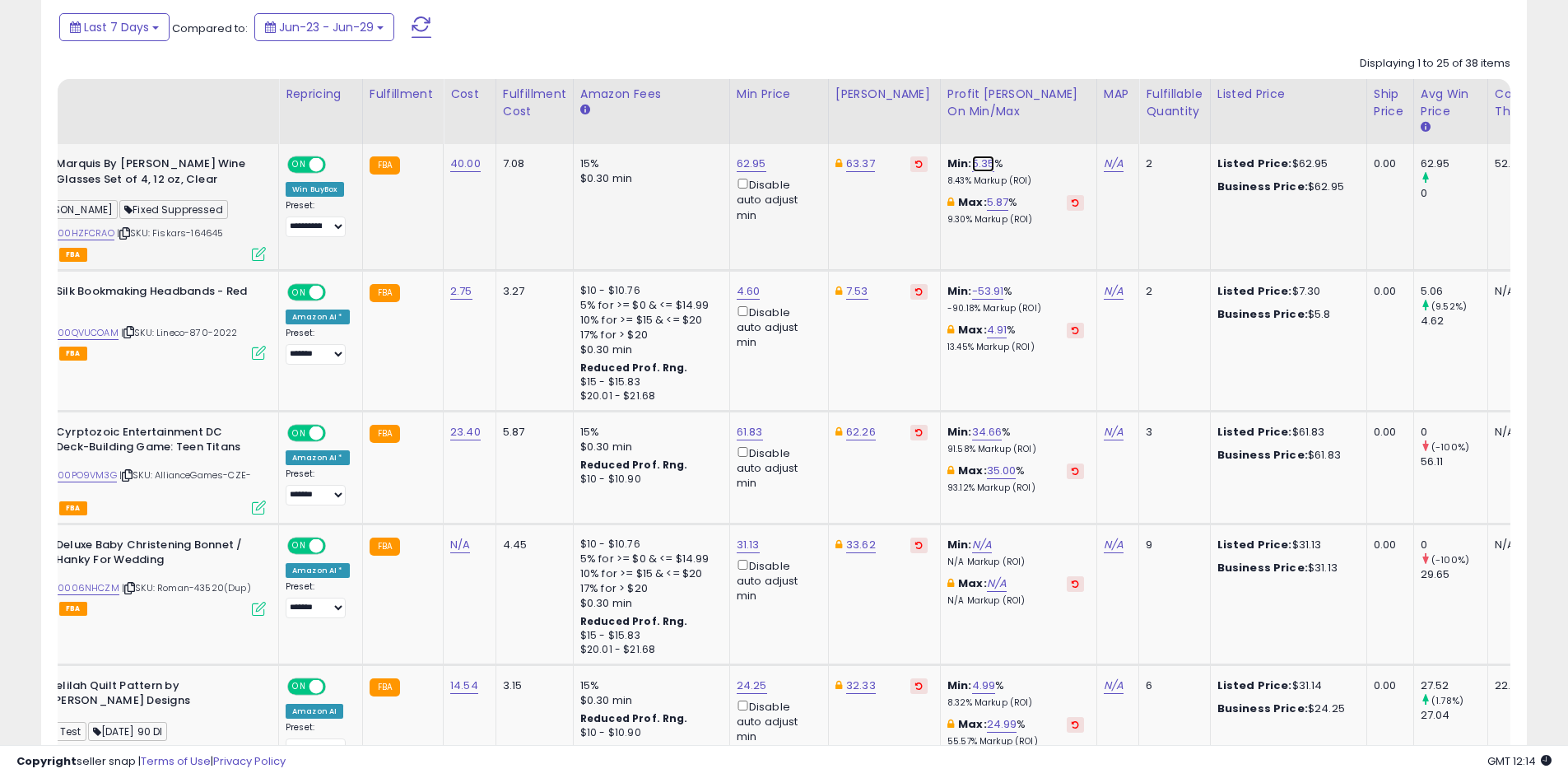 click on "5.35" at bounding box center [984, 164] 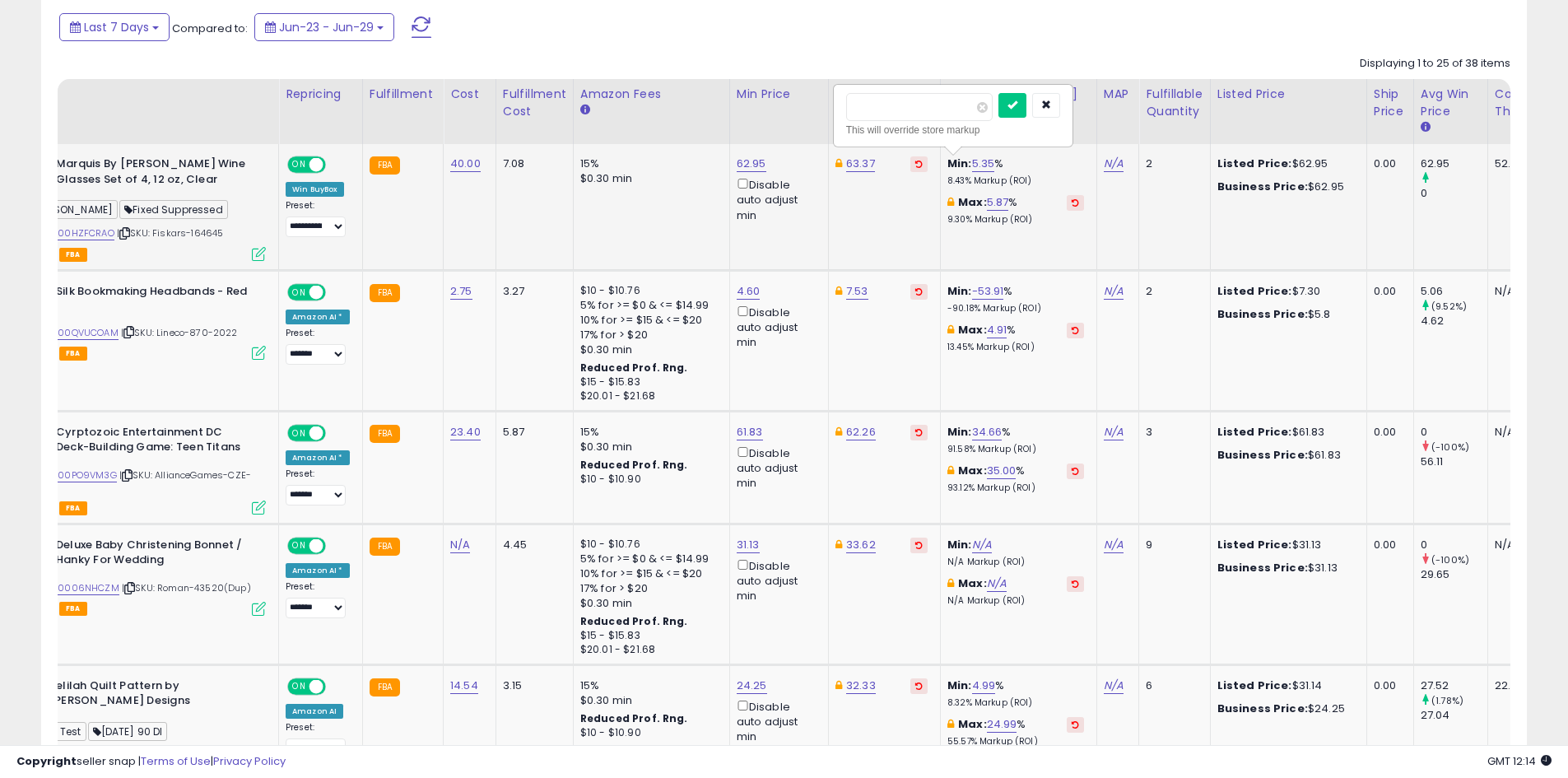drag, startPoint x: 894, startPoint y: 109, endPoint x: 840, endPoint y: 109, distance: 54 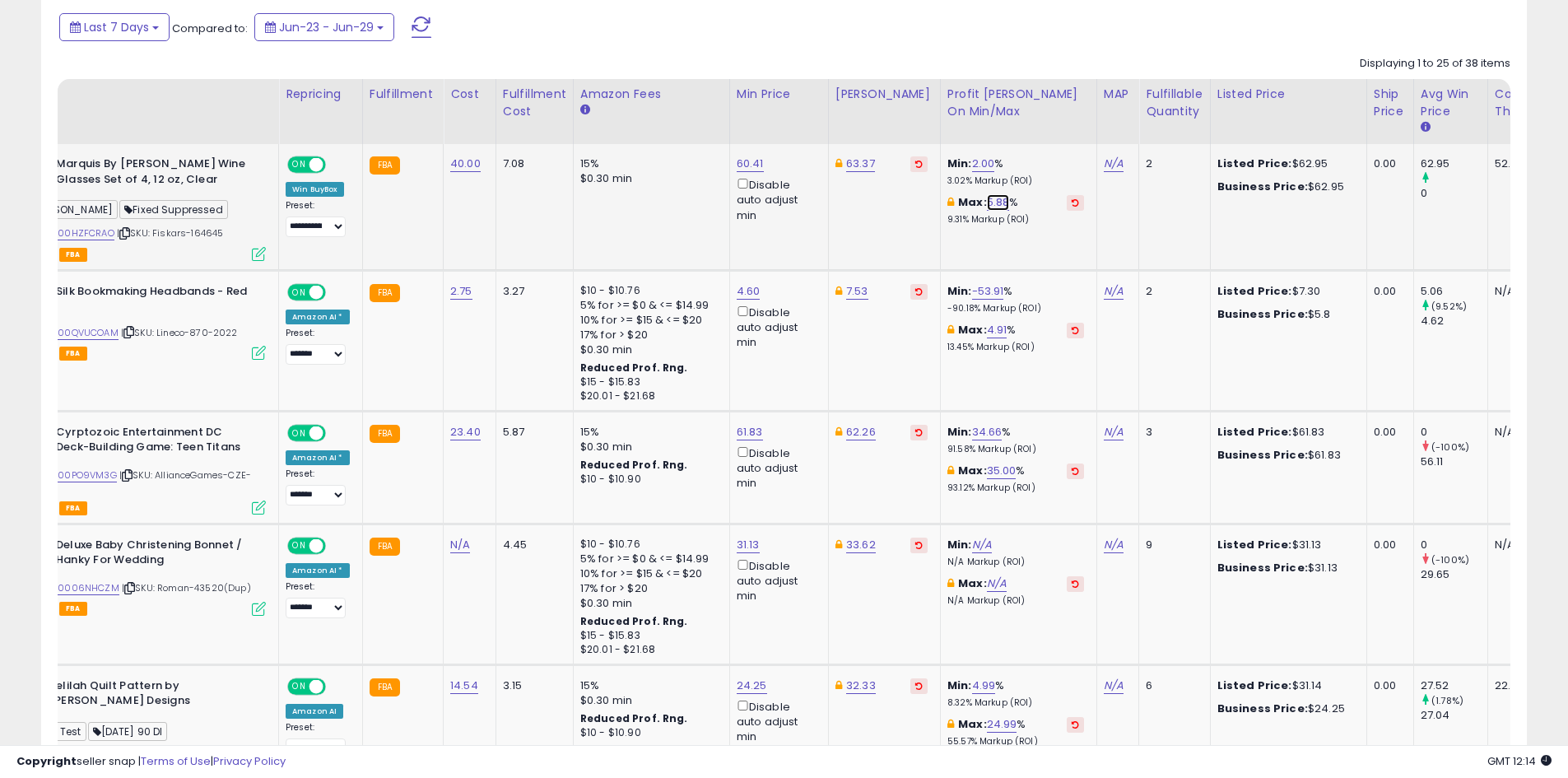 click on "5.88" at bounding box center [998, 203] 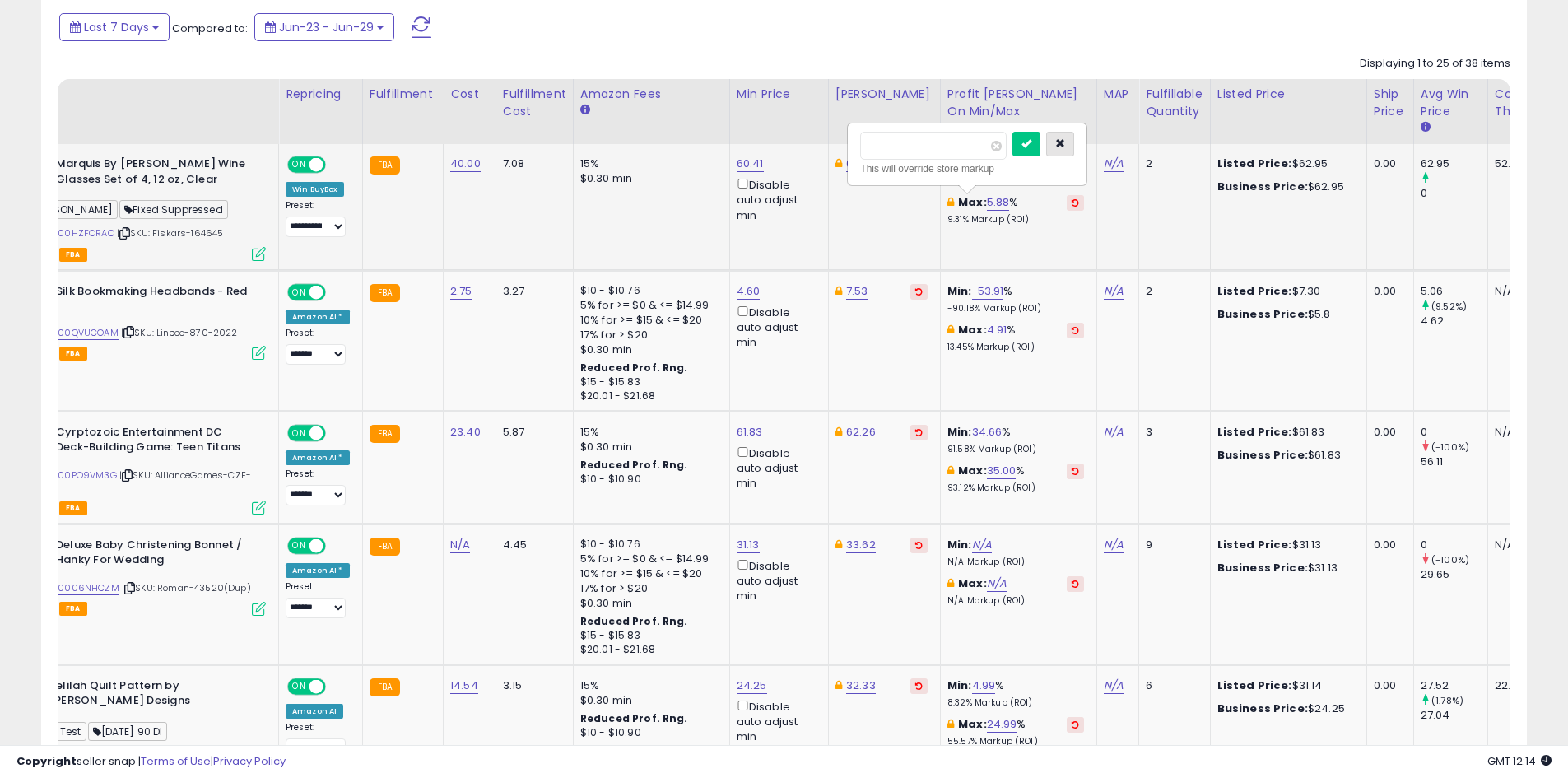 click at bounding box center [1060, 144] 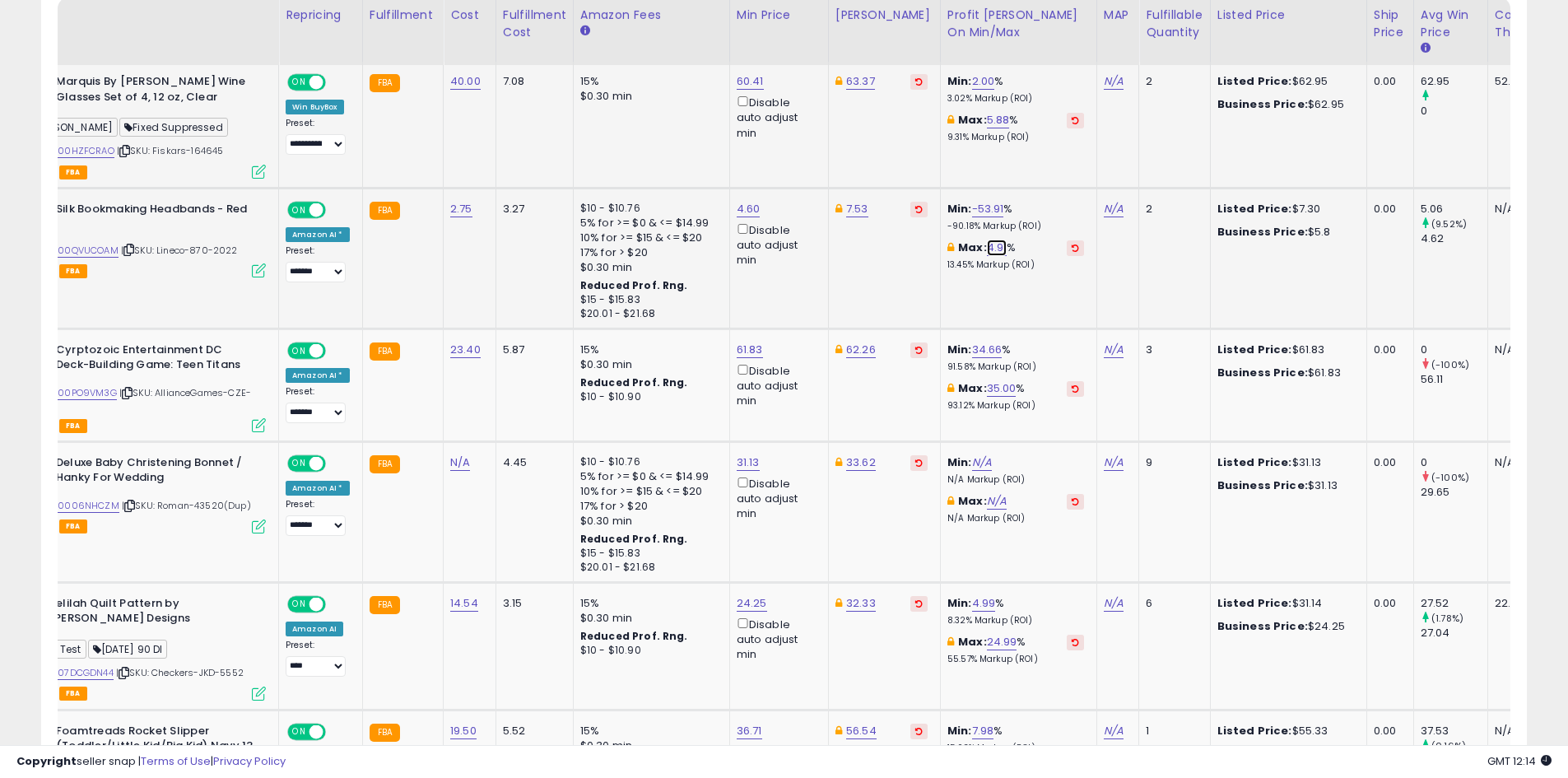 click on "4.91" at bounding box center (997, 248) 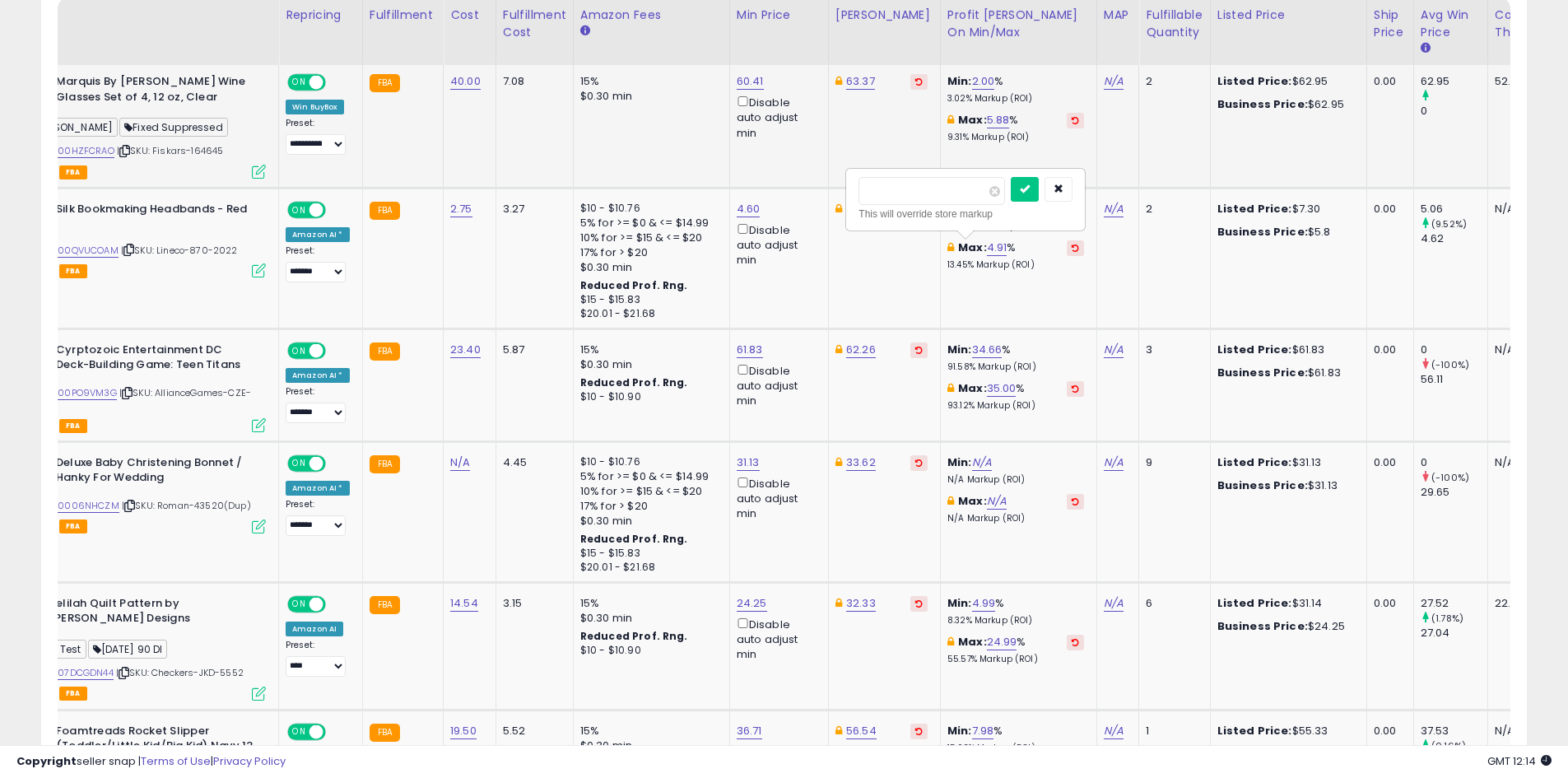 drag, startPoint x: 928, startPoint y: 184, endPoint x: 812, endPoint y: 187, distance: 116.03879 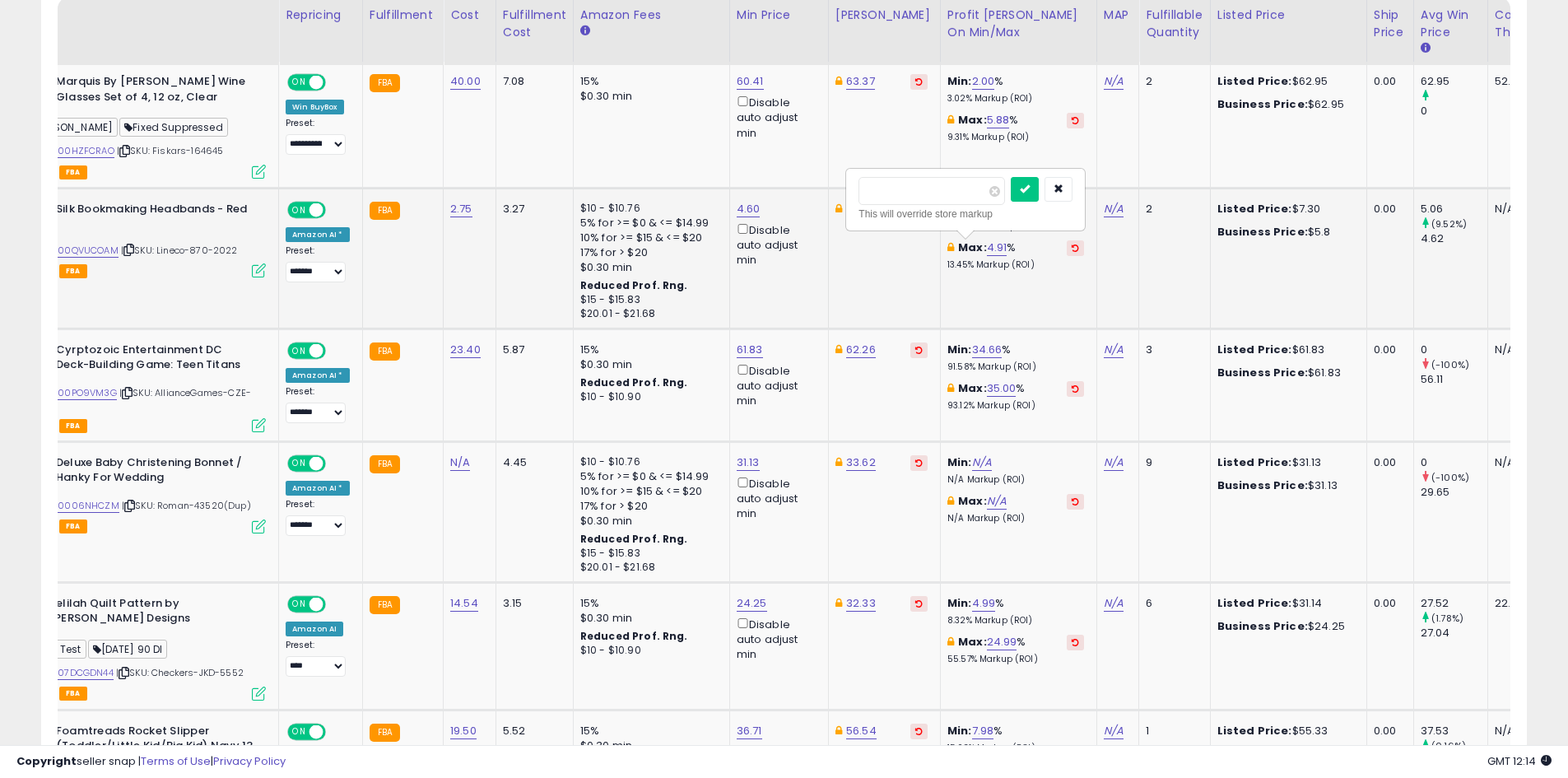 type on "*" 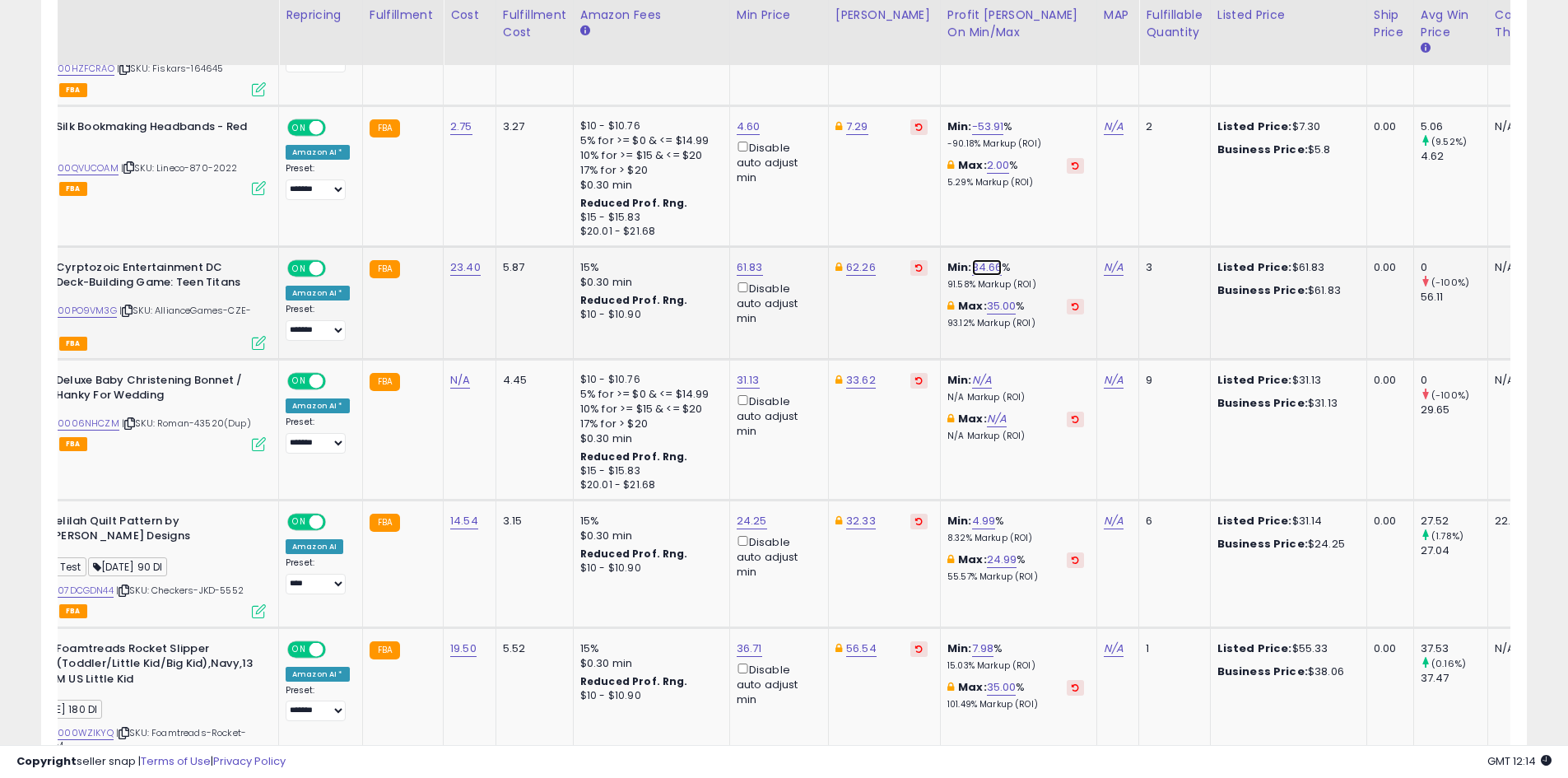 click on "34.66" at bounding box center [987, 268] 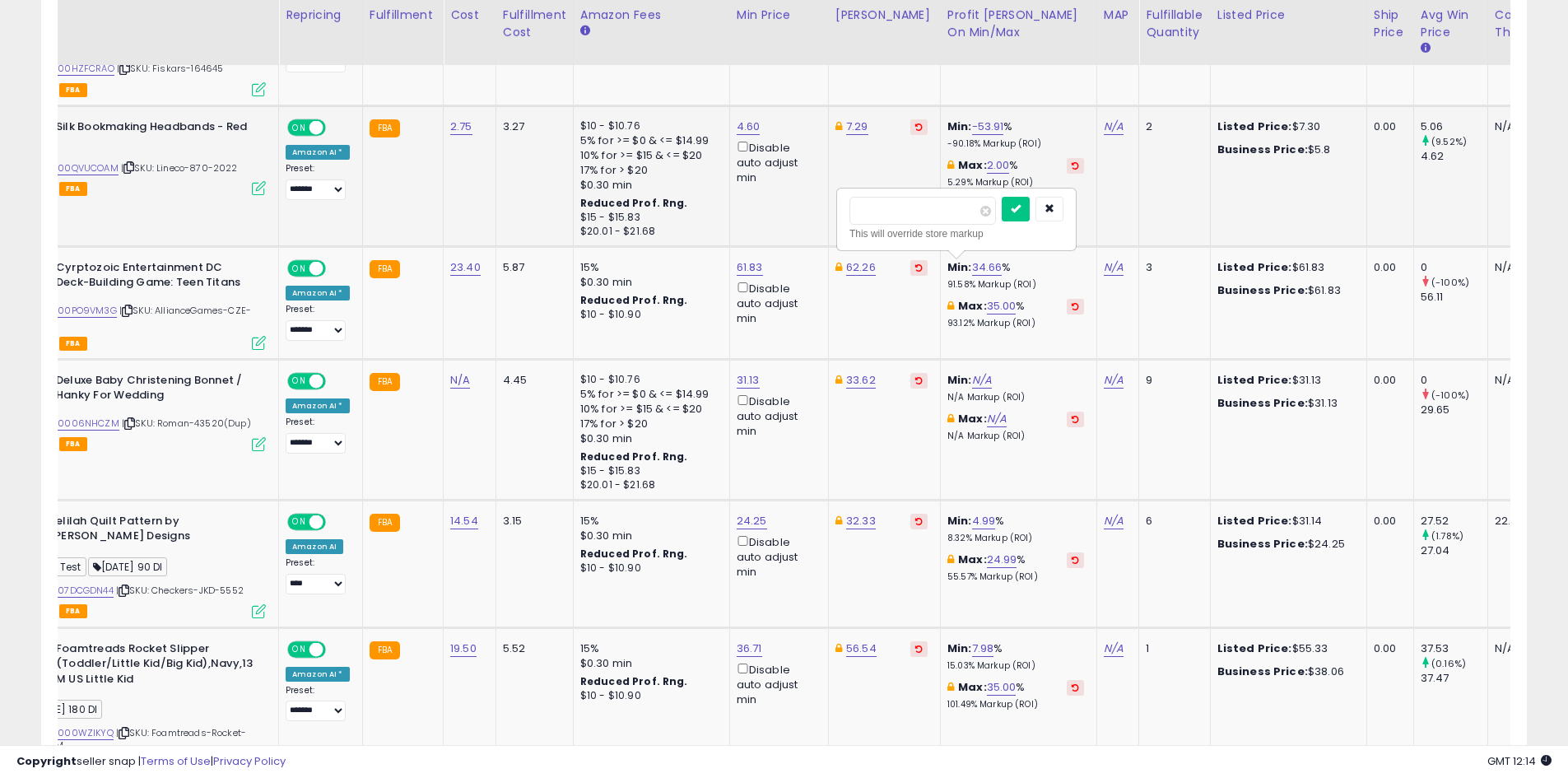 drag, startPoint x: 934, startPoint y: 210, endPoint x: 799, endPoint y: 210, distance: 135 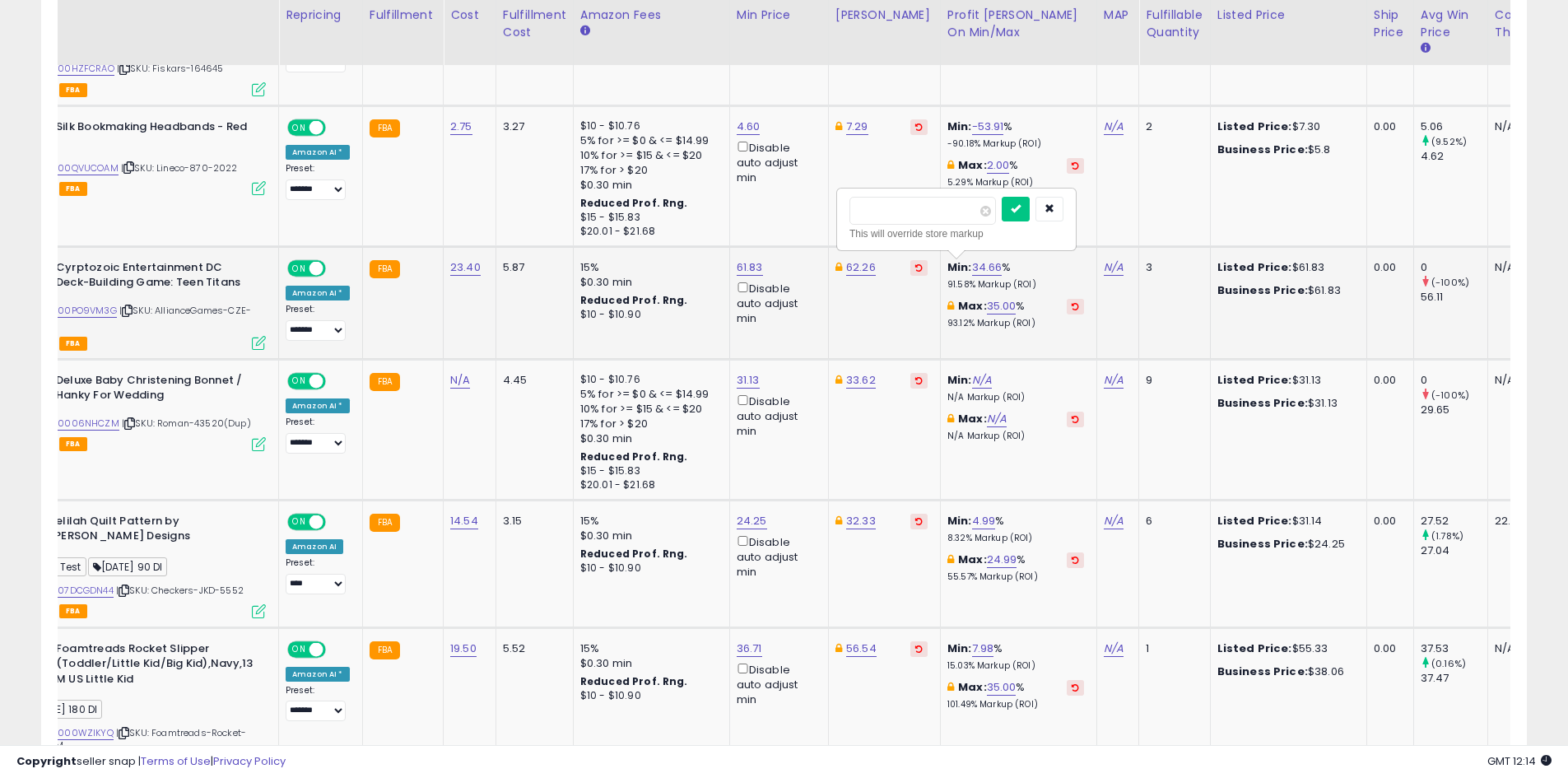 click at bounding box center [1016, 209] 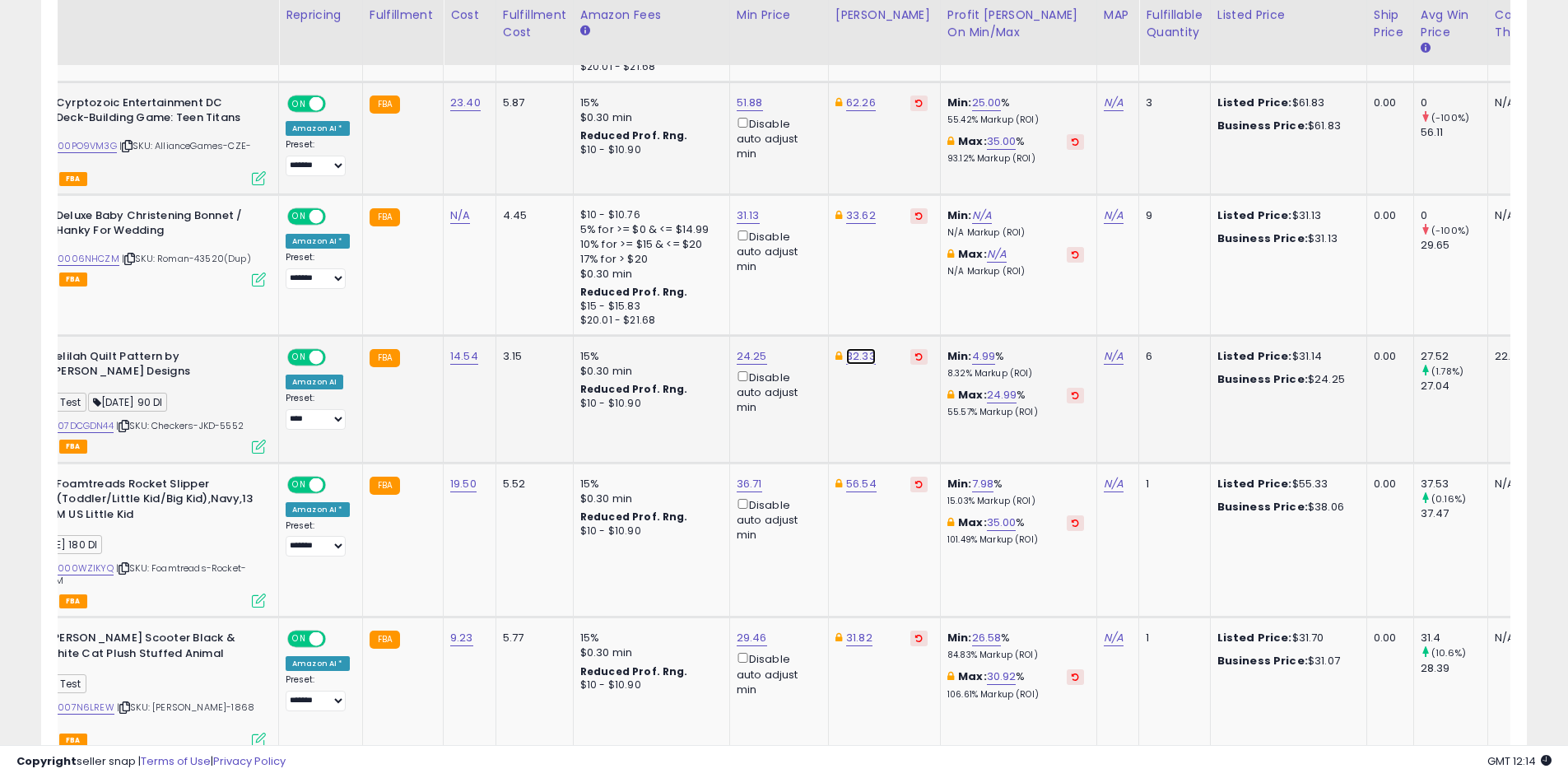 click on "32.33" at bounding box center [860, -165] 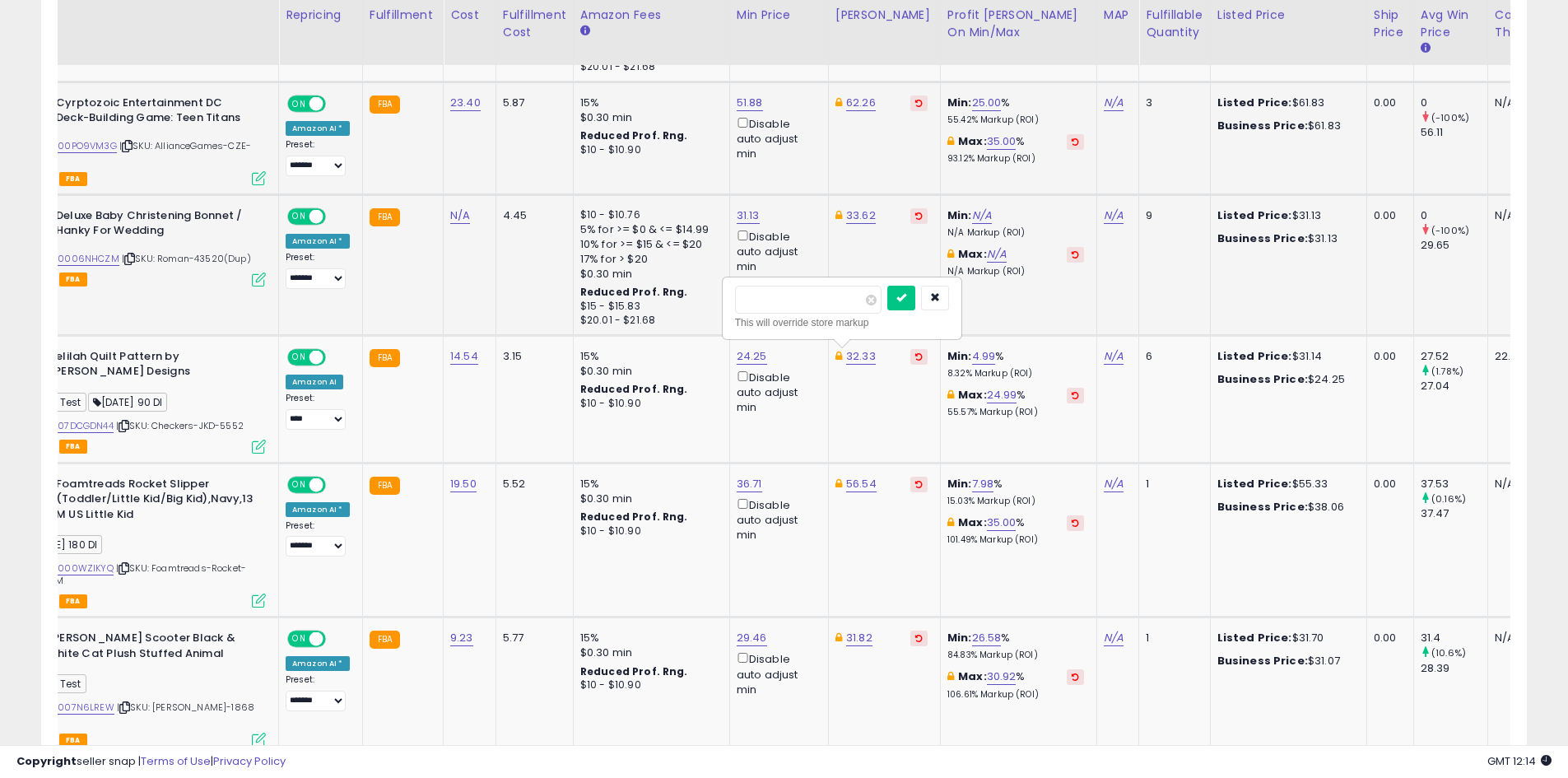 drag, startPoint x: 828, startPoint y: 295, endPoint x: 677, endPoint y: 291, distance: 151.05297 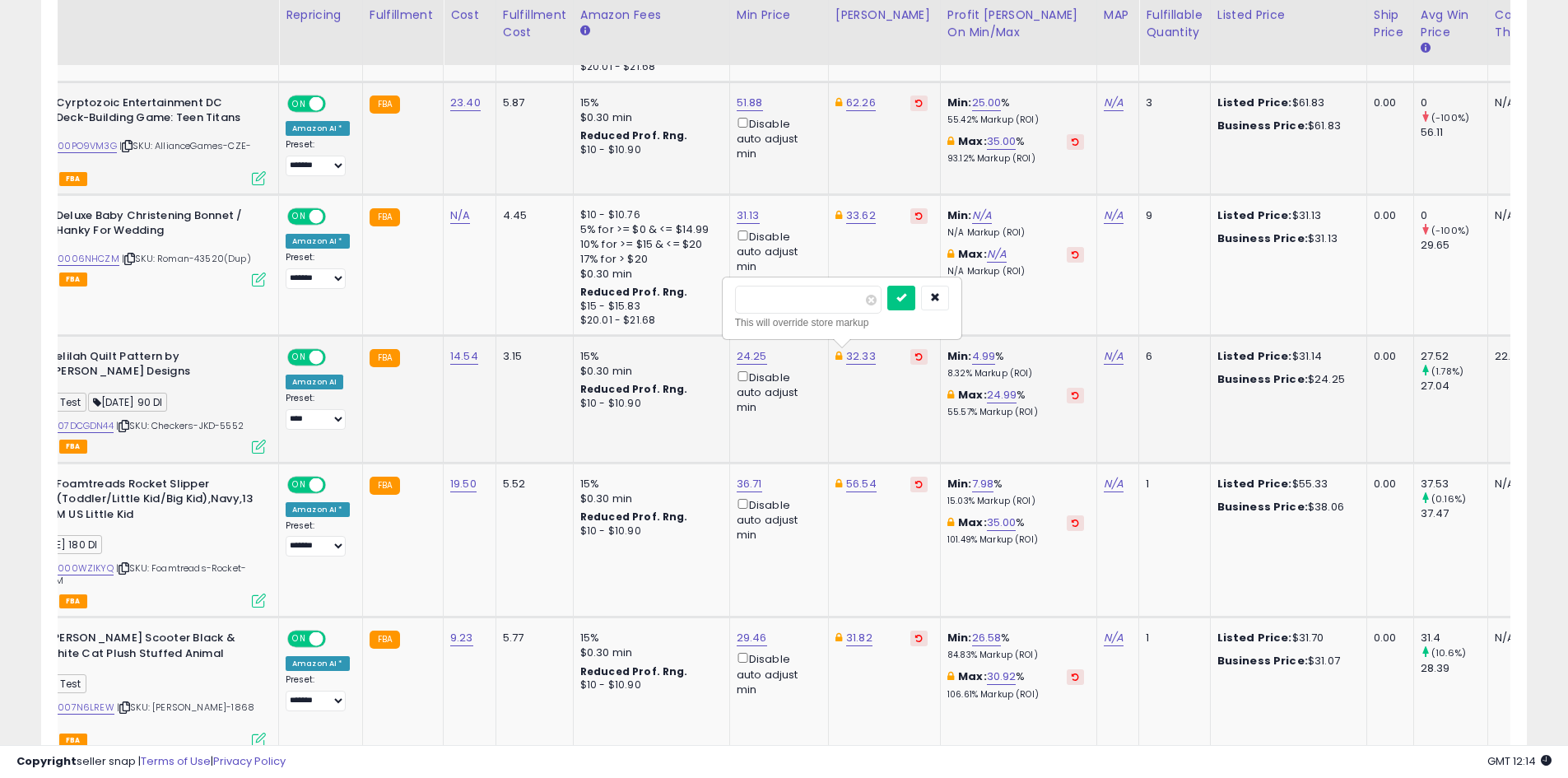 type on "*****" 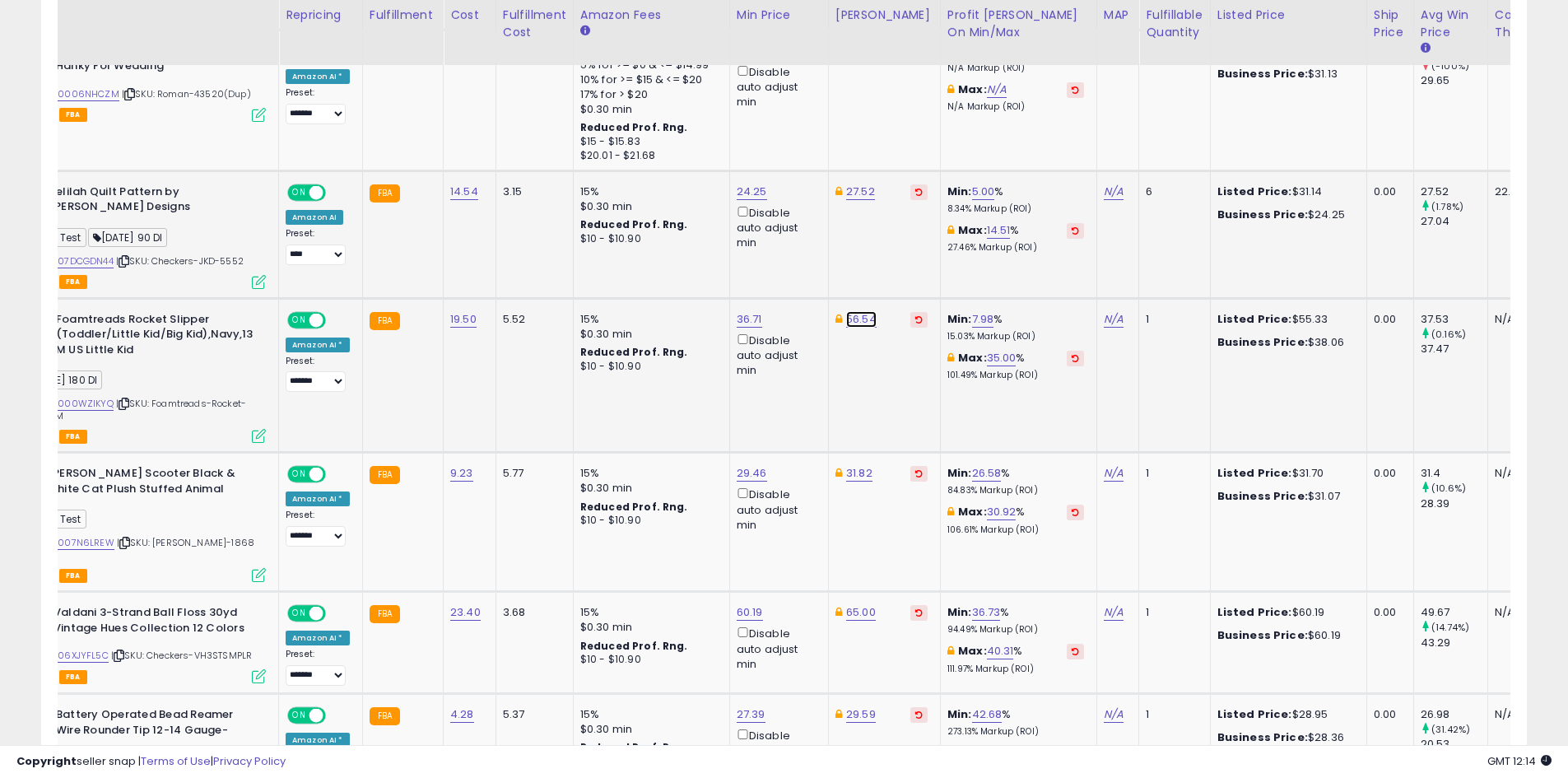 click on "56.54" at bounding box center (860, -330) 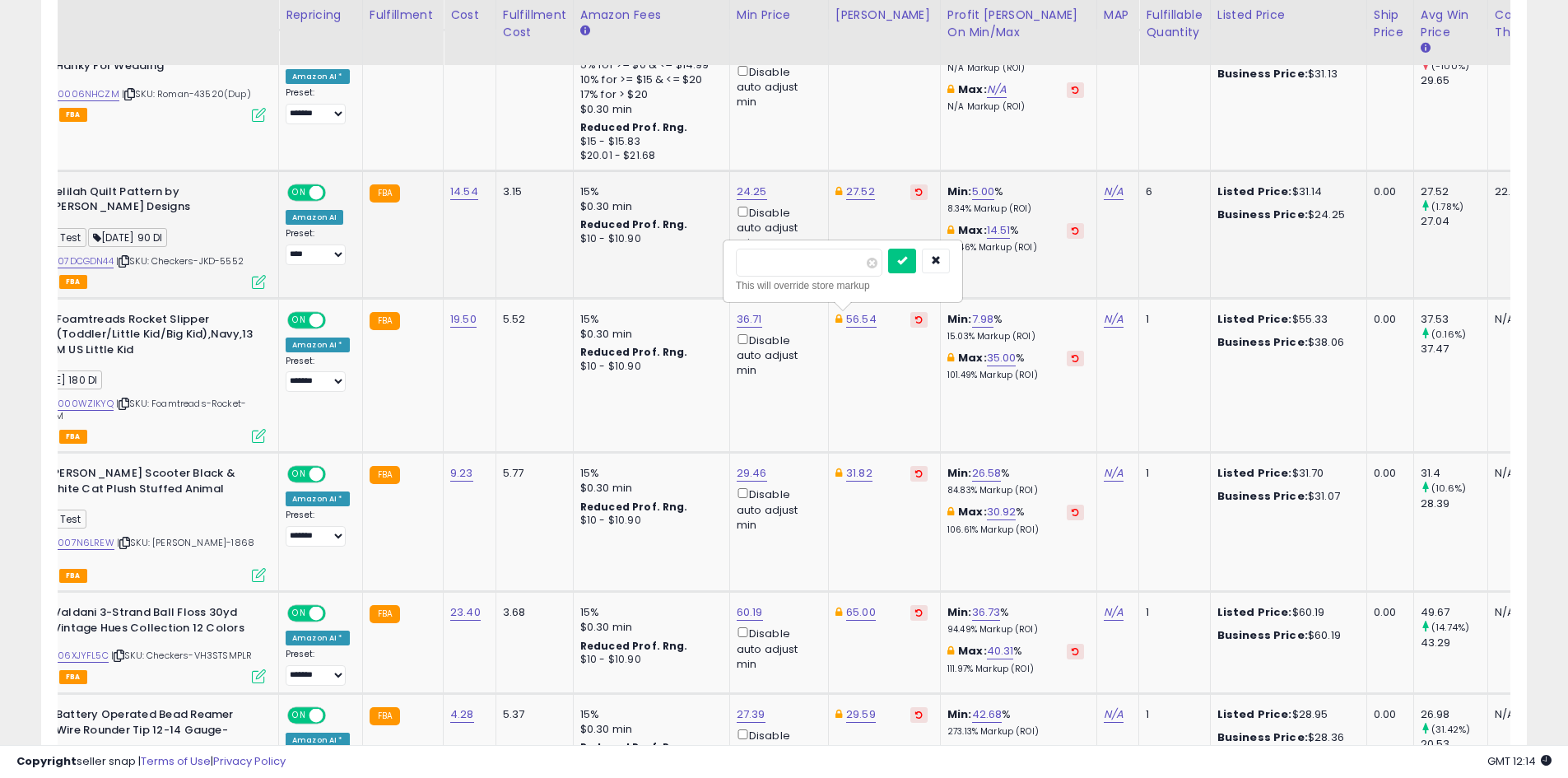 drag, startPoint x: 816, startPoint y: 268, endPoint x: 677, endPoint y: 263, distance: 139.0899 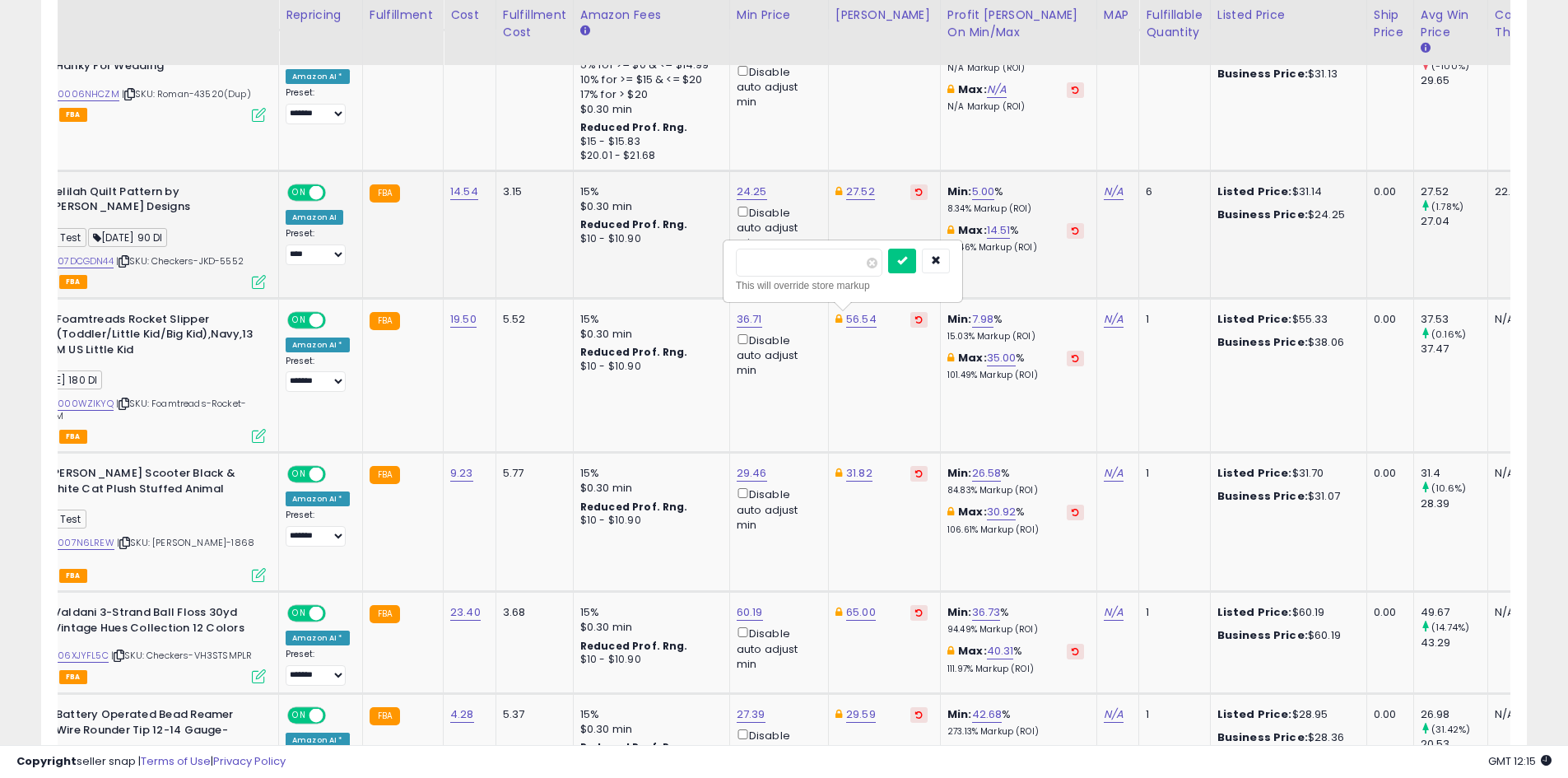 click at bounding box center (902, 261) 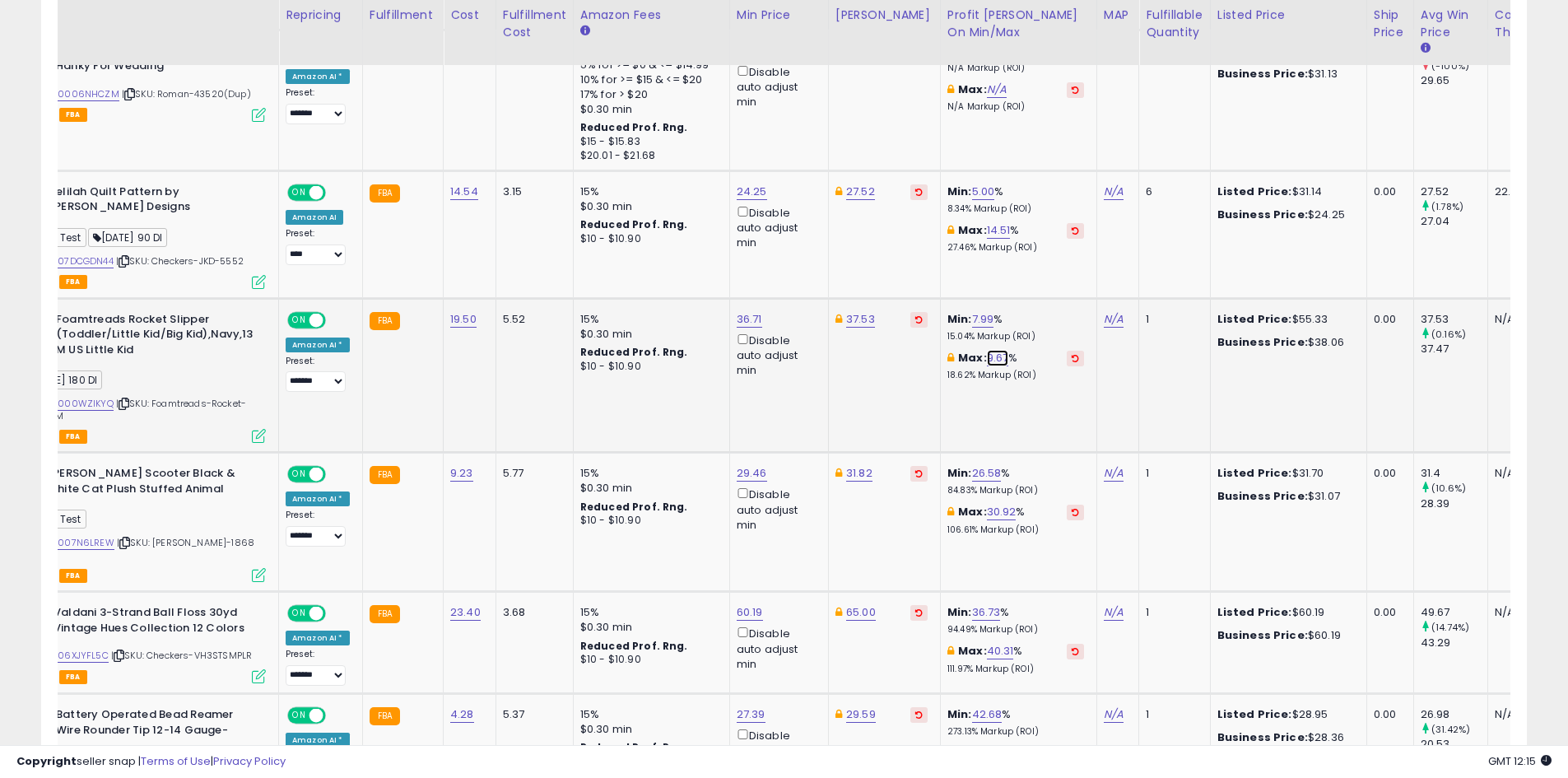 click on "9.67" at bounding box center (998, 358) 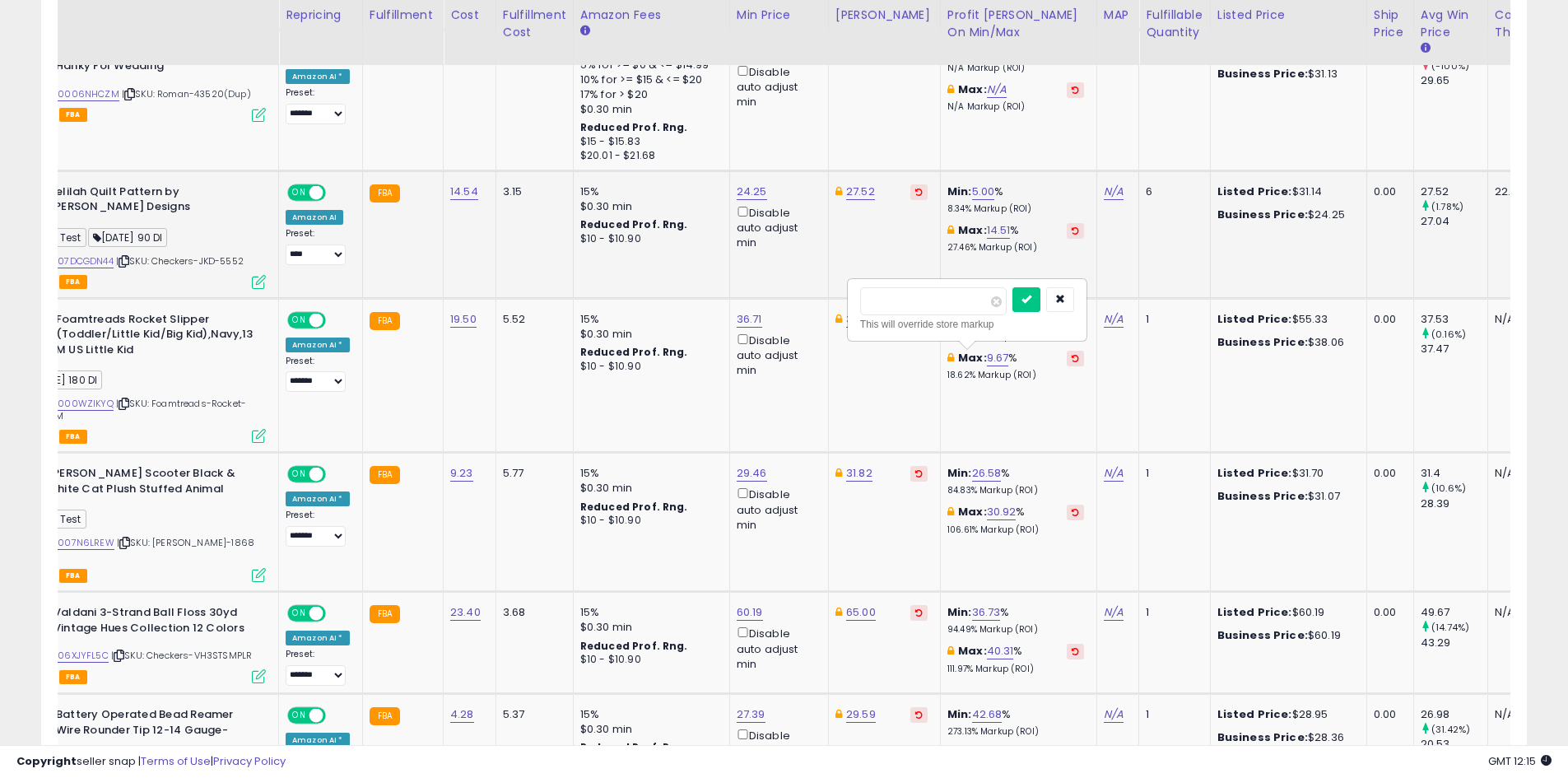 drag, startPoint x: 925, startPoint y: 298, endPoint x: 817, endPoint y: 293, distance: 108.11568 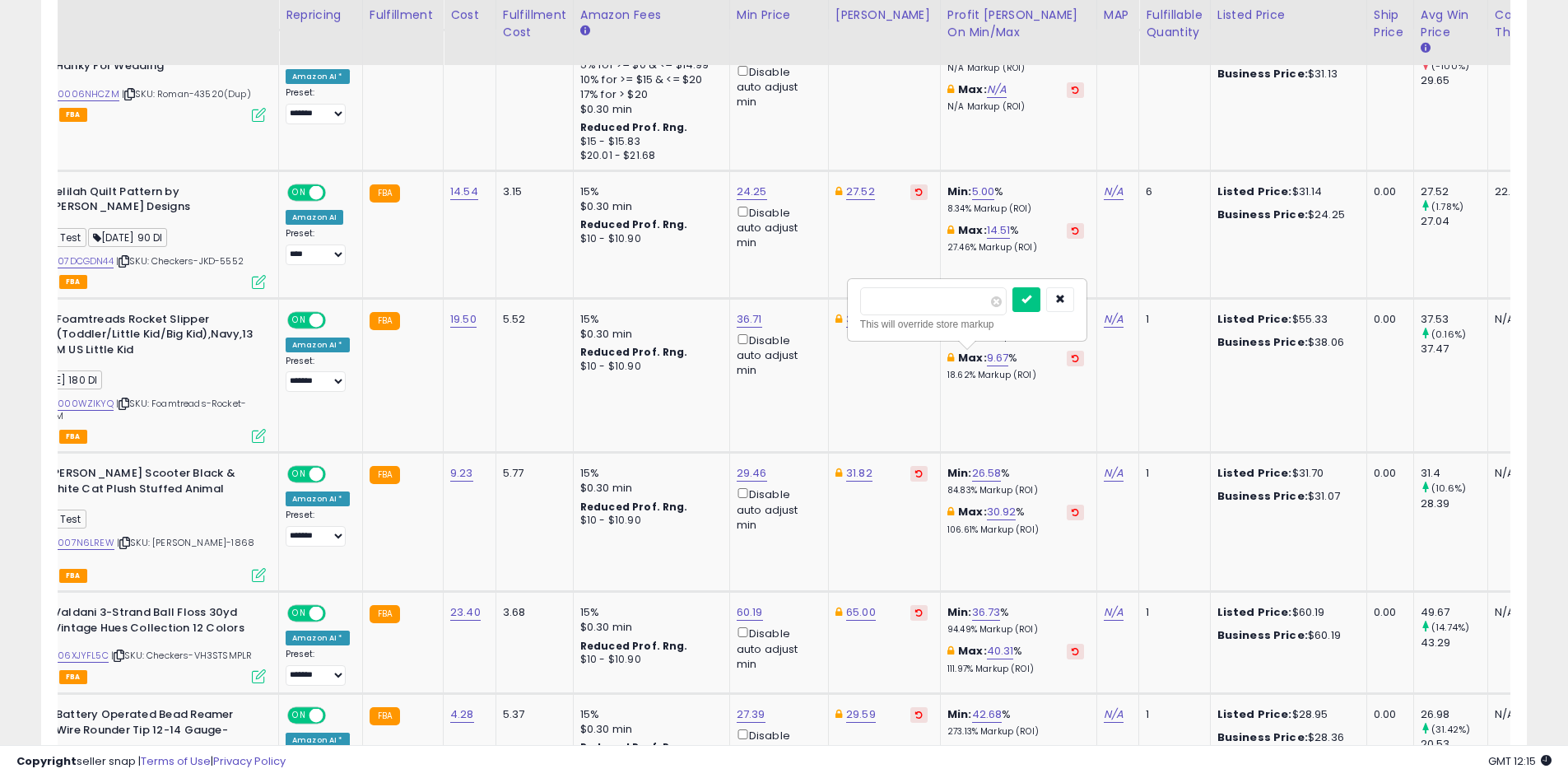 type on "**" 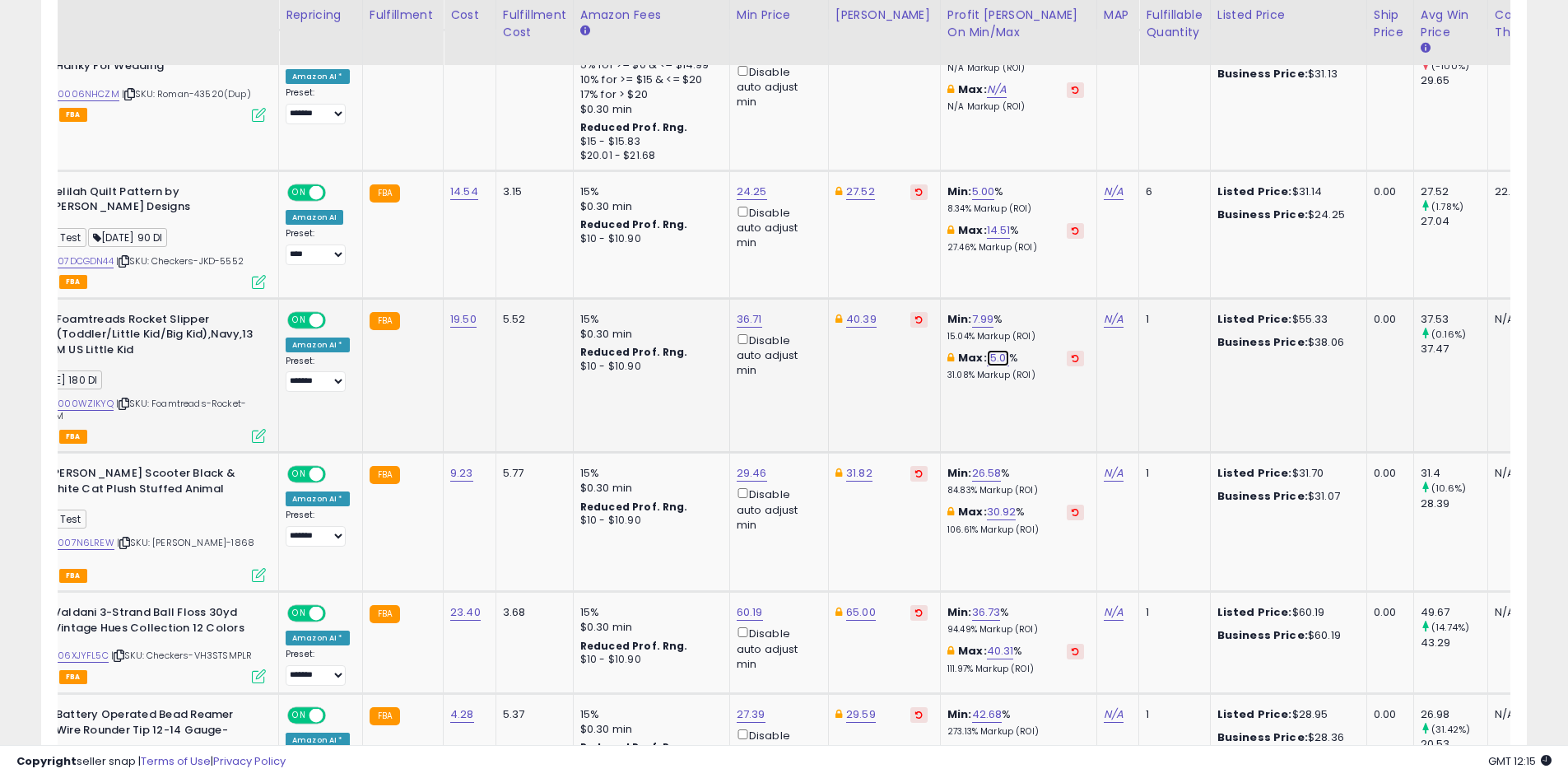 click on "15.01" at bounding box center (998, 358) 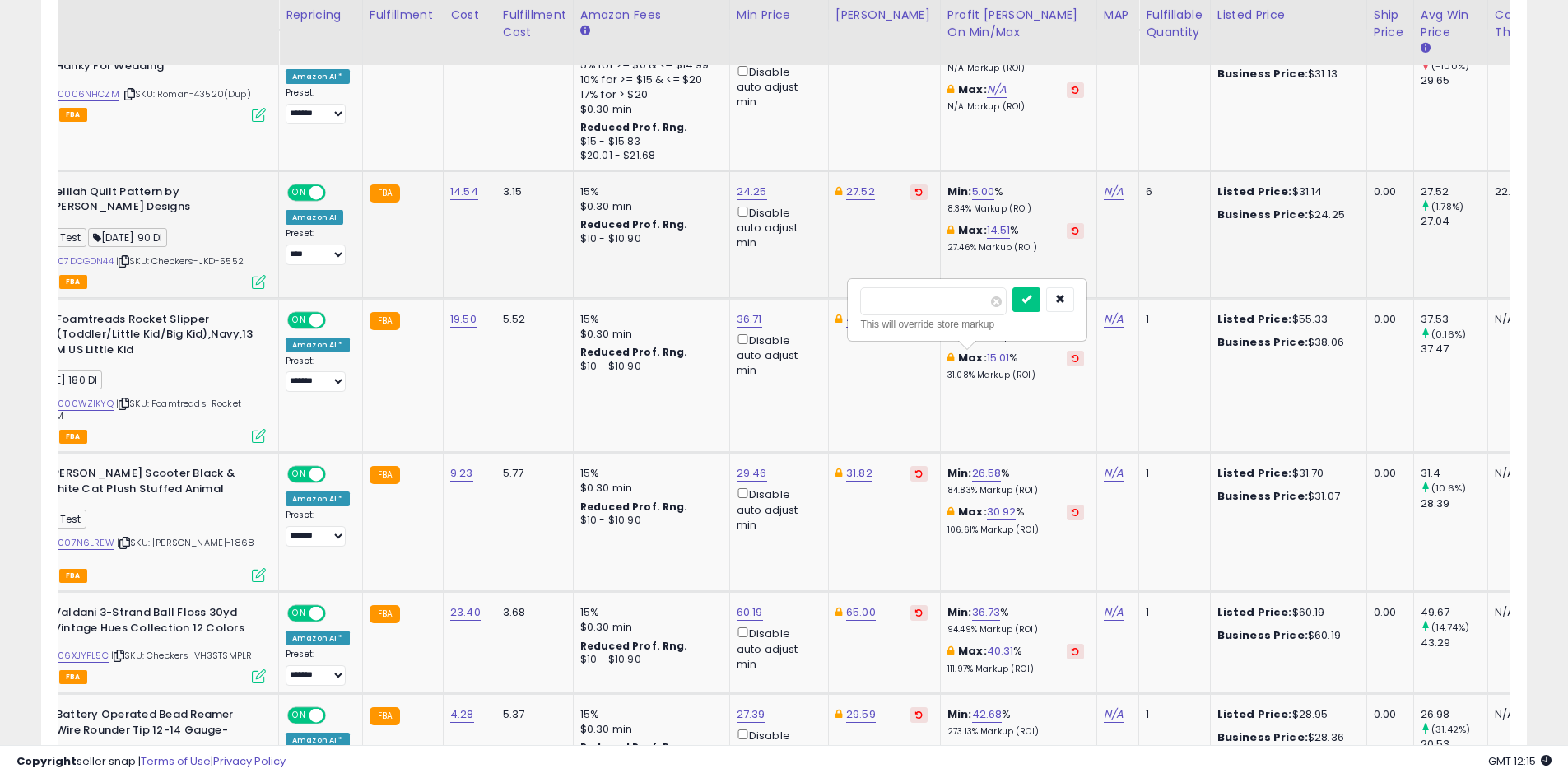 drag, startPoint x: 896, startPoint y: 297, endPoint x: 799, endPoint y: 296, distance: 97.00515 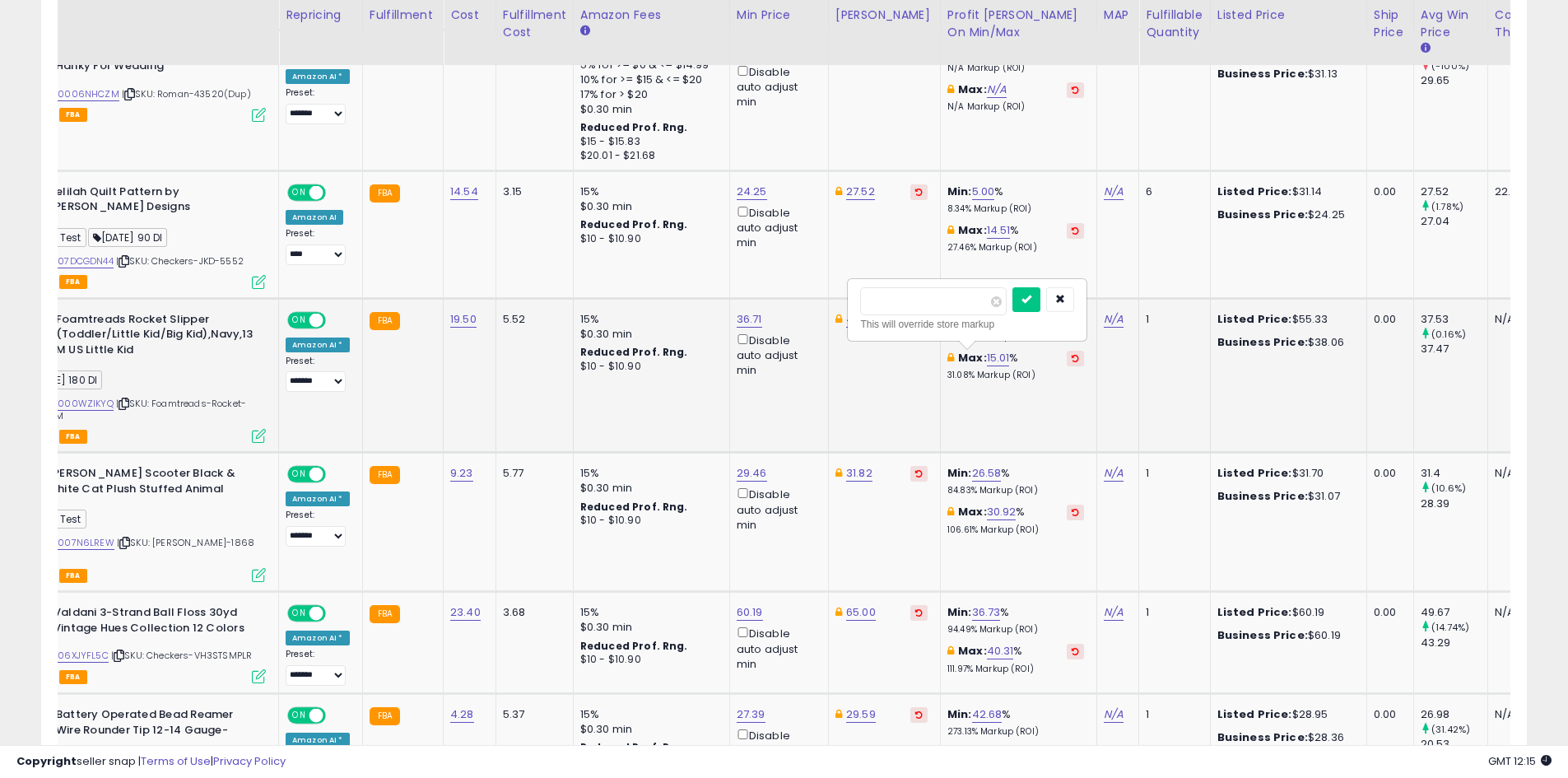 click at bounding box center (1026, 300) 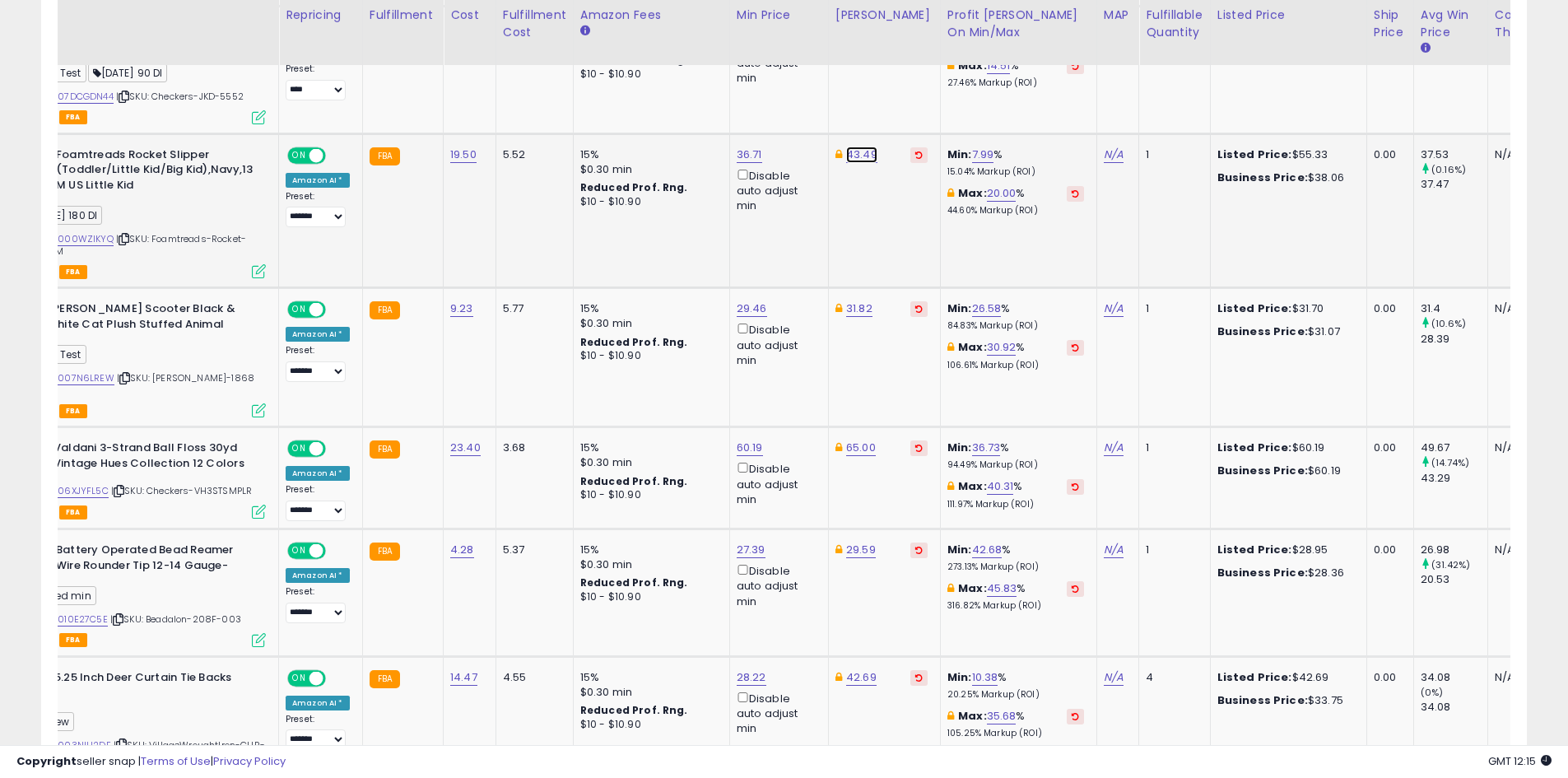 click on "43.49" at bounding box center (860, -495) 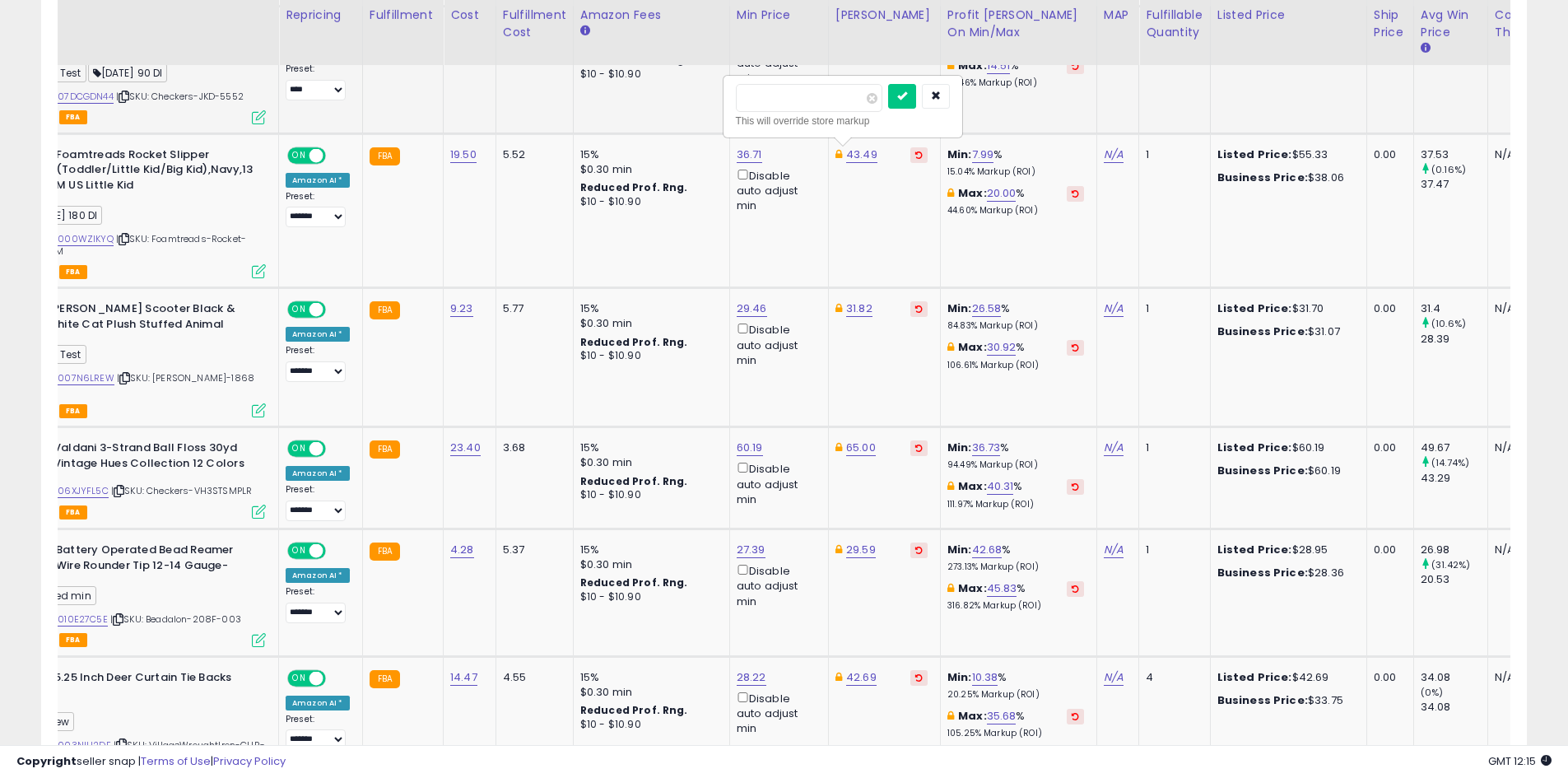 drag, startPoint x: 788, startPoint y: 101, endPoint x: 660, endPoint y: 101, distance: 128 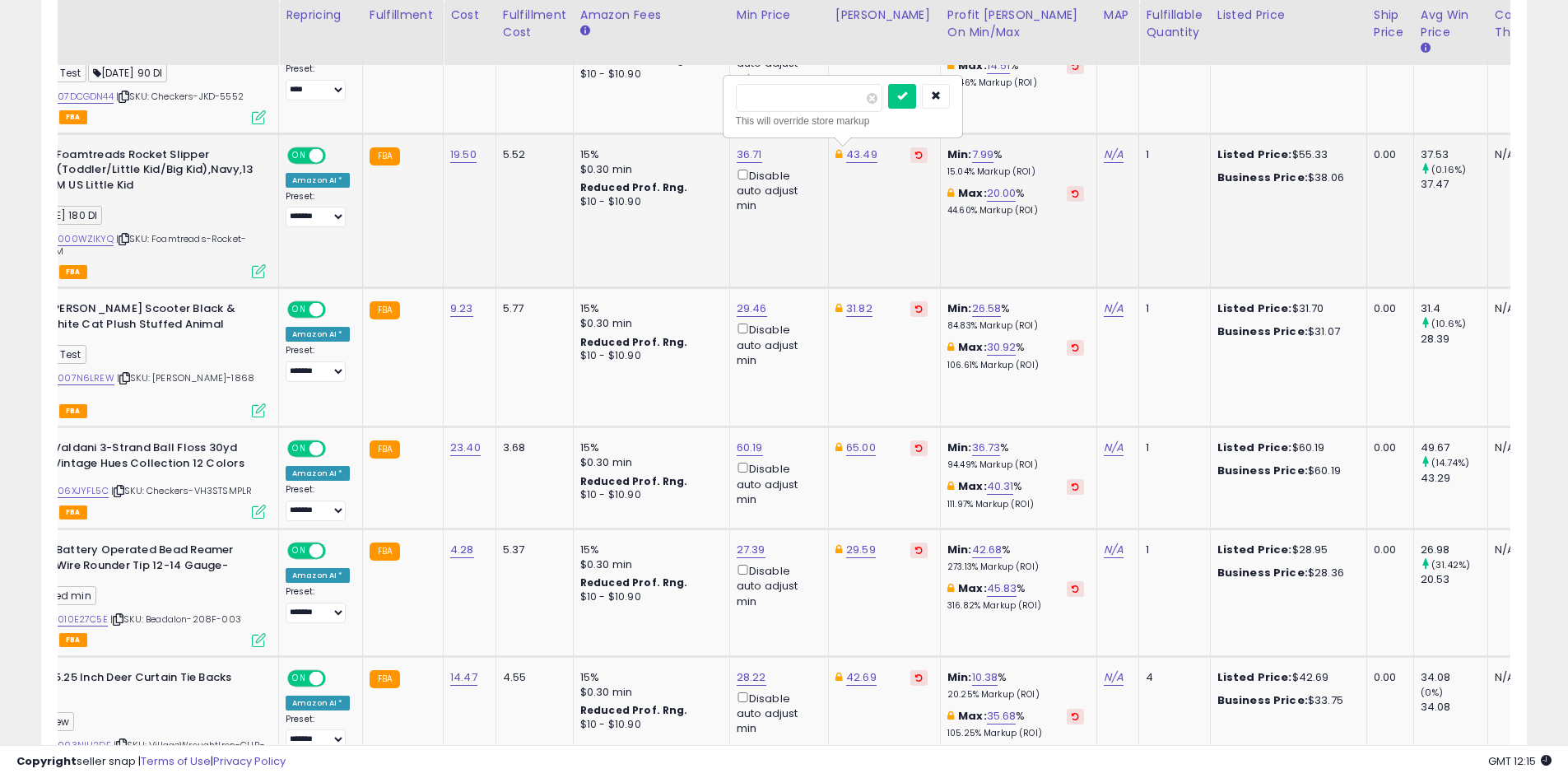 click at bounding box center (902, 96) 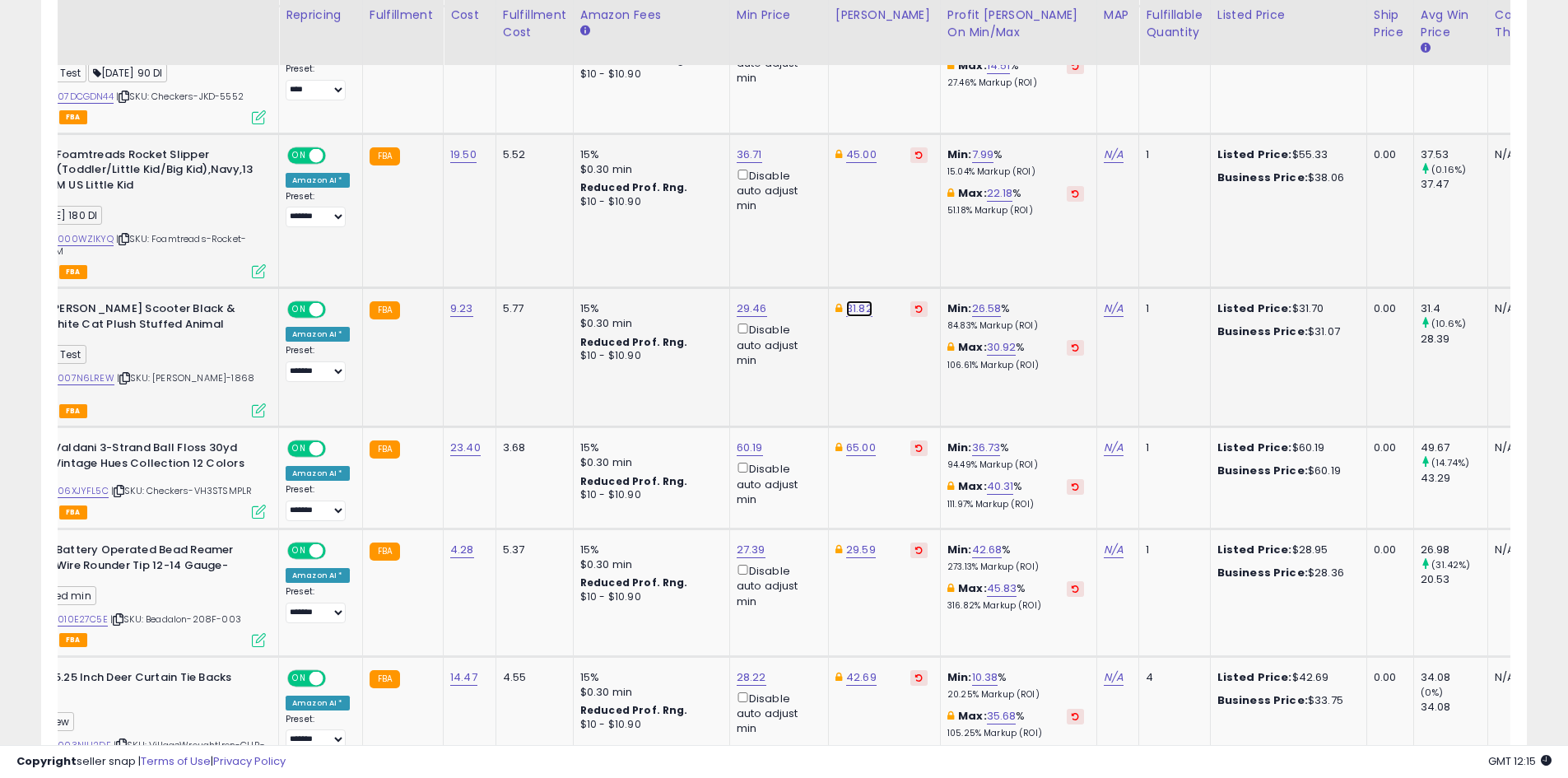click on "31.82" at bounding box center (860, -495) 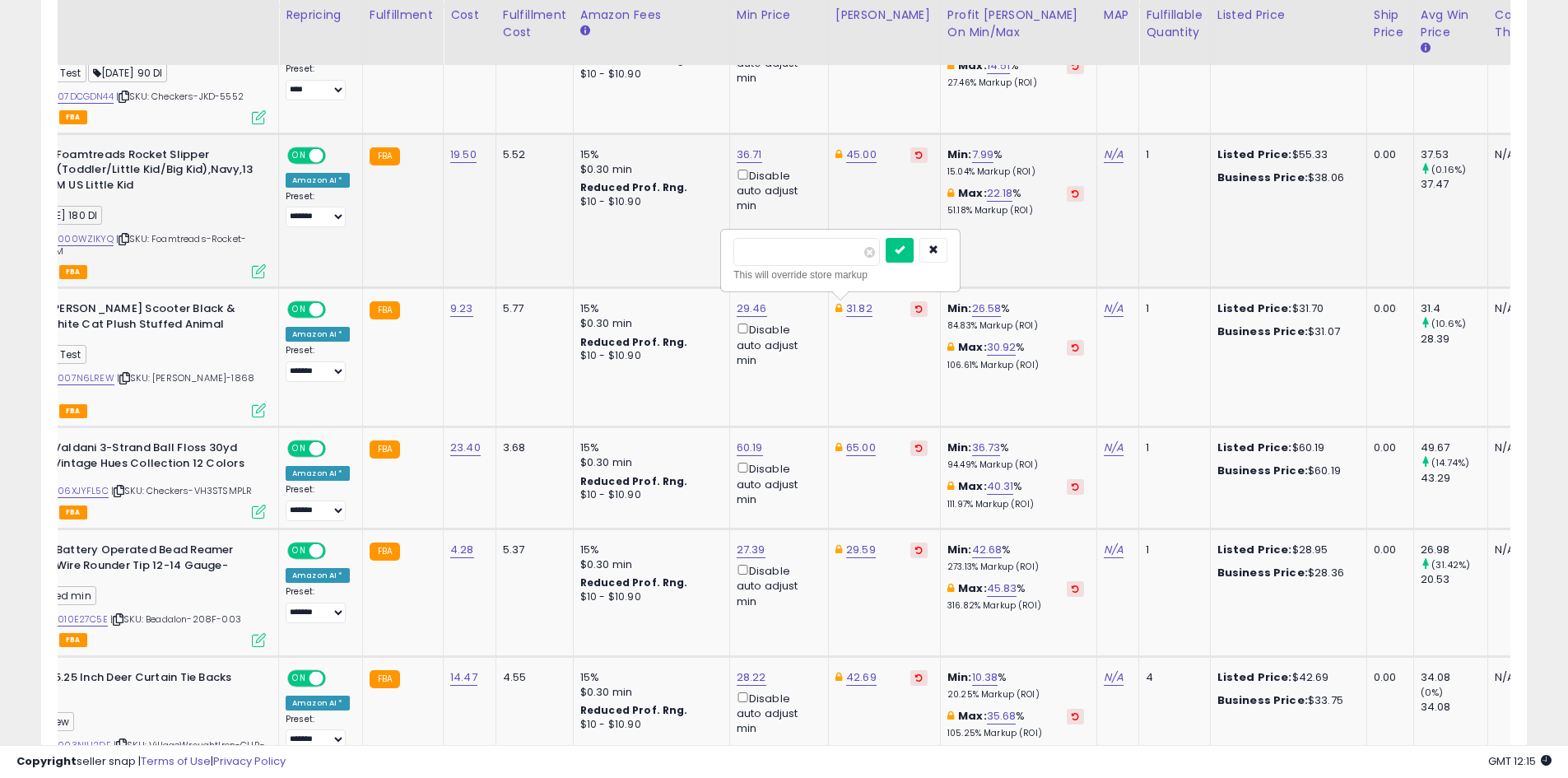 drag, startPoint x: 803, startPoint y: 249, endPoint x: 695, endPoint y: 246, distance: 108.04166 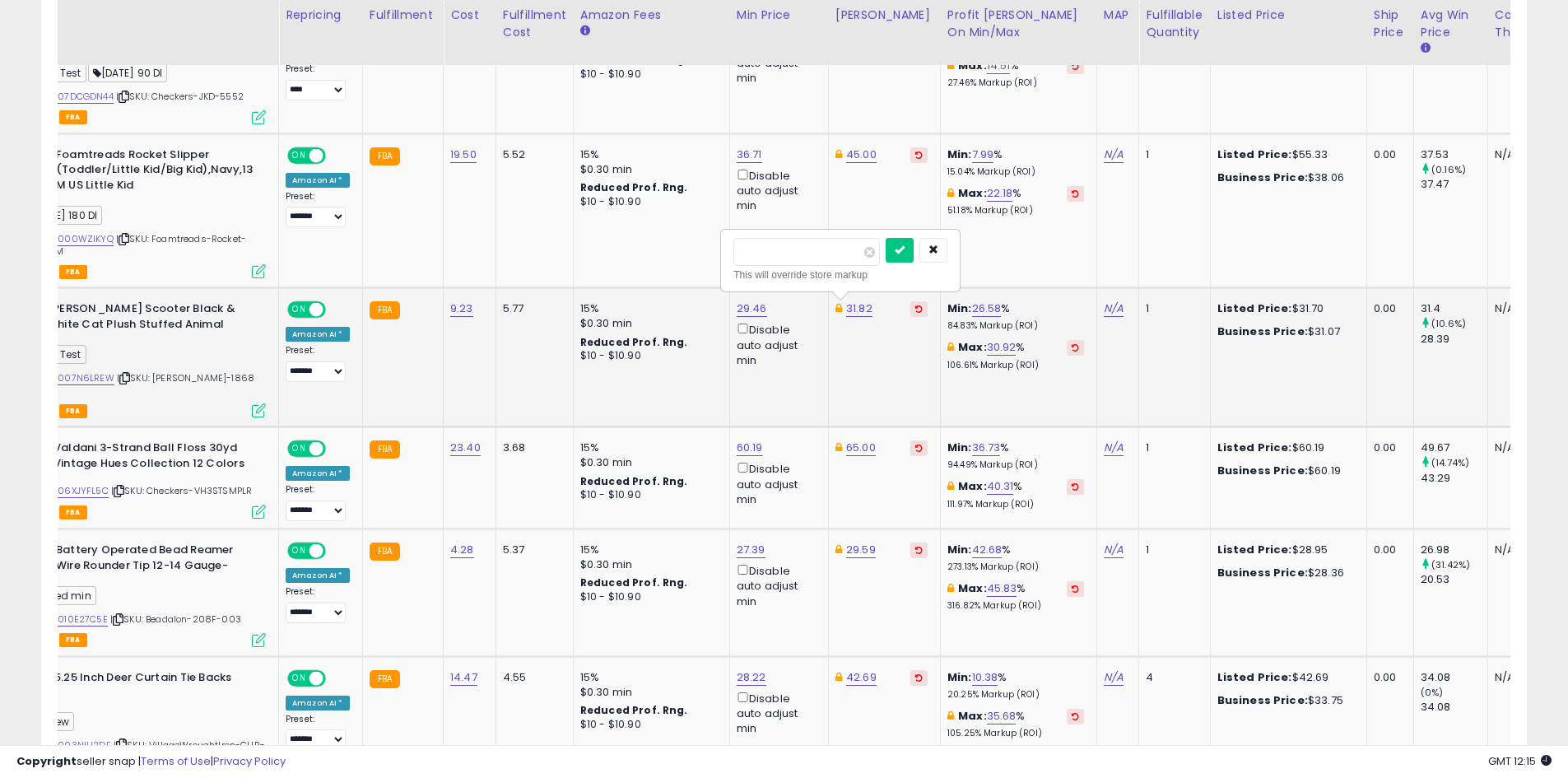 type on "****" 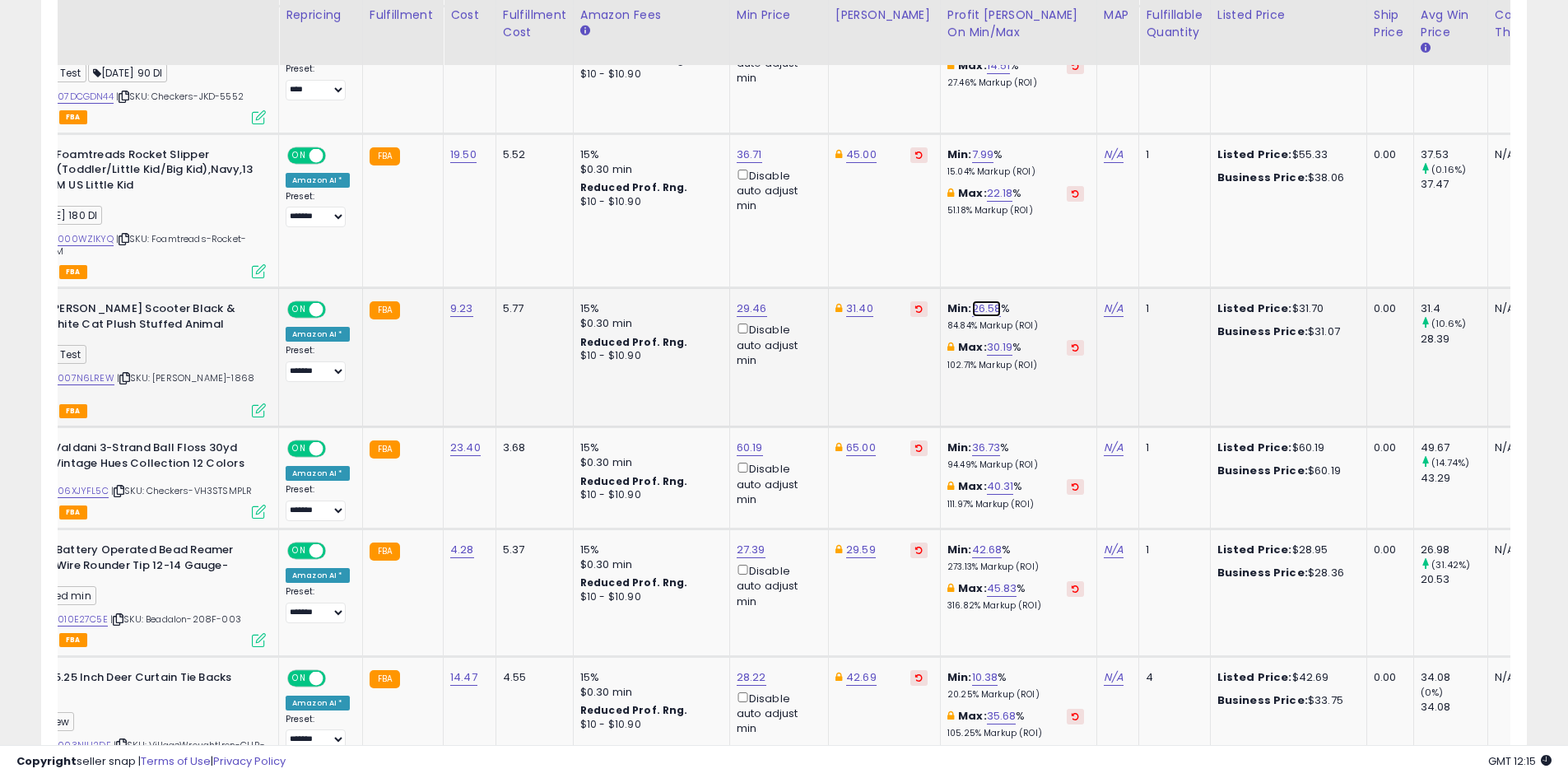 click on "26.58" at bounding box center [987, 309] 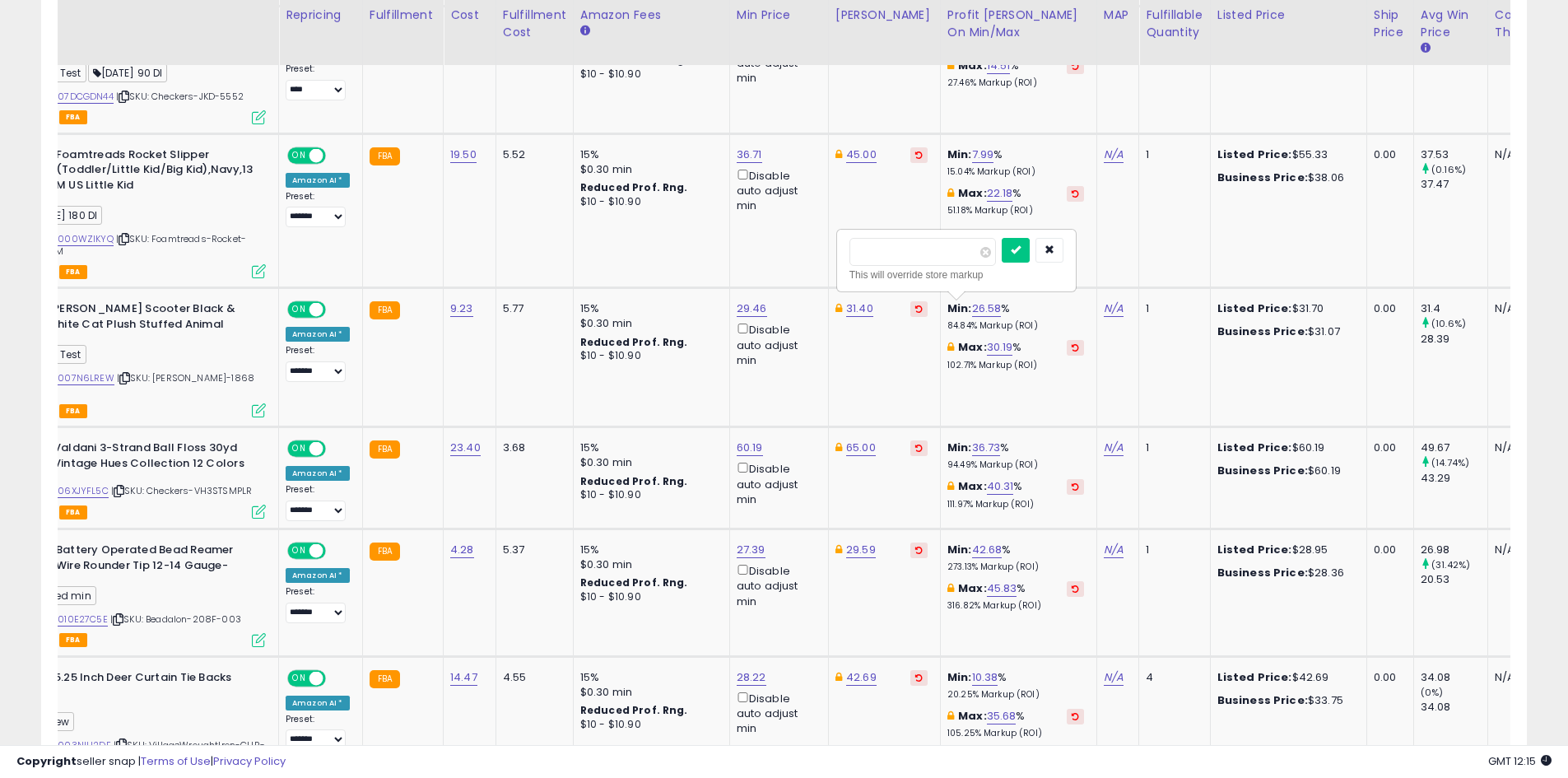drag, startPoint x: 920, startPoint y: 257, endPoint x: 824, endPoint y: 249, distance: 96.332757 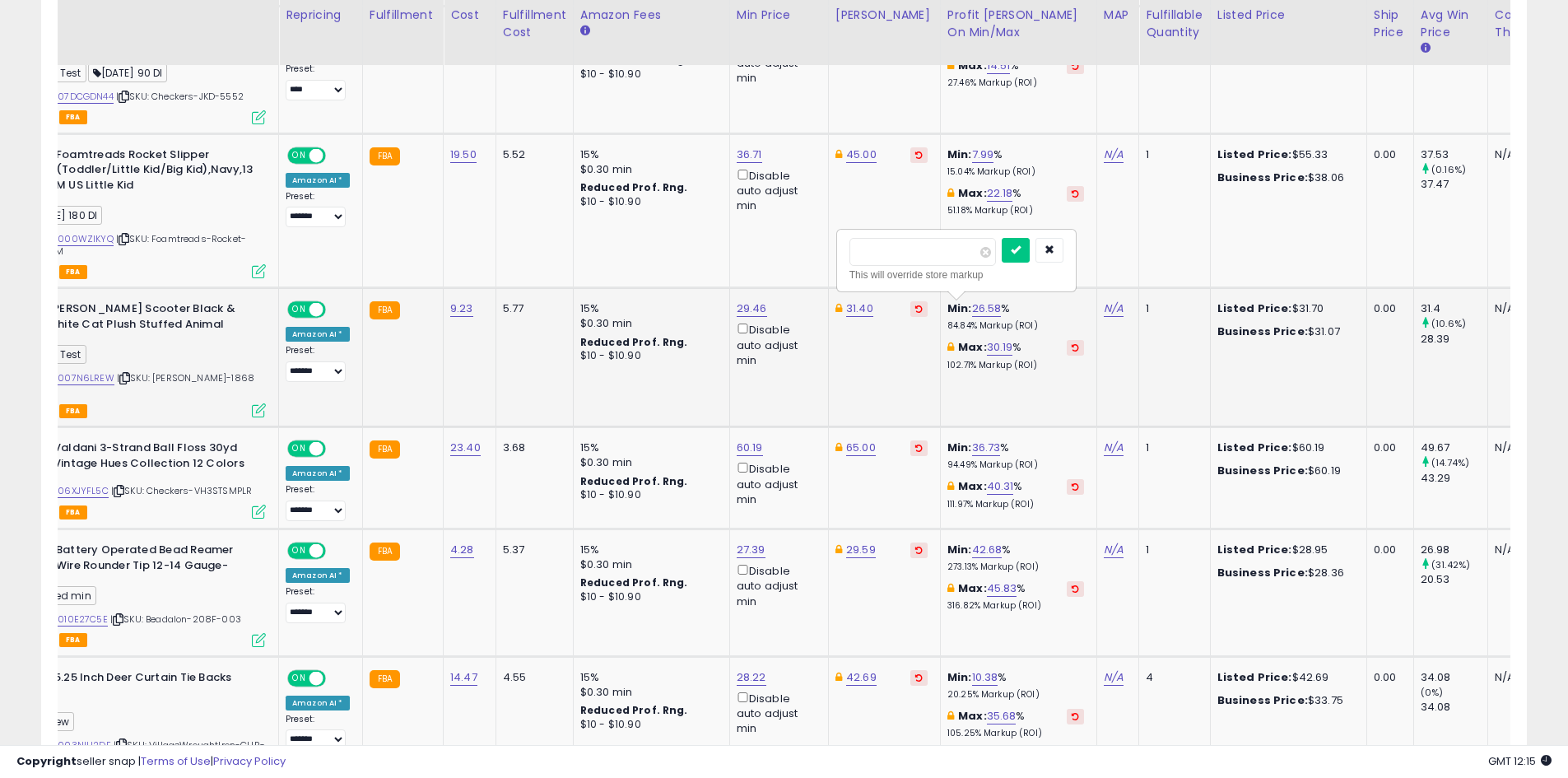 type on "**" 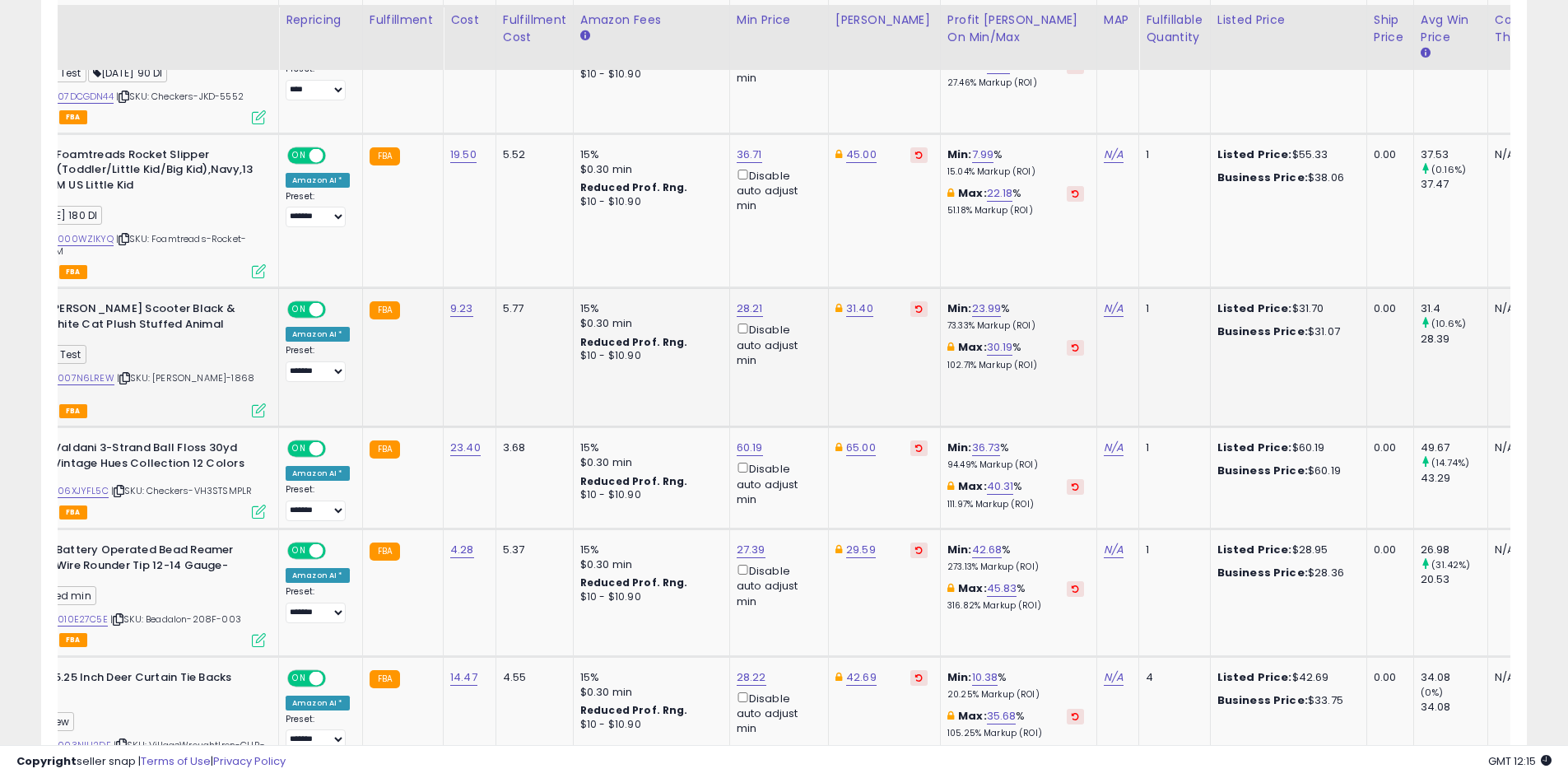 scroll, scrollTop: 1502, scrollLeft: 0, axis: vertical 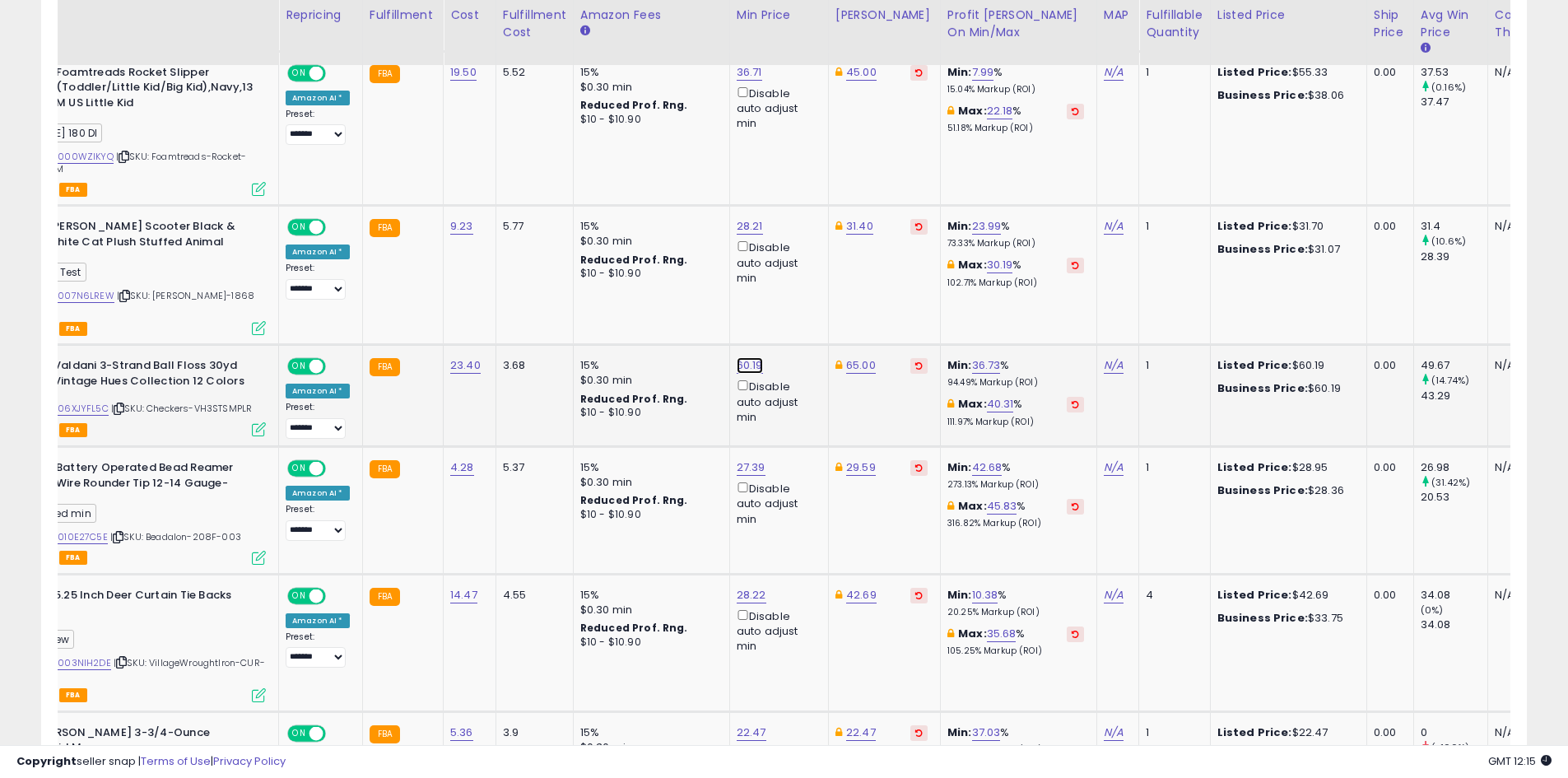 click on "60.19" at bounding box center [750, -577] 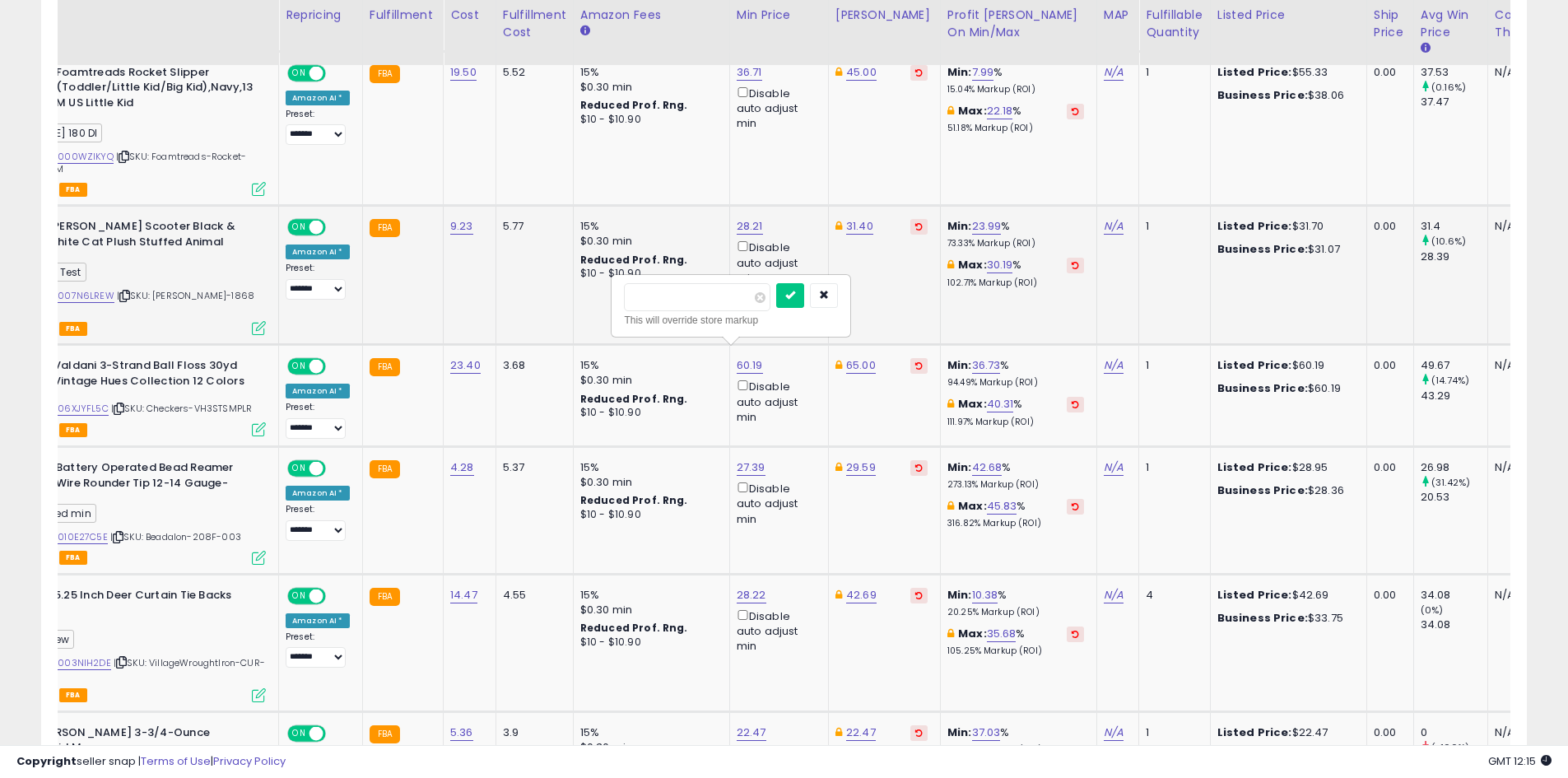 drag, startPoint x: 607, startPoint y: 299, endPoint x: 545, endPoint y: 297, distance: 62.03225 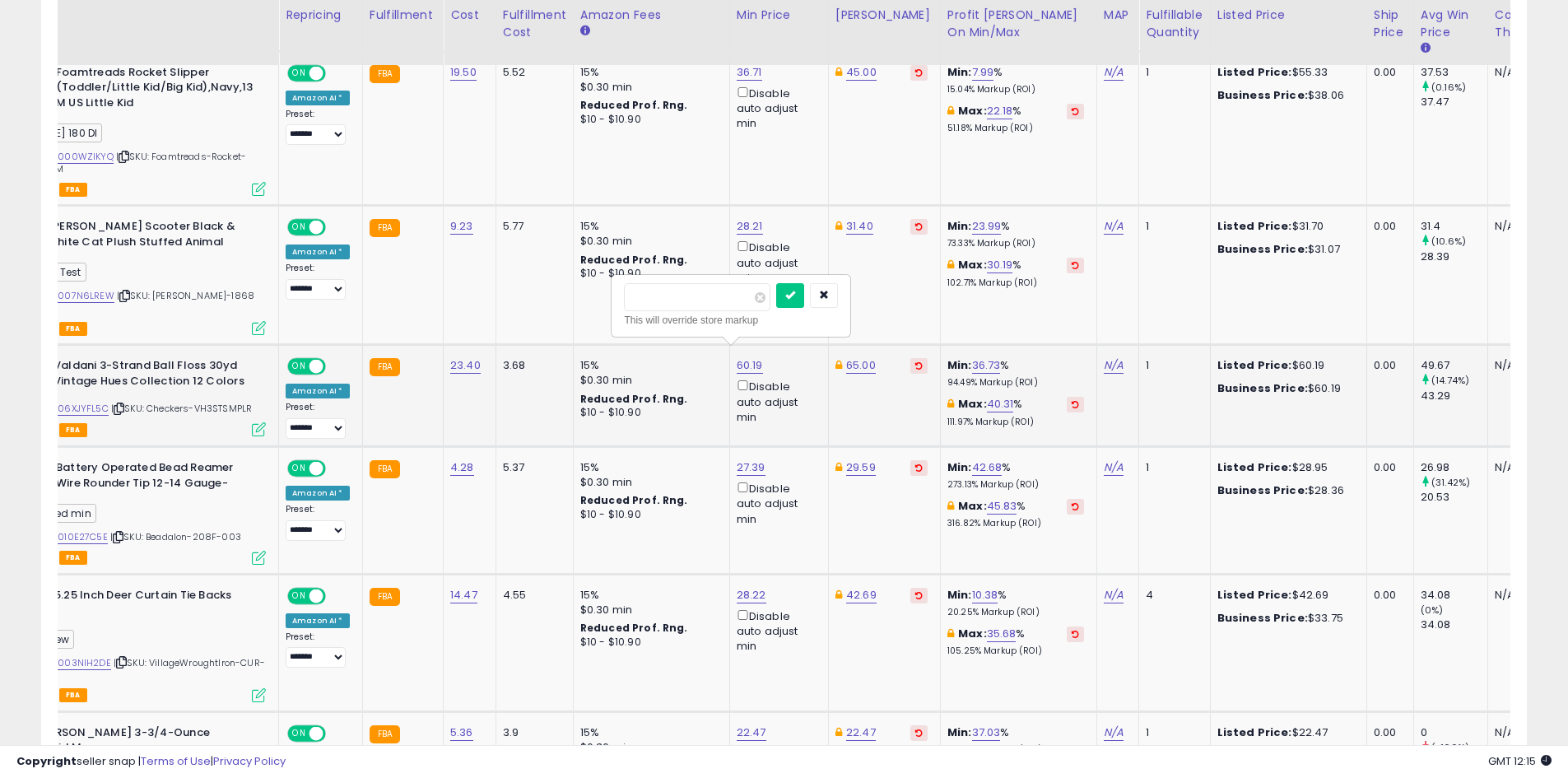 click at bounding box center [790, 296] 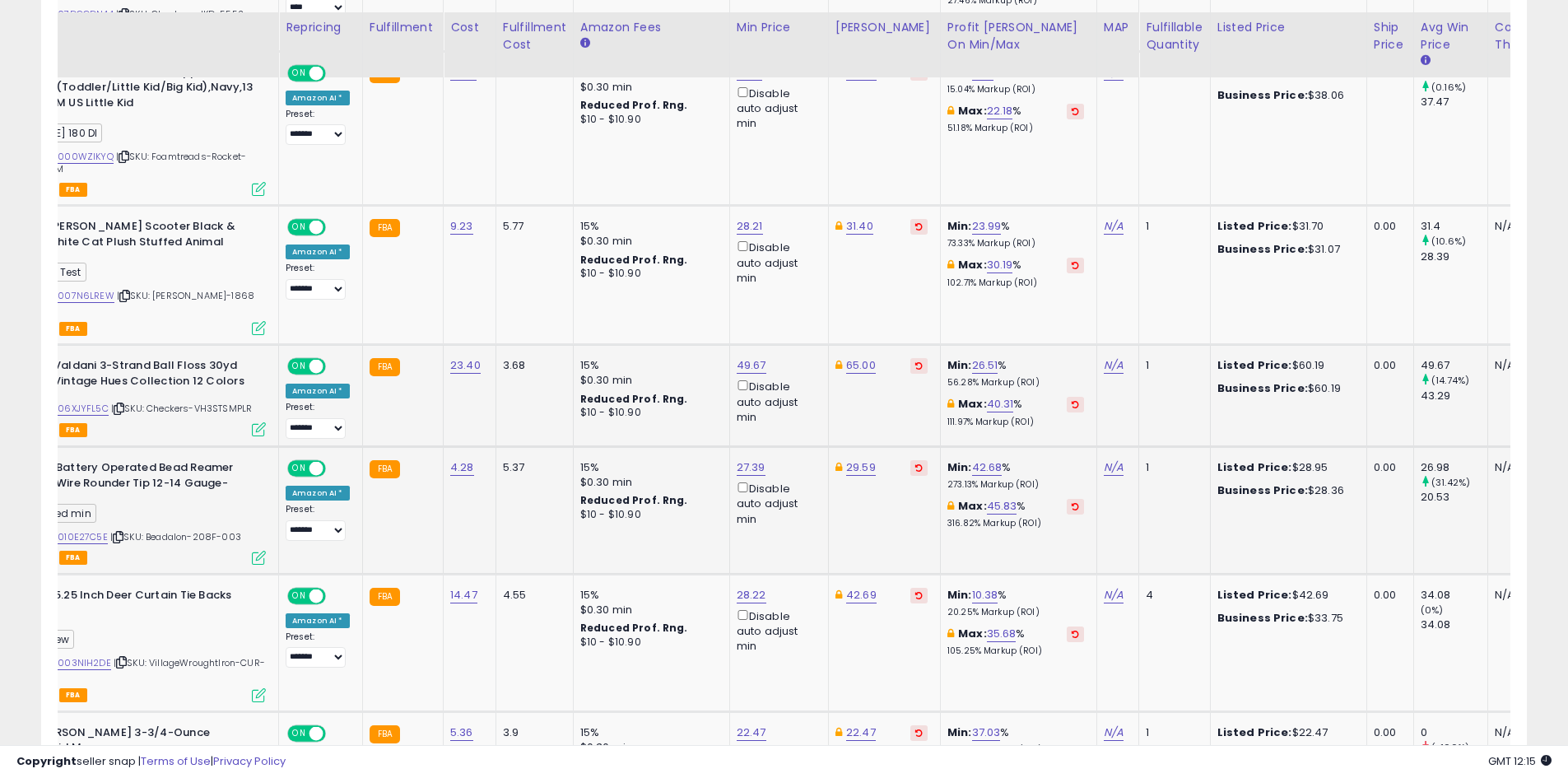 scroll, scrollTop: 1585, scrollLeft: 0, axis: vertical 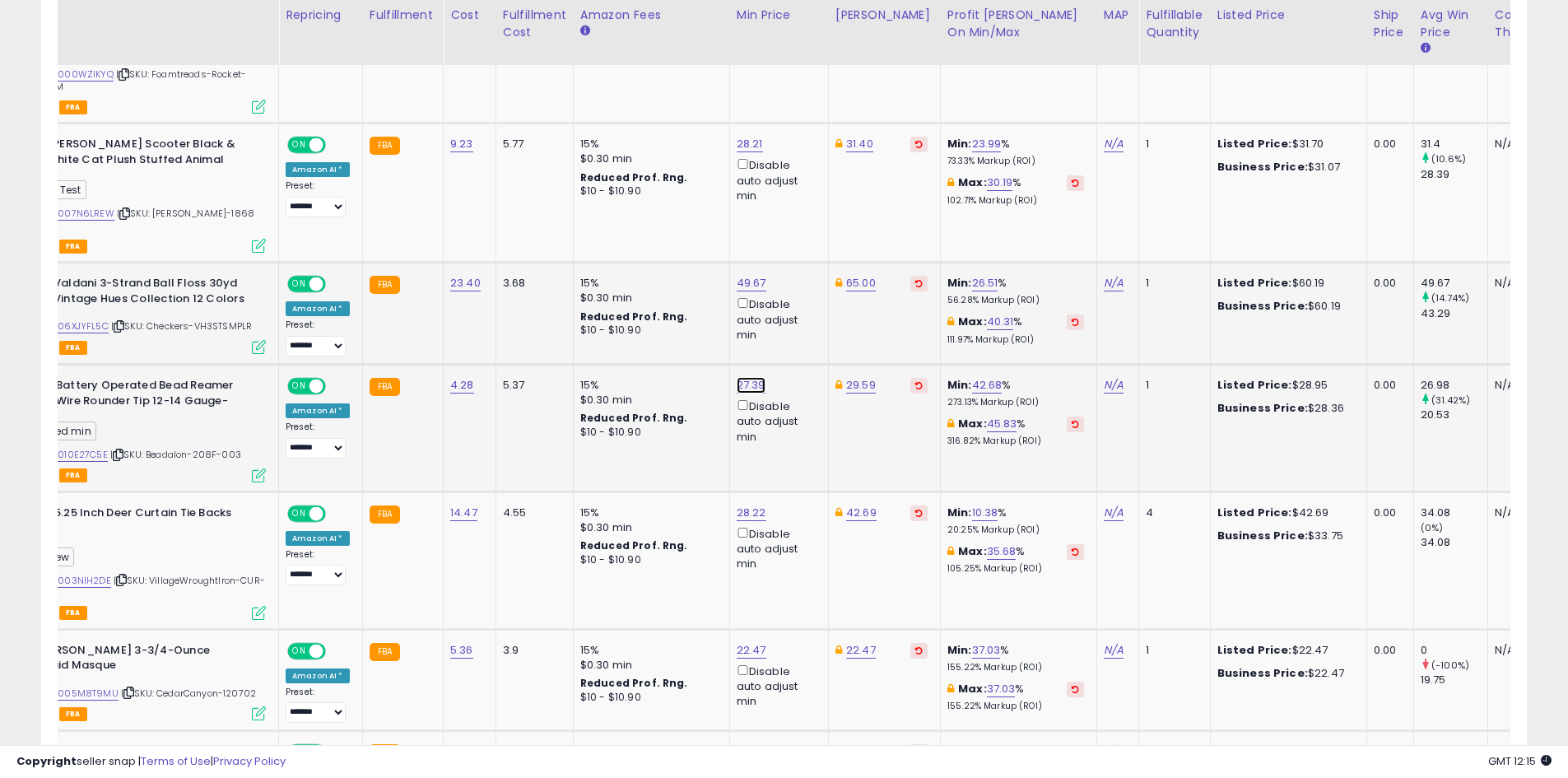 click on "27.39" at bounding box center (750, -659) 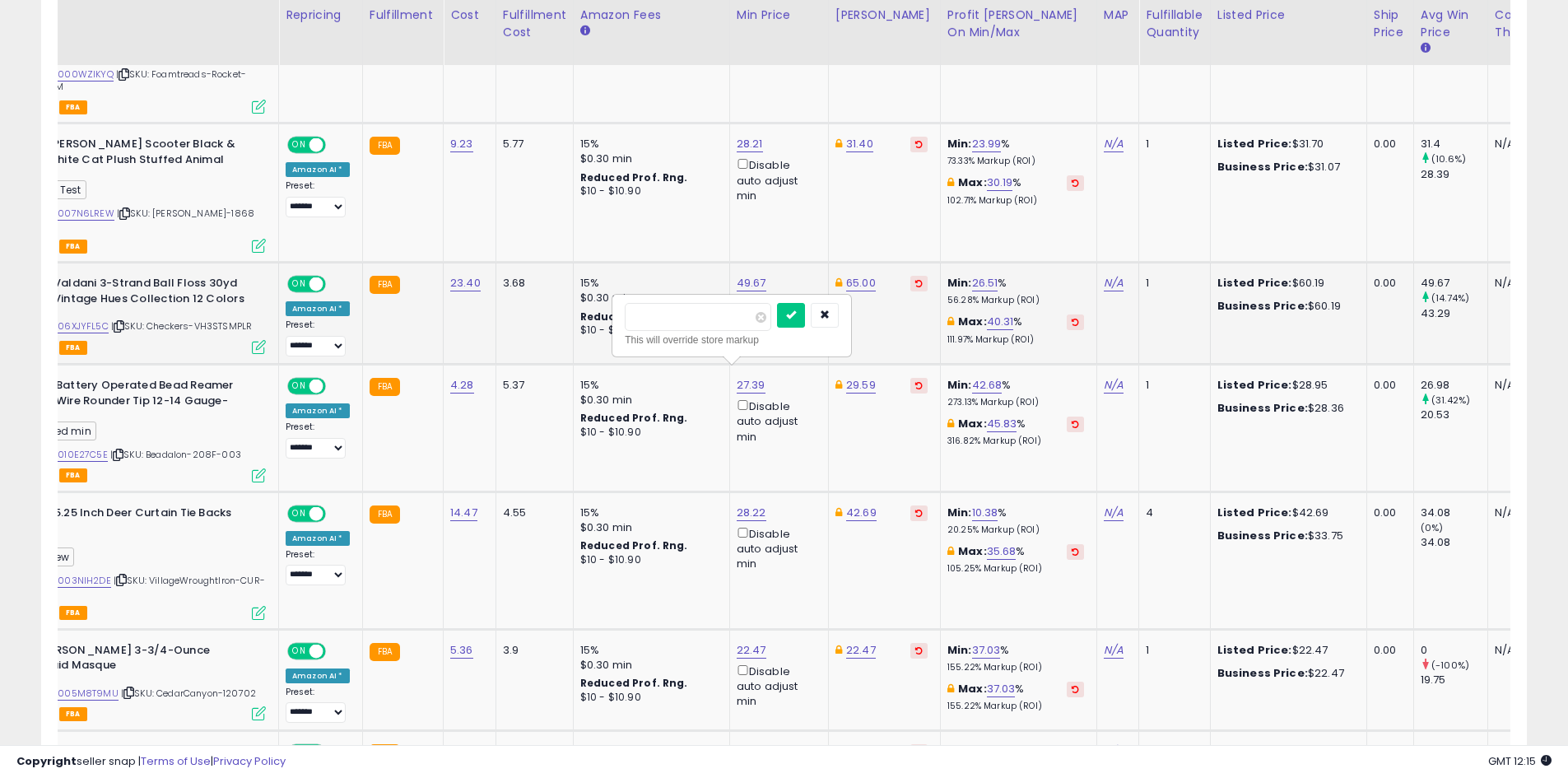 drag, startPoint x: 715, startPoint y: 320, endPoint x: 542, endPoint y: 312, distance: 173.18487 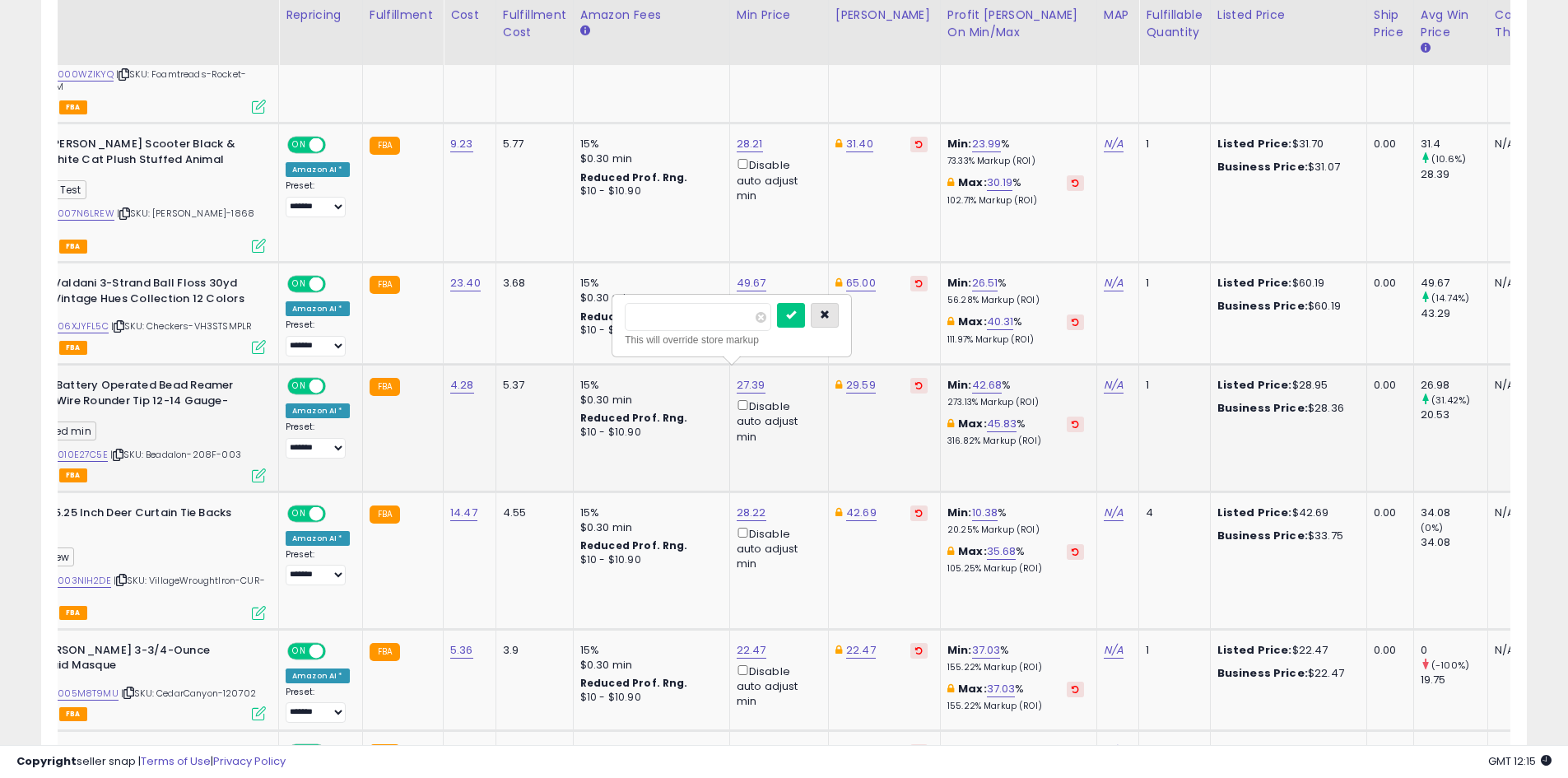 click at bounding box center [825, 315] 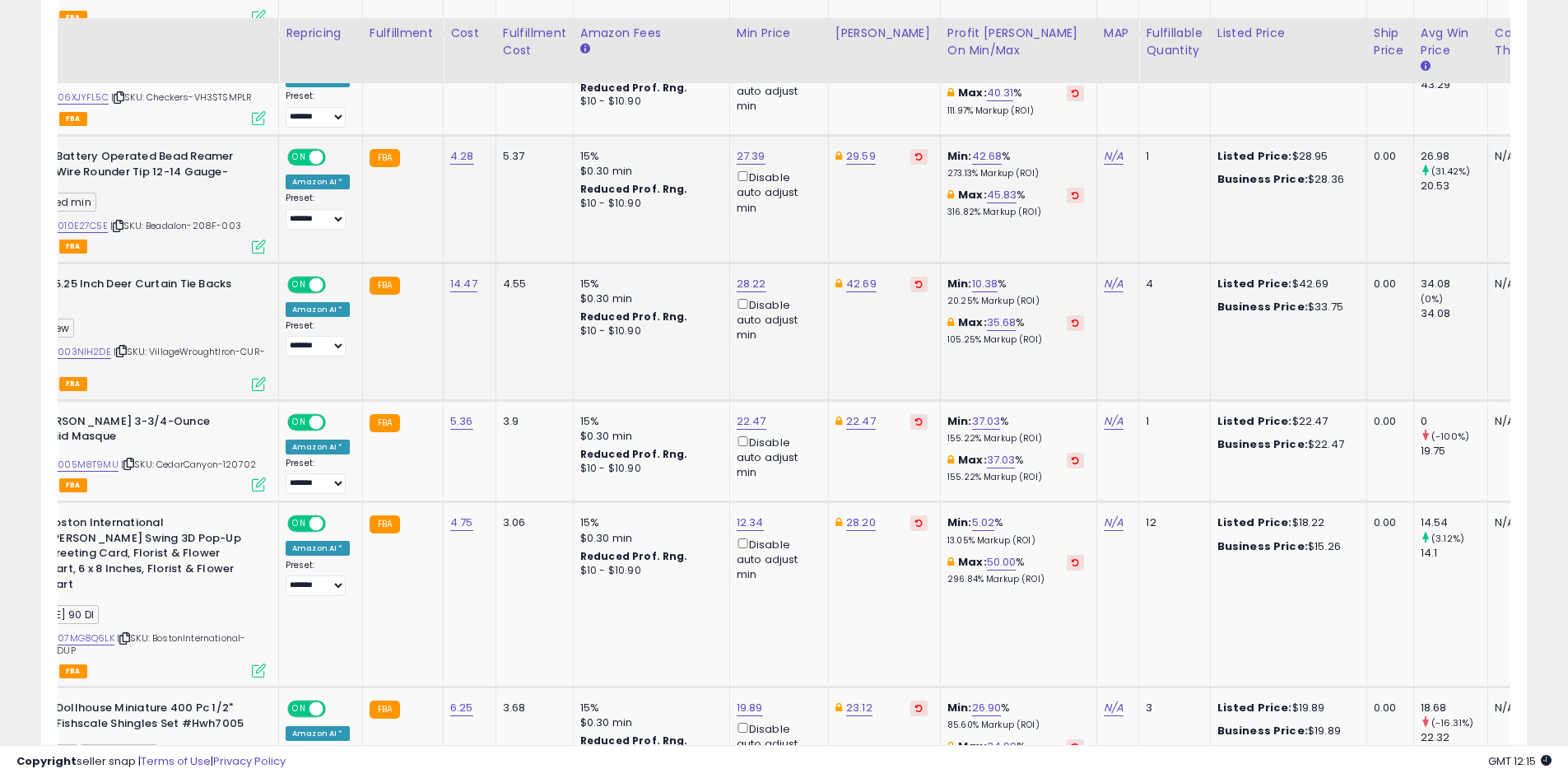 scroll, scrollTop: 1832, scrollLeft: 0, axis: vertical 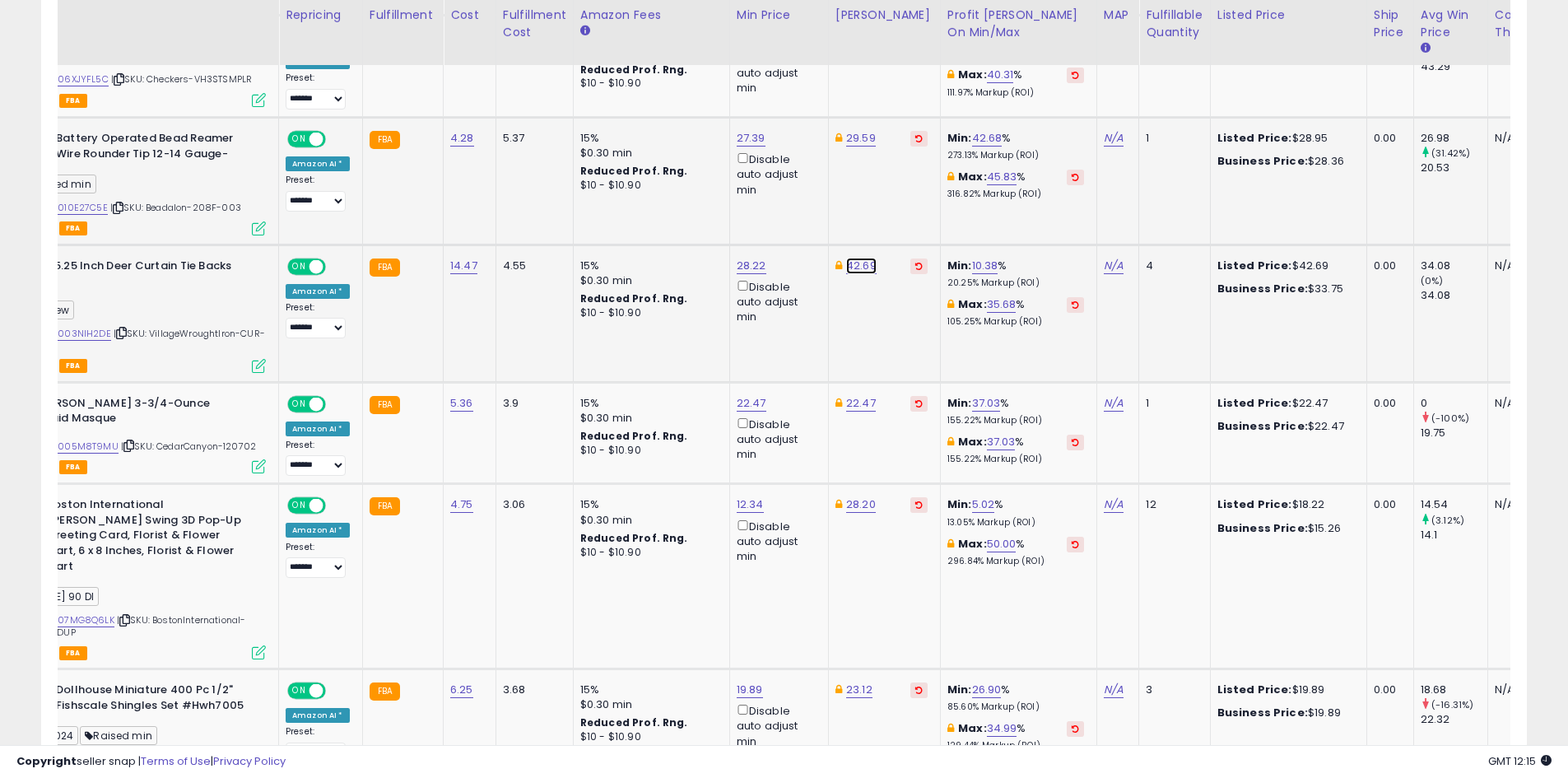click on "42.69" at bounding box center [860, -906] 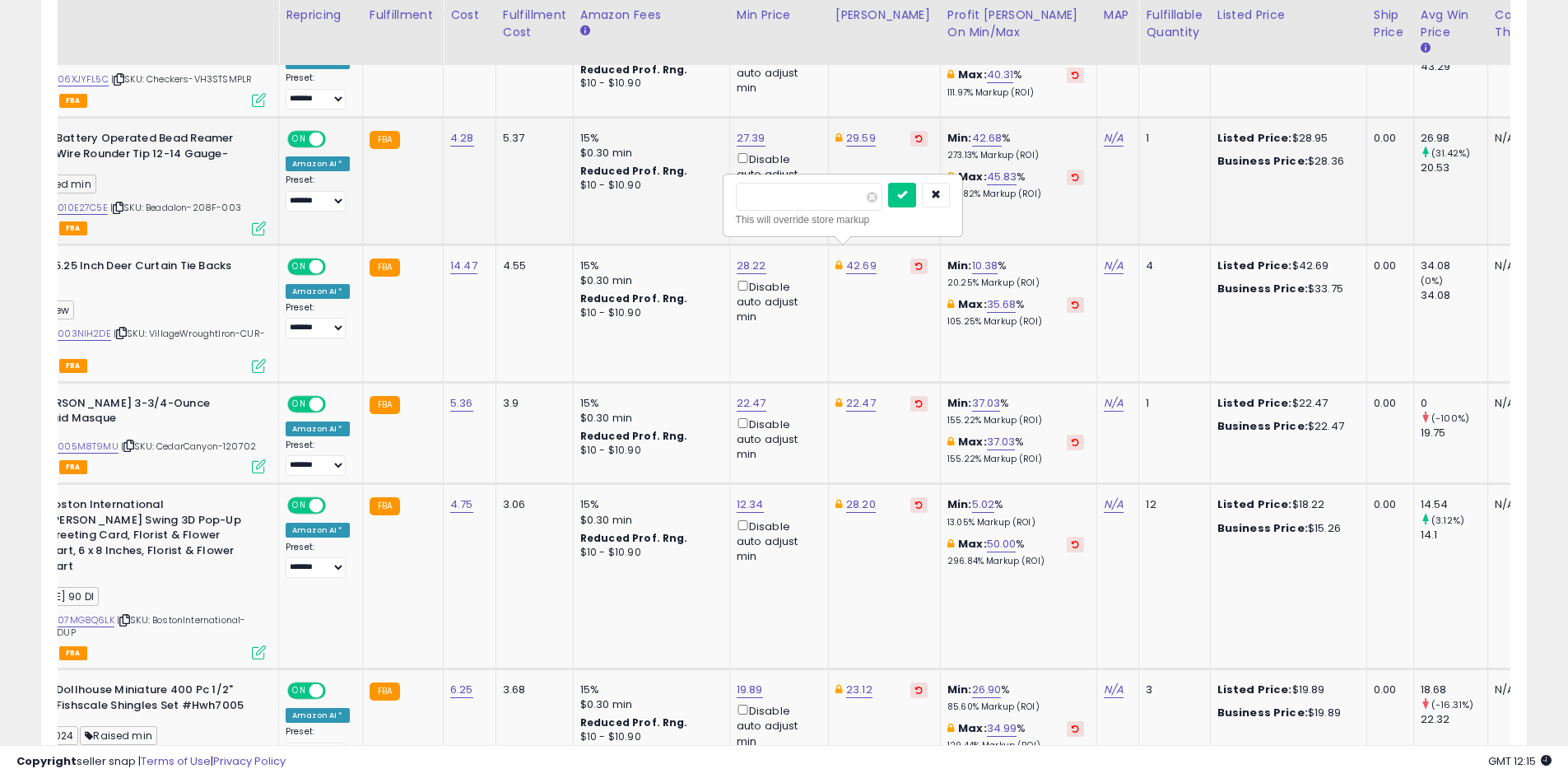scroll, scrollTop: 0, scrollLeft: 26, axis: horizontal 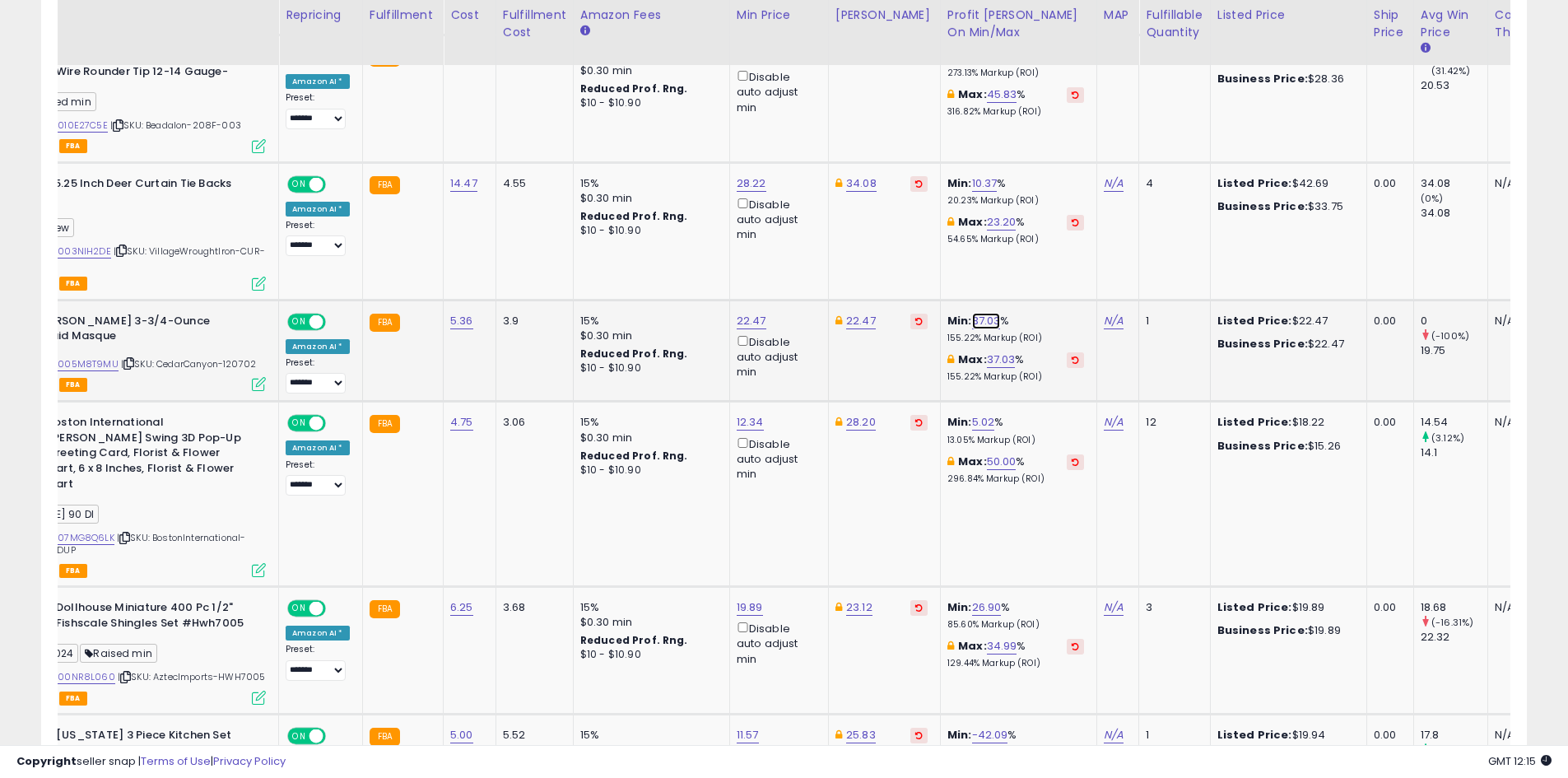 click on "37.03" at bounding box center (986, 321) 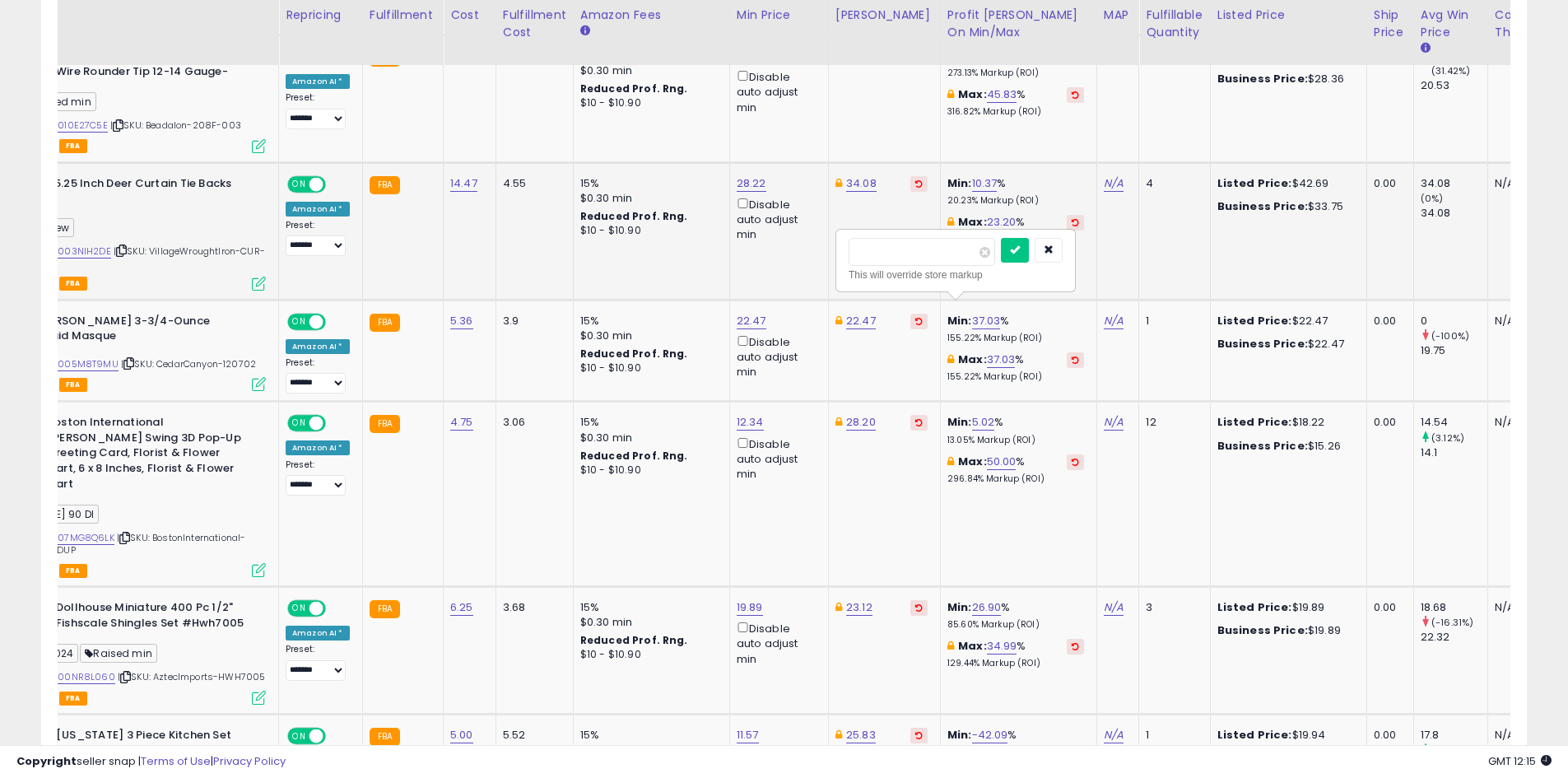 drag, startPoint x: 933, startPoint y: 255, endPoint x: 794, endPoint y: 249, distance: 139.12944 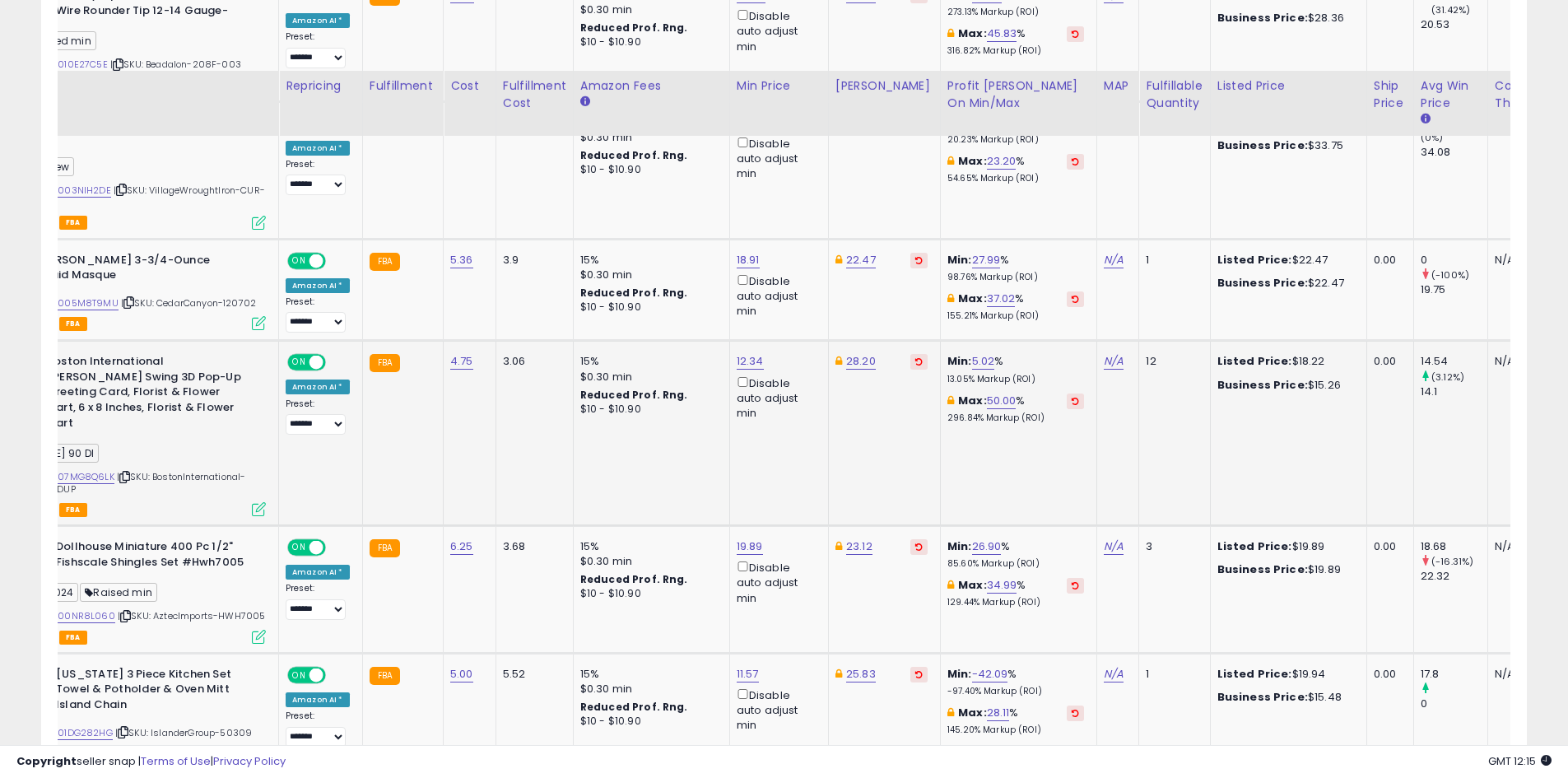 scroll, scrollTop: 2079, scrollLeft: 0, axis: vertical 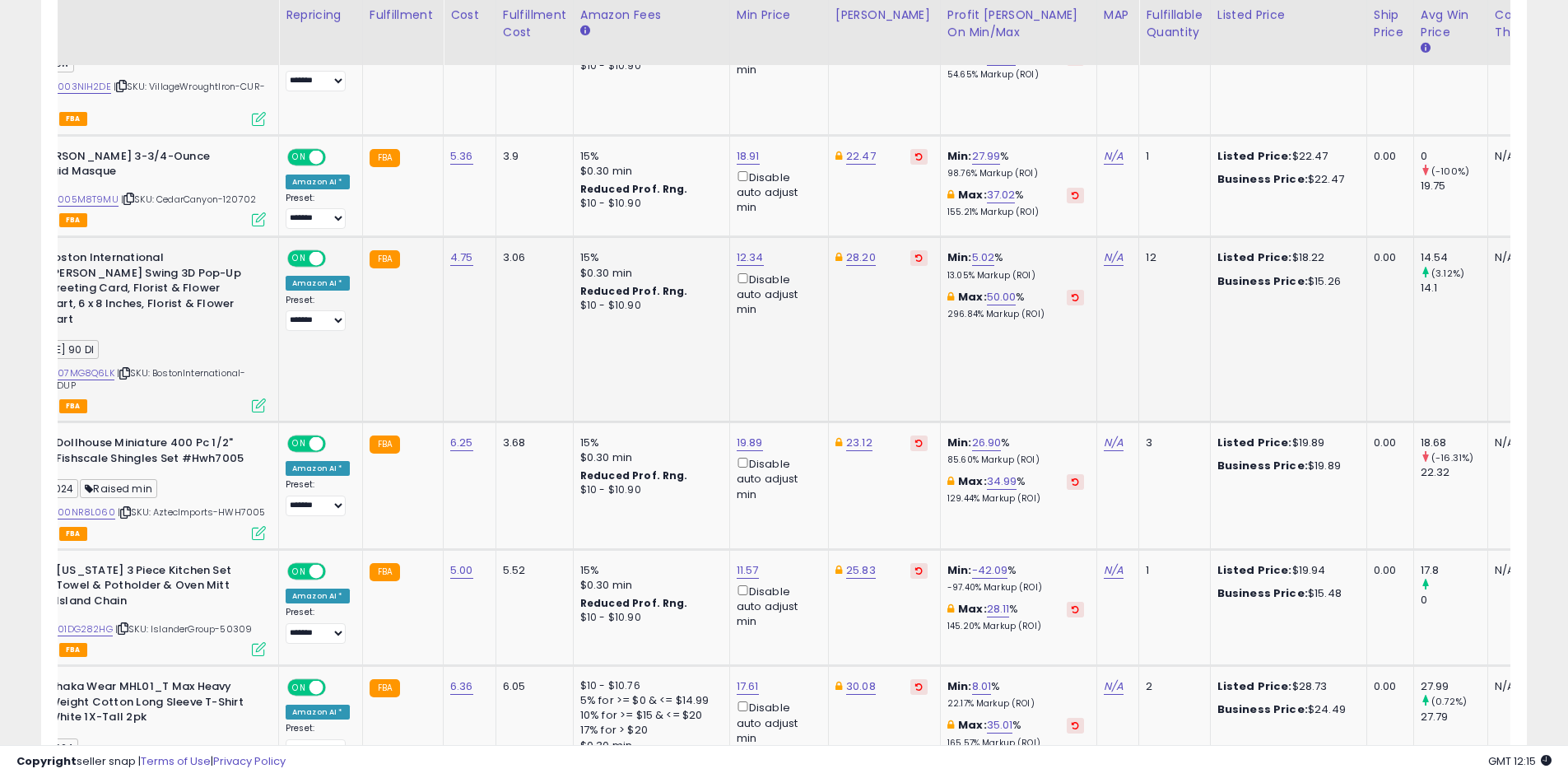 click on "28.20" 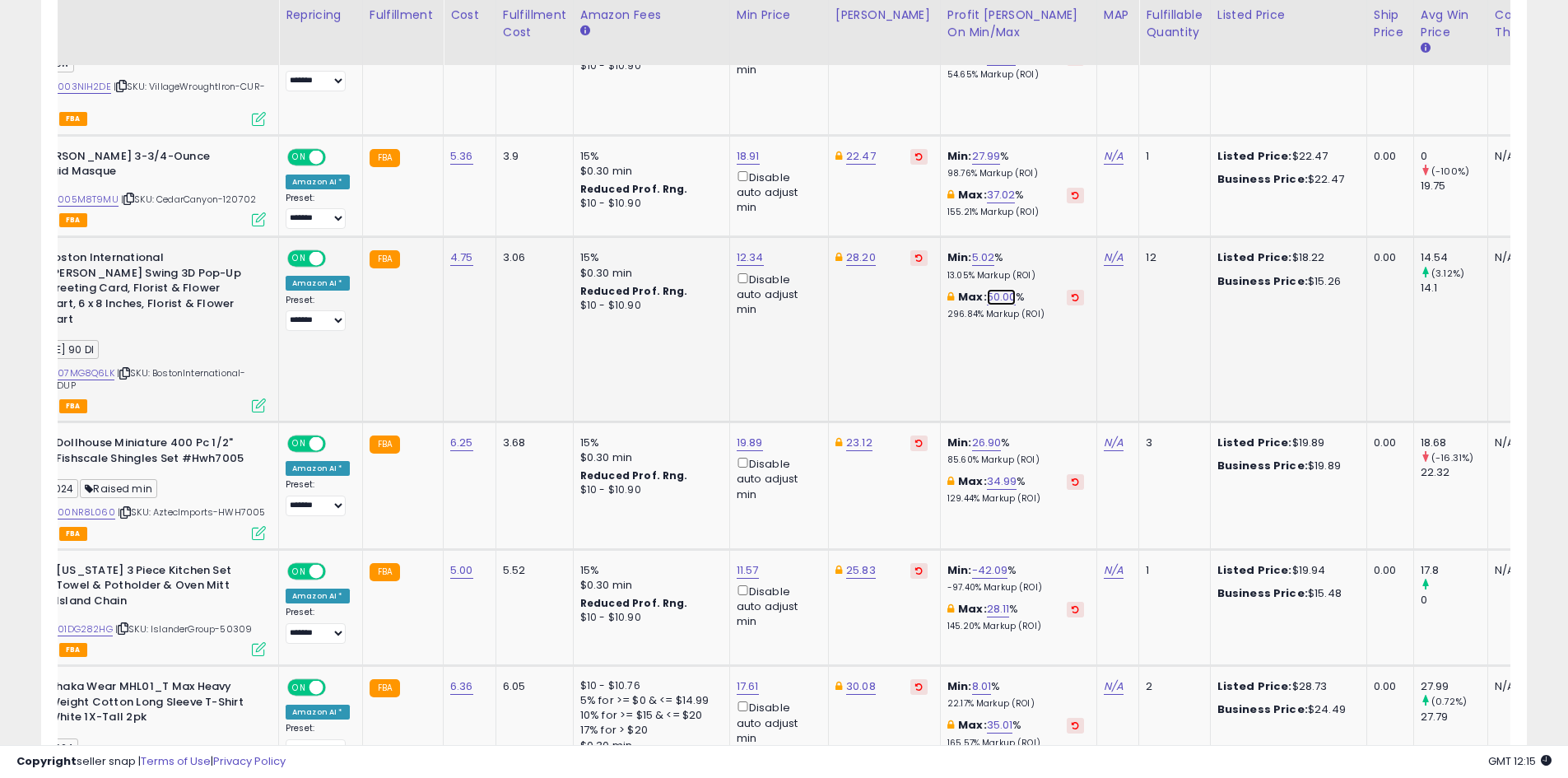 click on "50.00" at bounding box center (1002, 297) 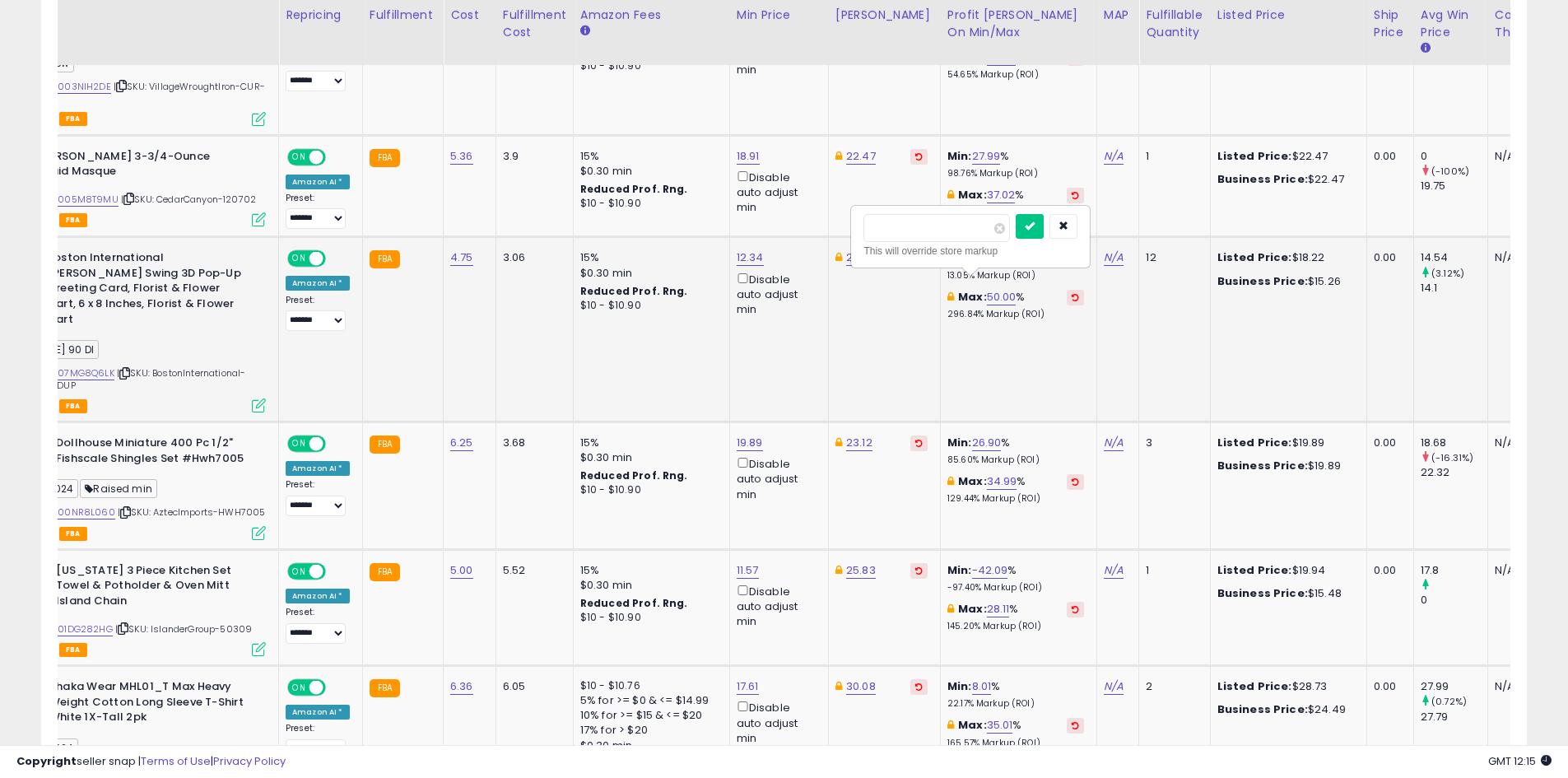drag, startPoint x: 945, startPoint y: 230, endPoint x: 804, endPoint y: 229, distance: 141.00355 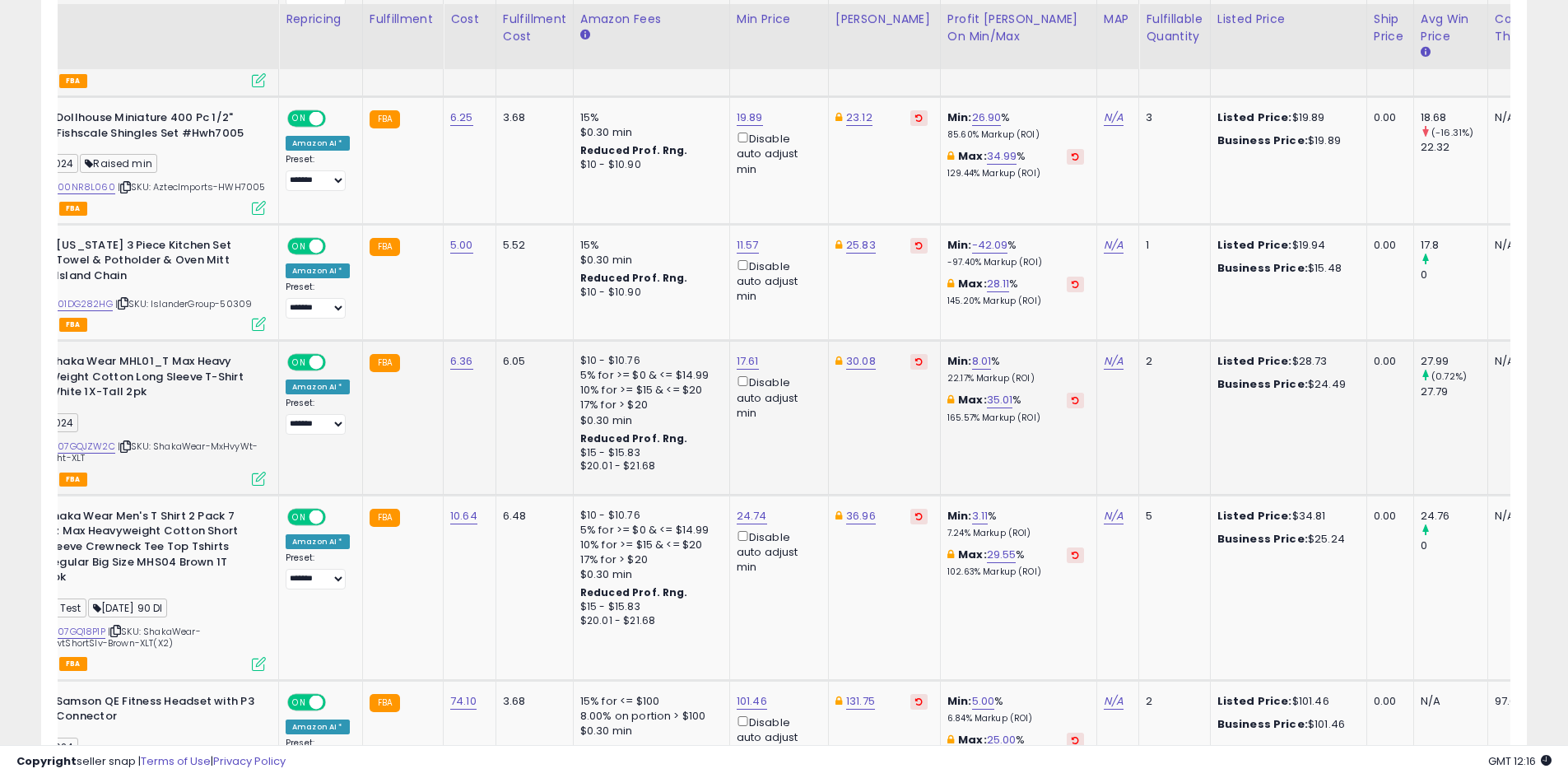 scroll, scrollTop: 2408, scrollLeft: 0, axis: vertical 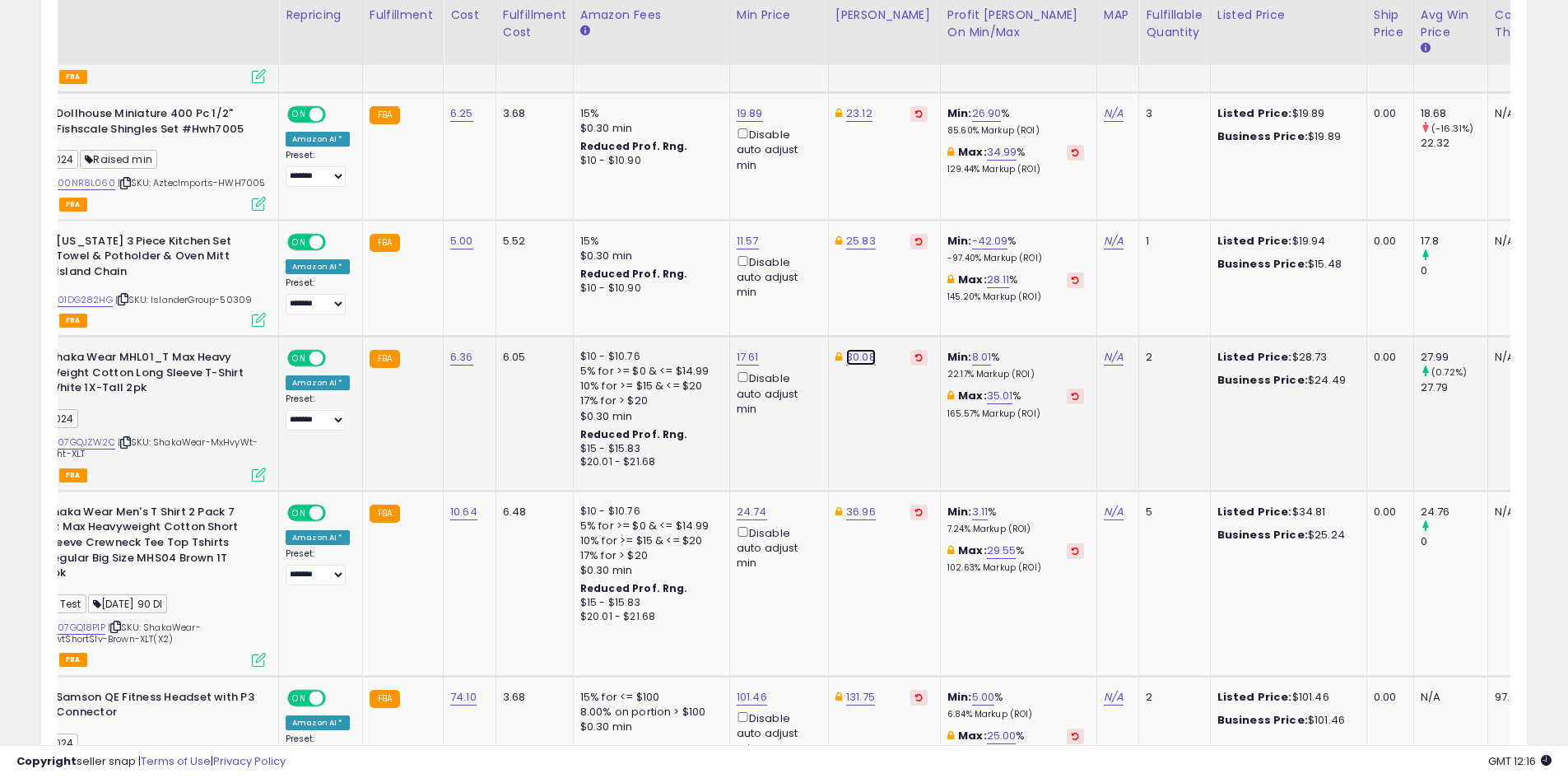 click on "30.08" at bounding box center [860, -1483] 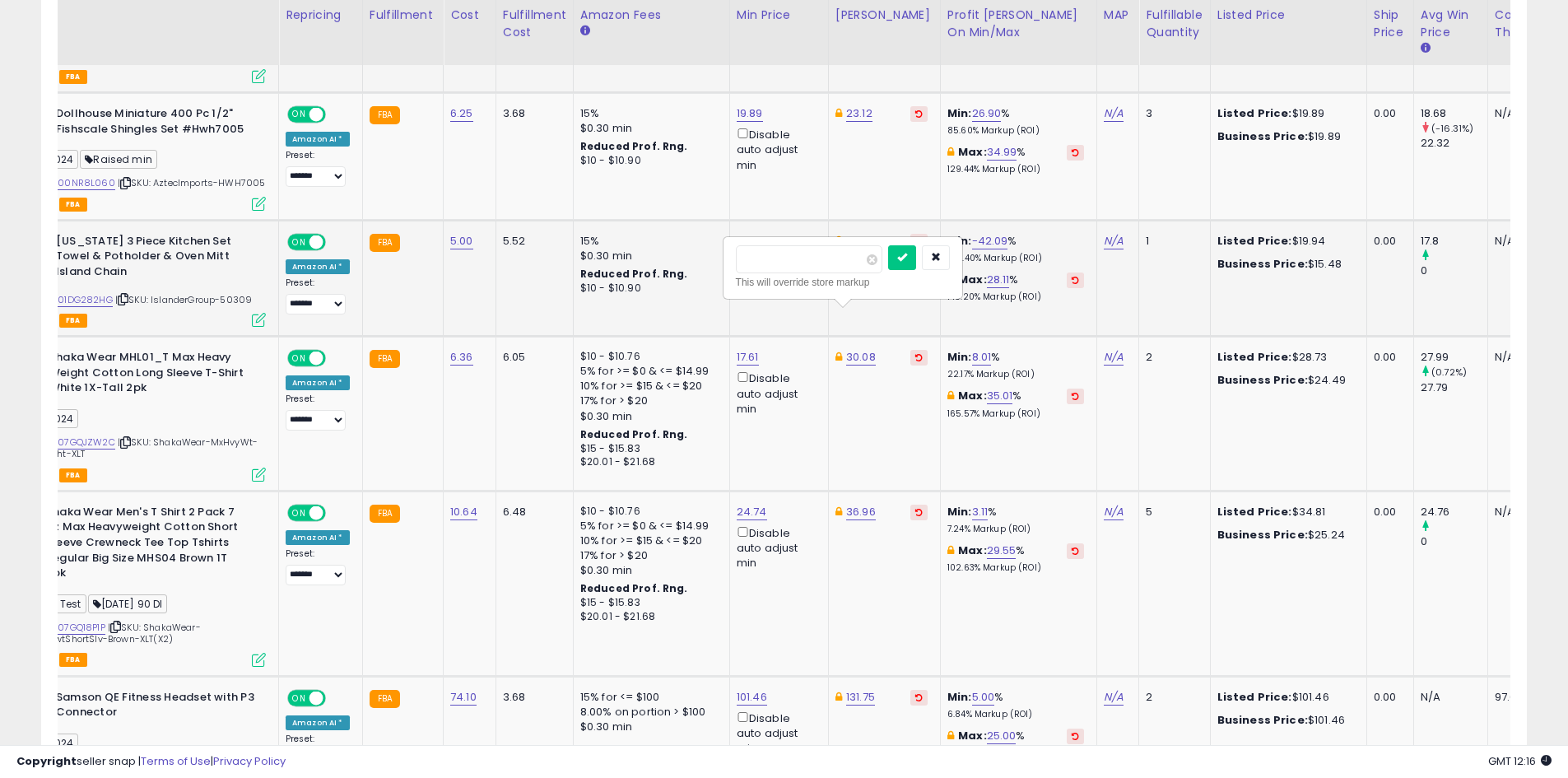 drag, startPoint x: 821, startPoint y: 250, endPoint x: 702, endPoint y: 261, distance: 119.50732 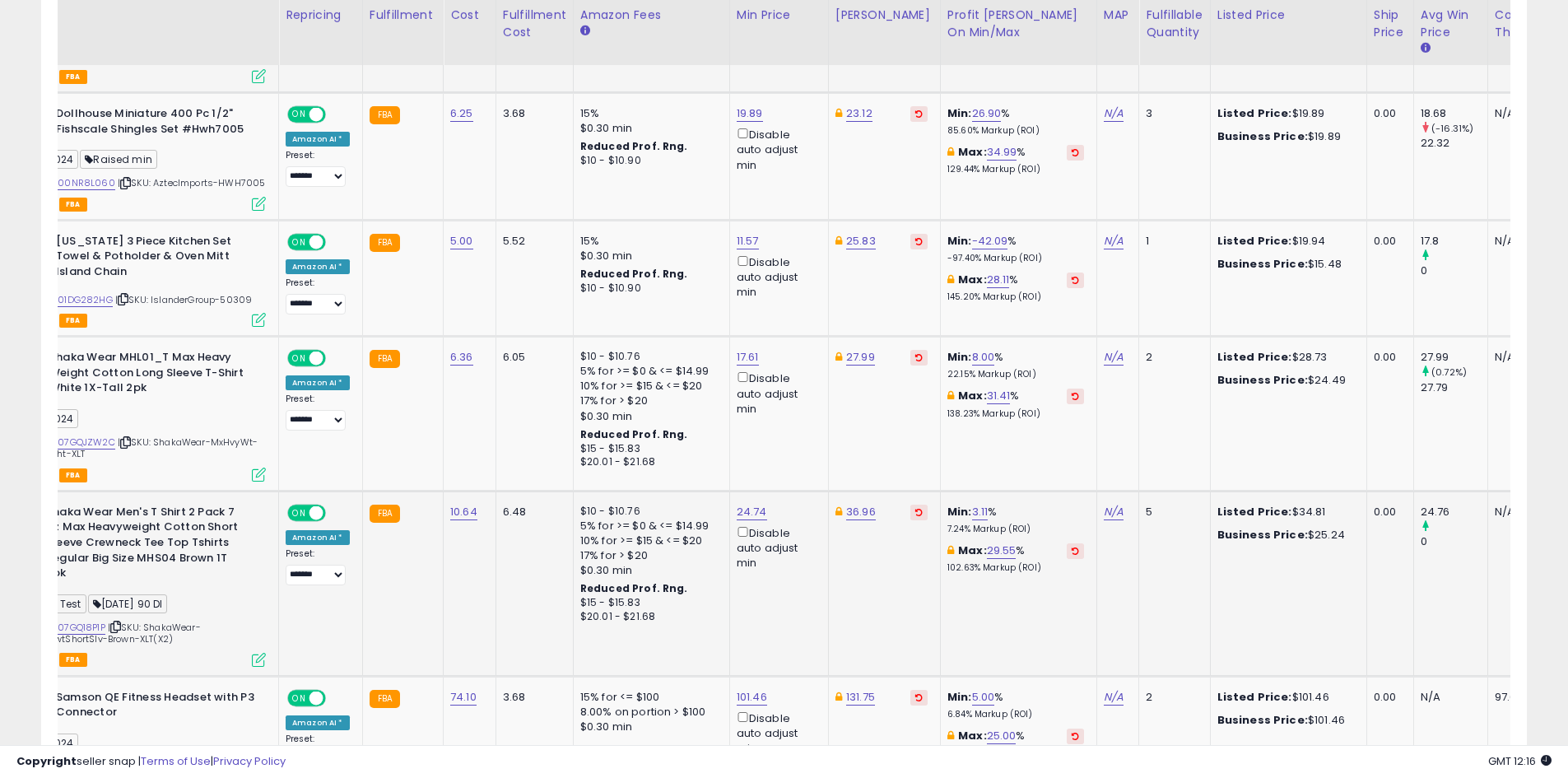 click on "Max:  29.55 %    102.63%  Markup (ROI)" at bounding box center [1016, 558] 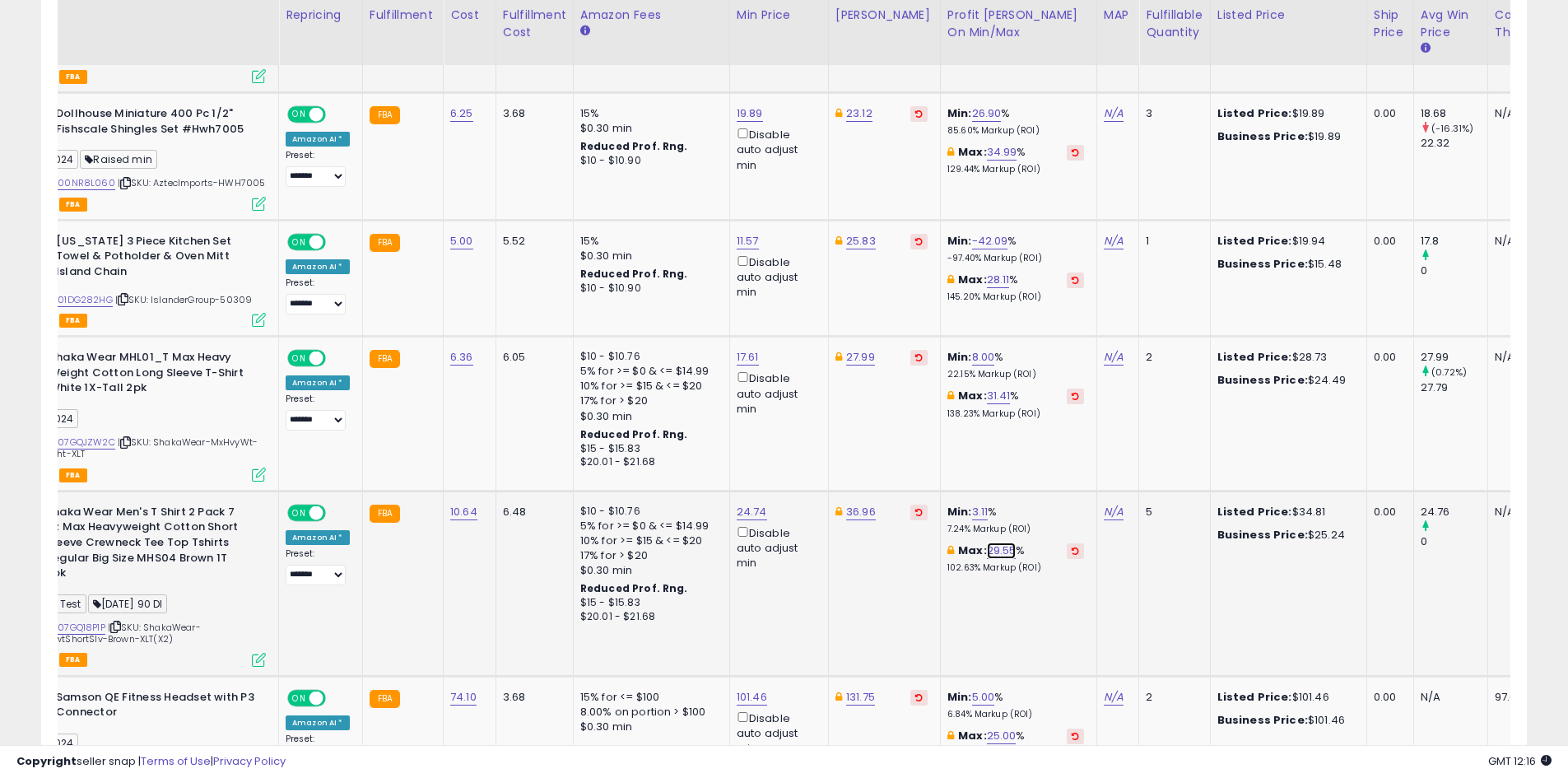 click on "29.55" at bounding box center (1002, 551) 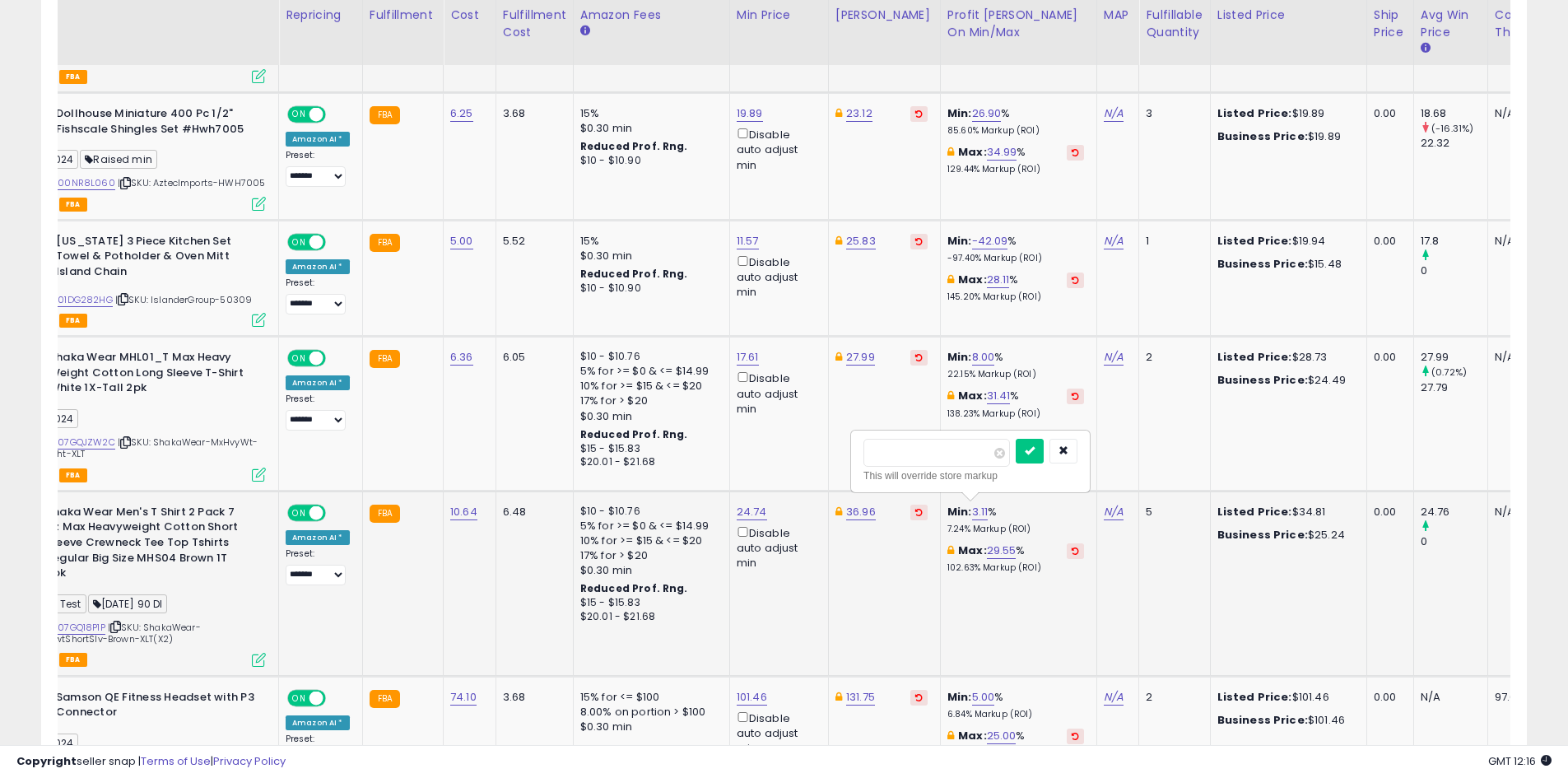 drag, startPoint x: 970, startPoint y: 458, endPoint x: 844, endPoint y: 455, distance: 126.03571 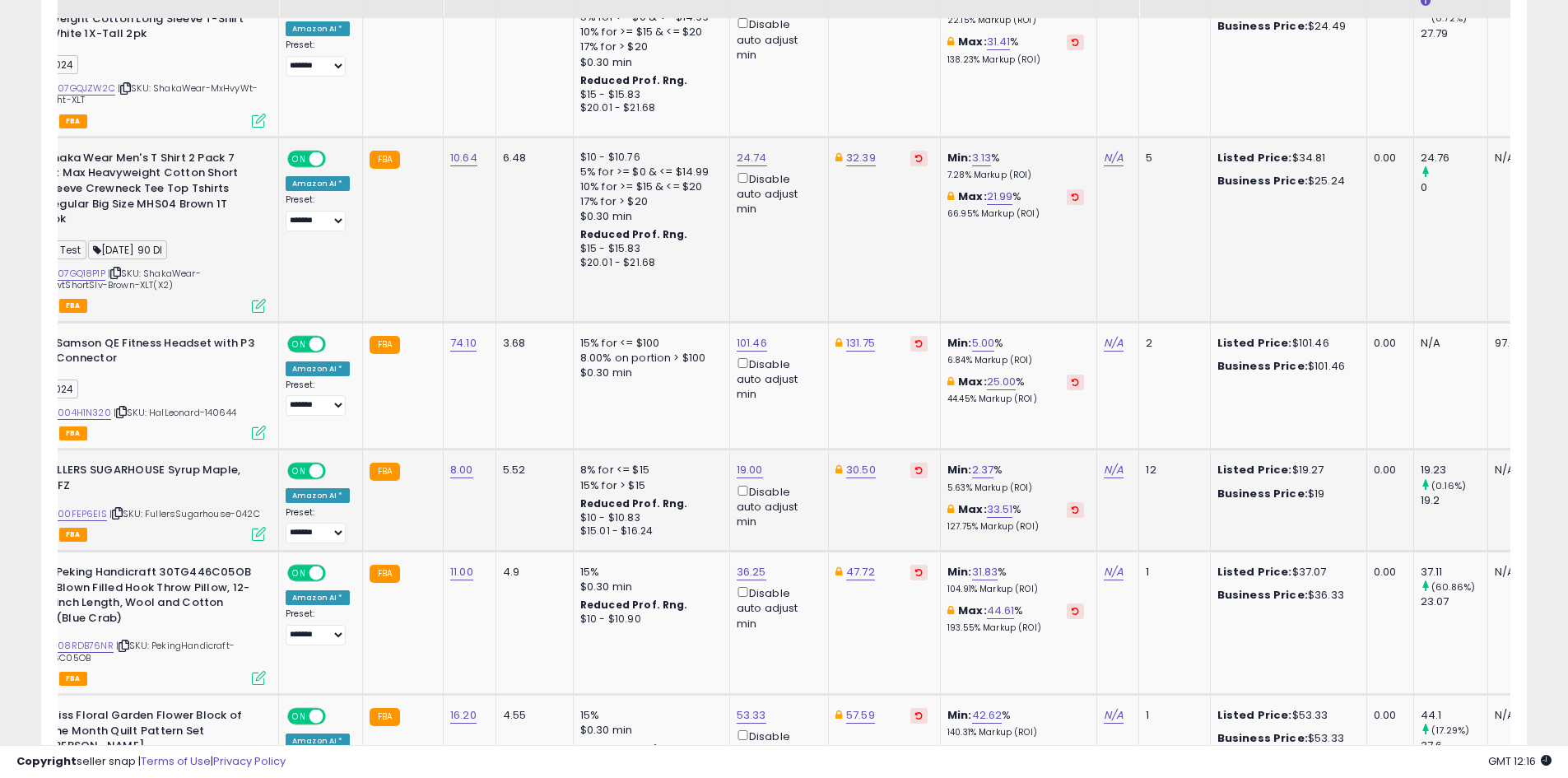scroll, scrollTop: 2820, scrollLeft: 0, axis: vertical 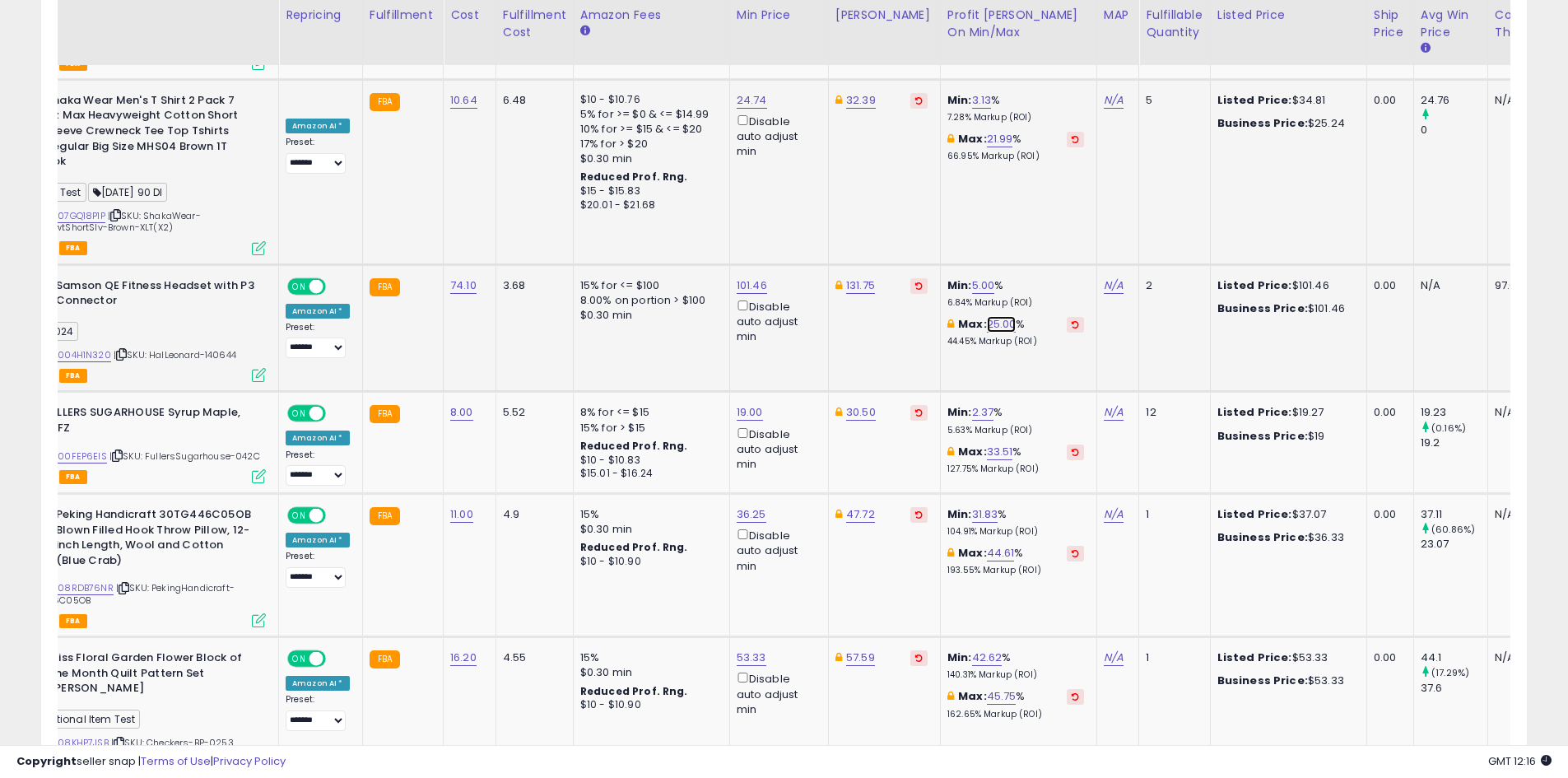 click on "25.00" at bounding box center (1002, 324) 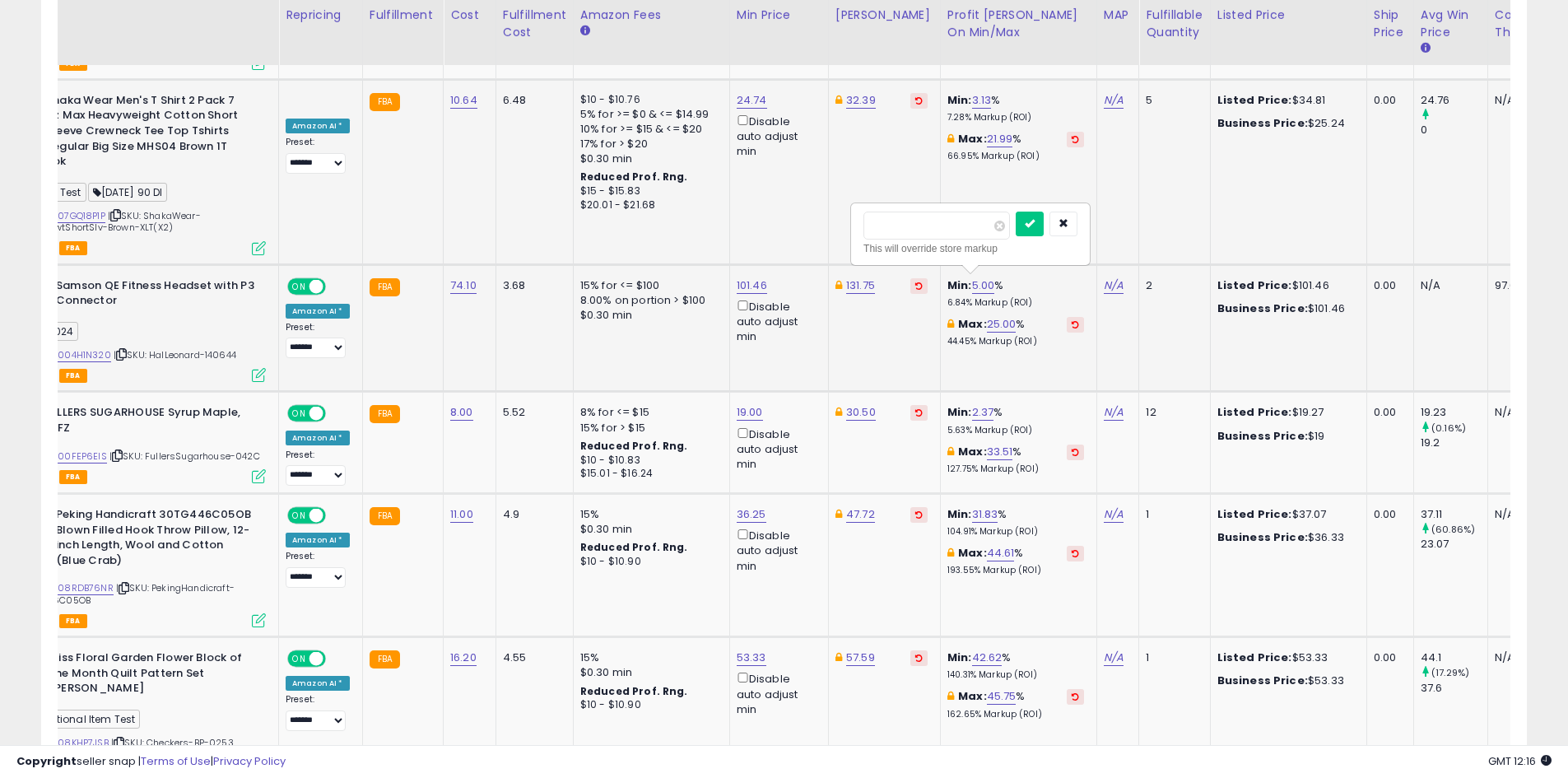 drag, startPoint x: 886, startPoint y: 232, endPoint x: 819, endPoint y: 232, distance: 67 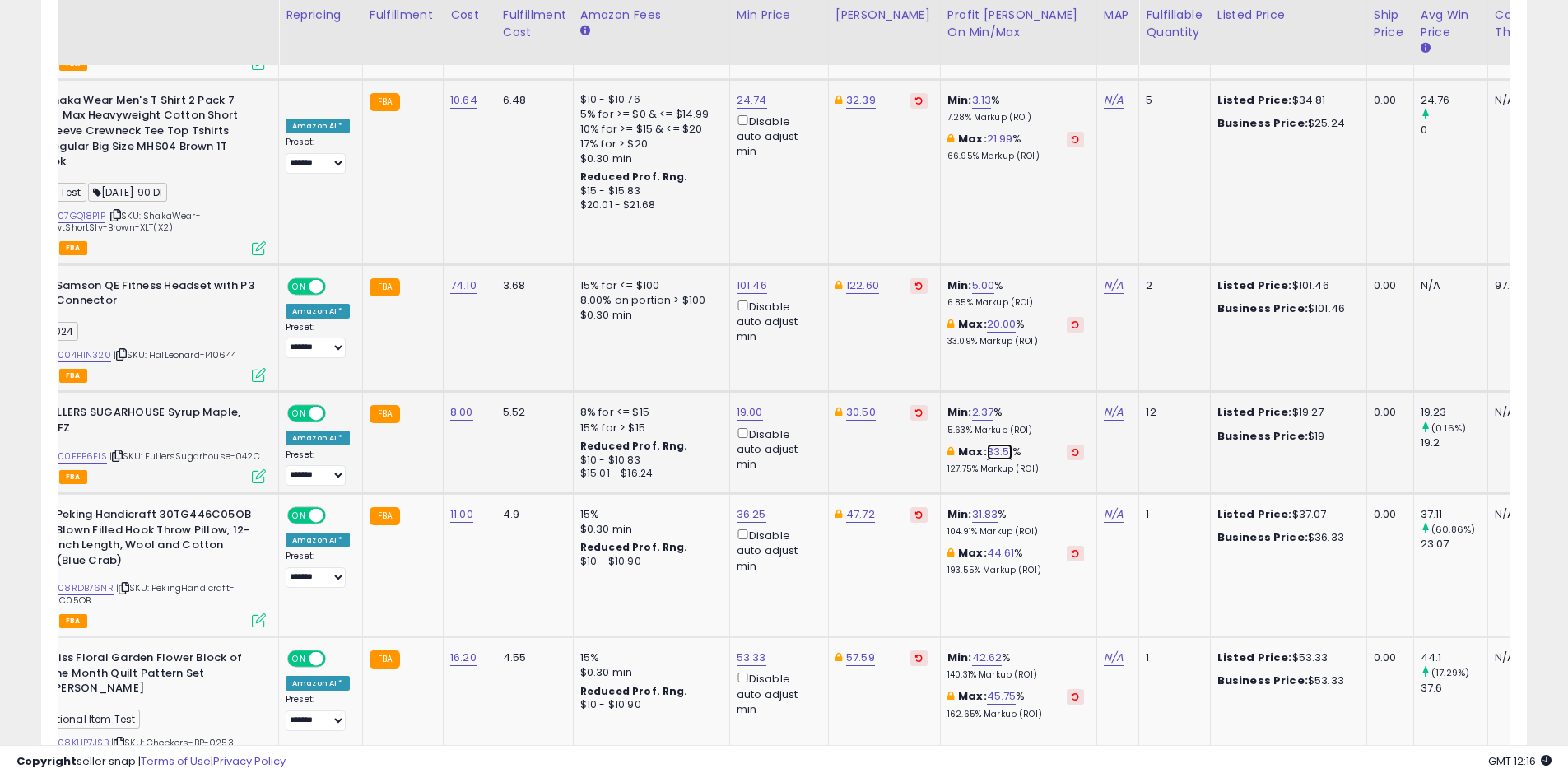 click on "33.51" at bounding box center [1000, 452] 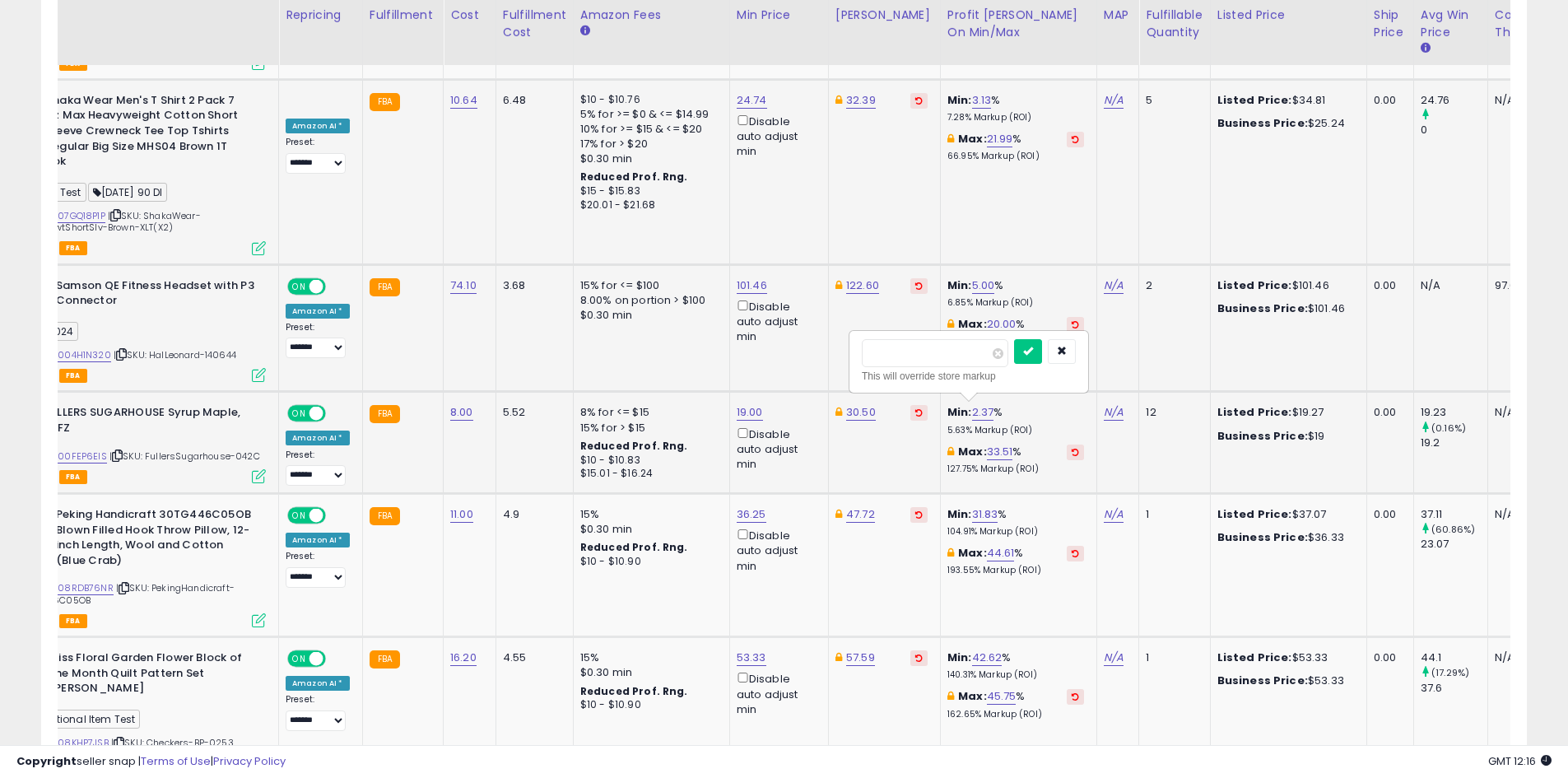 drag, startPoint x: 930, startPoint y: 353, endPoint x: 843, endPoint y: 351, distance: 87.02299 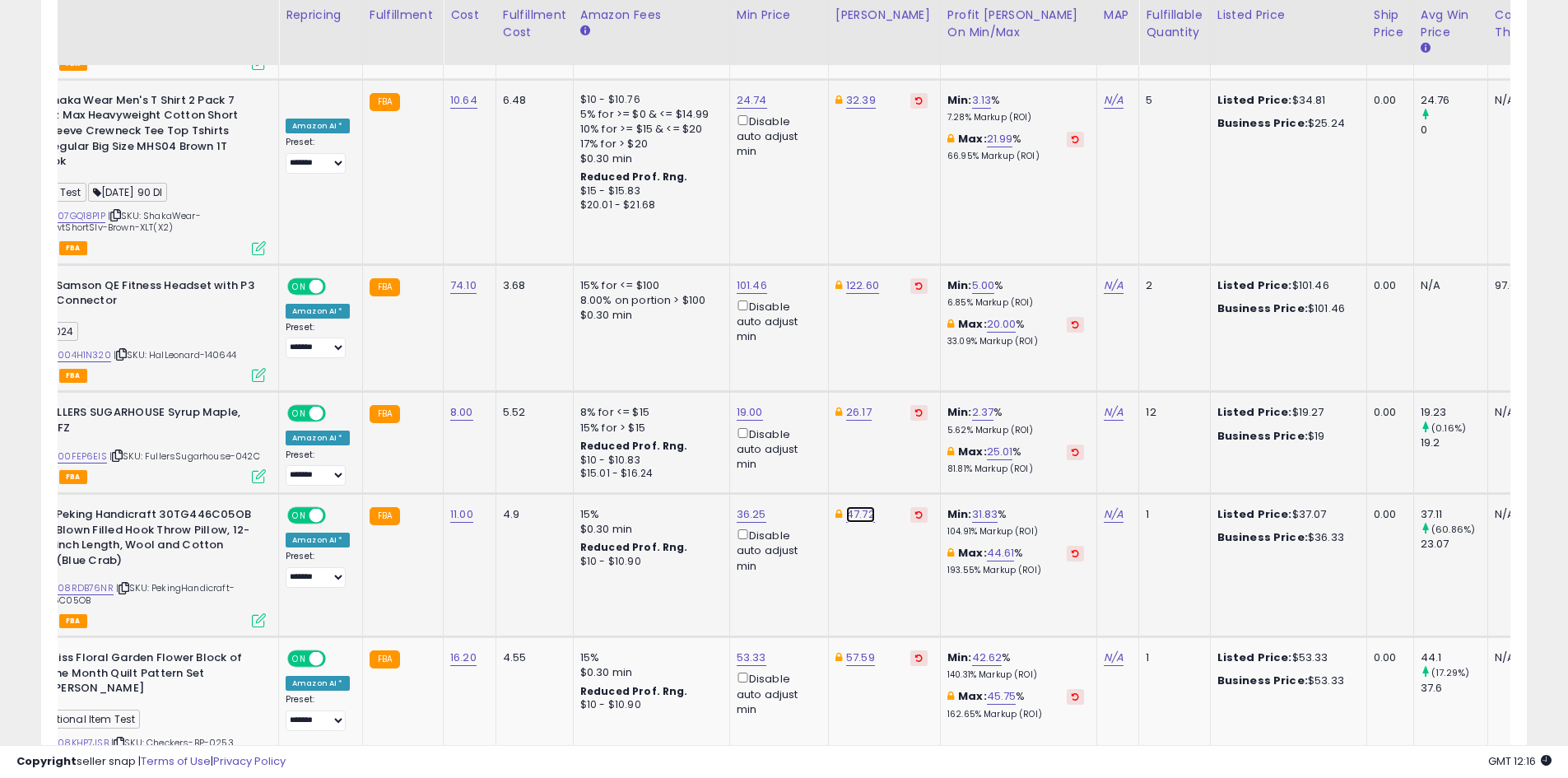 click on "47.72" at bounding box center [860, -1894] 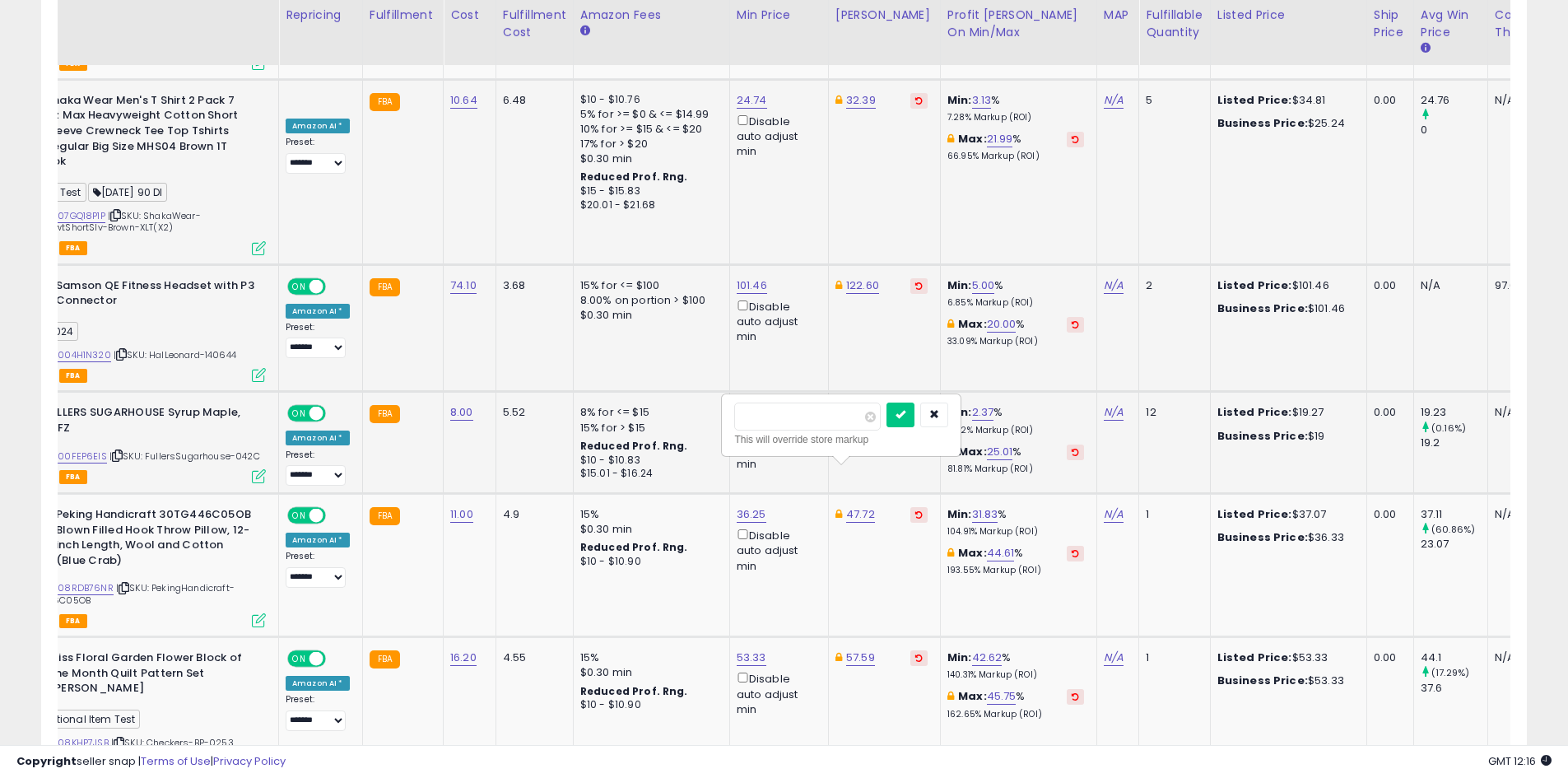 drag, startPoint x: 841, startPoint y: 420, endPoint x: 657, endPoint y: 418, distance: 184.01087 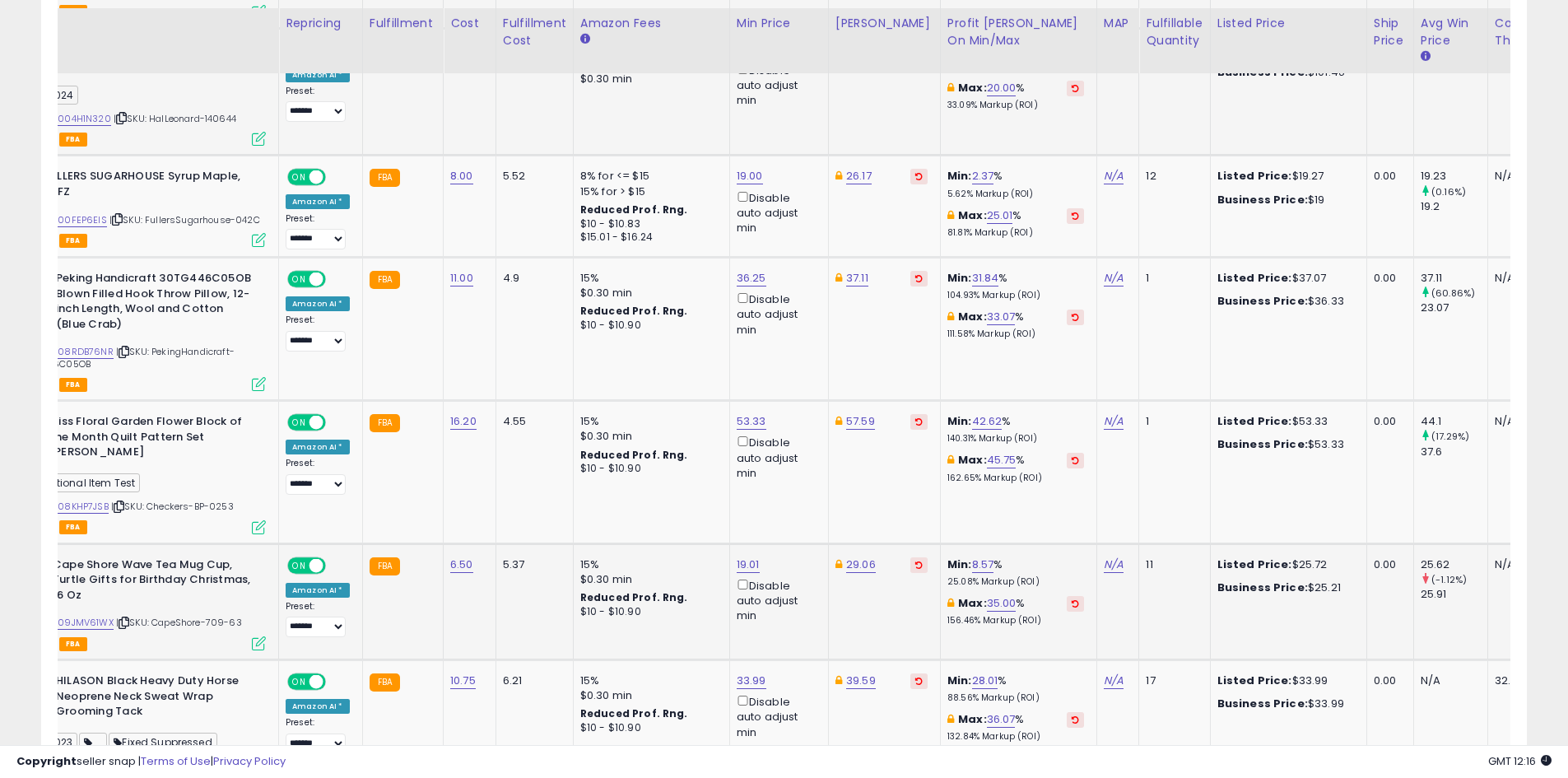scroll, scrollTop: 3067, scrollLeft: 0, axis: vertical 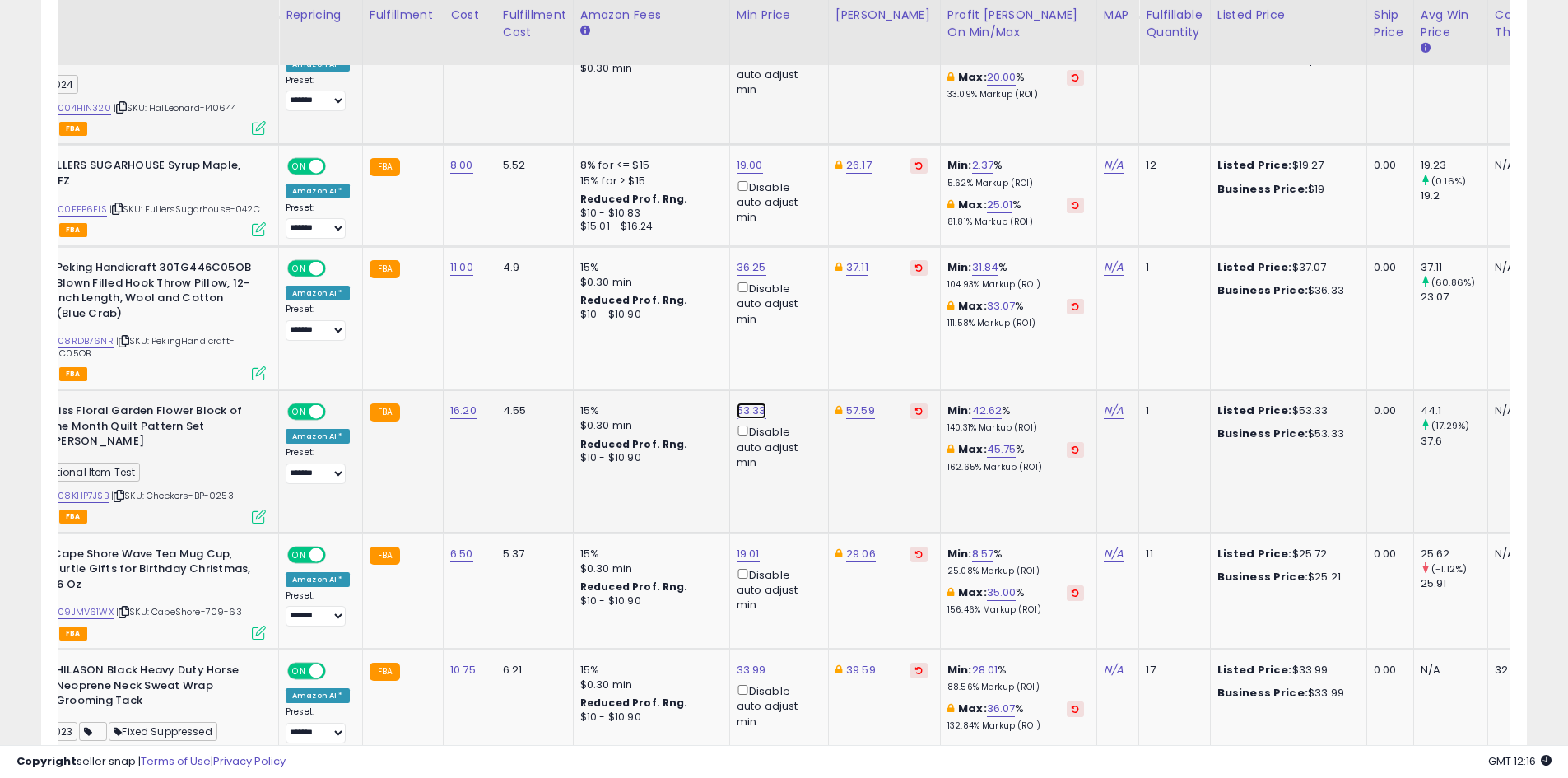 click on "53.33" at bounding box center (750, -2141) 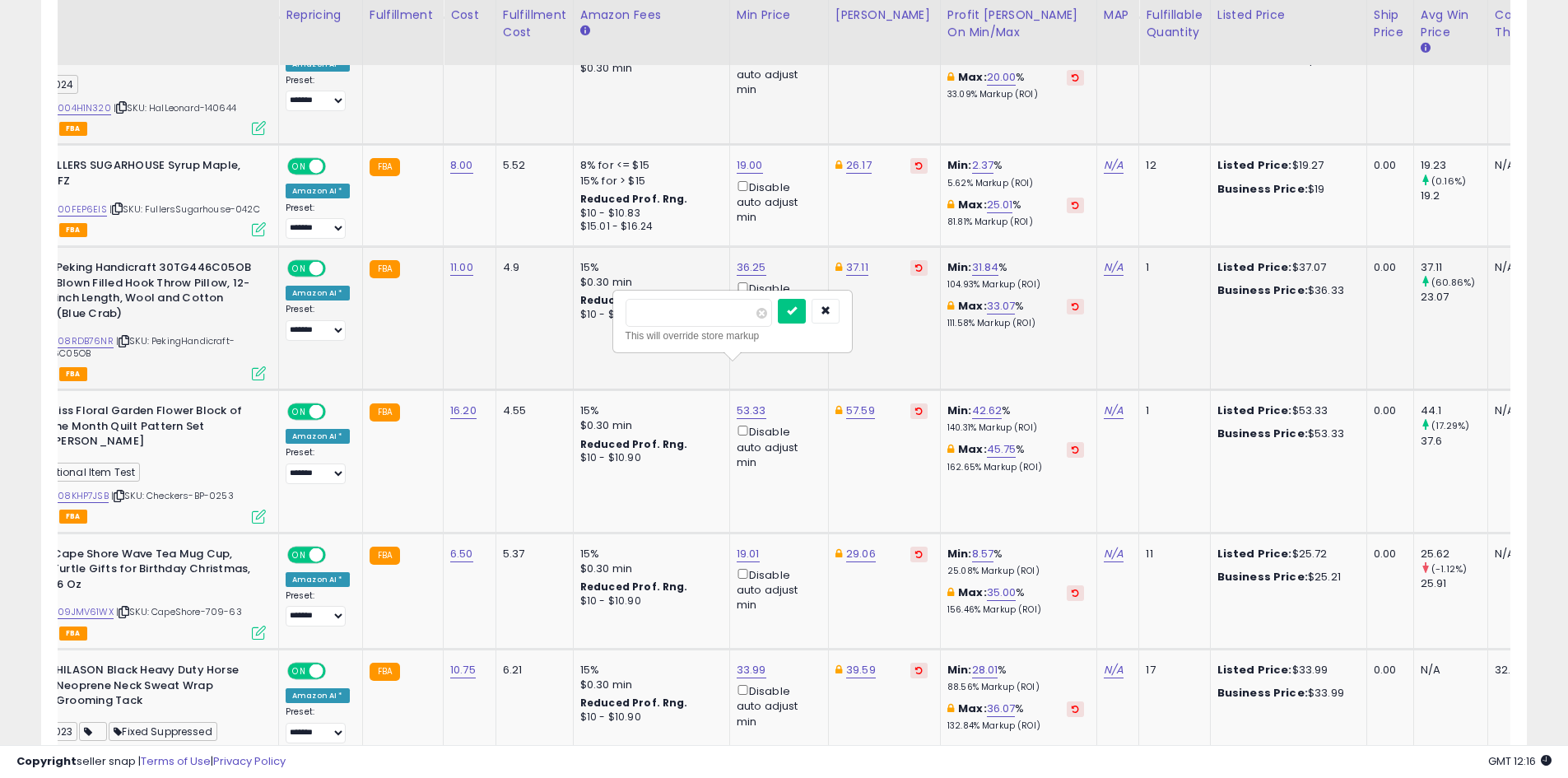 drag, startPoint x: 724, startPoint y: 315, endPoint x: 579, endPoint y: 314, distance: 145.00345 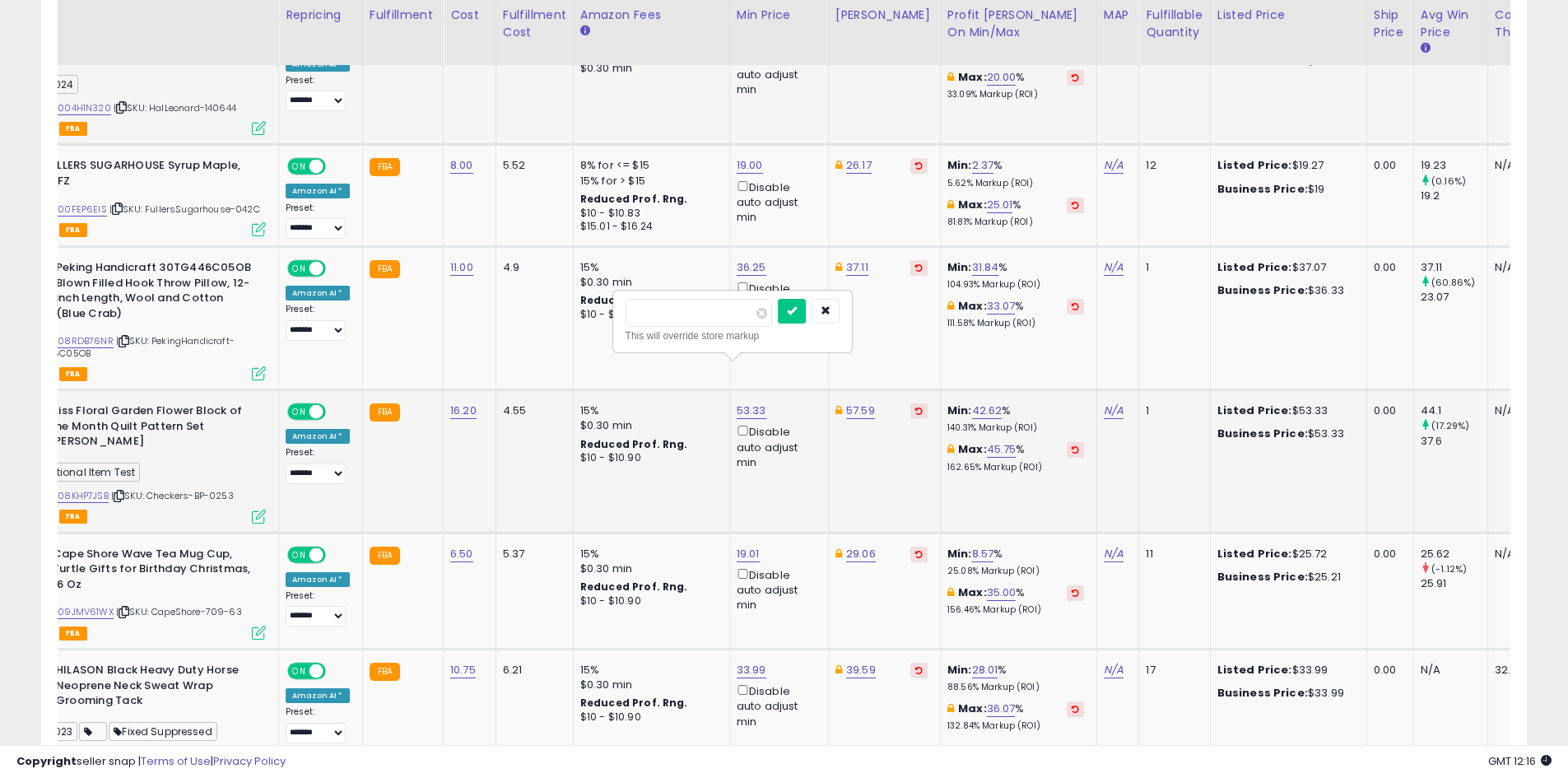 type on "****" 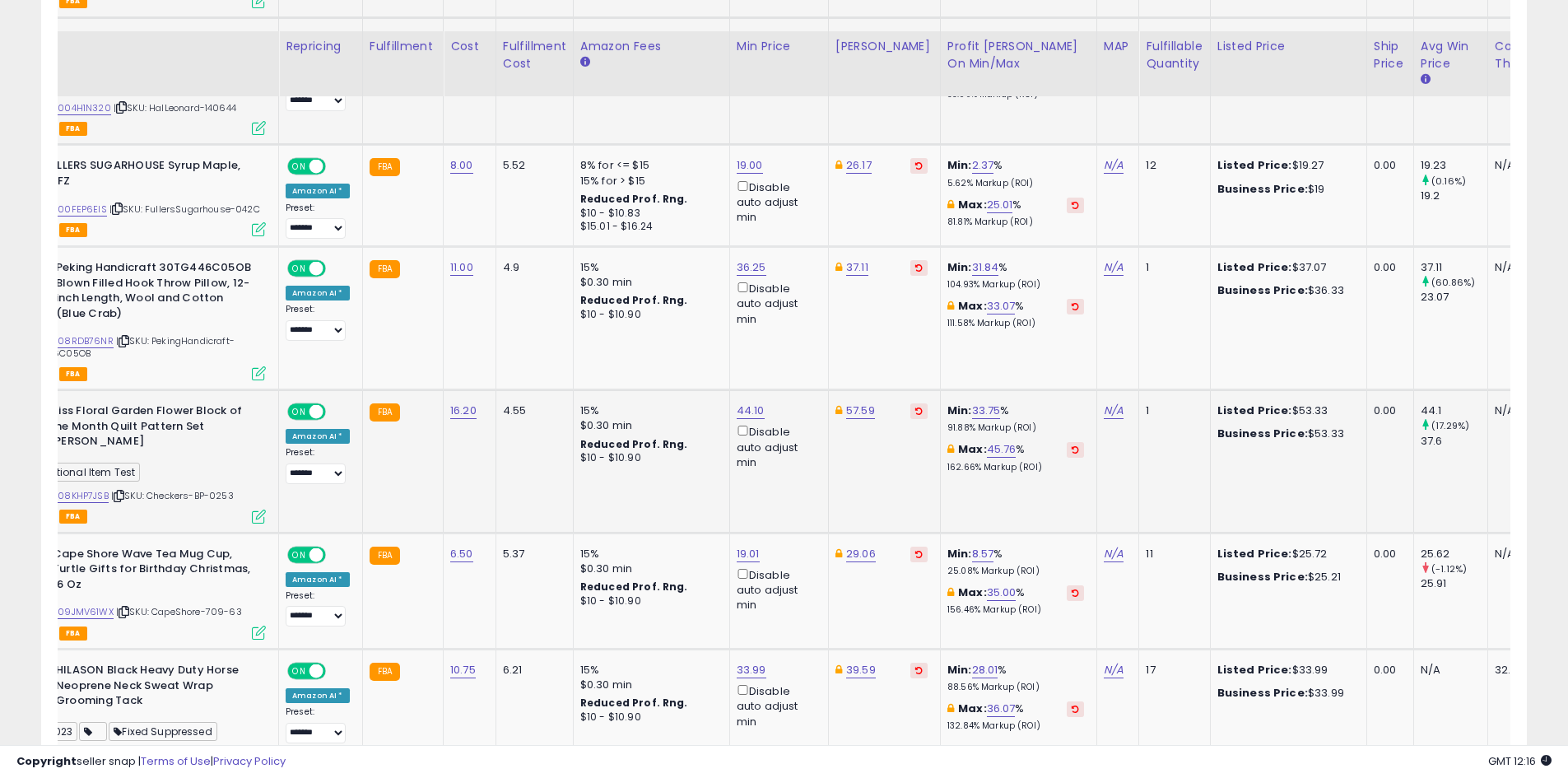 scroll, scrollTop: 3149, scrollLeft: 0, axis: vertical 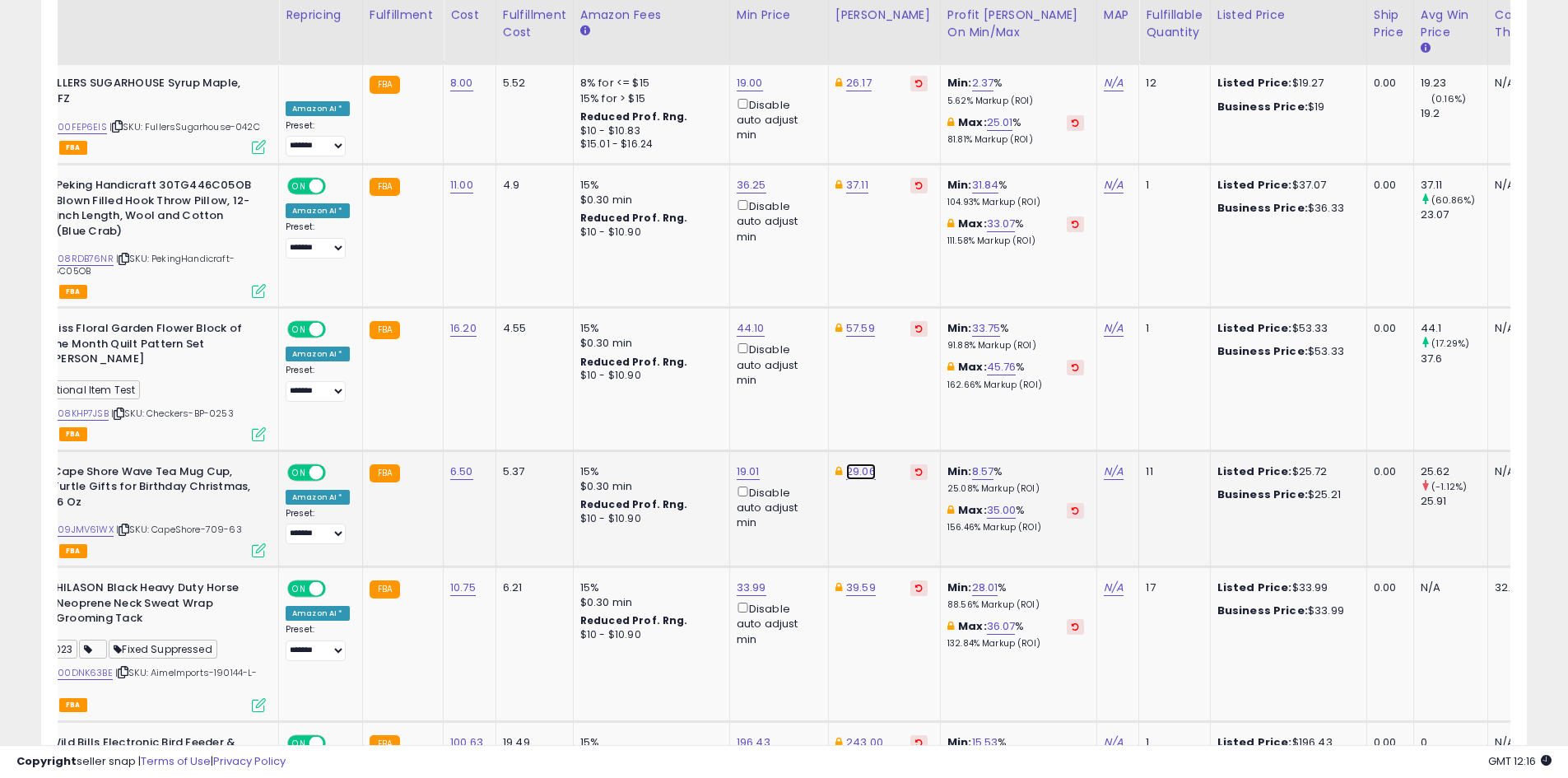 click on "29.06" at bounding box center [860, -2224] 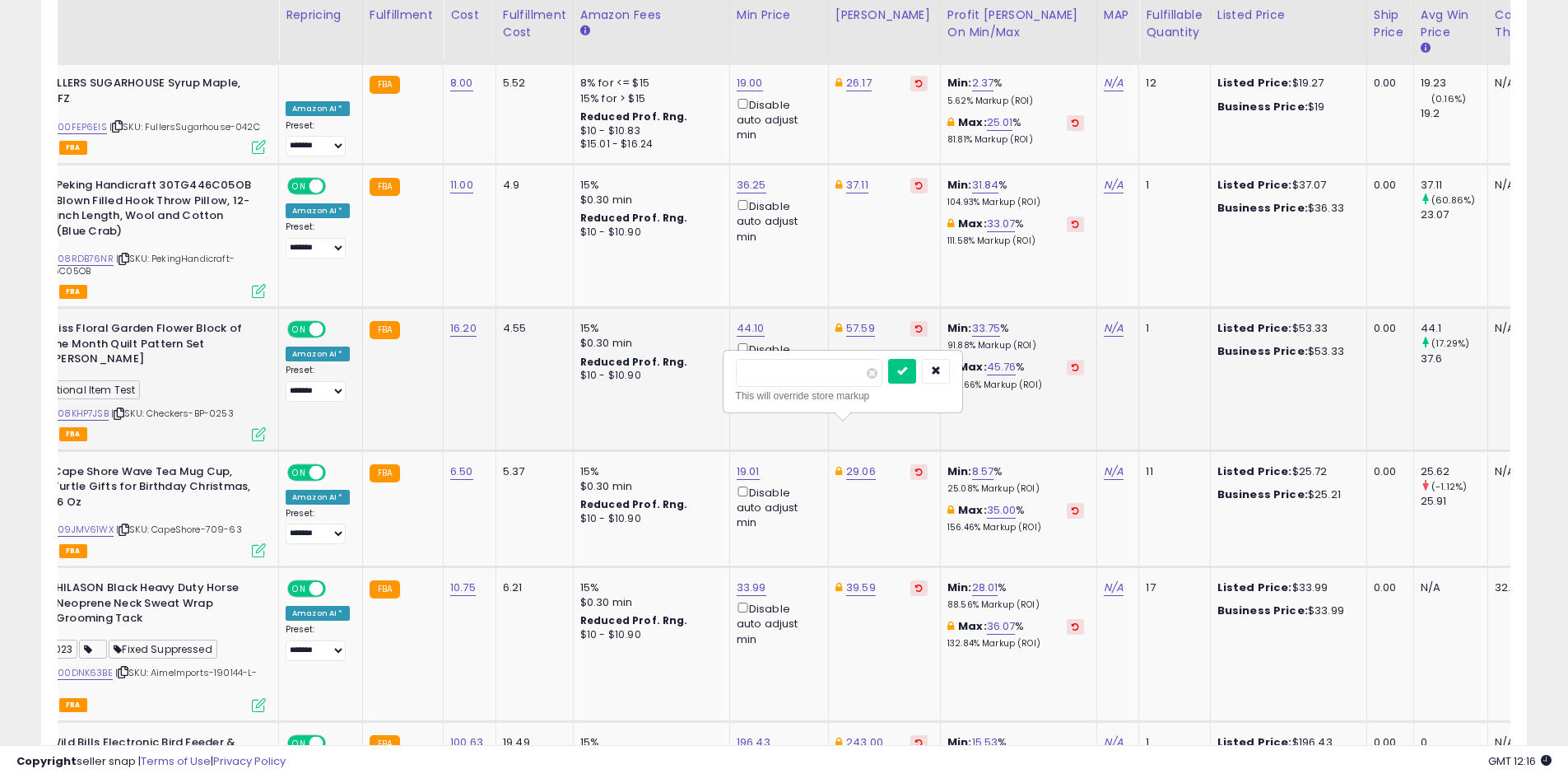 drag, startPoint x: 808, startPoint y: 370, endPoint x: 668, endPoint y: 366, distance: 140.05713 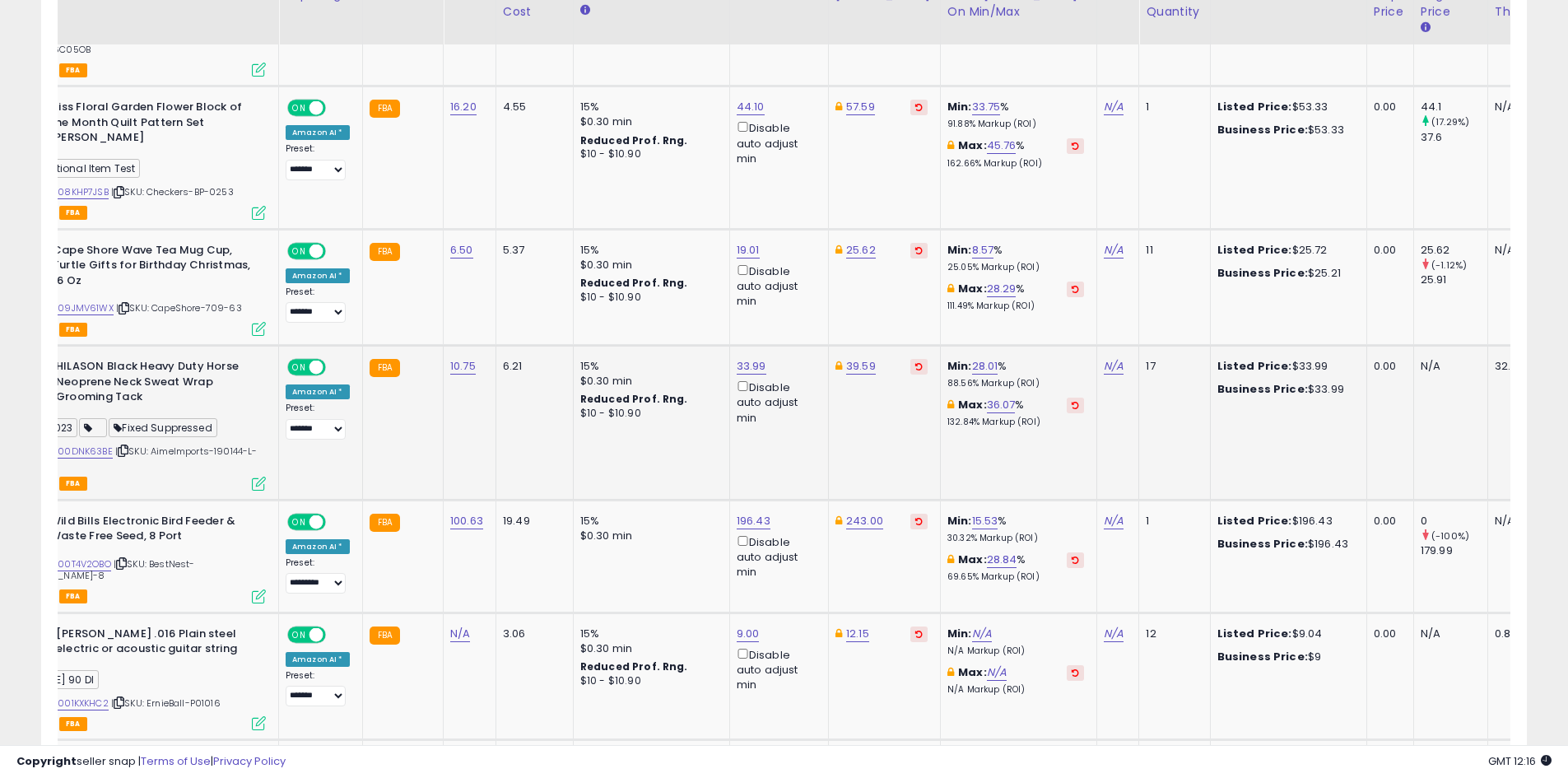 scroll, scrollTop: 3396, scrollLeft: 0, axis: vertical 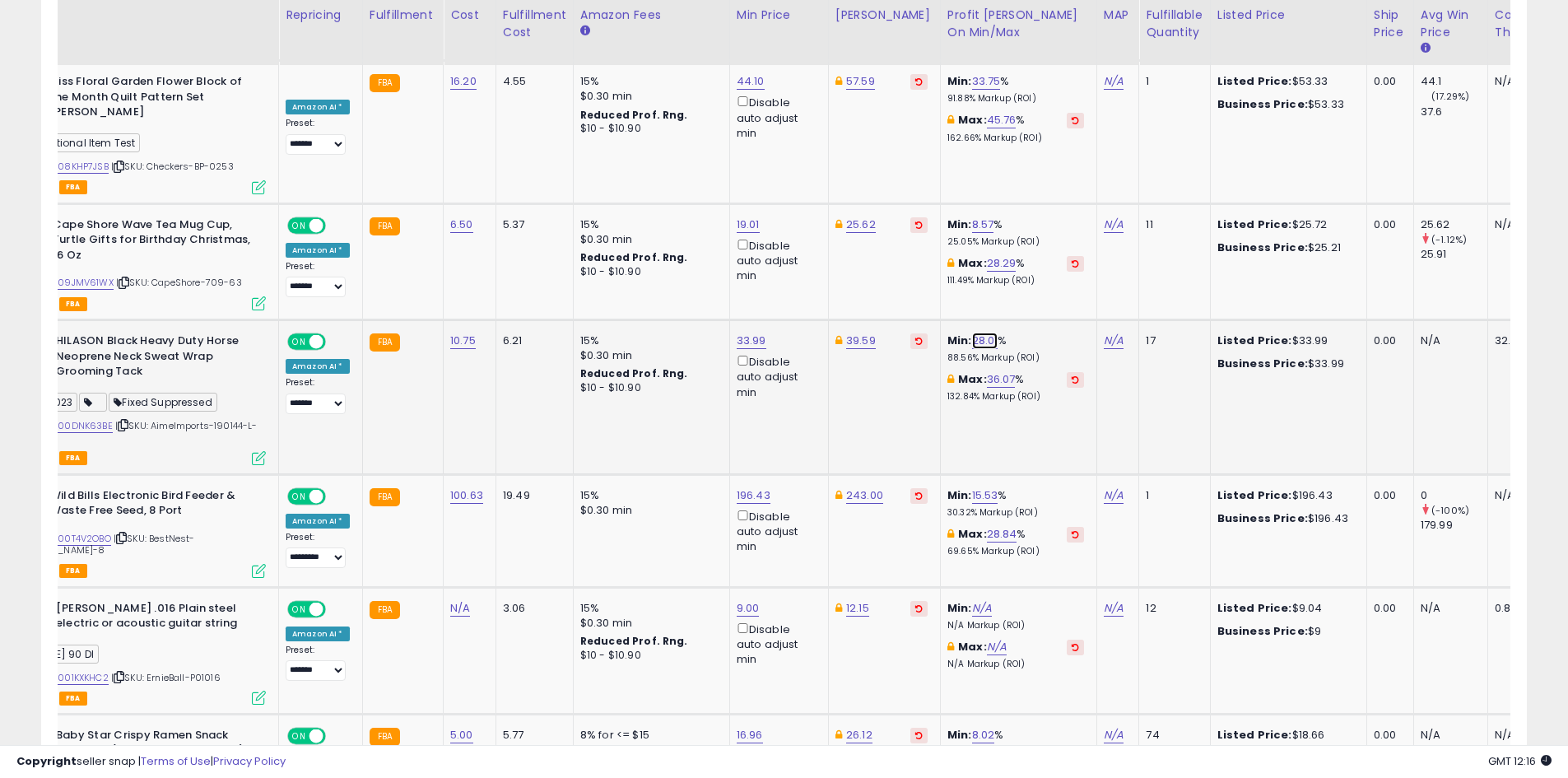 click on "28.01" at bounding box center (985, 341) 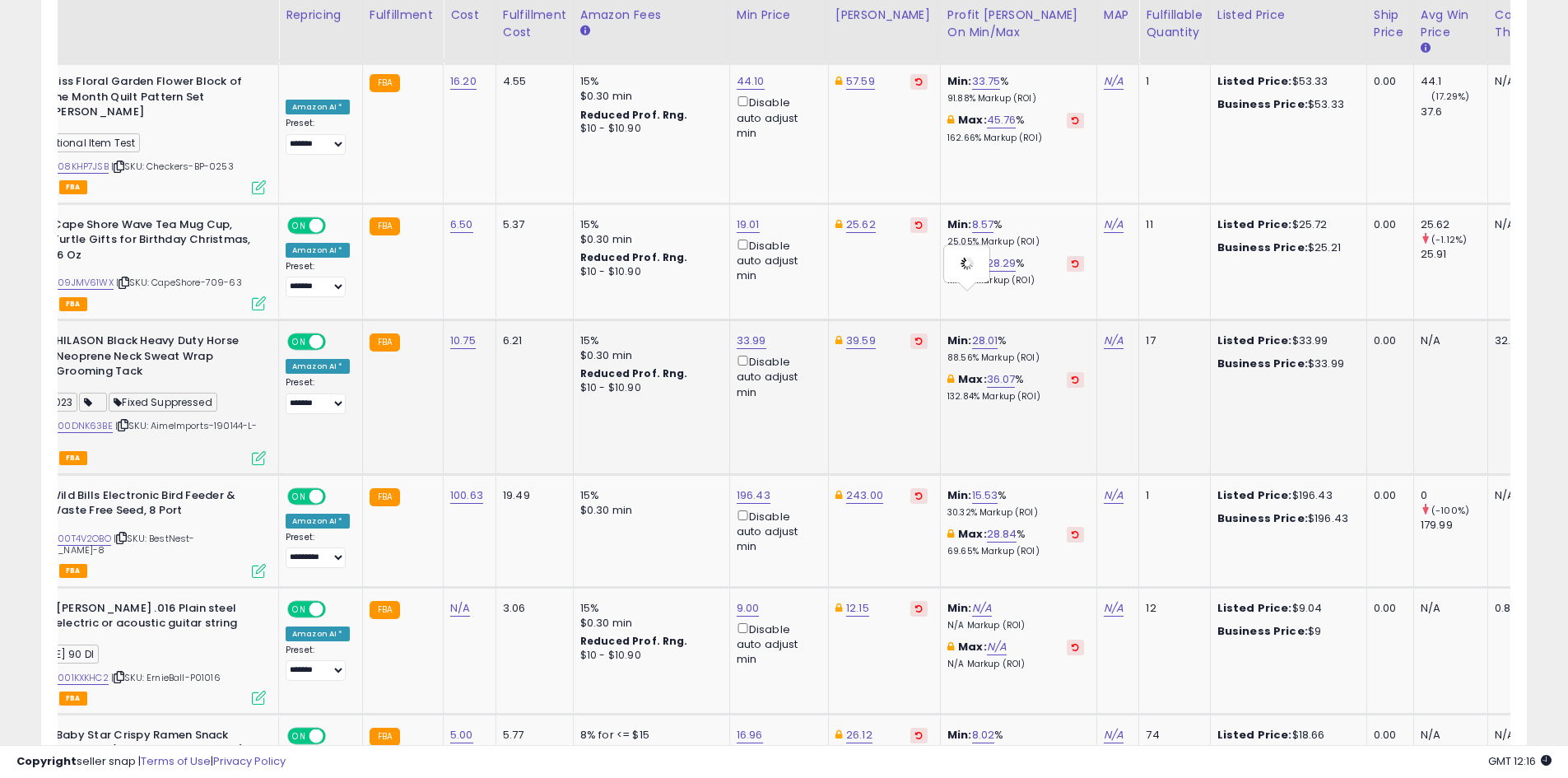 type on "*****" 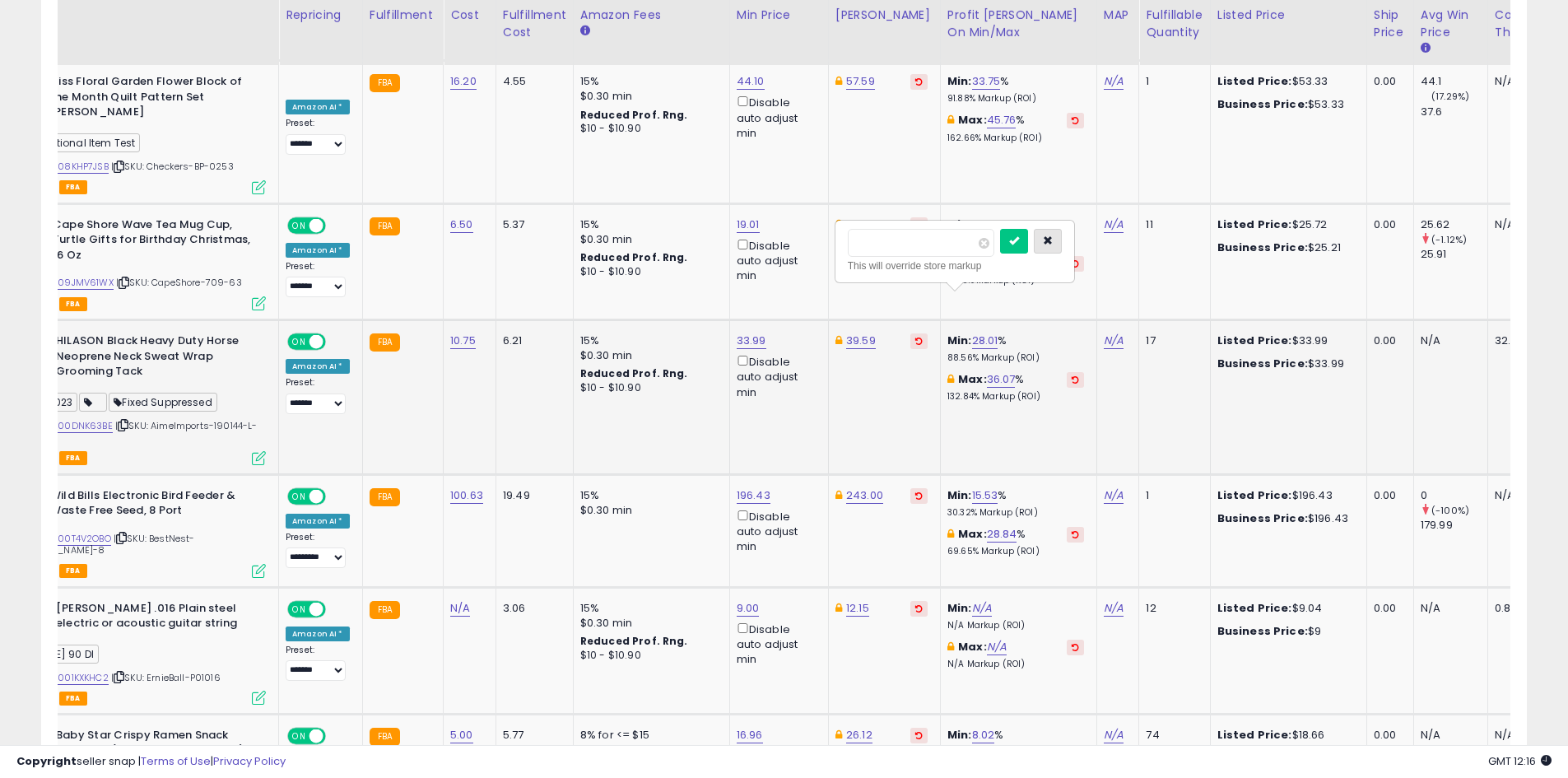 click at bounding box center [1048, 240] 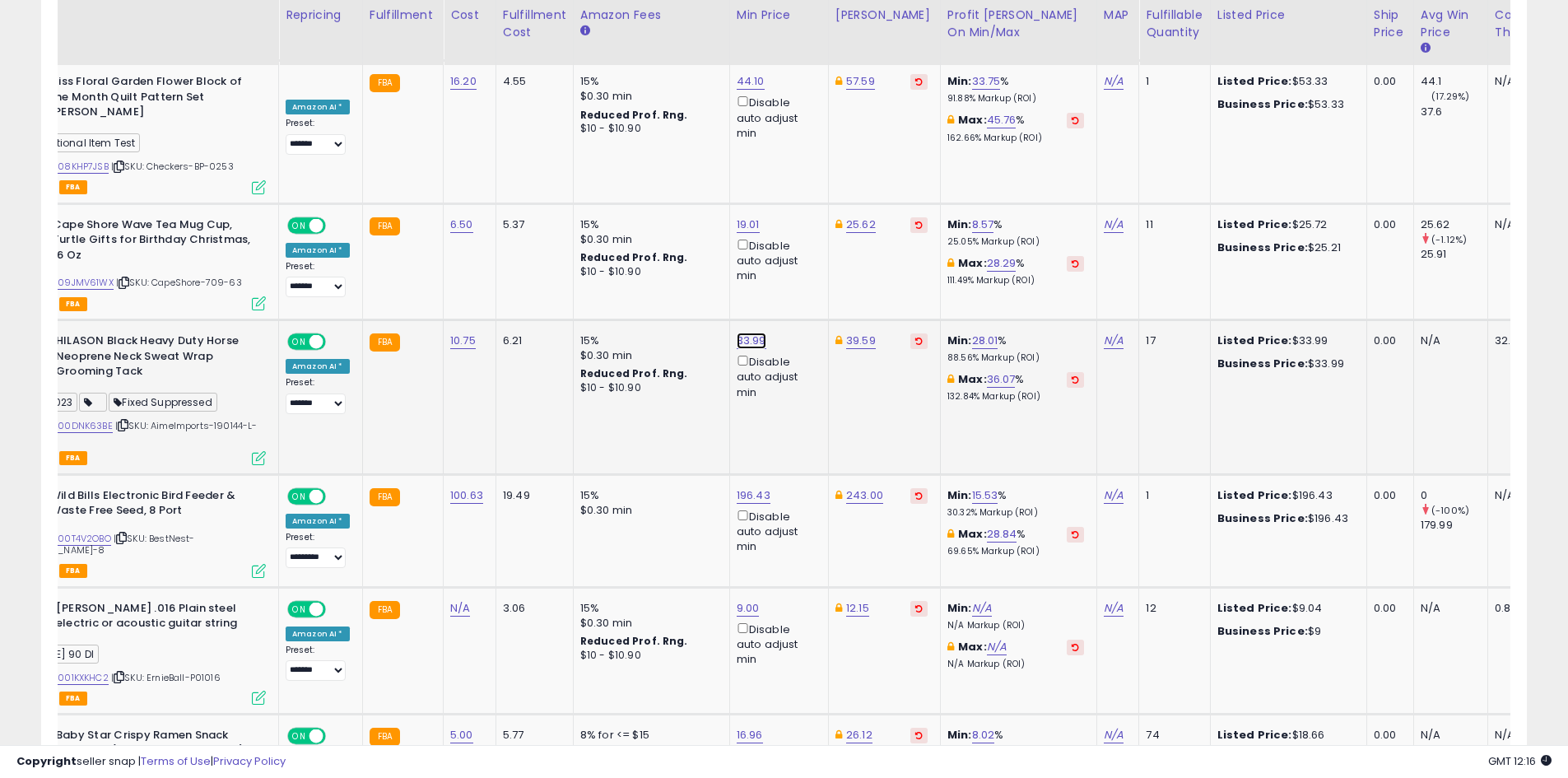 click on "33.99" at bounding box center (750, -2471) 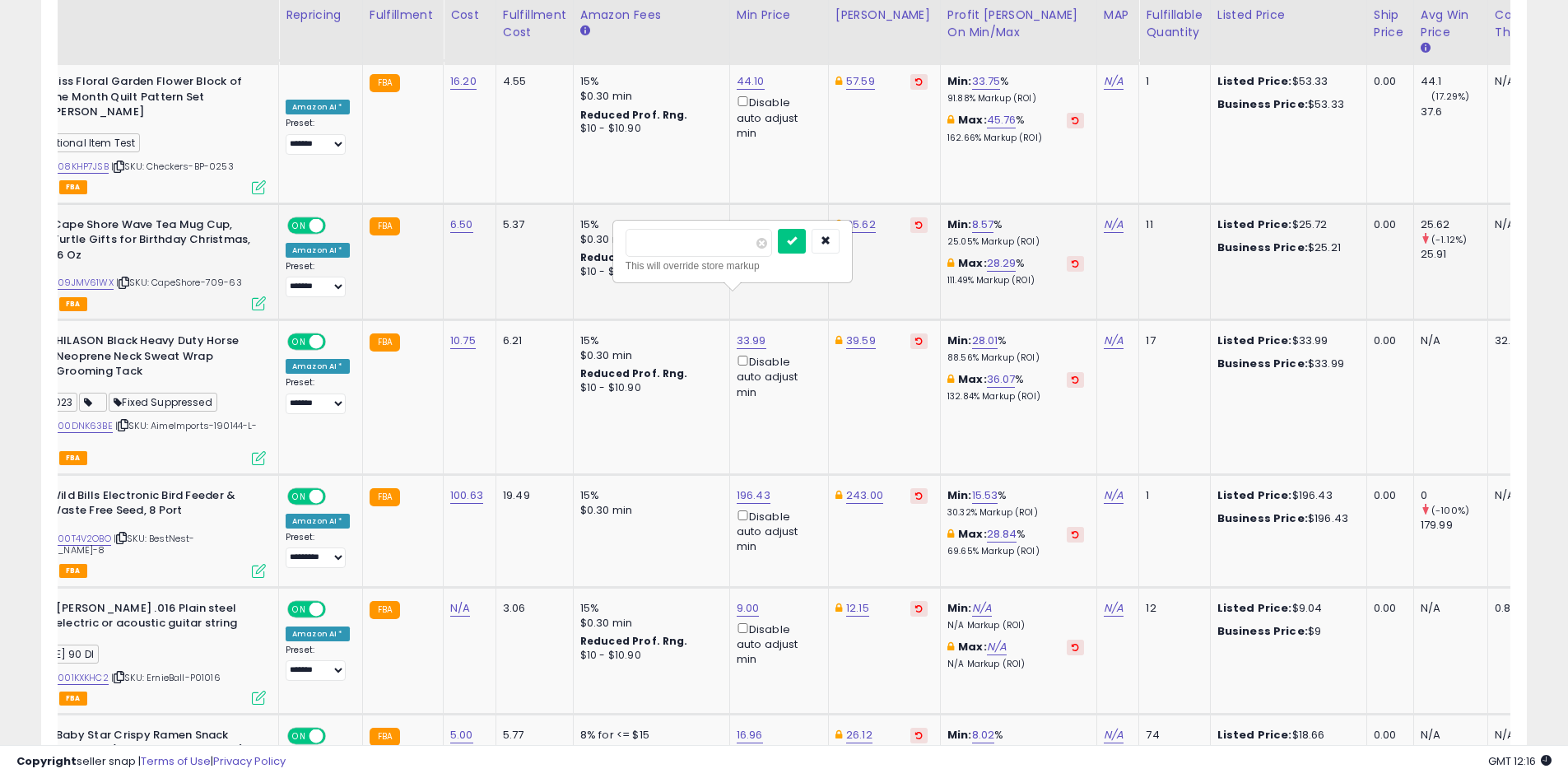 drag, startPoint x: 668, startPoint y: 243, endPoint x: 580, endPoint y: 243, distance: 88 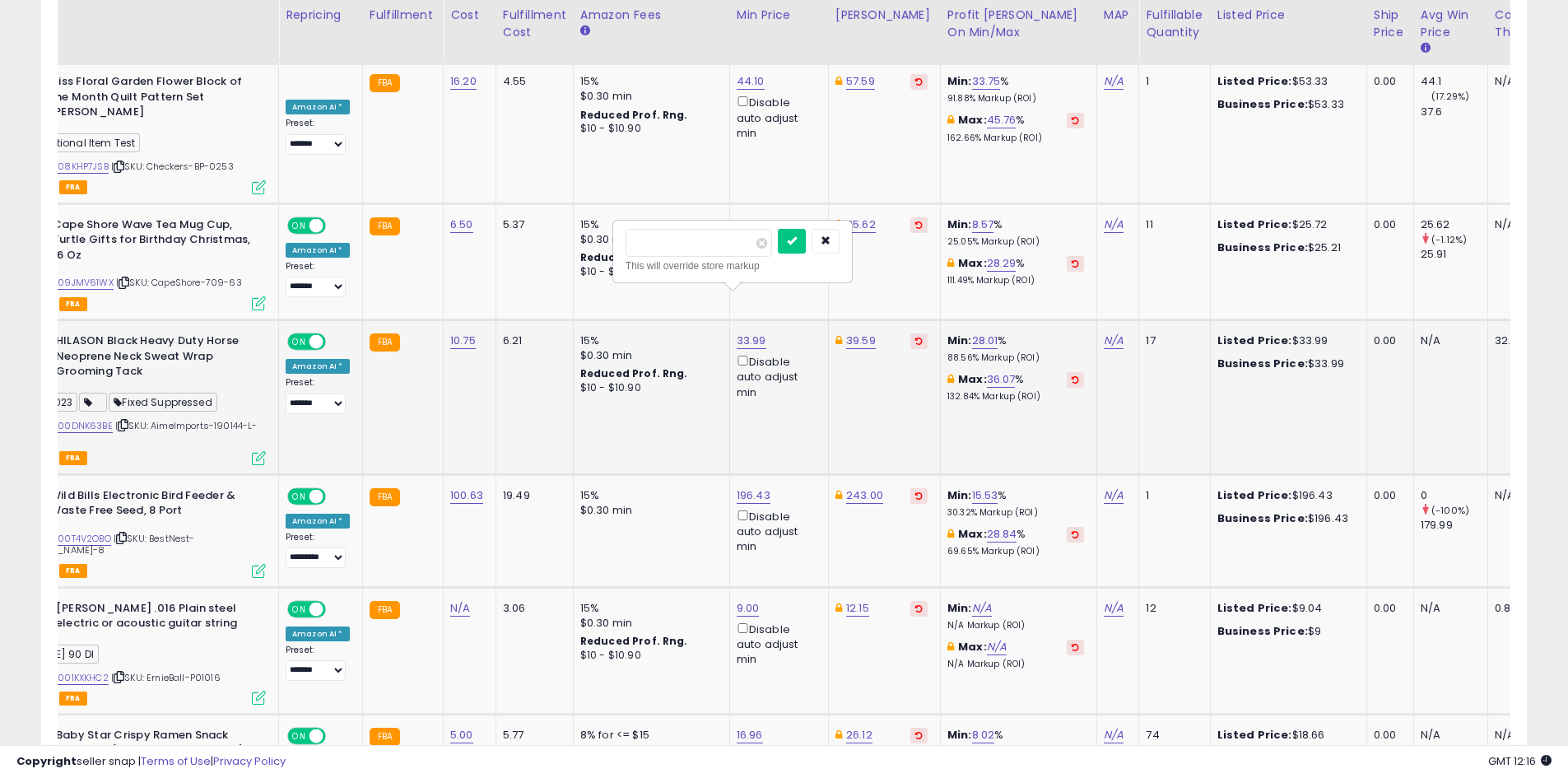 type on "*****" 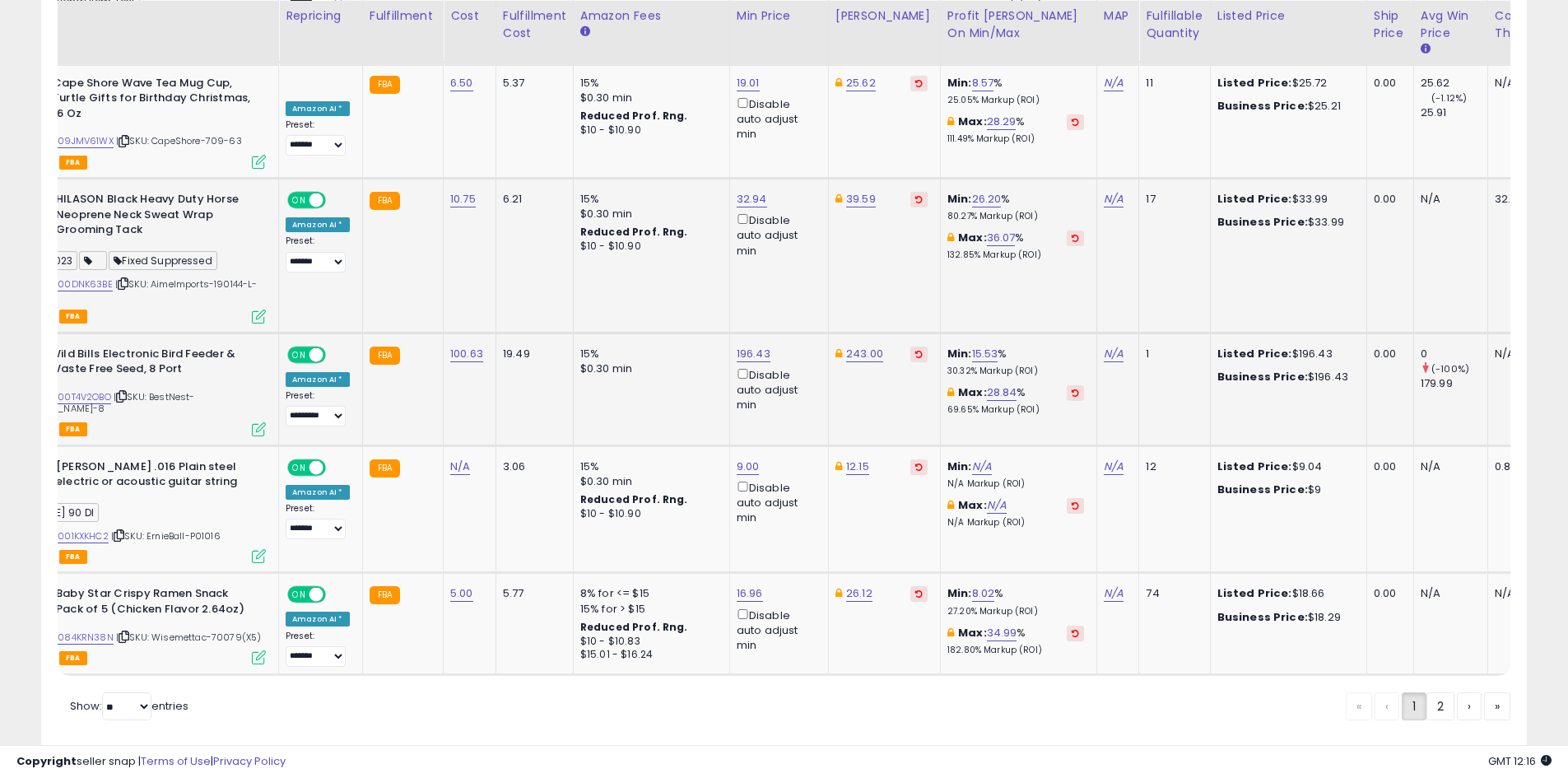 scroll, scrollTop: 3538, scrollLeft: 0, axis: vertical 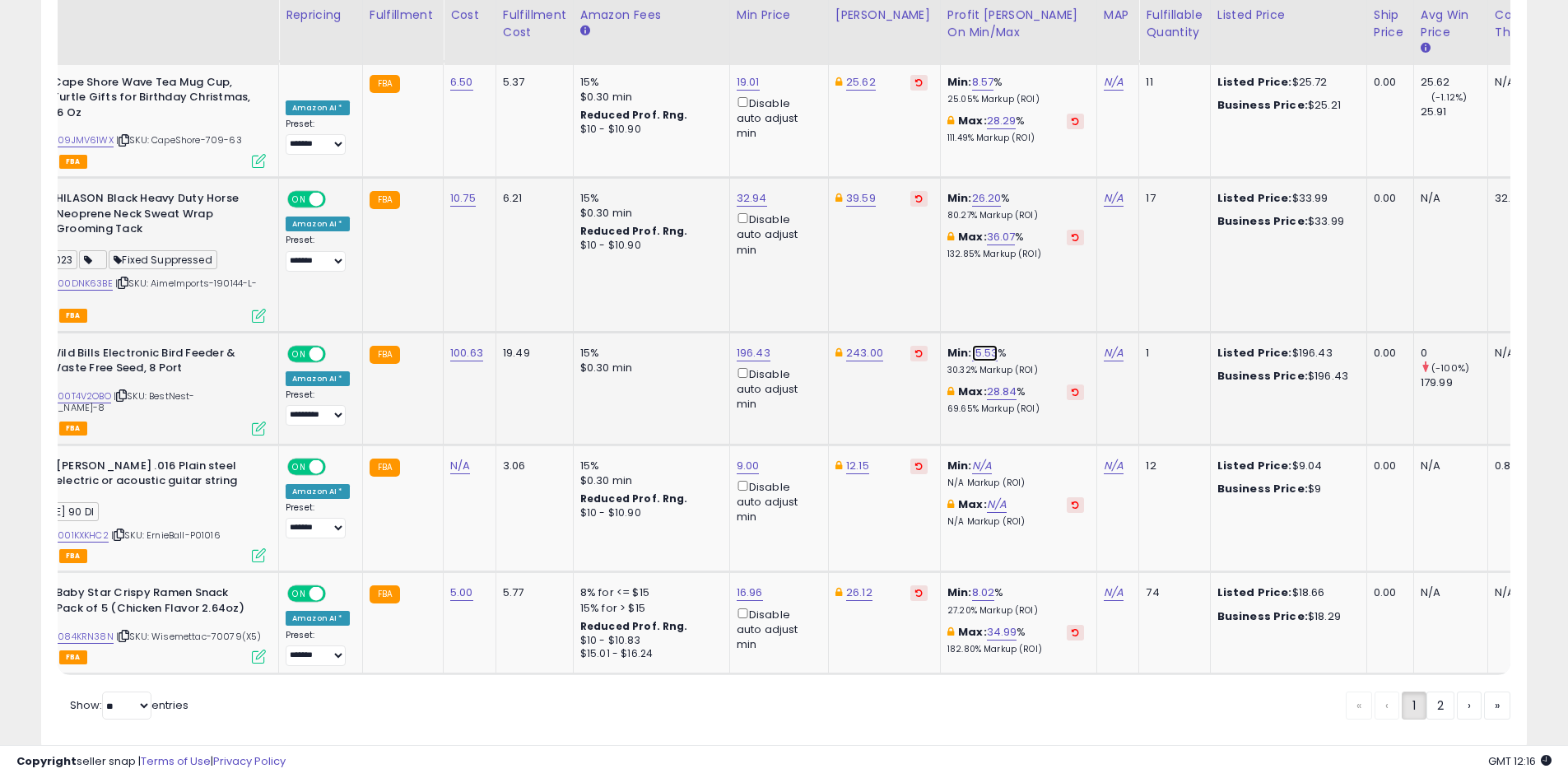 click on "15.53" at bounding box center [985, 353] 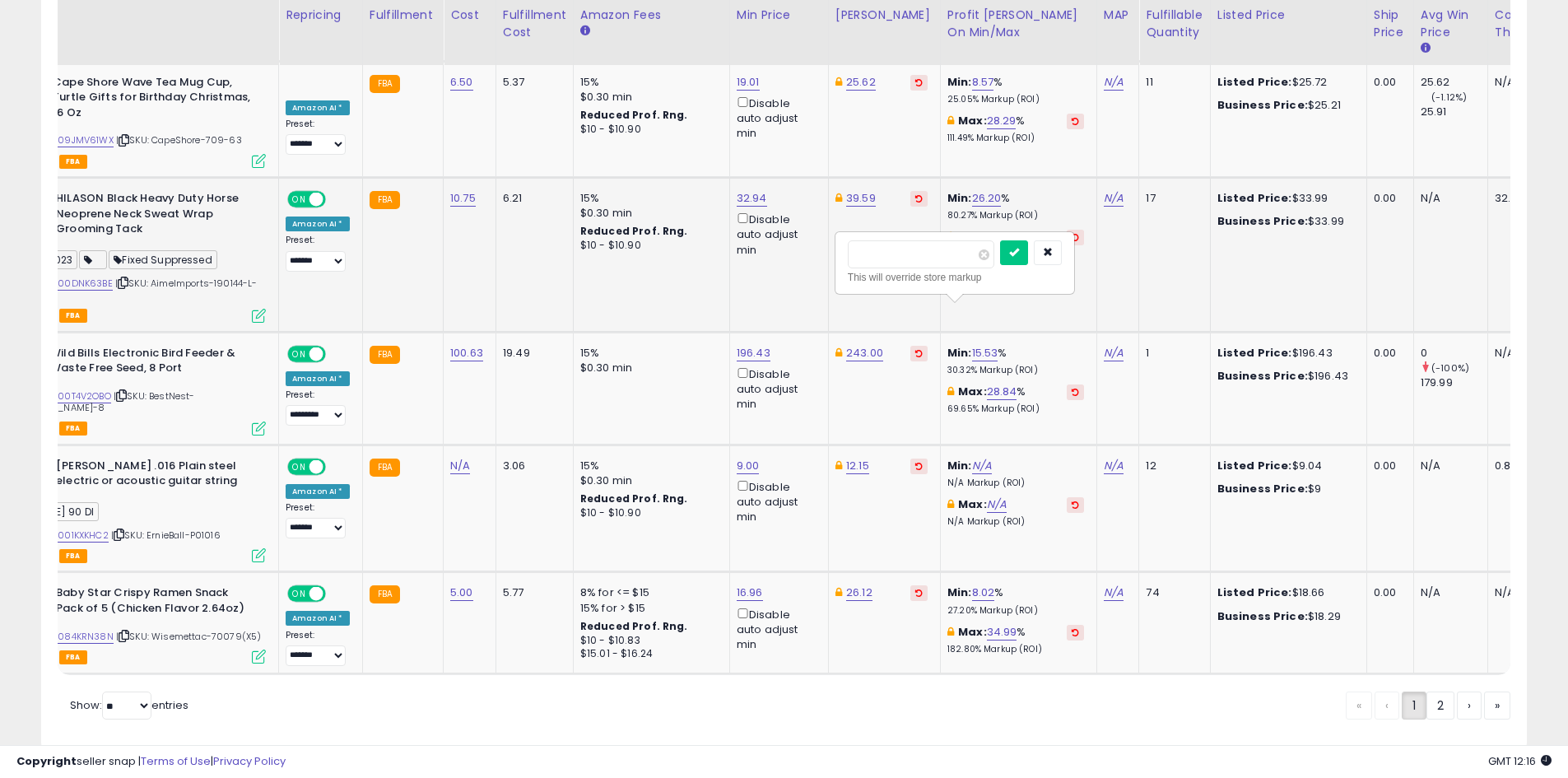drag, startPoint x: 839, startPoint y: 256, endPoint x: 789, endPoint y: 256, distance: 50 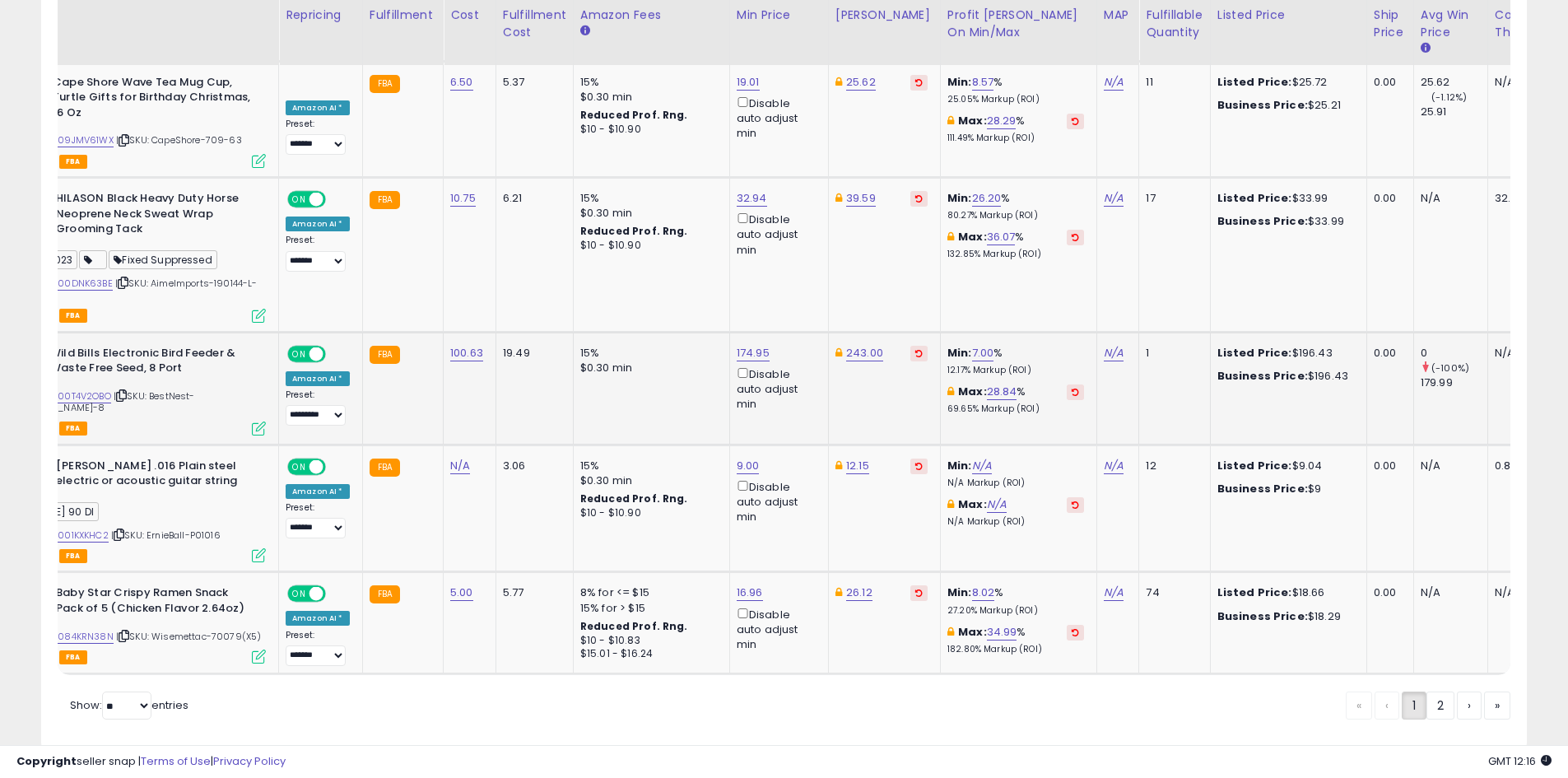 click on "174.95  Disable auto adjust min" 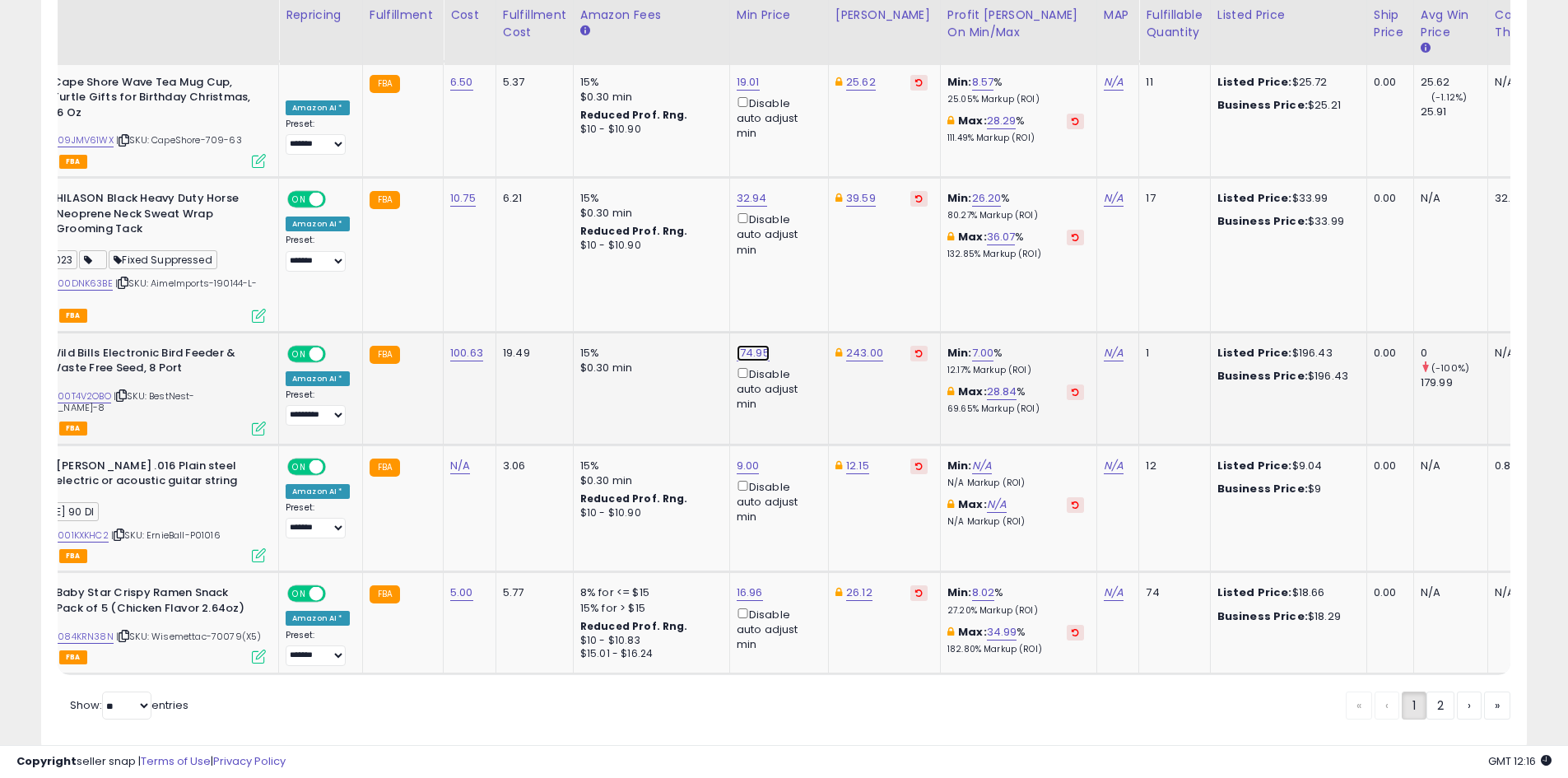 click on "174.95" at bounding box center [750, -2613] 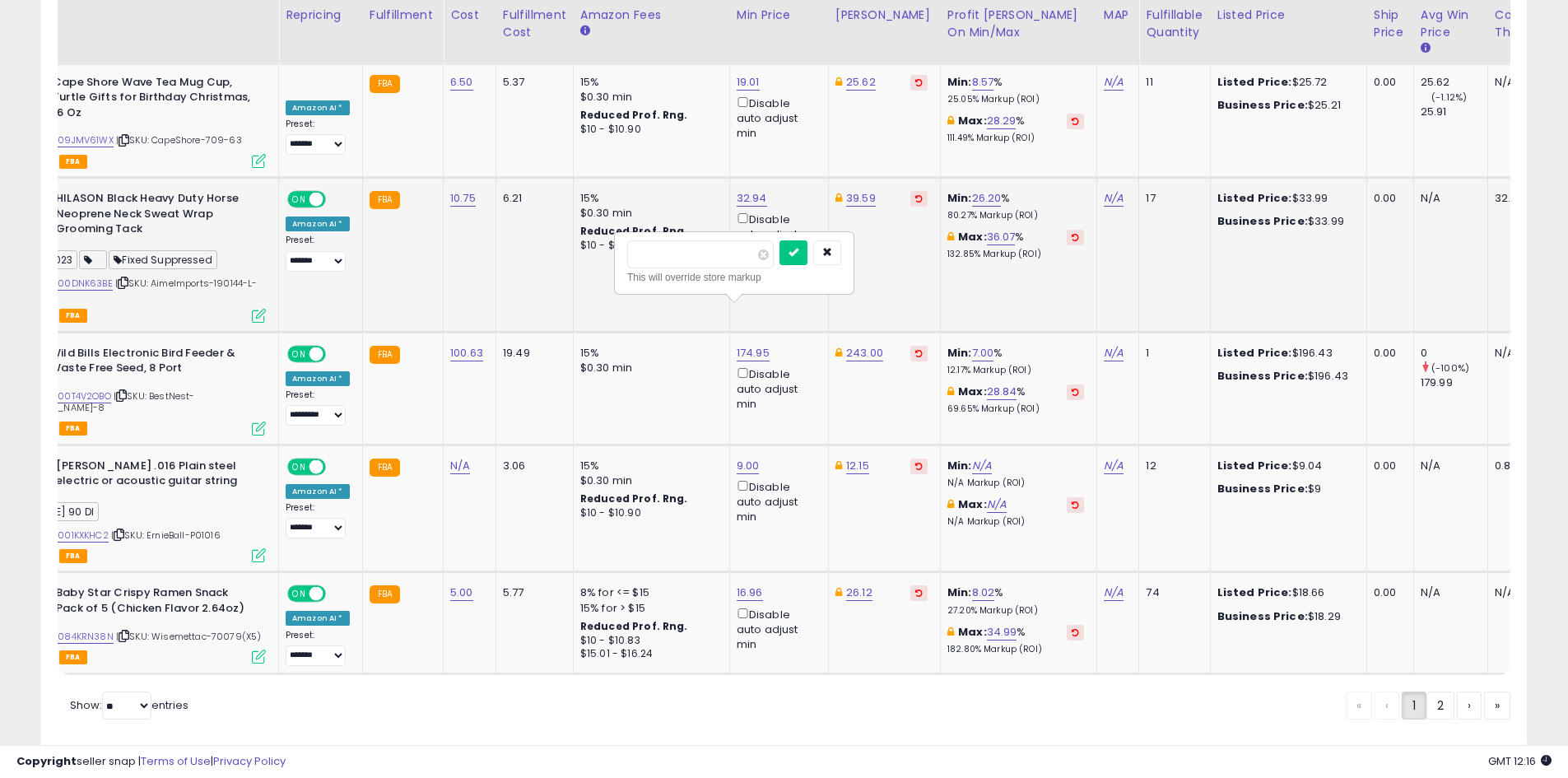 drag, startPoint x: 675, startPoint y: 255, endPoint x: 545, endPoint y: 248, distance: 130.18833 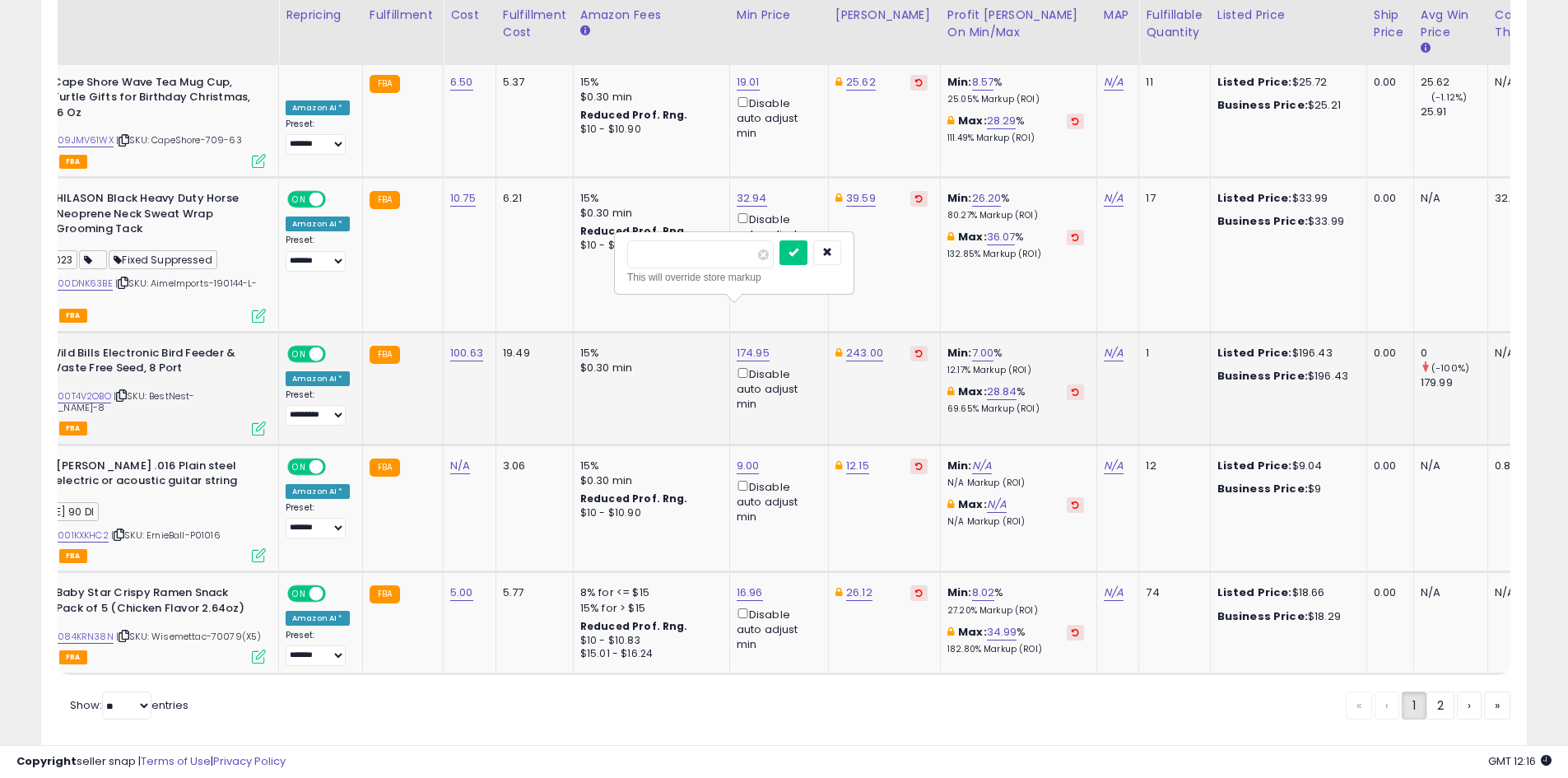 type on "******" 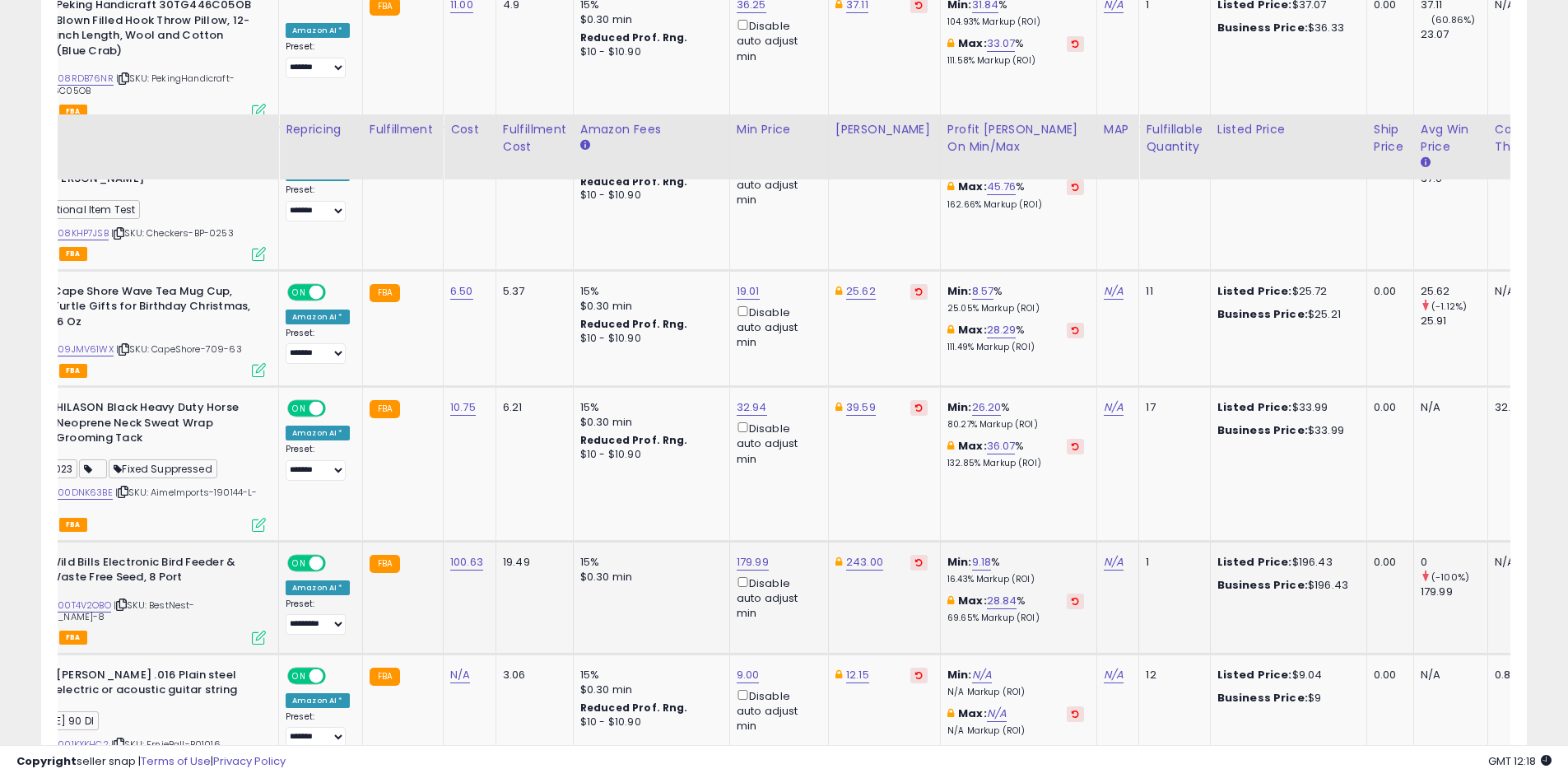 scroll, scrollTop: 3538, scrollLeft: 0, axis: vertical 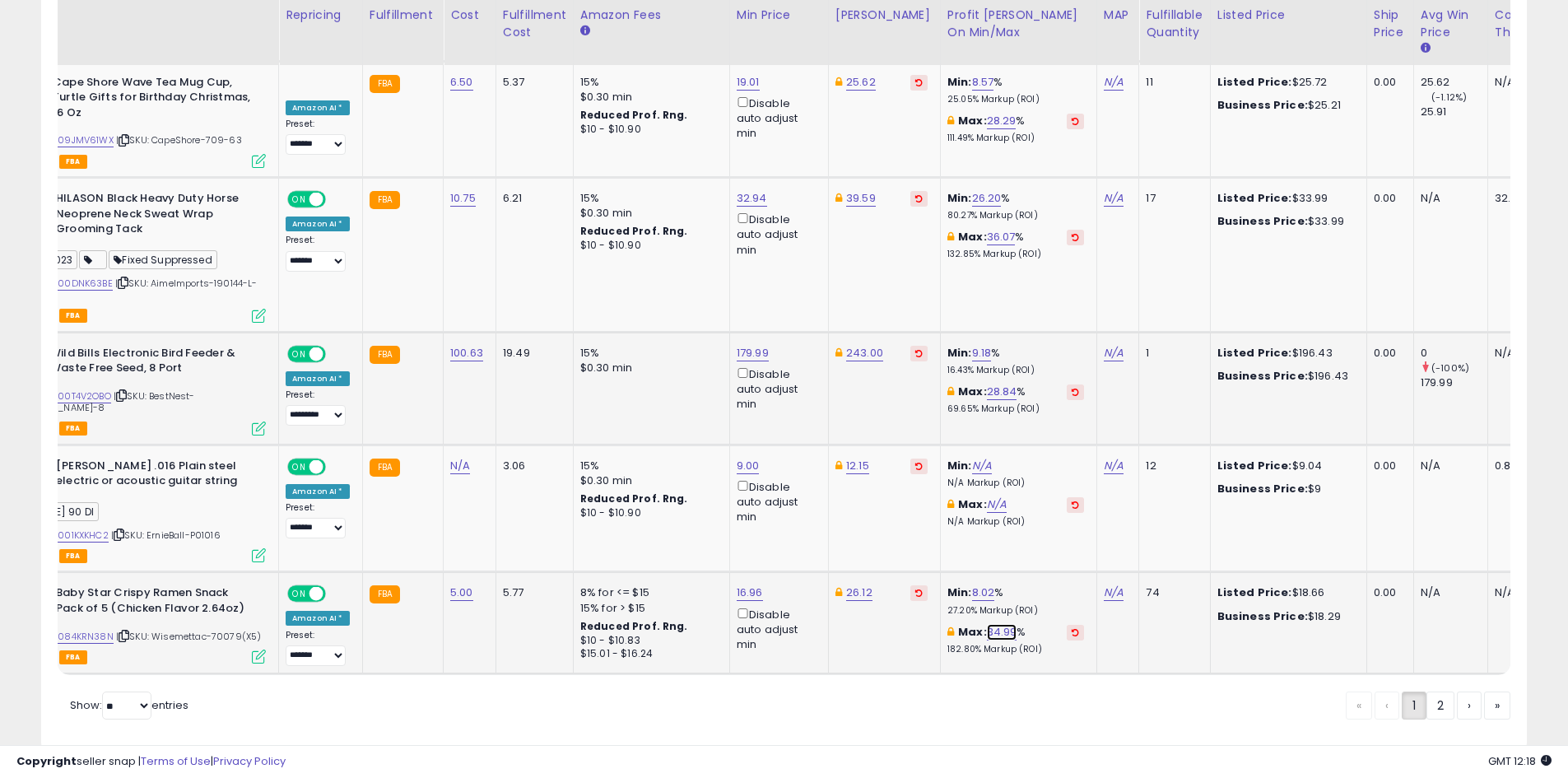 click on "34.99" at bounding box center [1002, 632] 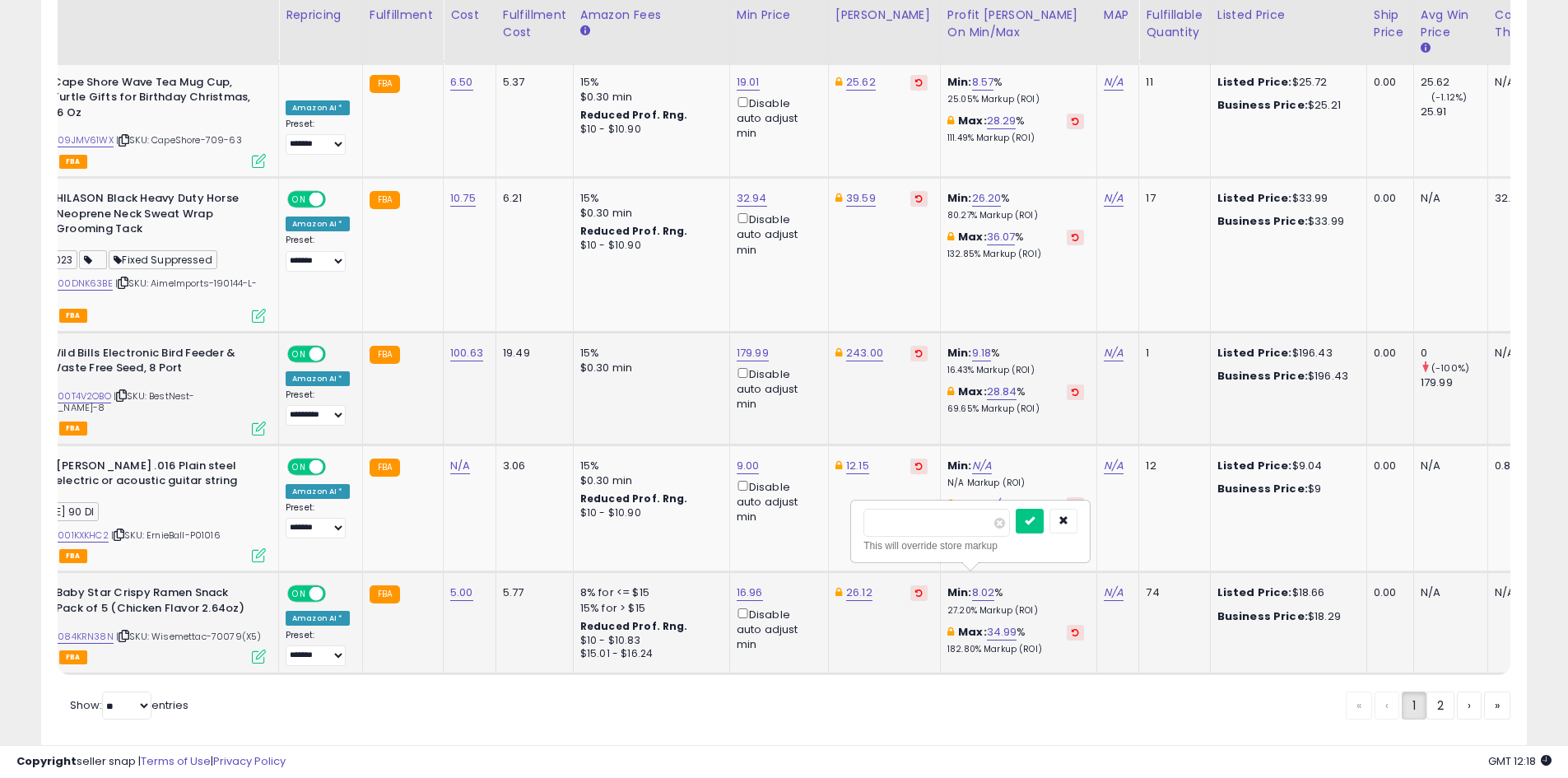 drag, startPoint x: 883, startPoint y: 519, endPoint x: 811, endPoint y: 519, distance: 72 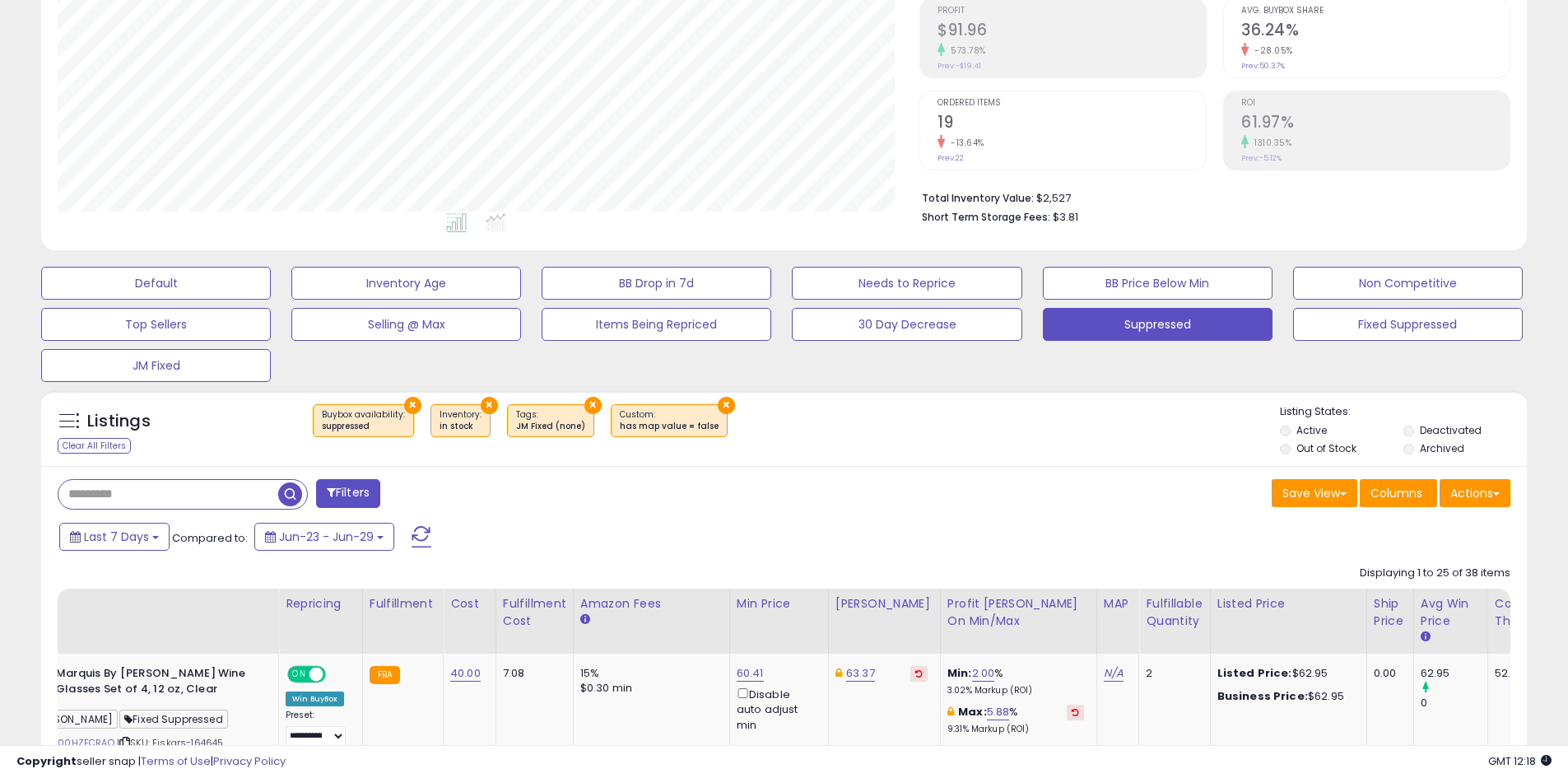 scroll, scrollTop: 152, scrollLeft: 0, axis: vertical 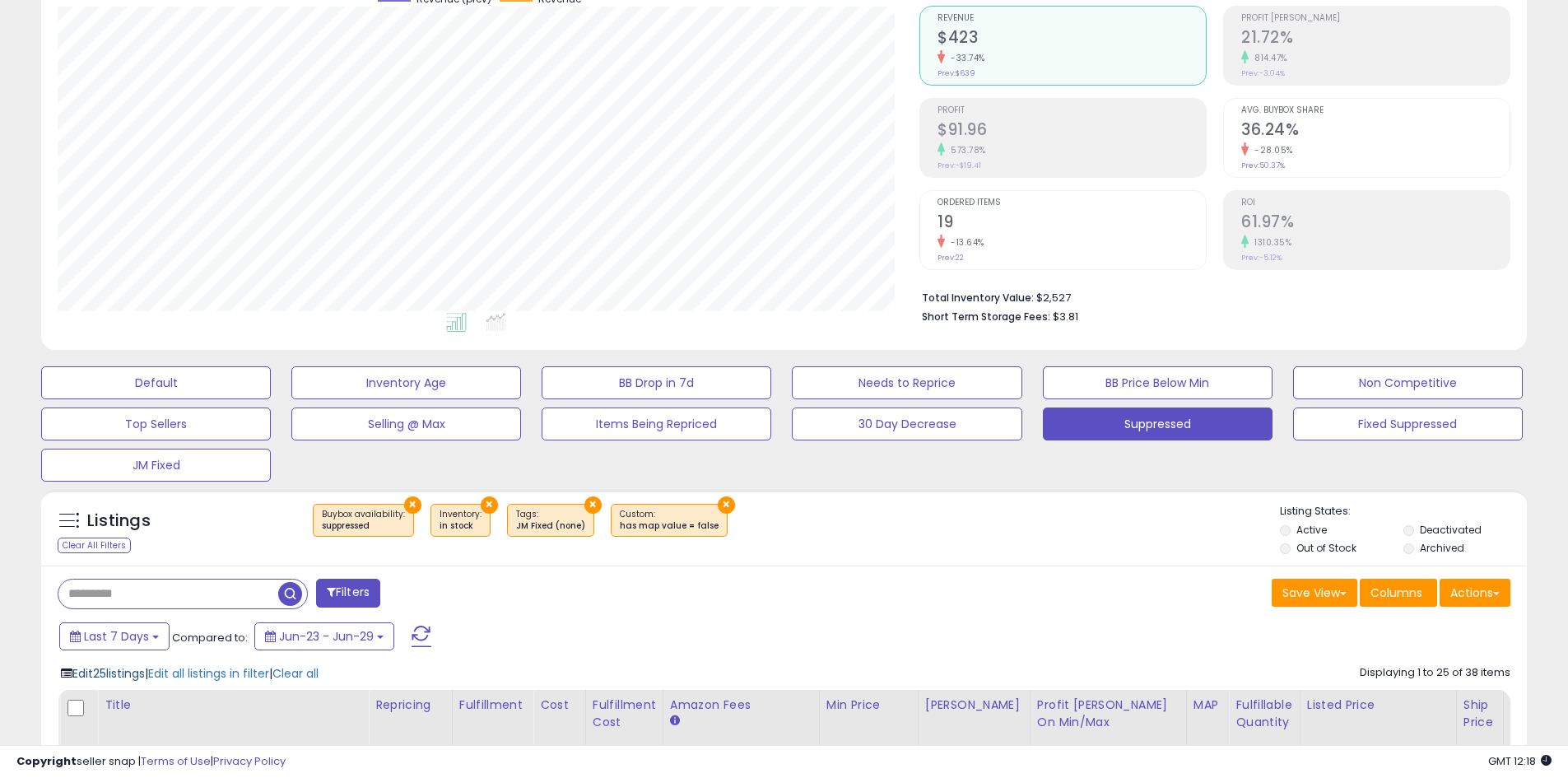 click on "Edit  25  listings" at bounding box center [109, 673] 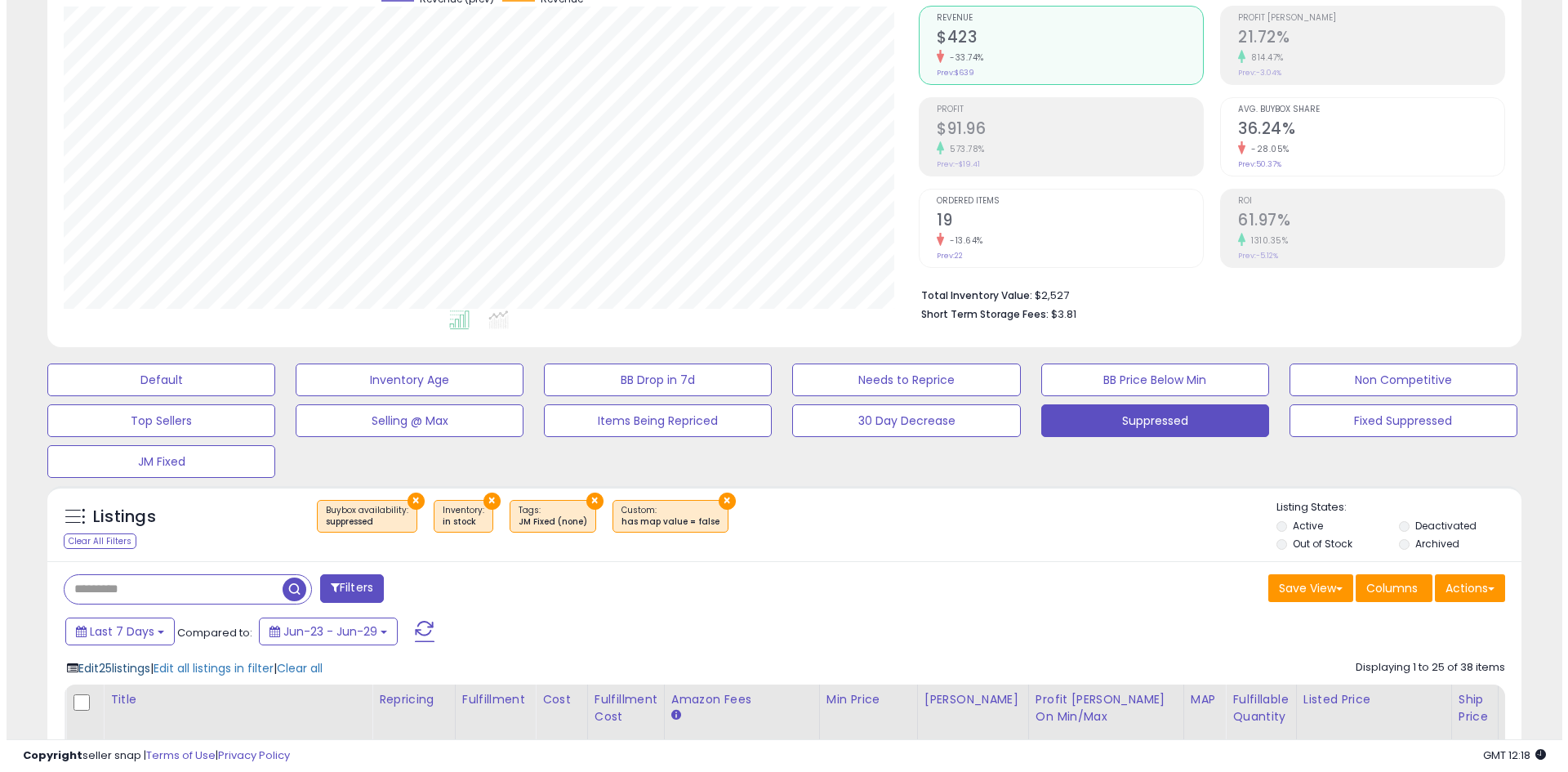 scroll, scrollTop: 816596, scrollLeft: 815804, axis: both 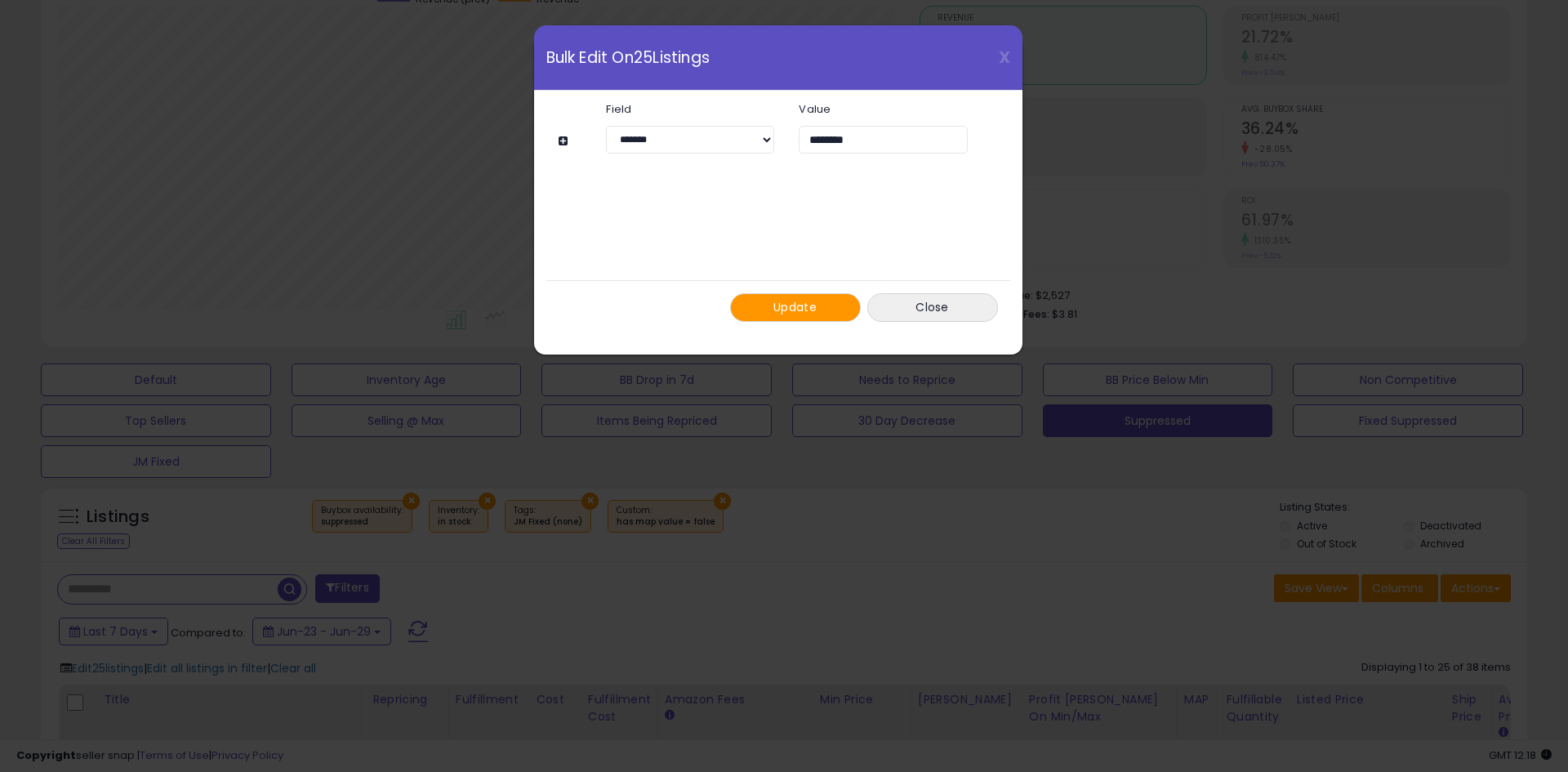 click on "Update" at bounding box center (795, 307) 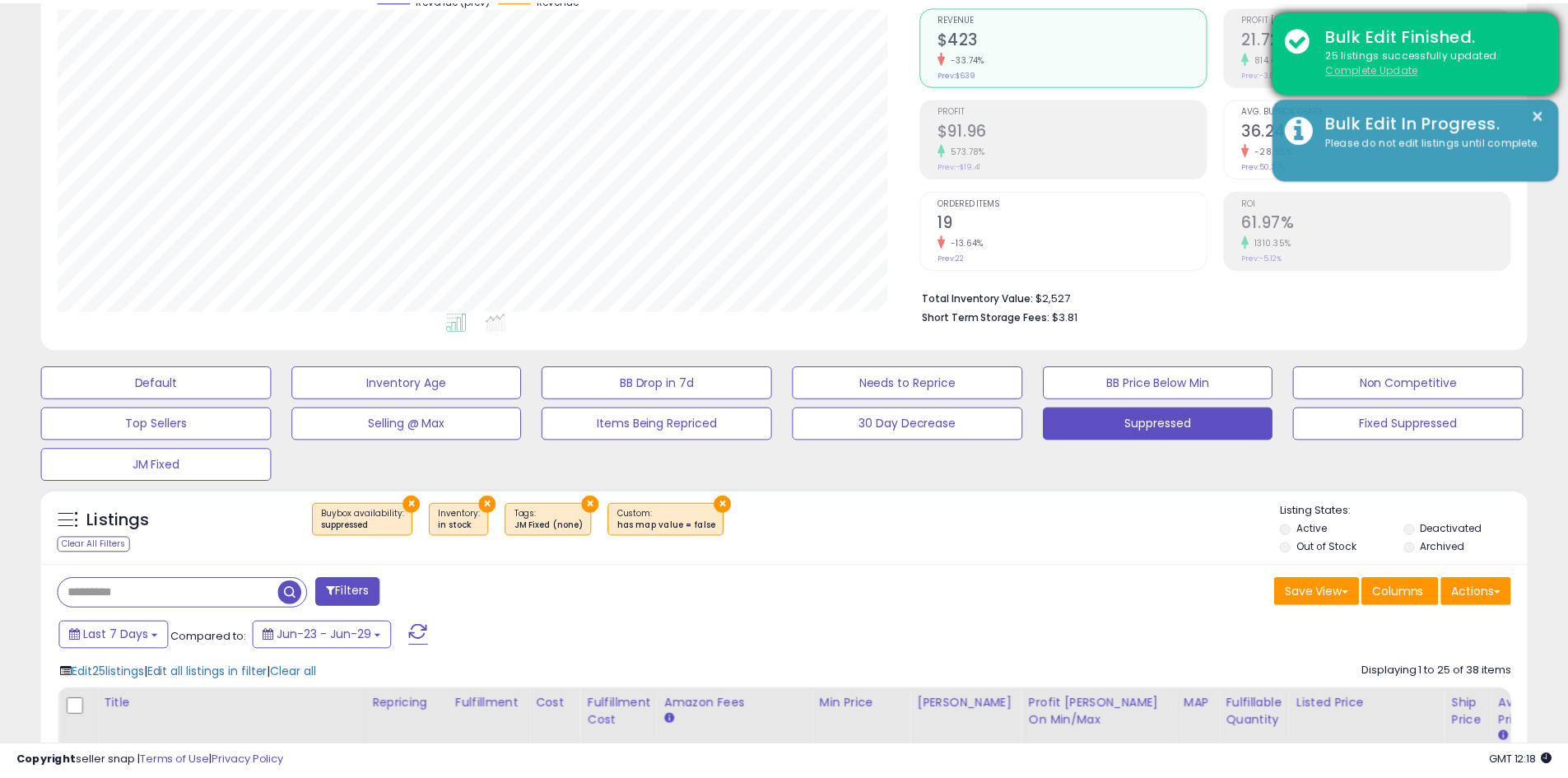 scroll, scrollTop: 338, scrollLeft: 862, axis: both 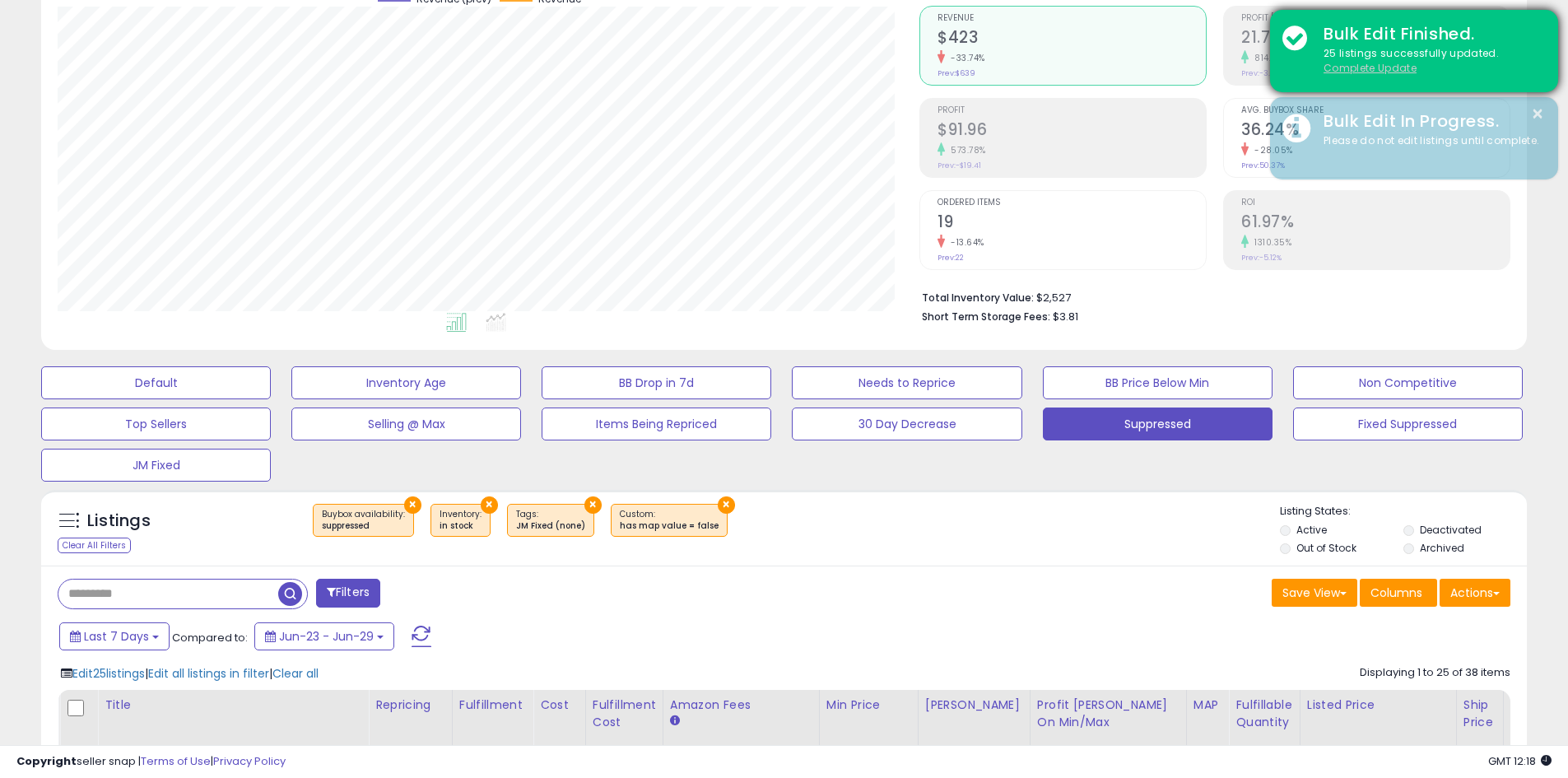 click on "Complete Update" at bounding box center (1370, 68) 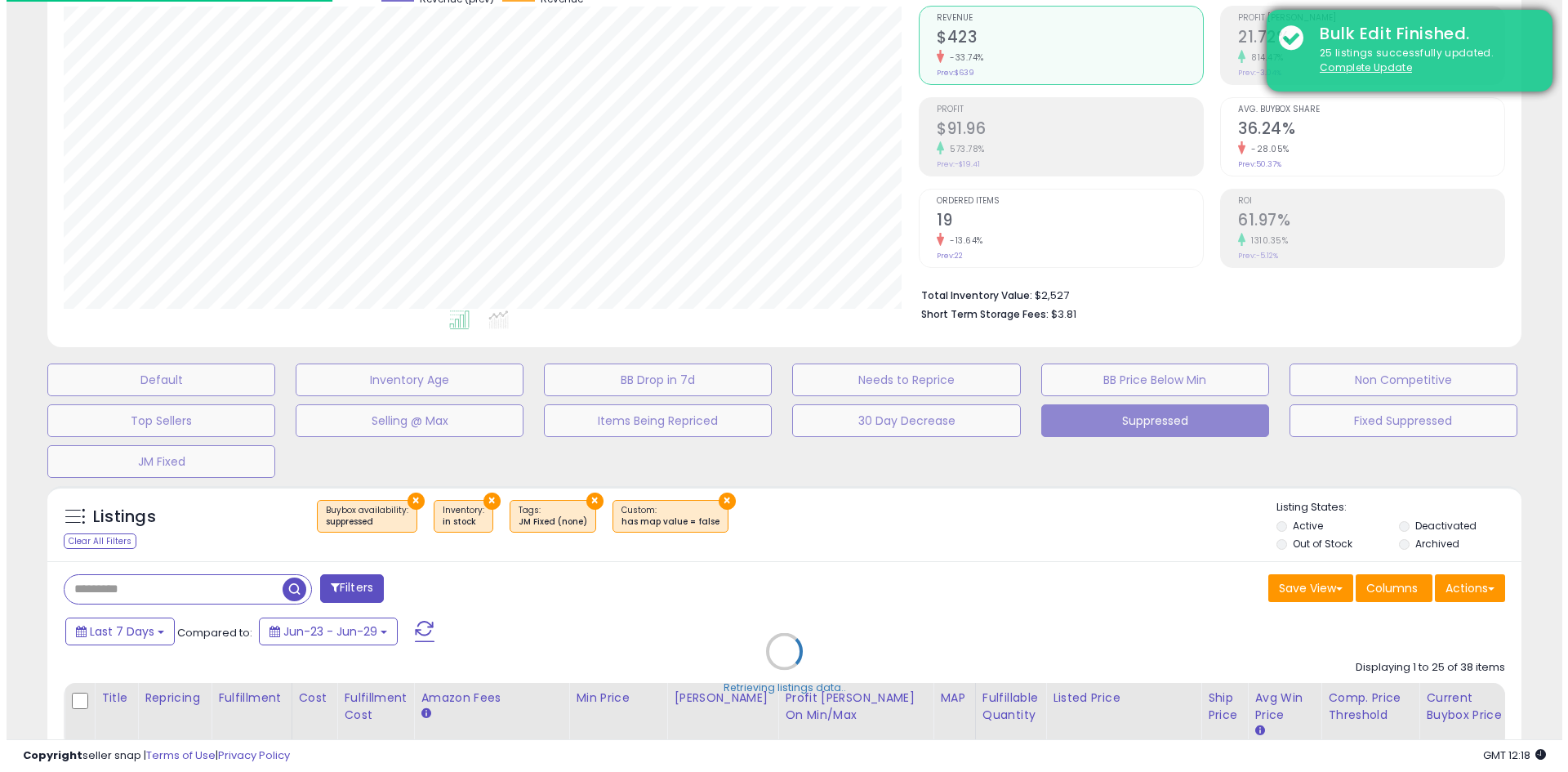 scroll, scrollTop: 816596, scrollLeft: 815804, axis: both 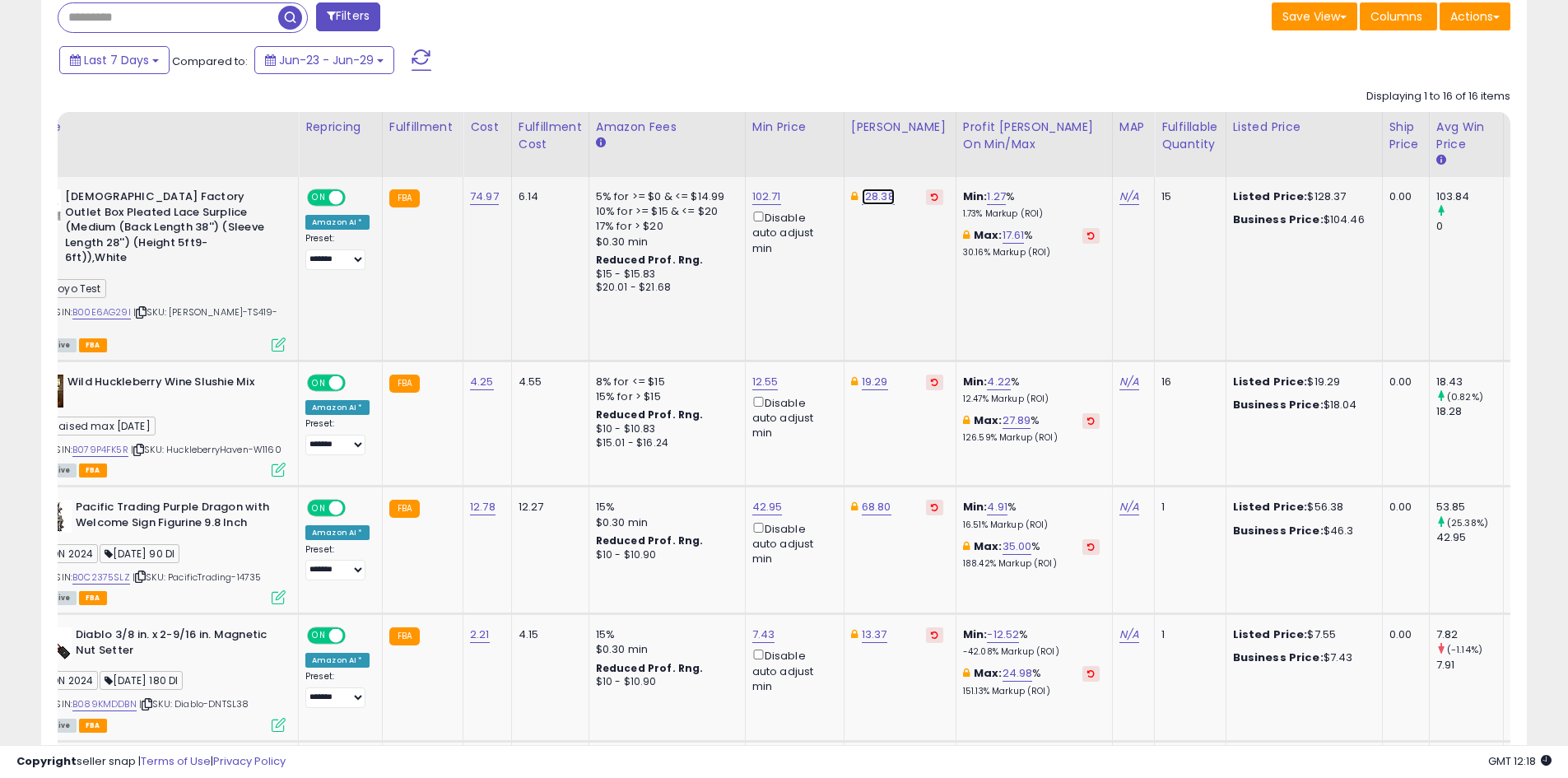 click on "128.38" at bounding box center (878, 197) 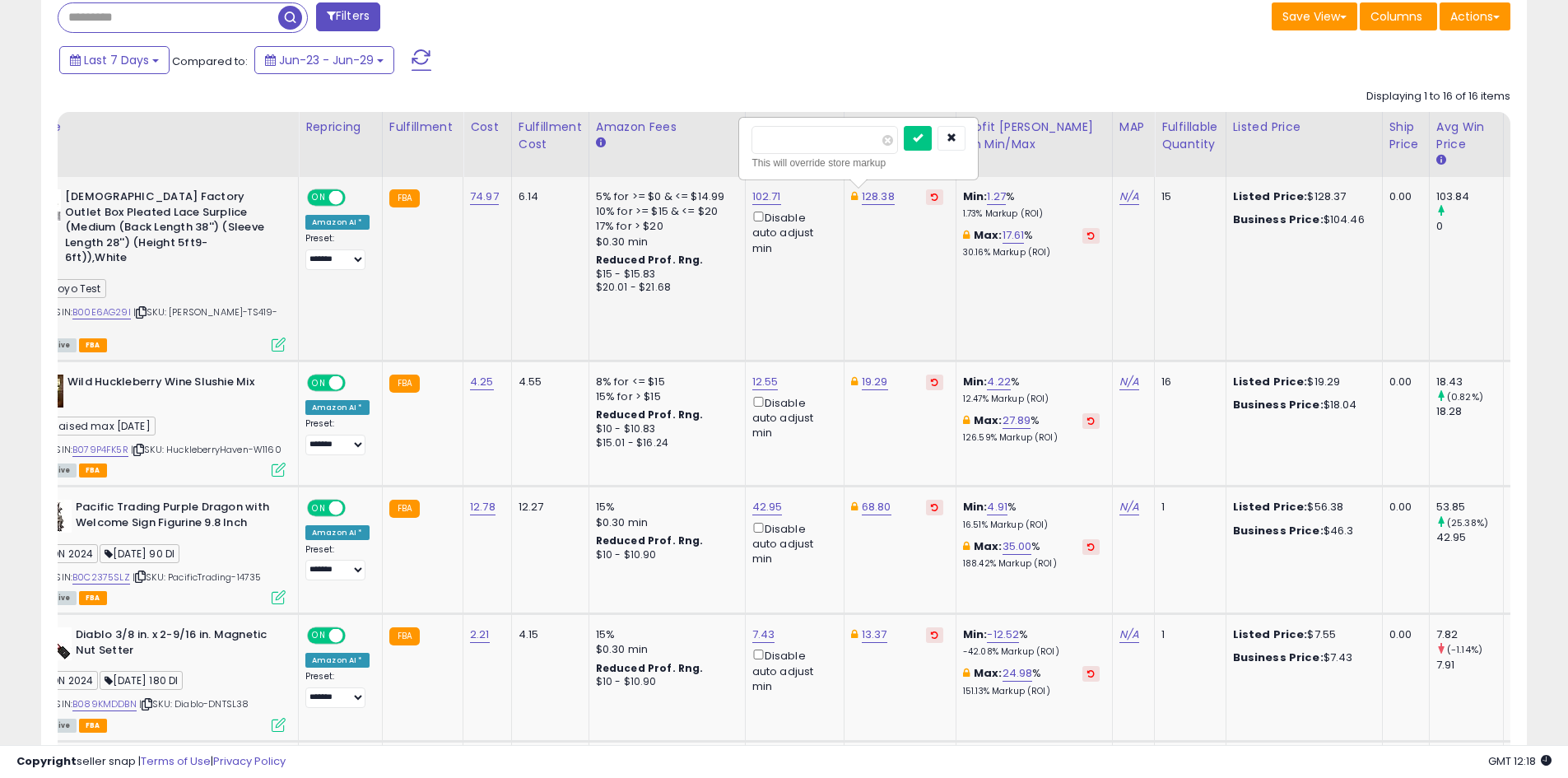 drag, startPoint x: 802, startPoint y: 139, endPoint x: 746, endPoint y: 139, distance: 56 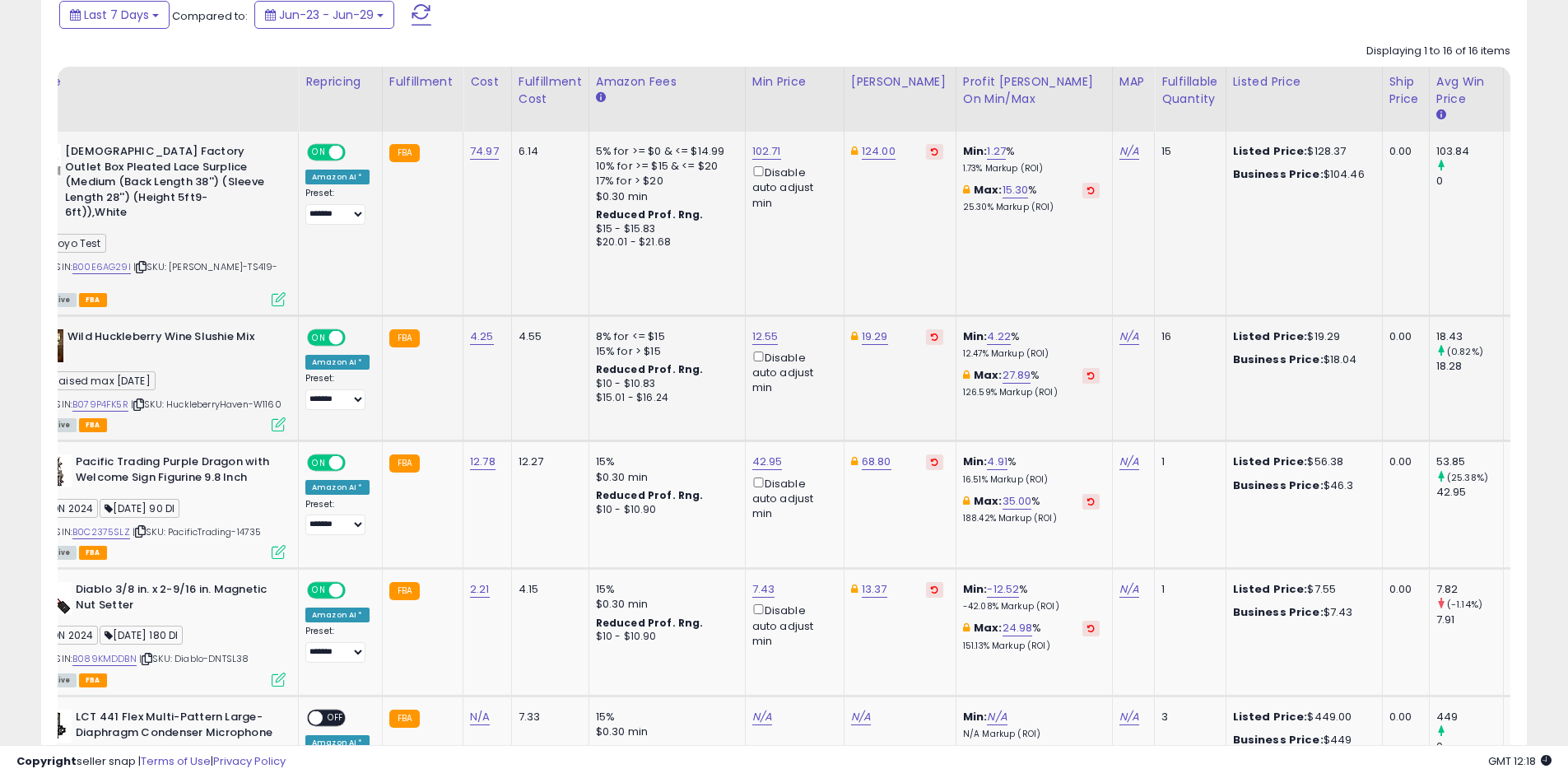 scroll, scrollTop: 811, scrollLeft: 0, axis: vertical 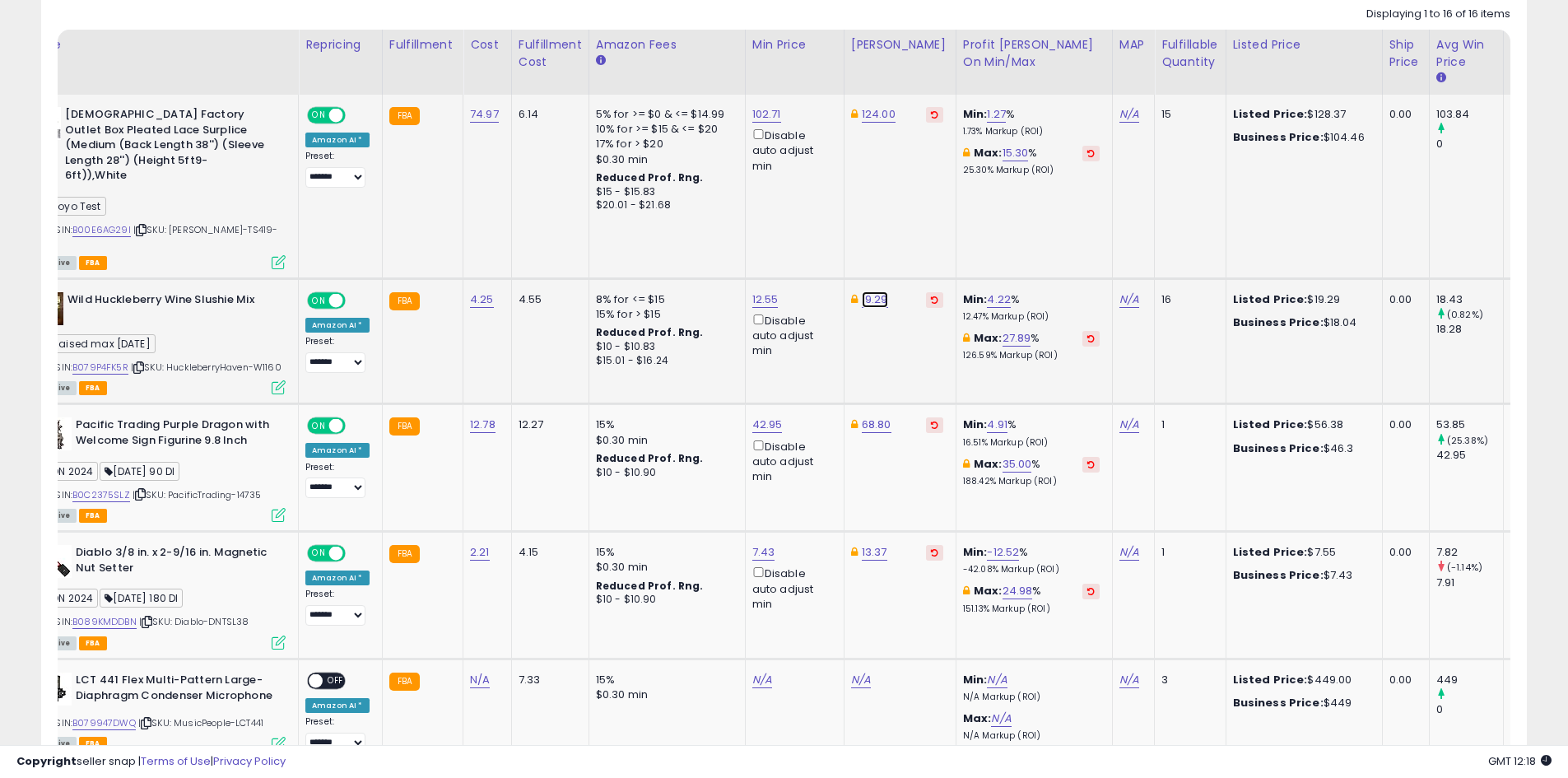 click on "19.29" at bounding box center (878, 114) 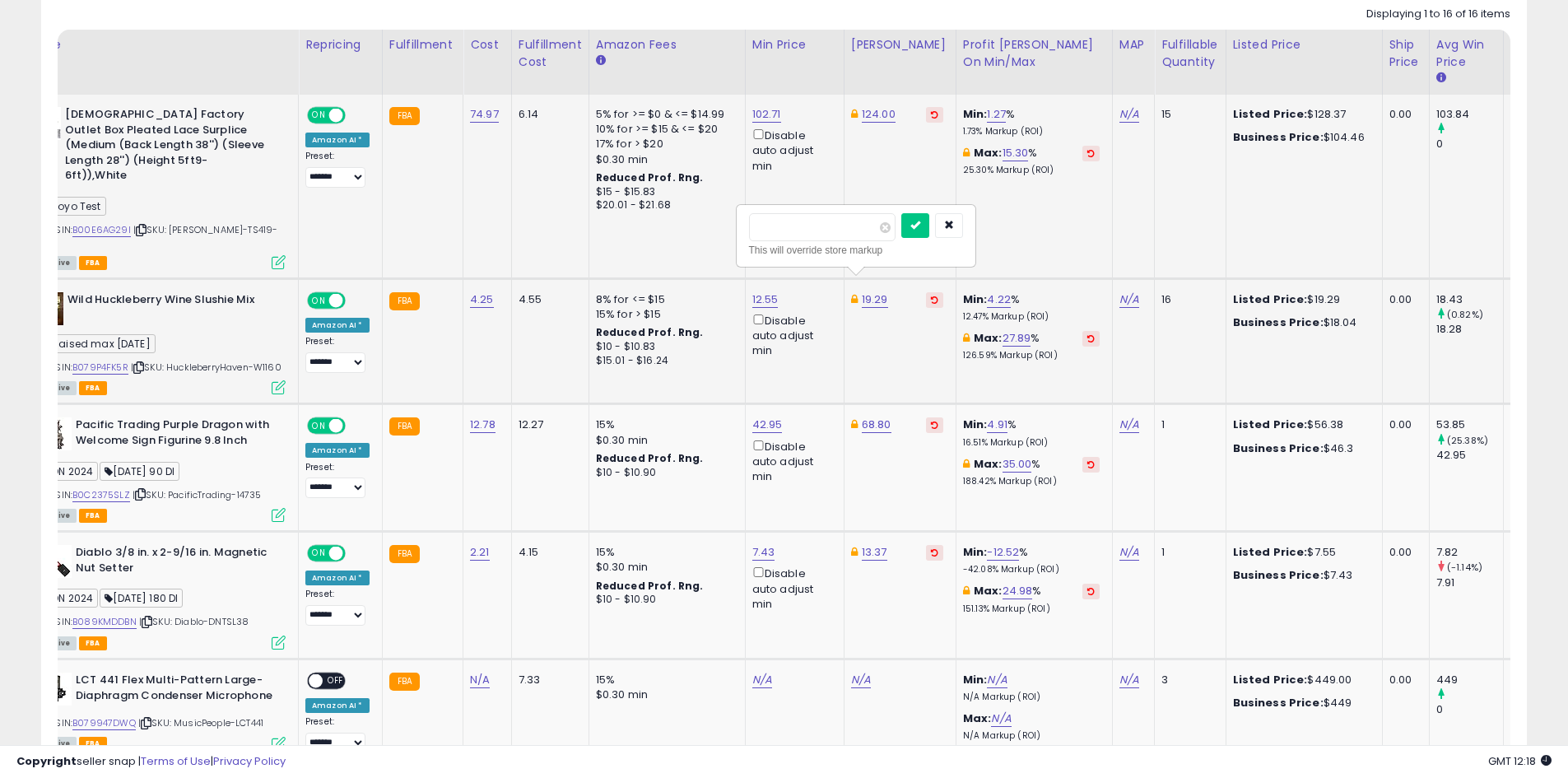 click on "***** This will override store markup" at bounding box center (856, 235) 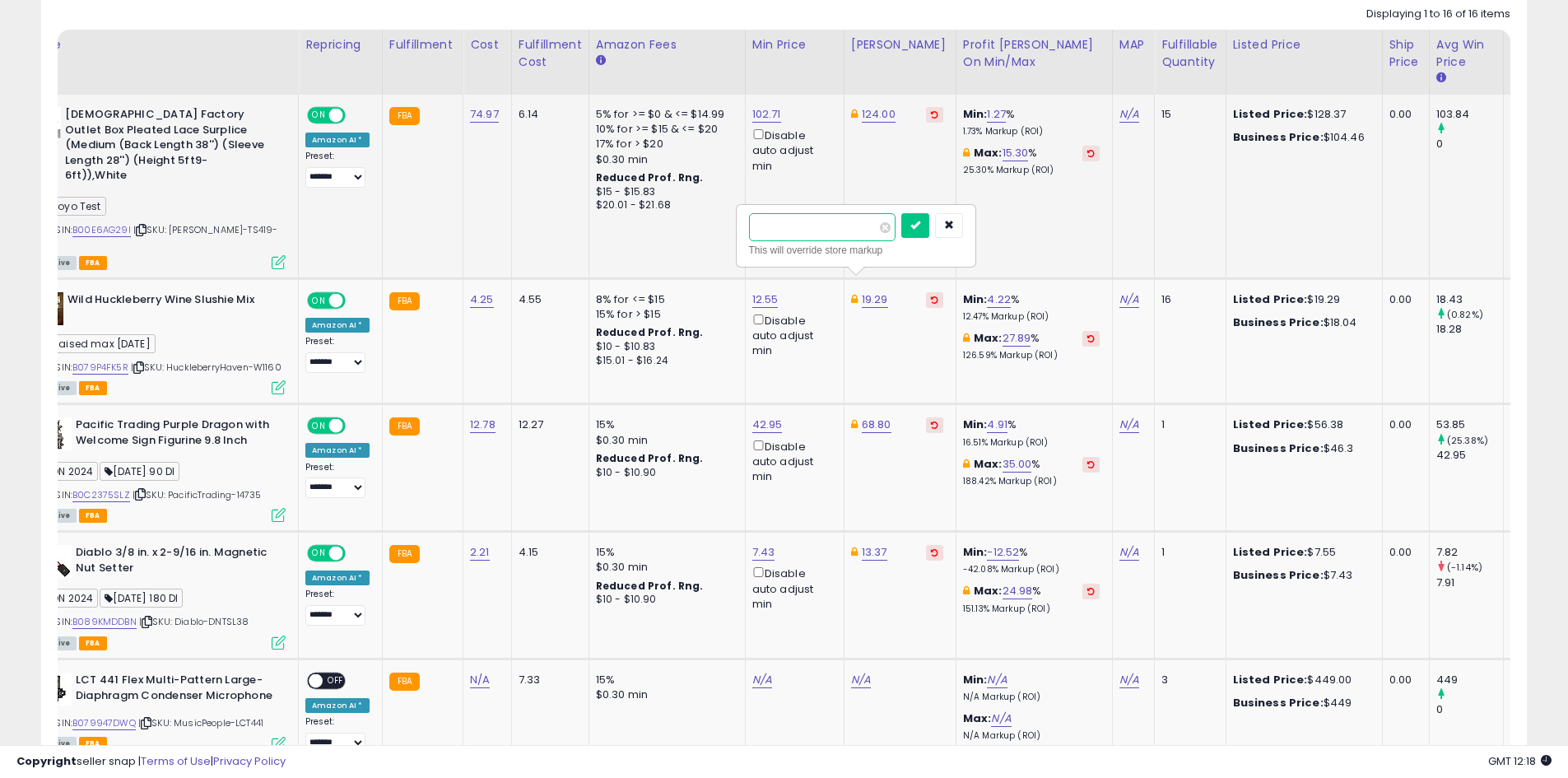 drag, startPoint x: 826, startPoint y: 217, endPoint x: 671, endPoint y: 219, distance: 155.0129 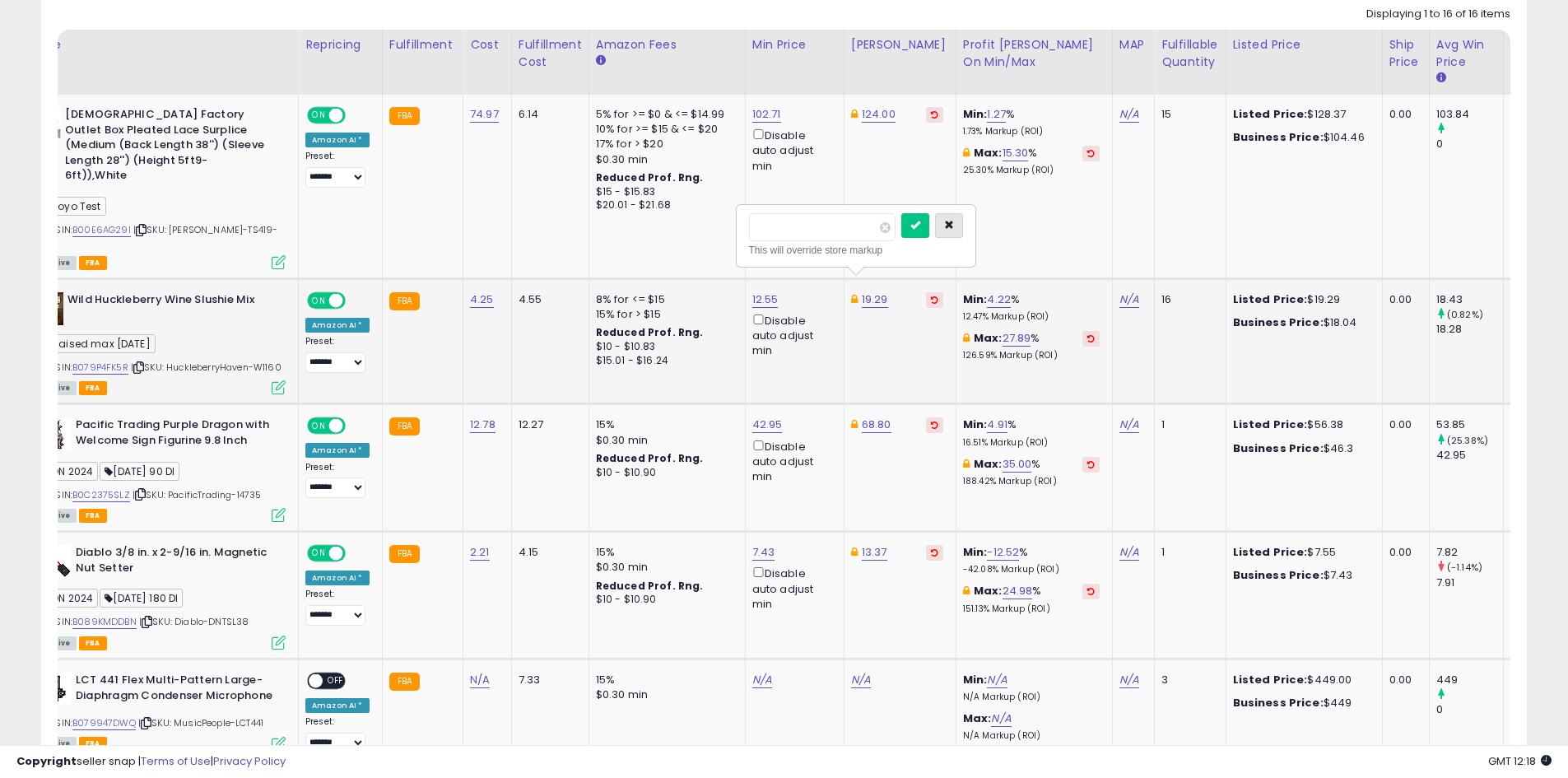click at bounding box center (949, 225) 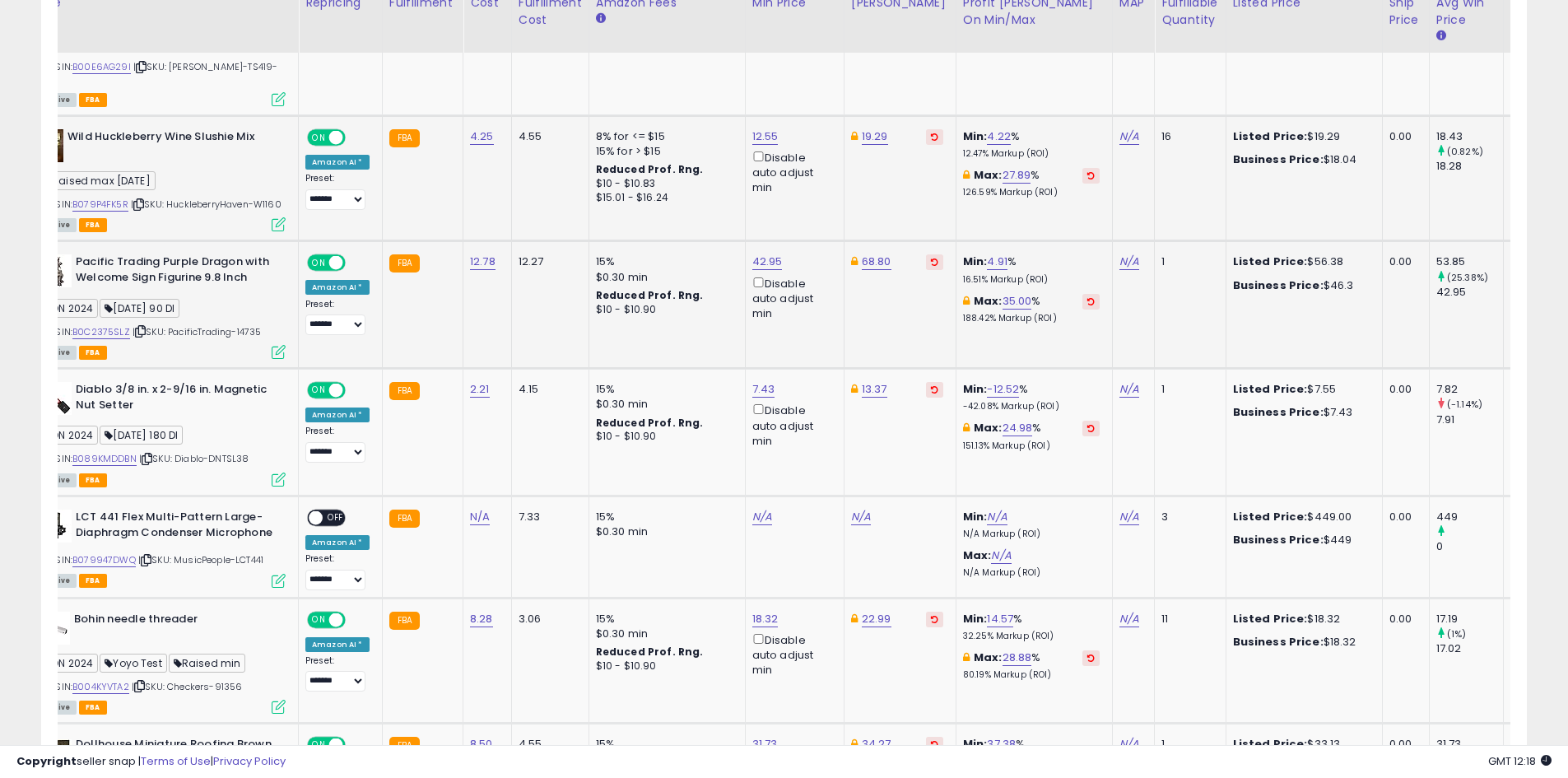 scroll, scrollTop: 976, scrollLeft: 0, axis: vertical 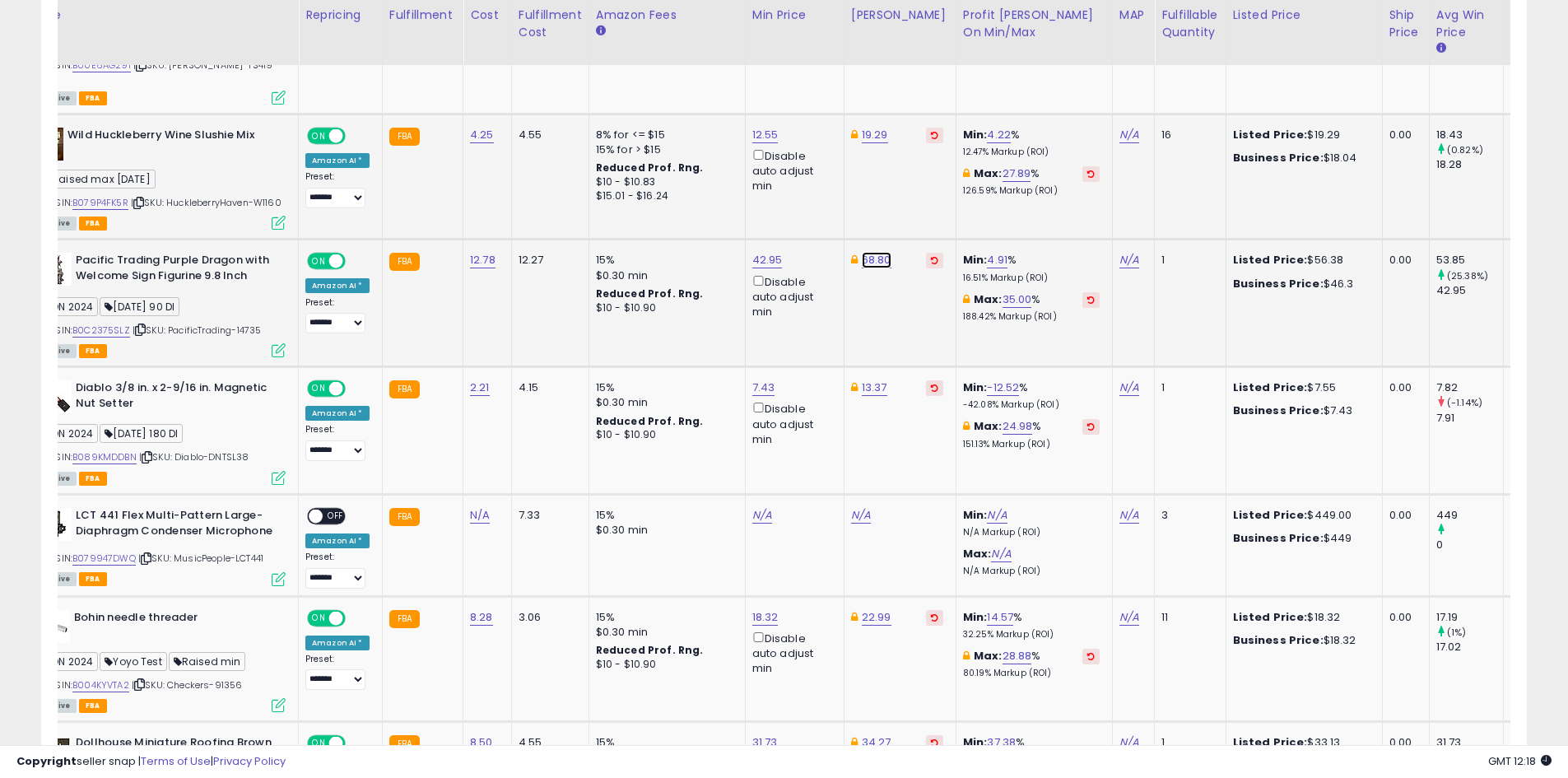 click on "68.80" at bounding box center (878, -50) 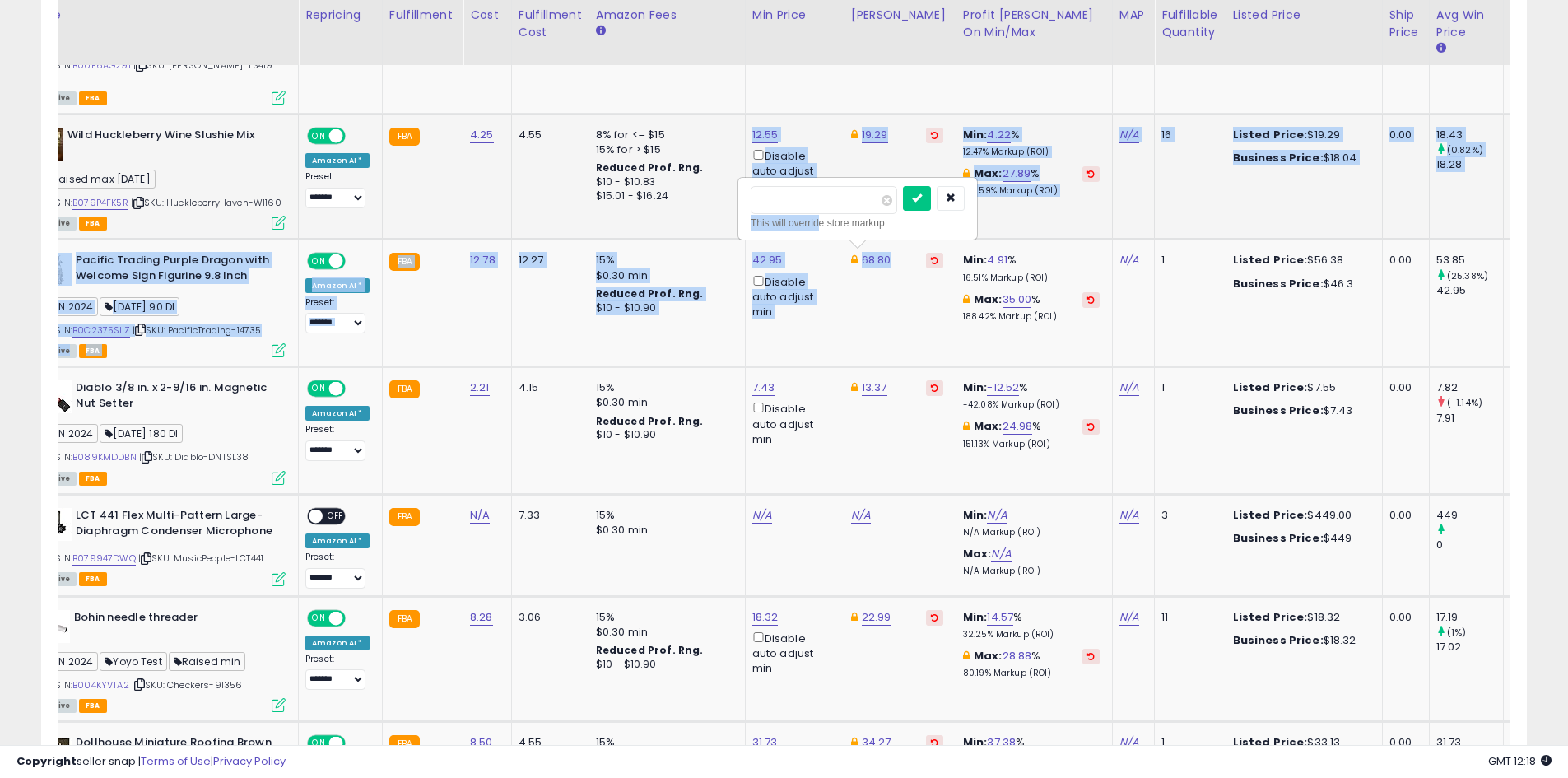 drag, startPoint x: 818, startPoint y: 218, endPoint x: 691, endPoint y: 203, distance: 127.88276 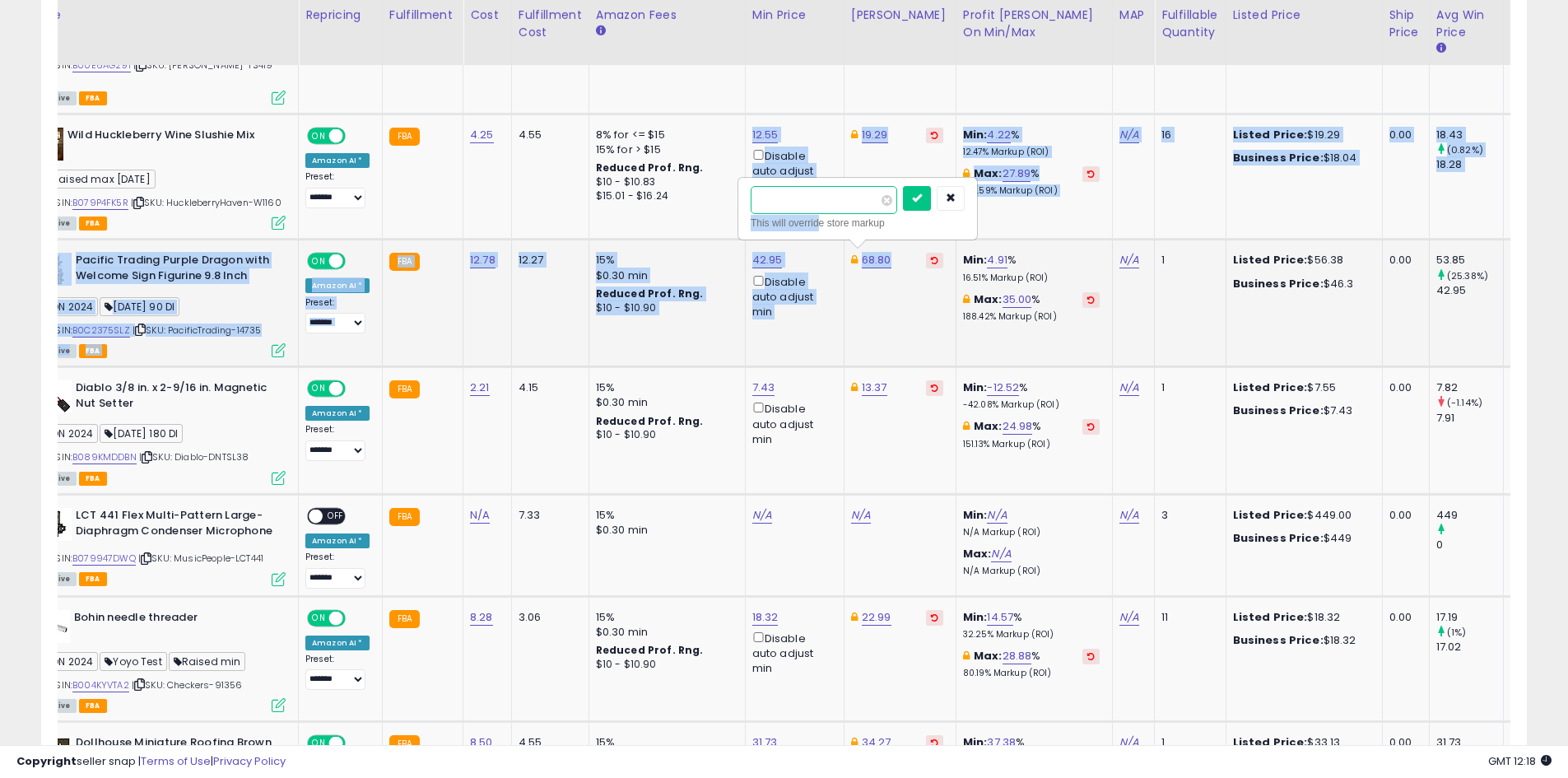 click on "*****" at bounding box center [824, 200] 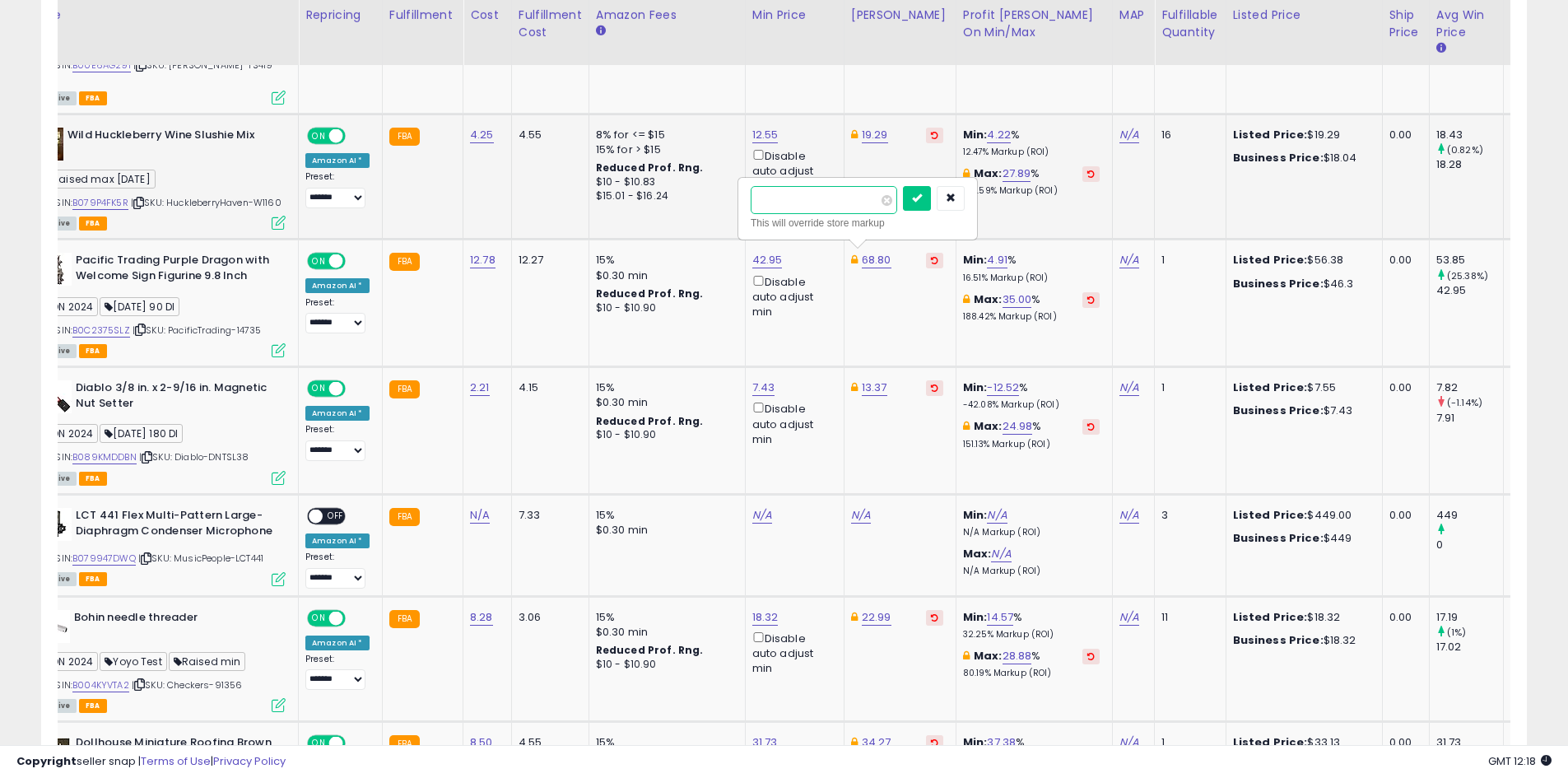 drag, startPoint x: 834, startPoint y: 200, endPoint x: 721, endPoint y: 196, distance: 113.07077 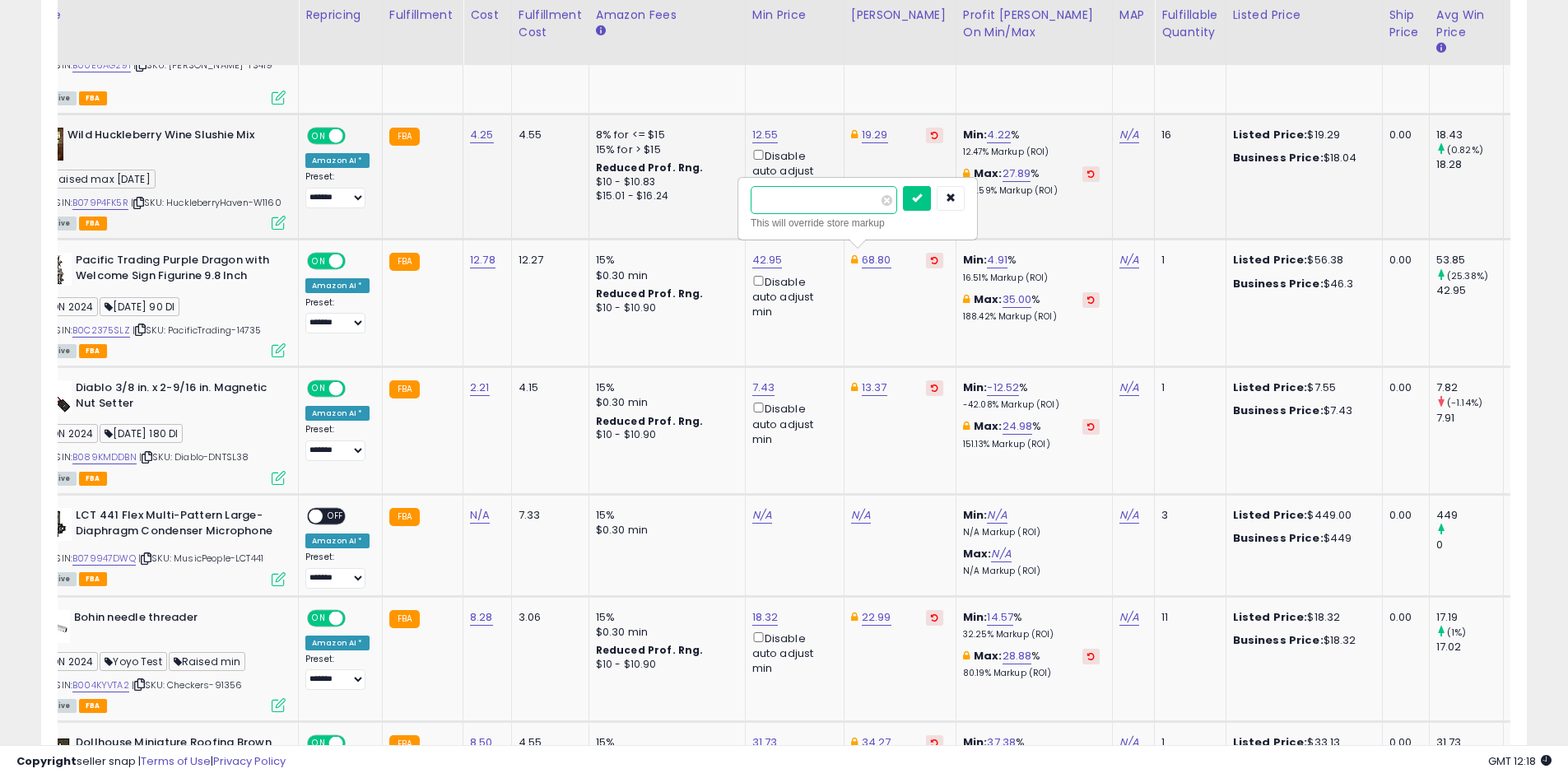 type on "*****" 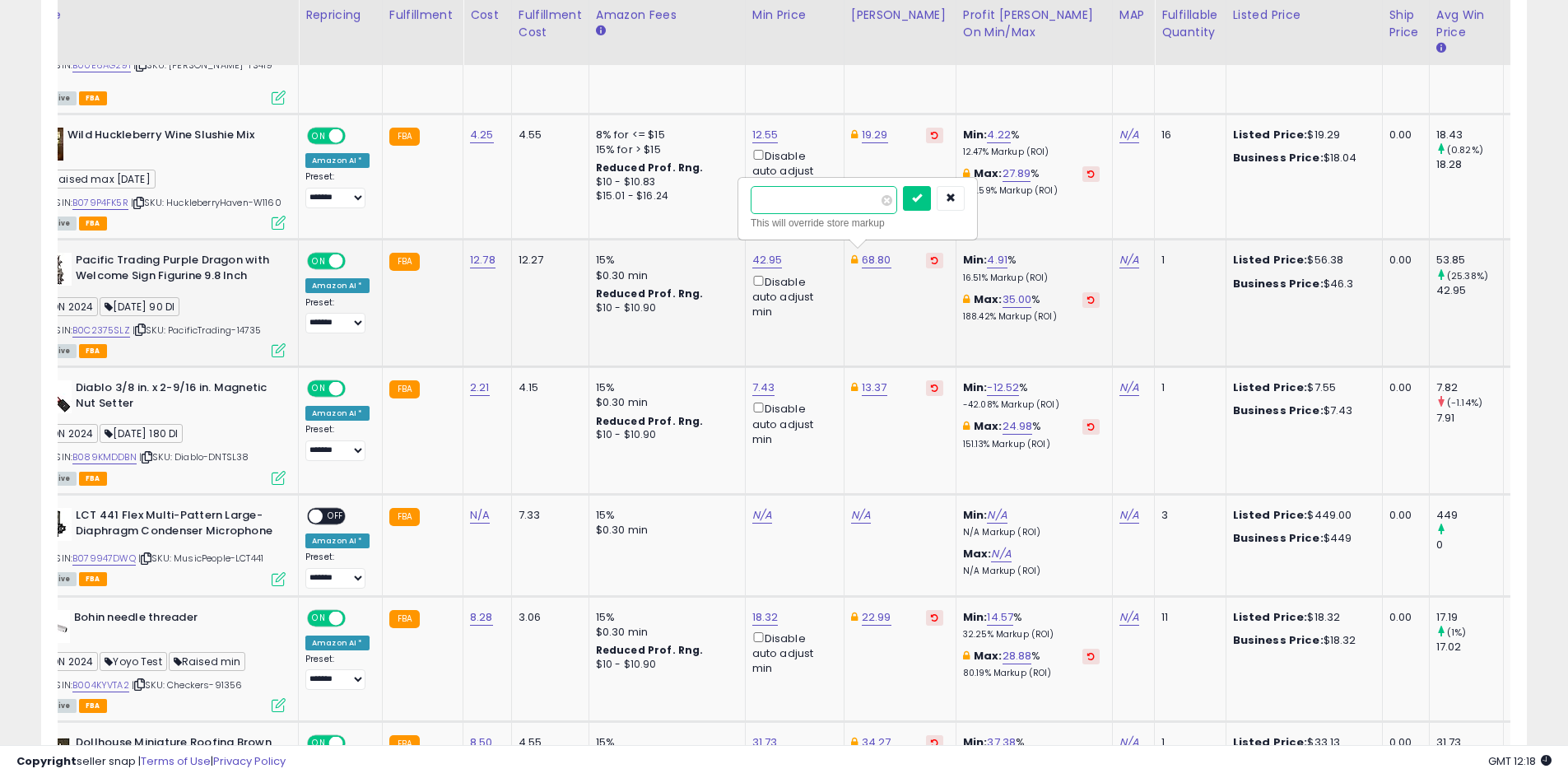 click at bounding box center (917, 198) 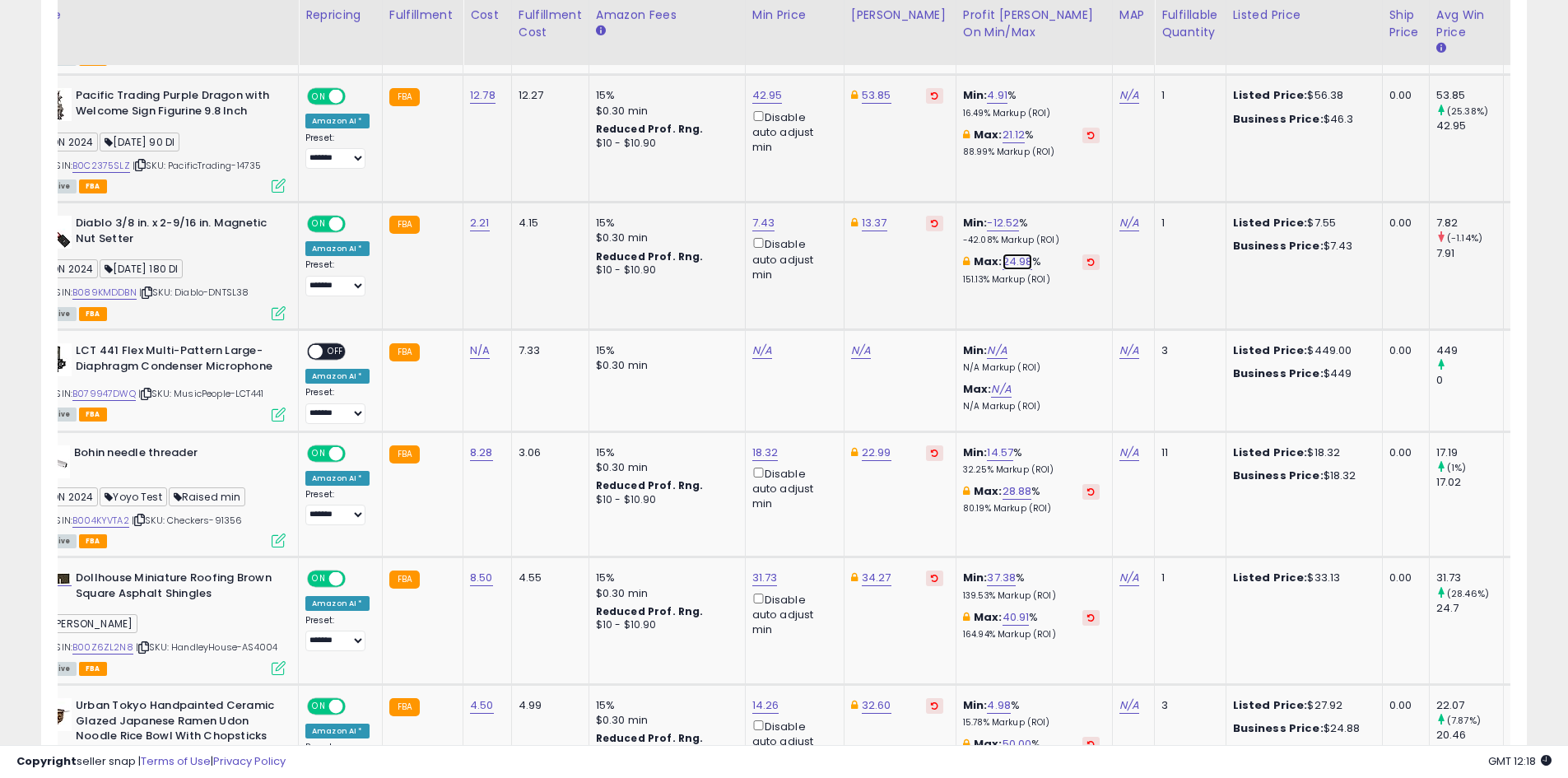click on "24.98" at bounding box center [1017, 262] 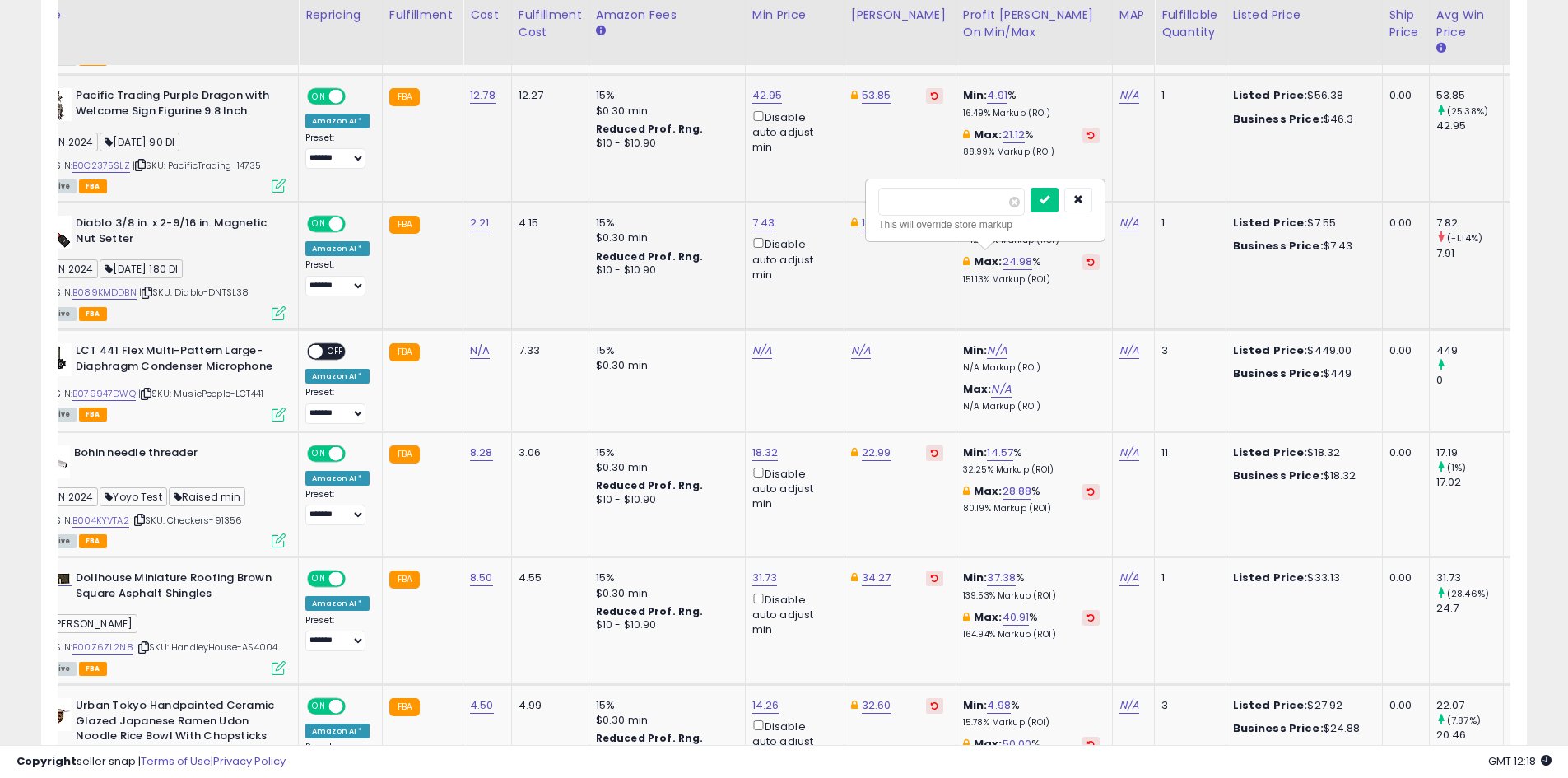 drag, startPoint x: 956, startPoint y: 203, endPoint x: 851, endPoint y: 202, distance: 105.00476 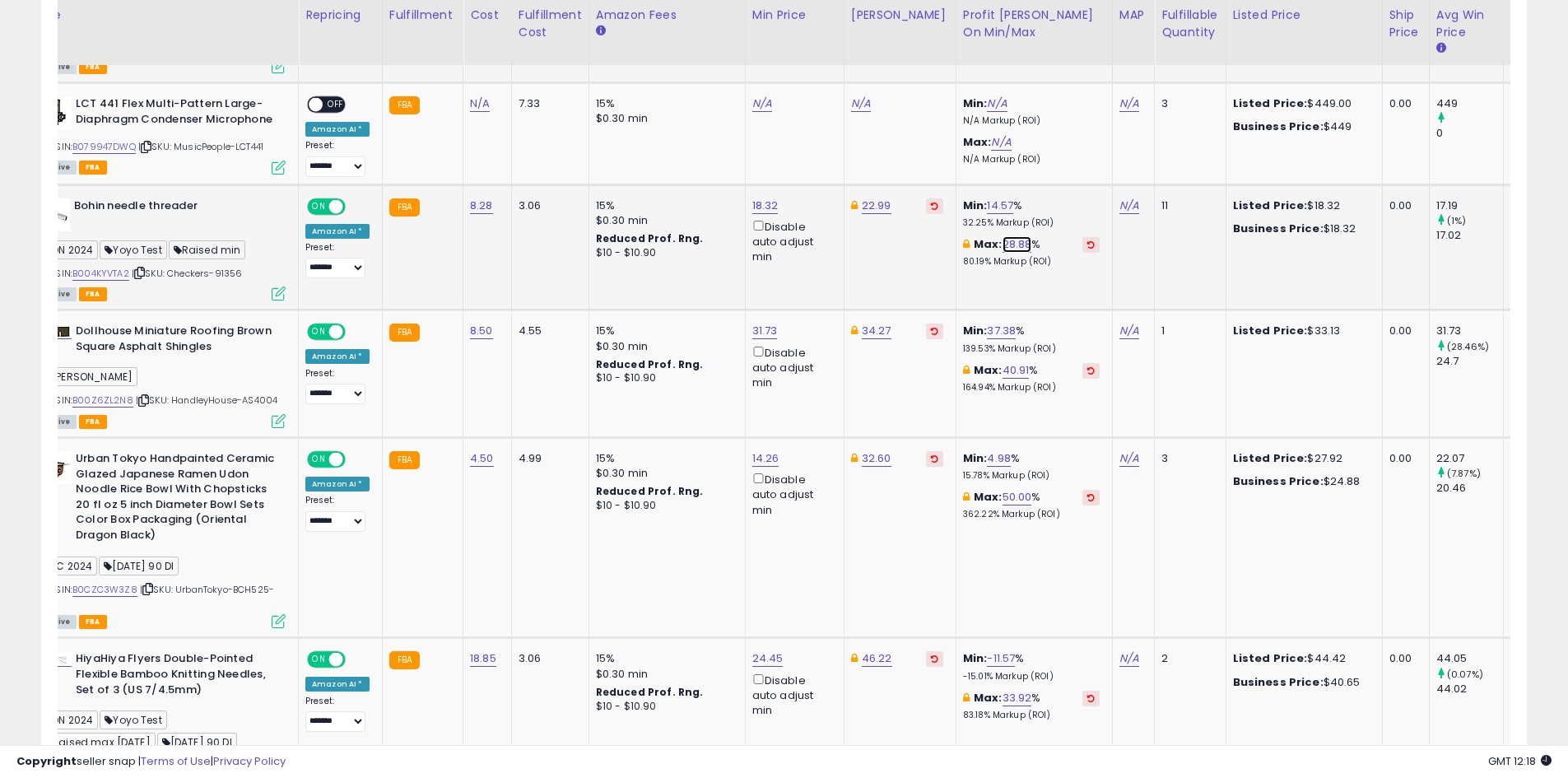 click on "28.88" at bounding box center (1017, 245) 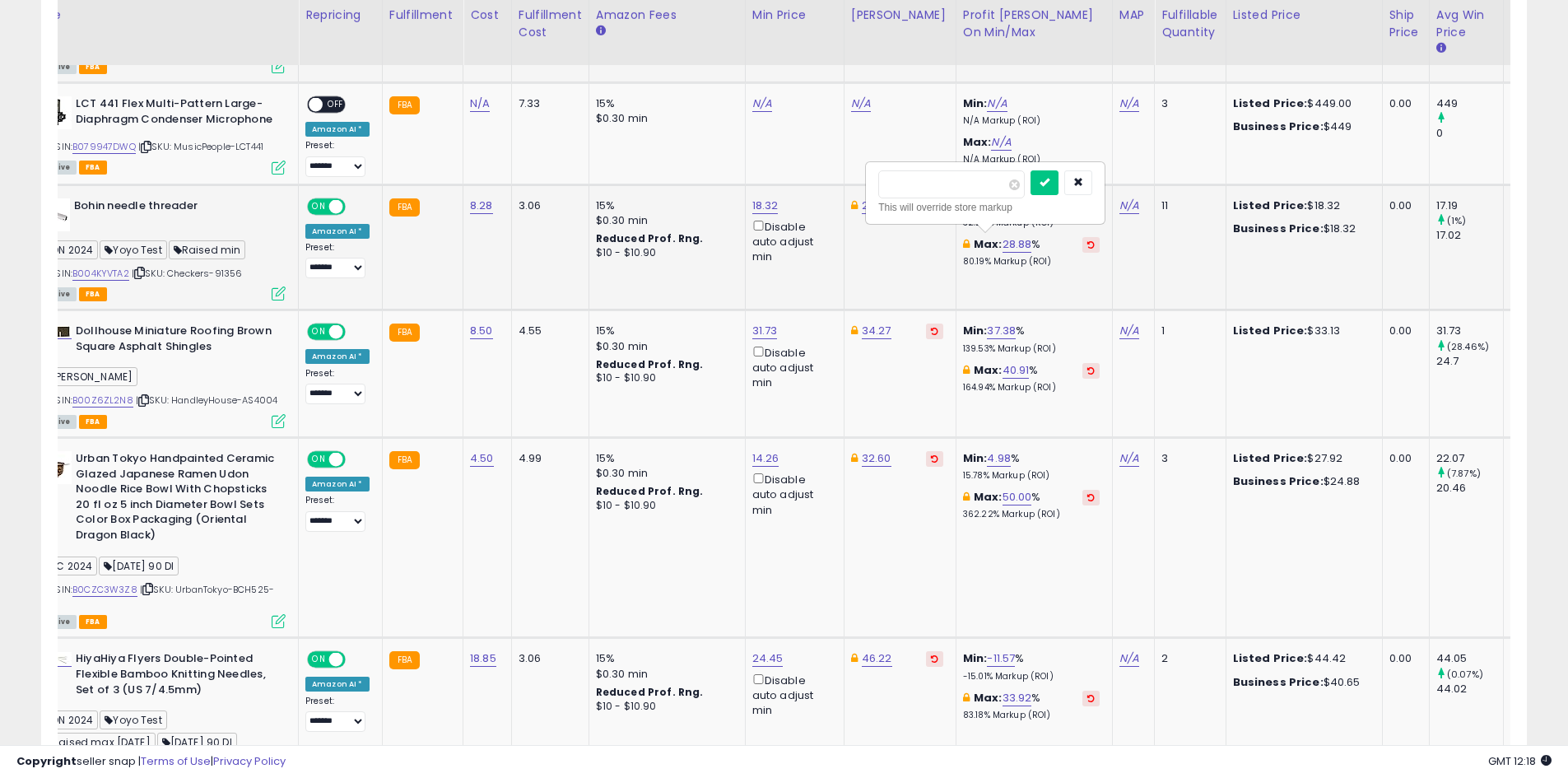 drag, startPoint x: 882, startPoint y: 182, endPoint x: 819, endPoint y: 183, distance: 63.00794 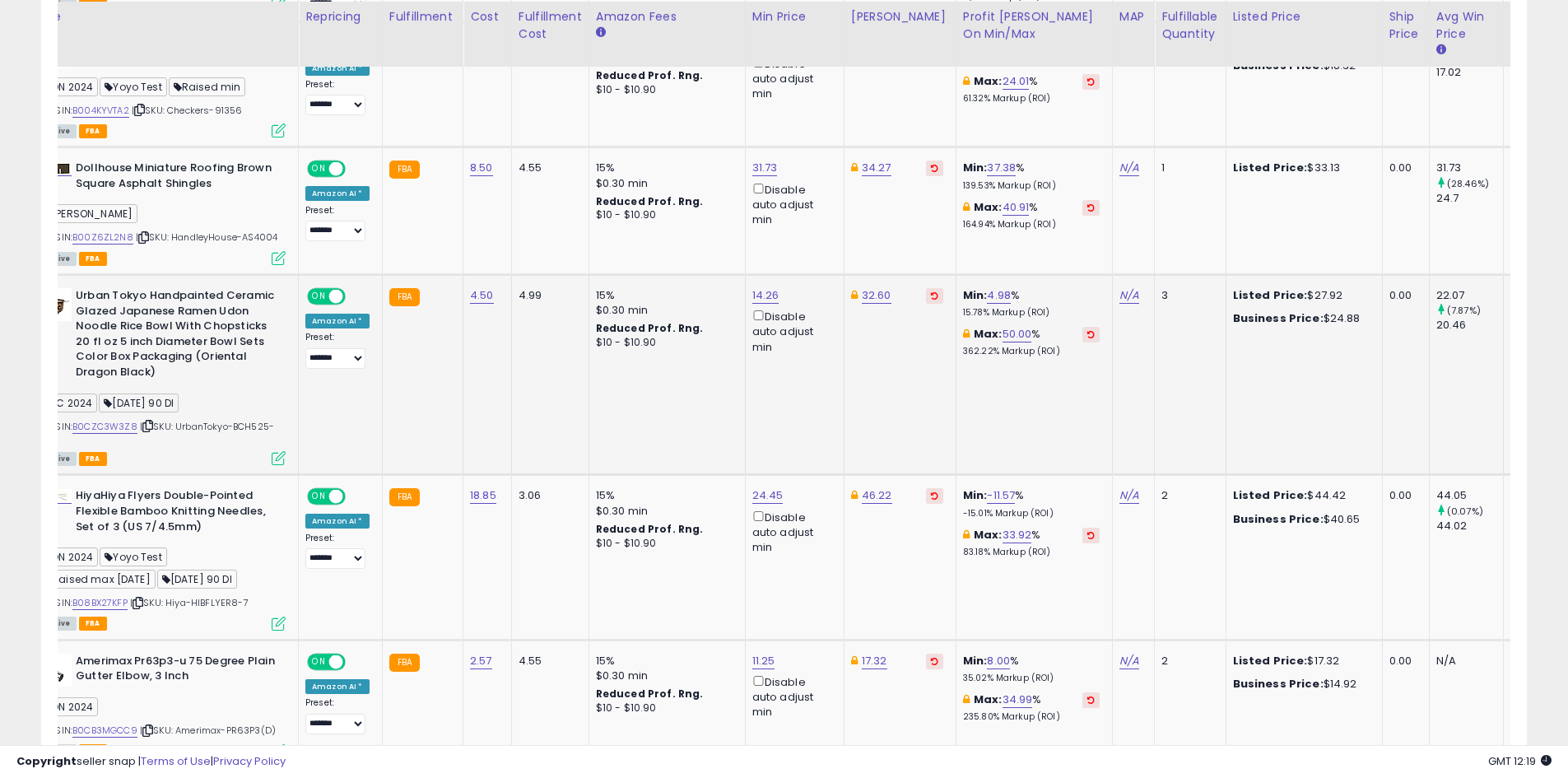 scroll, scrollTop: 1552, scrollLeft: 0, axis: vertical 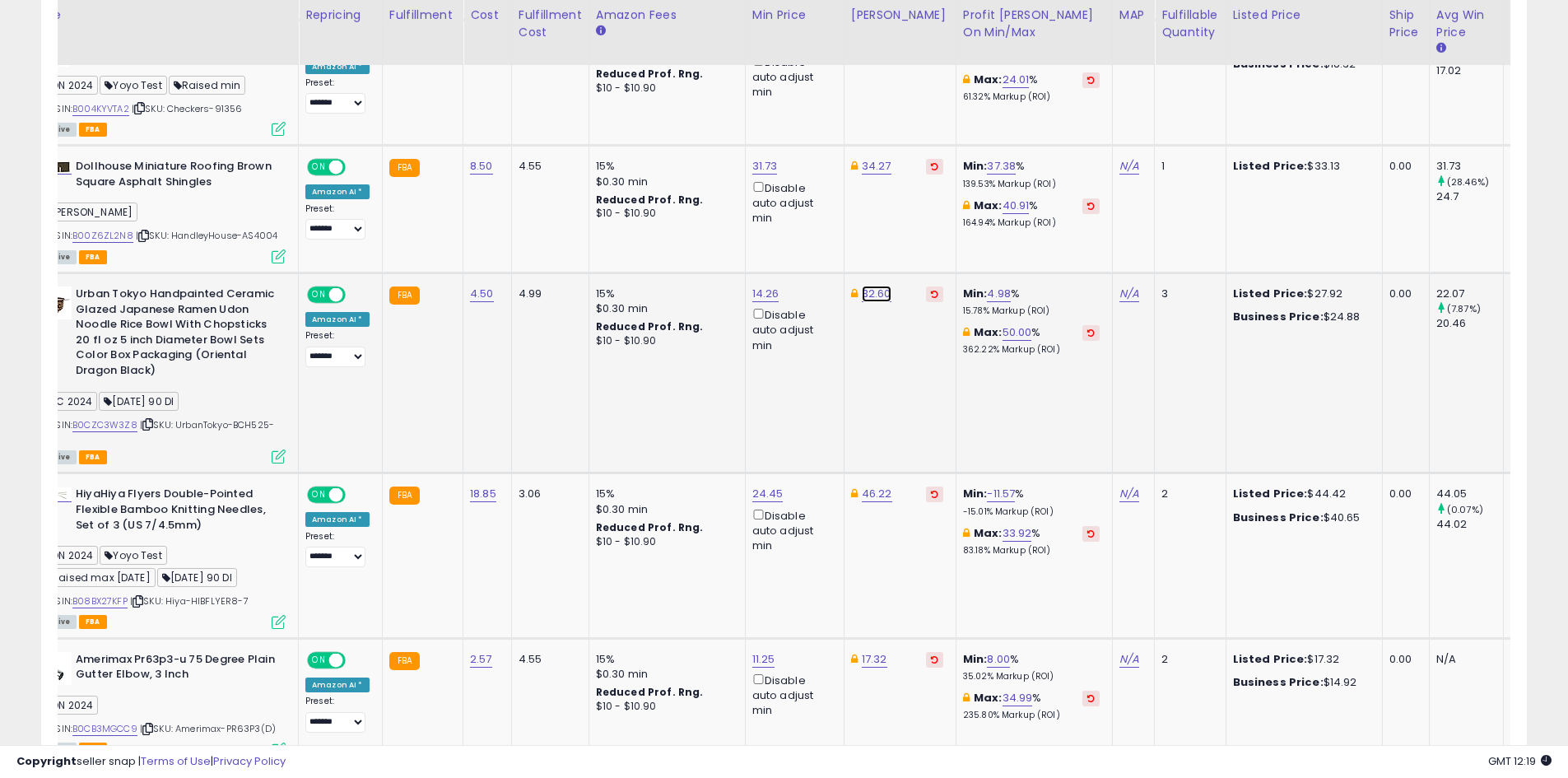click on "32.60" at bounding box center (878, -627) 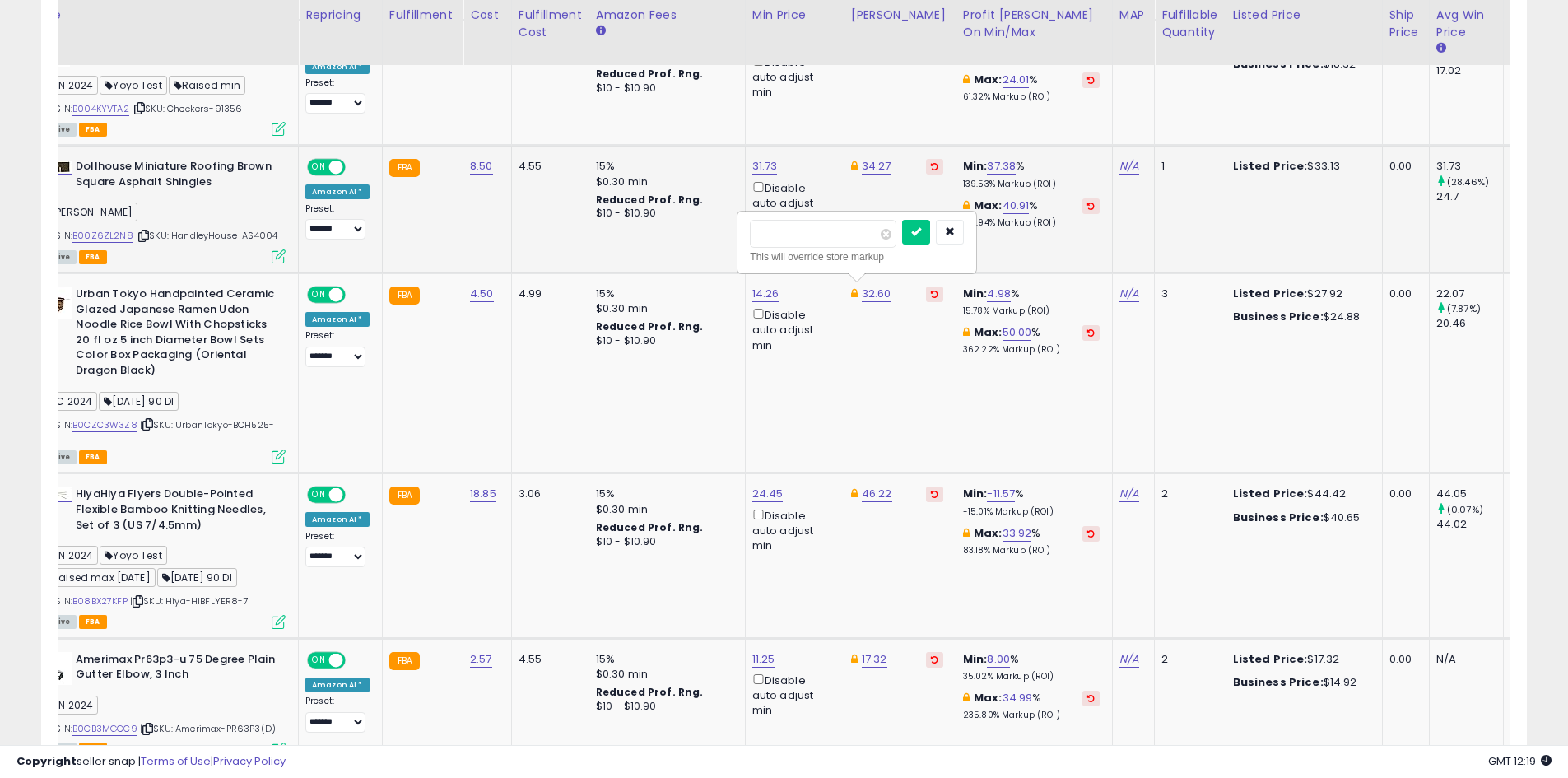 drag, startPoint x: 824, startPoint y: 232, endPoint x: 674, endPoint y: 233, distance: 150.00333 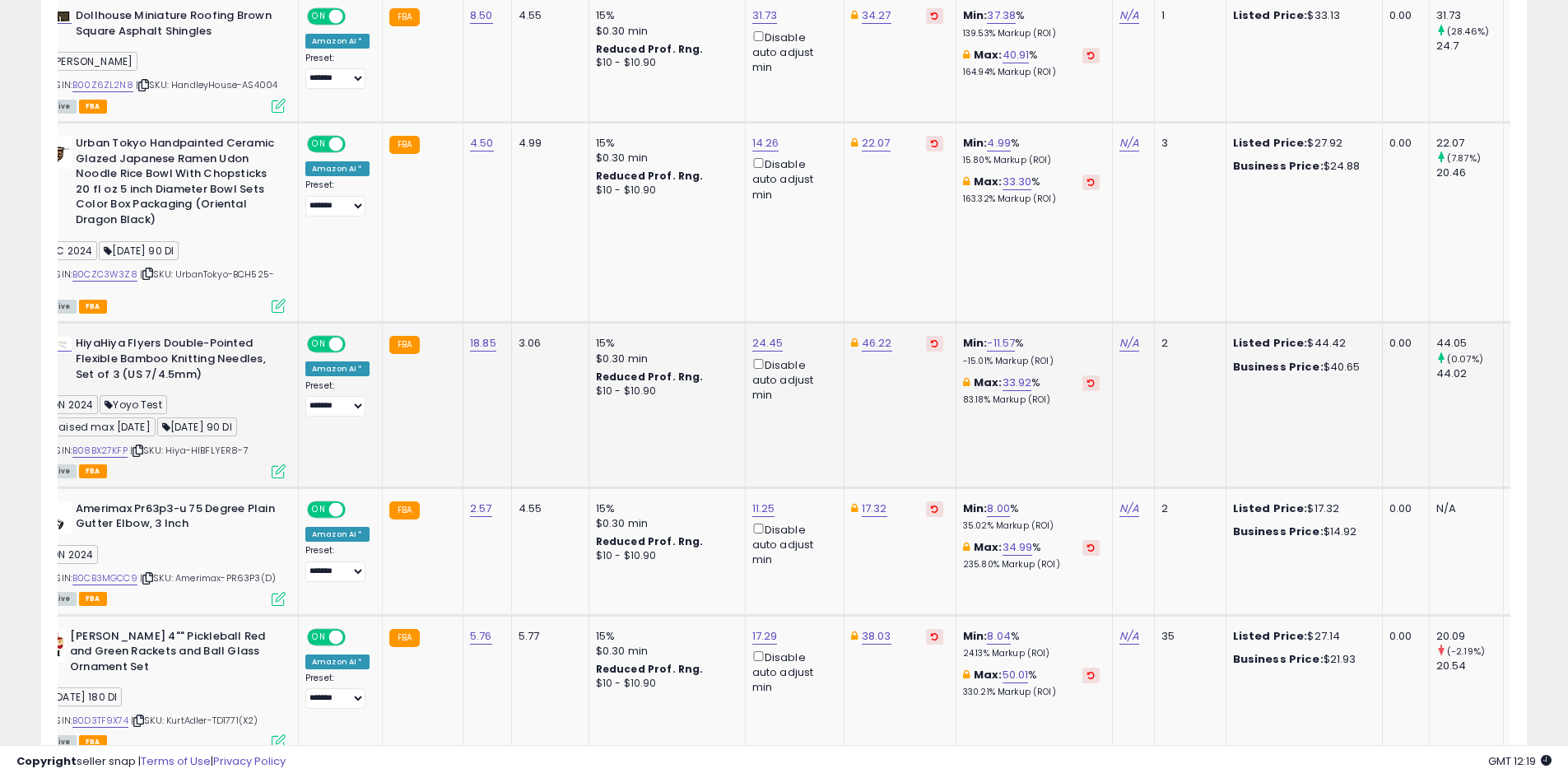 scroll, scrollTop: 1717, scrollLeft: 0, axis: vertical 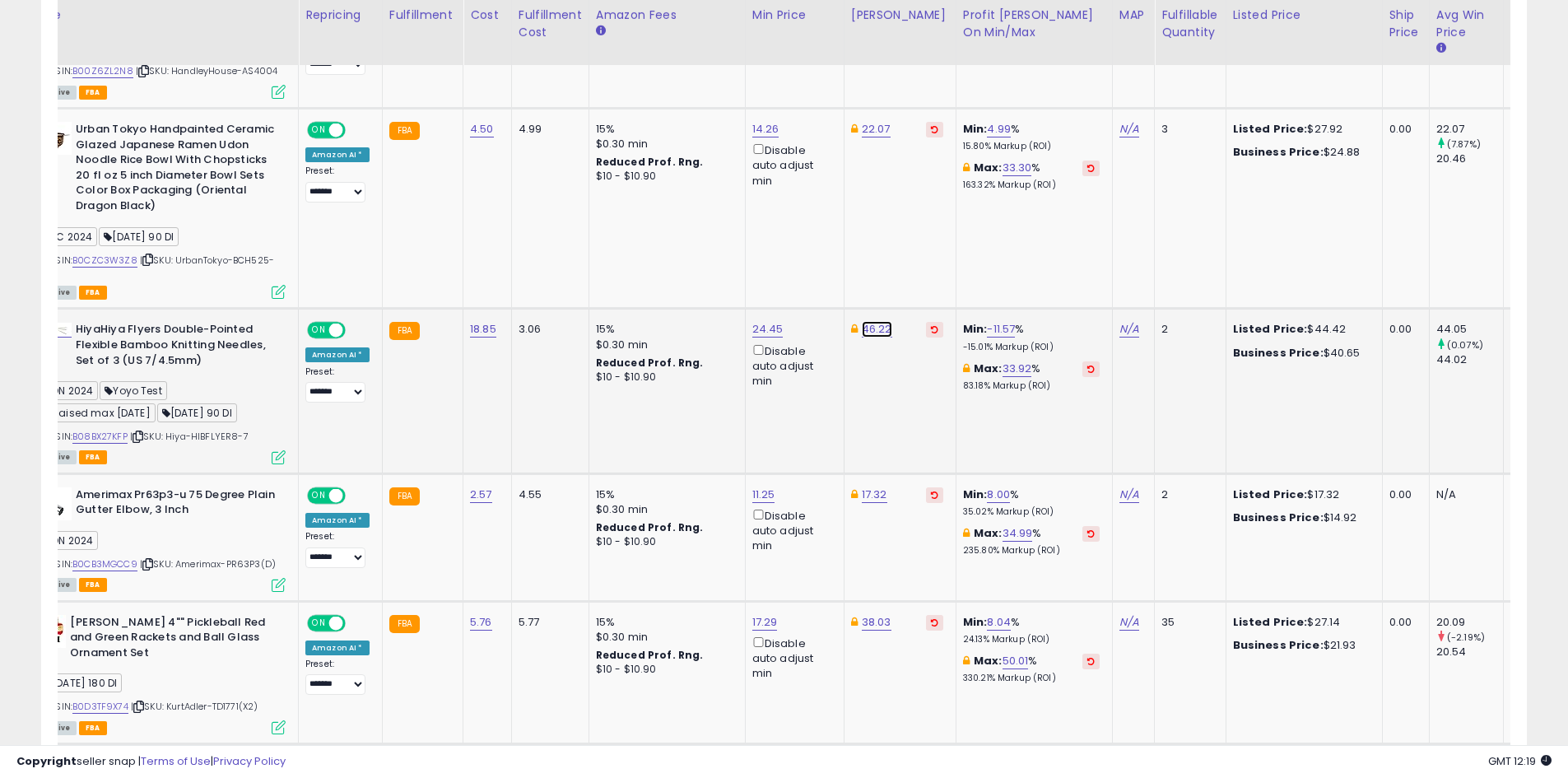 click on "46.22" at bounding box center (878, -791) 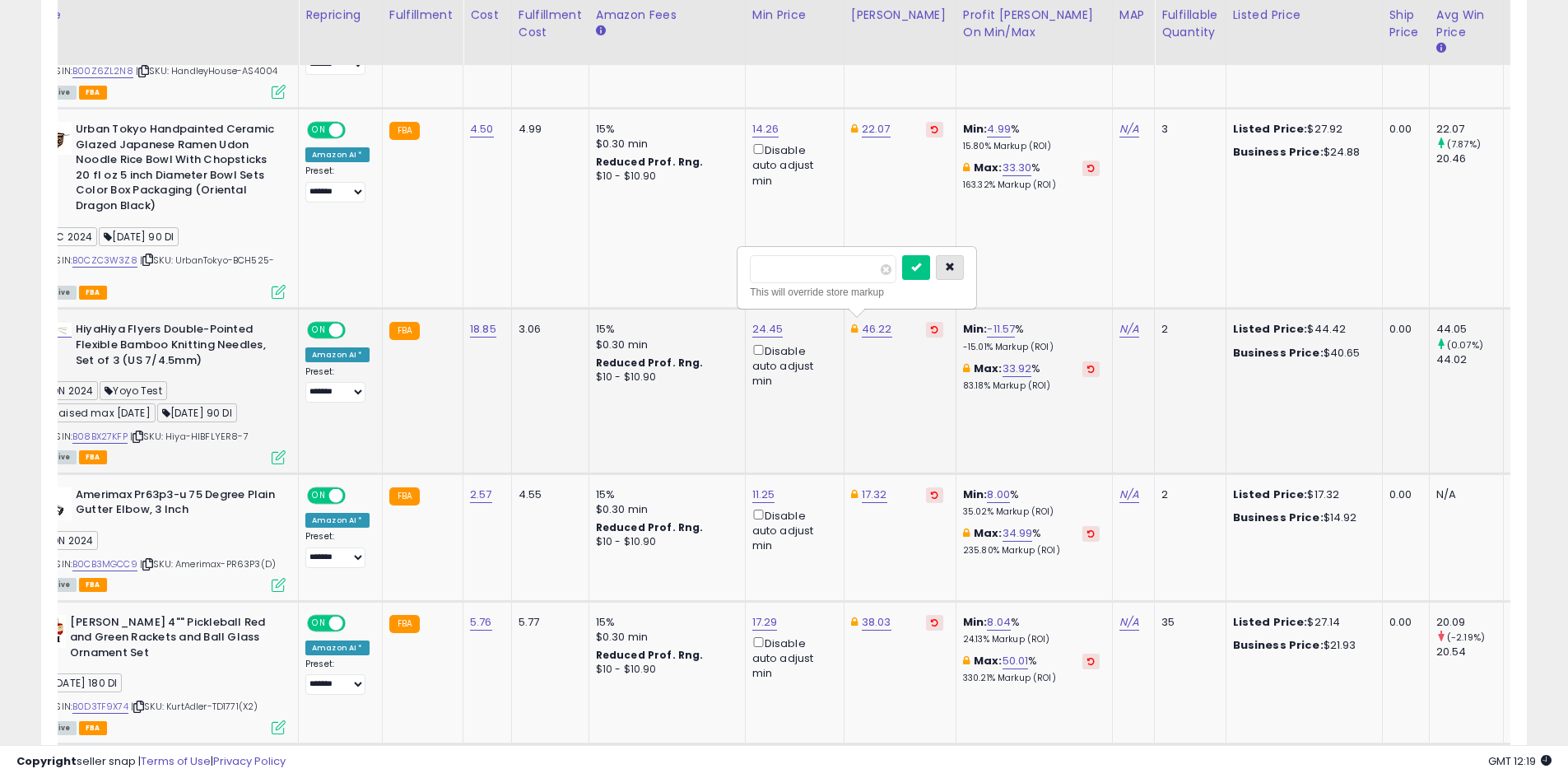 click at bounding box center [950, 267] 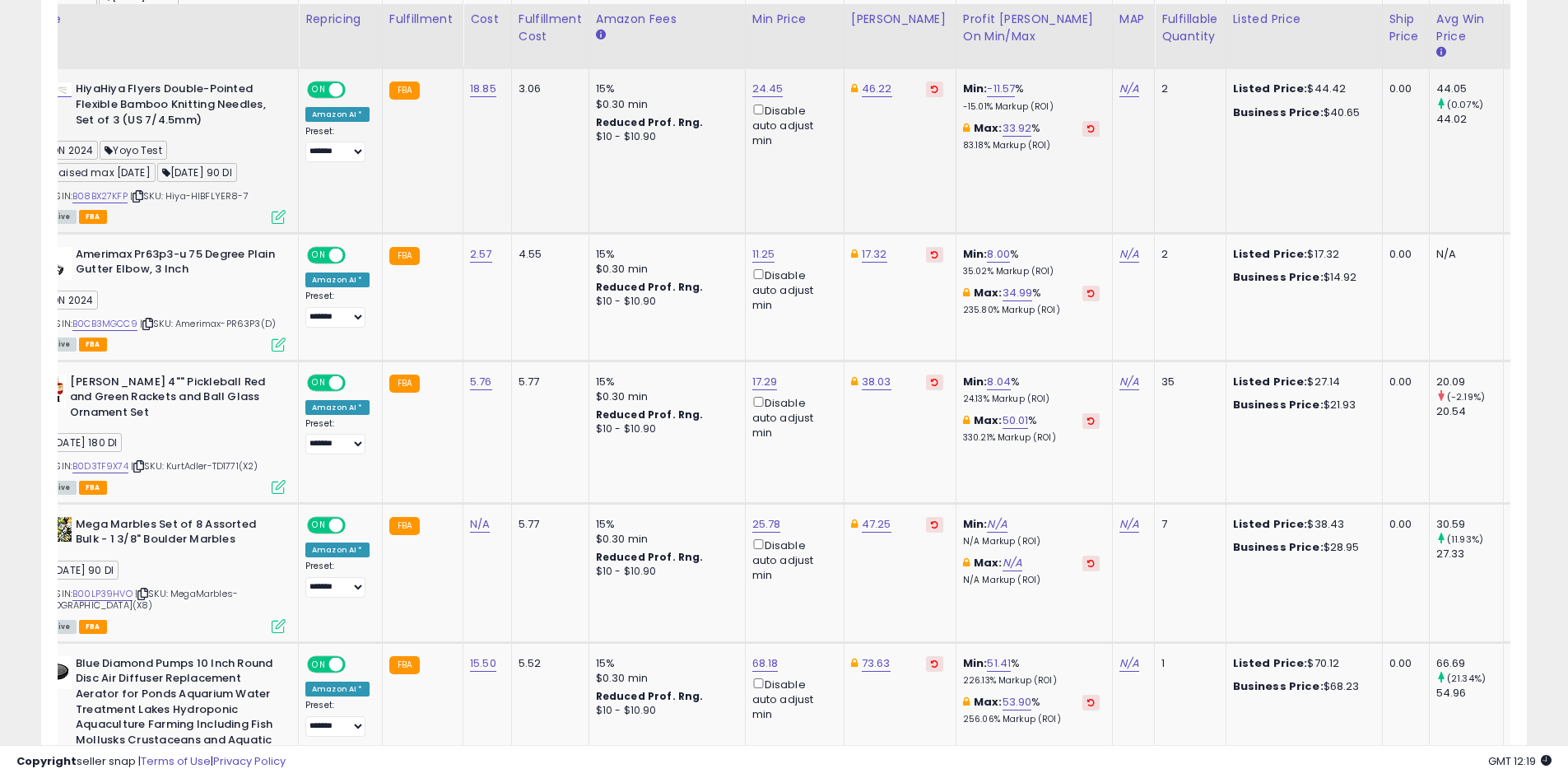 scroll, scrollTop: 1964, scrollLeft: 0, axis: vertical 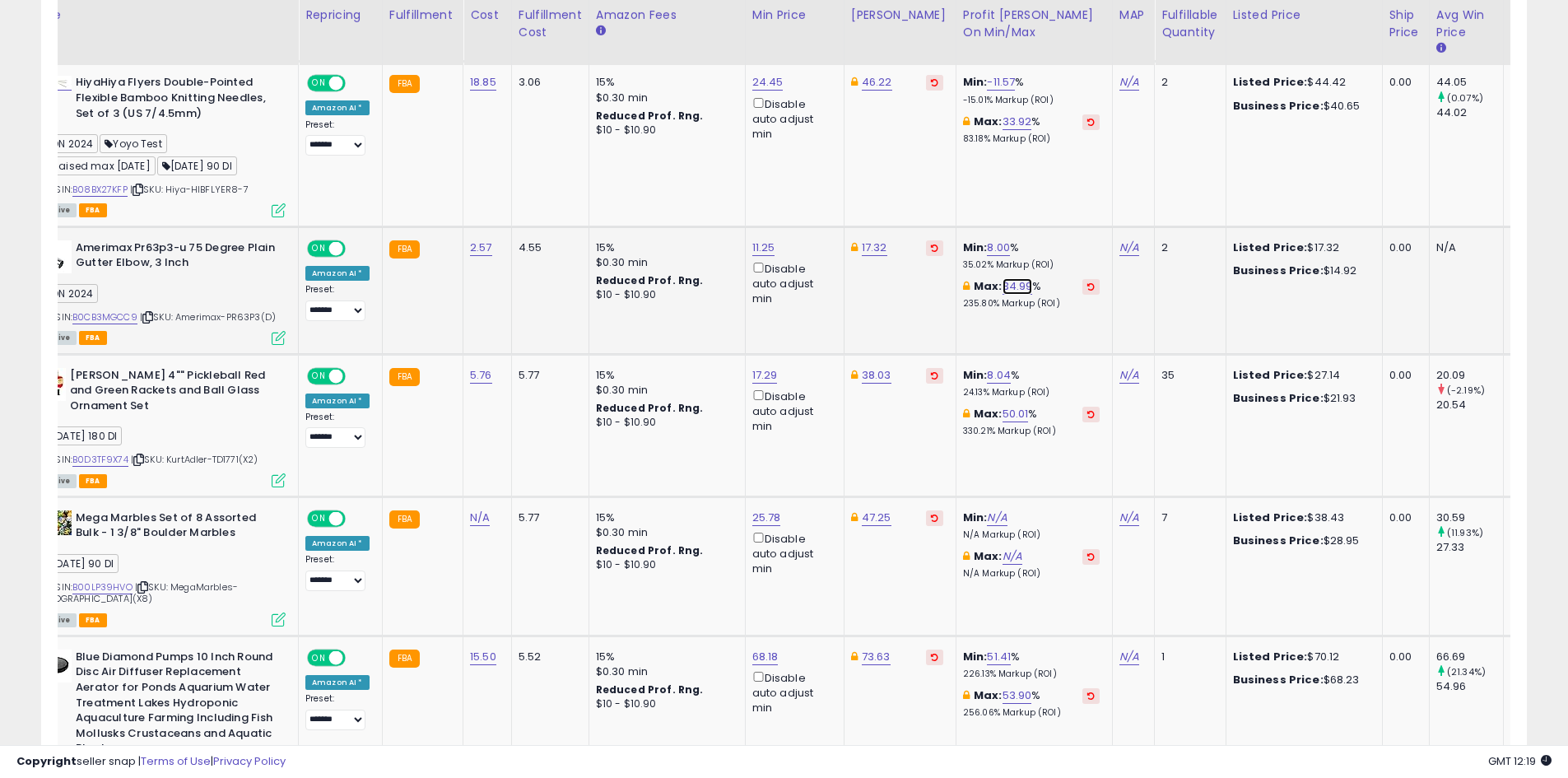 click on "34.99" at bounding box center [1017, 287] 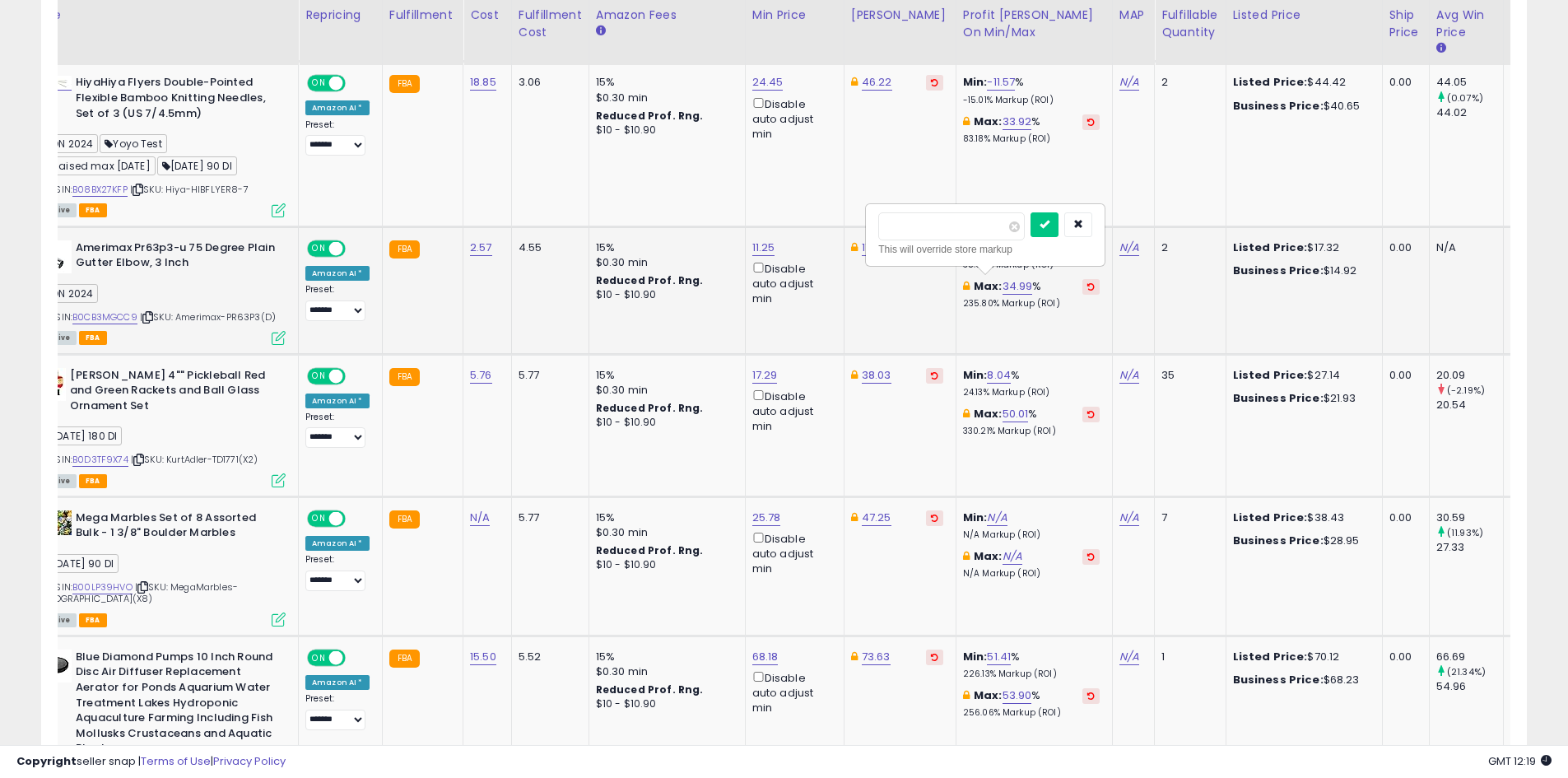 drag, startPoint x: 962, startPoint y: 233, endPoint x: 854, endPoint y: 235, distance: 108.01852 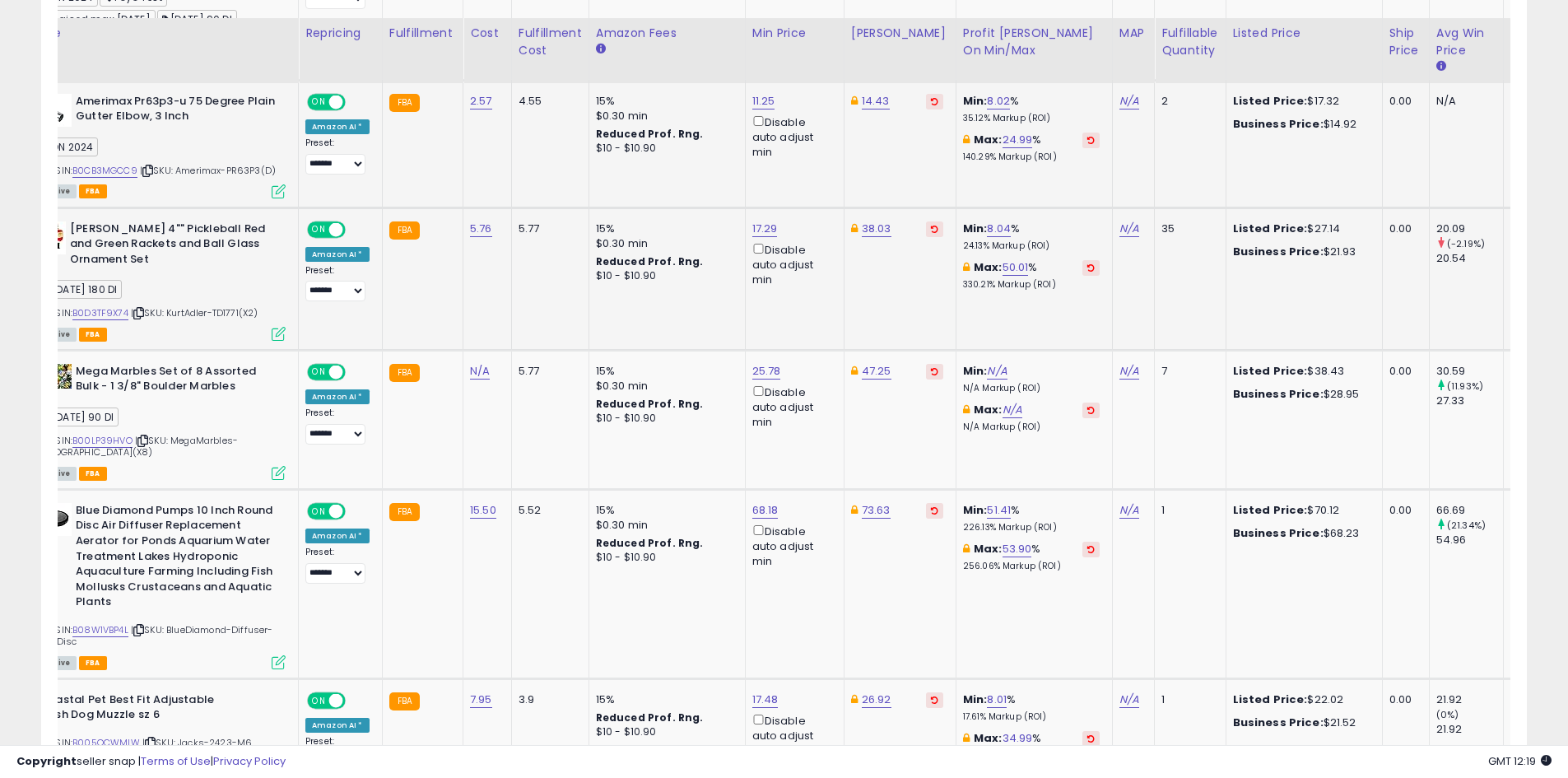 scroll, scrollTop: 2128, scrollLeft: 0, axis: vertical 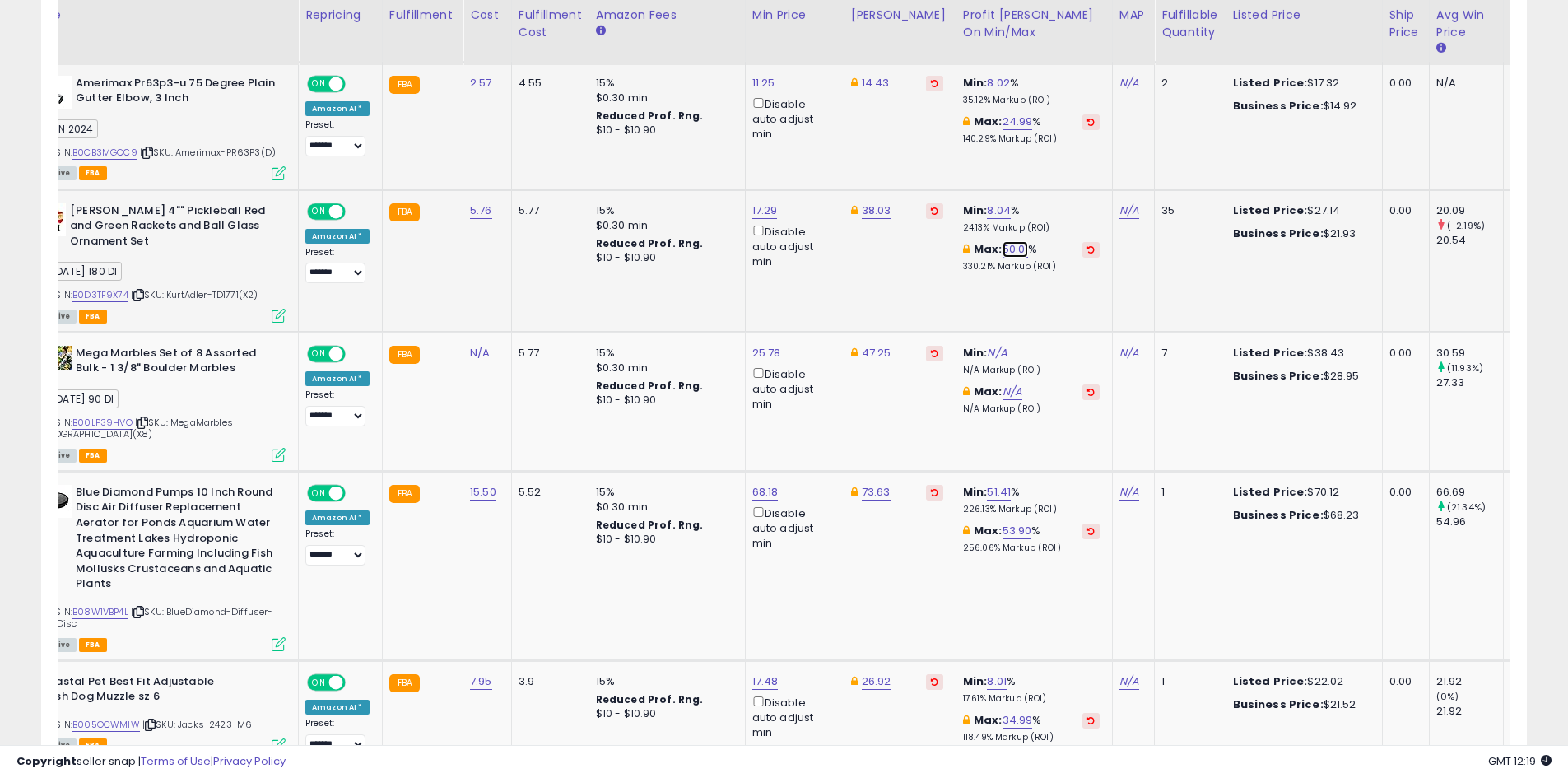 click on "50.01" at bounding box center [1016, 249] 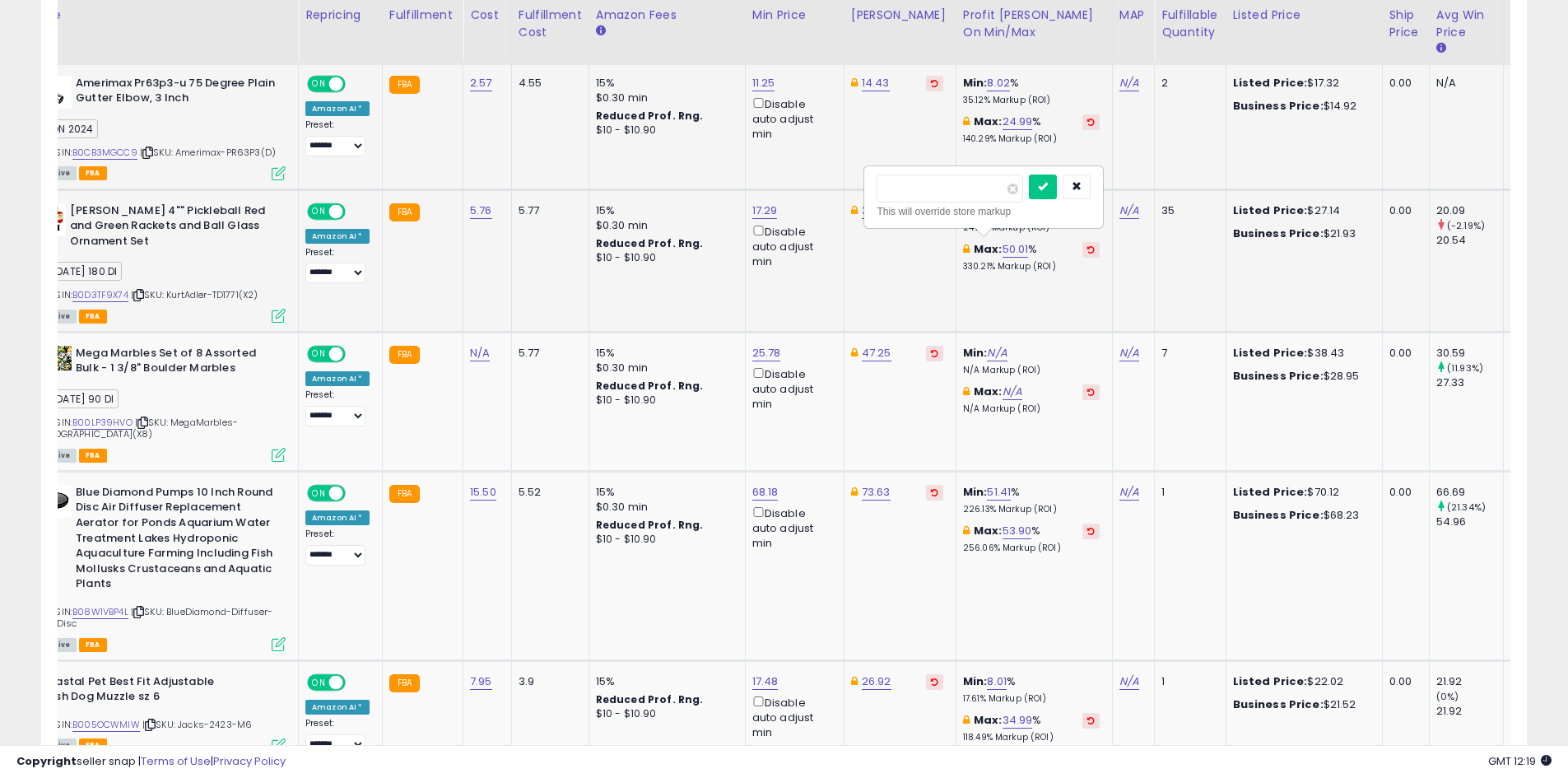 drag, startPoint x: 952, startPoint y: 185, endPoint x: 840, endPoint y: 189, distance: 112.07141 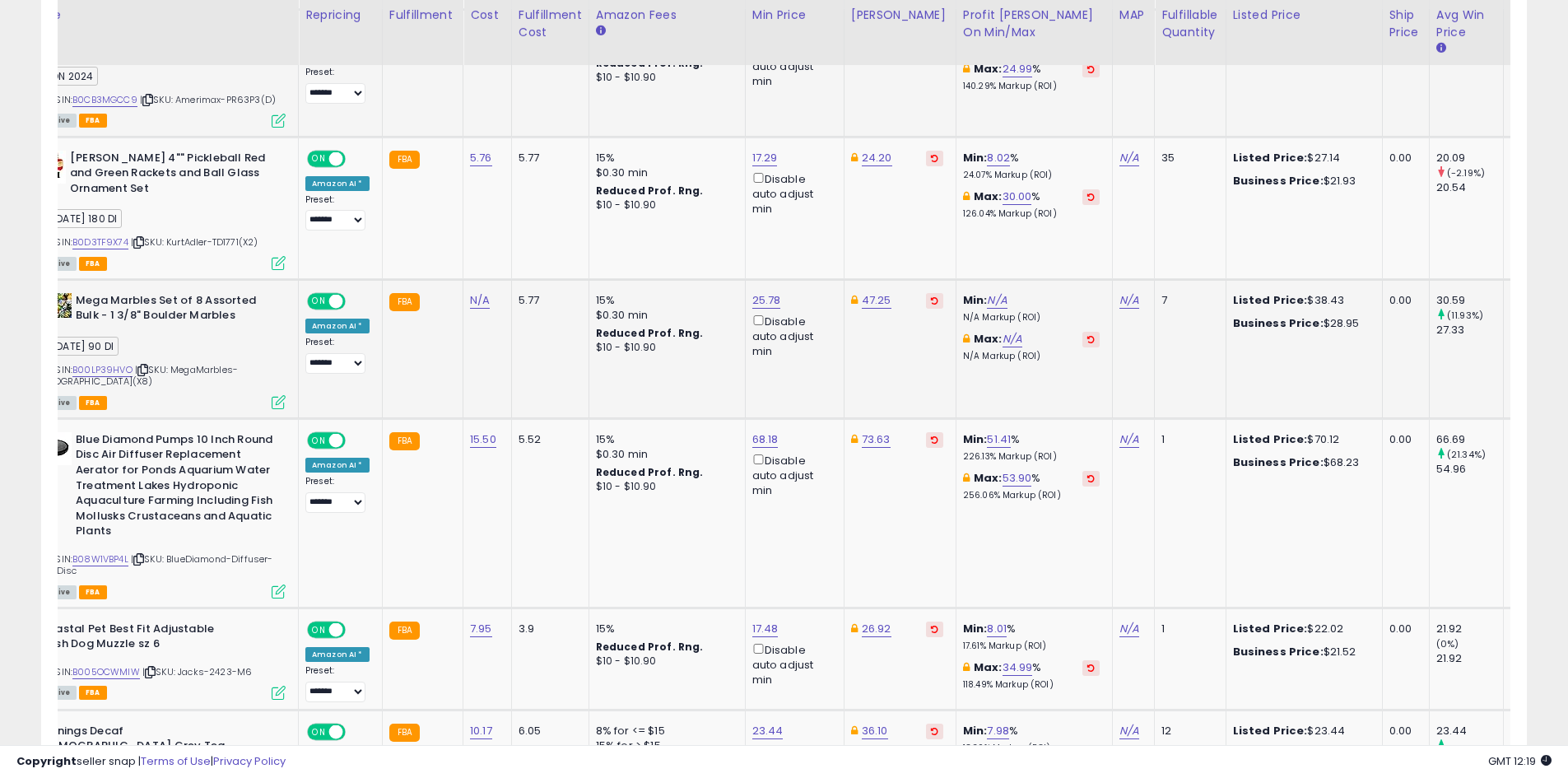 scroll, scrollTop: 2211, scrollLeft: 0, axis: vertical 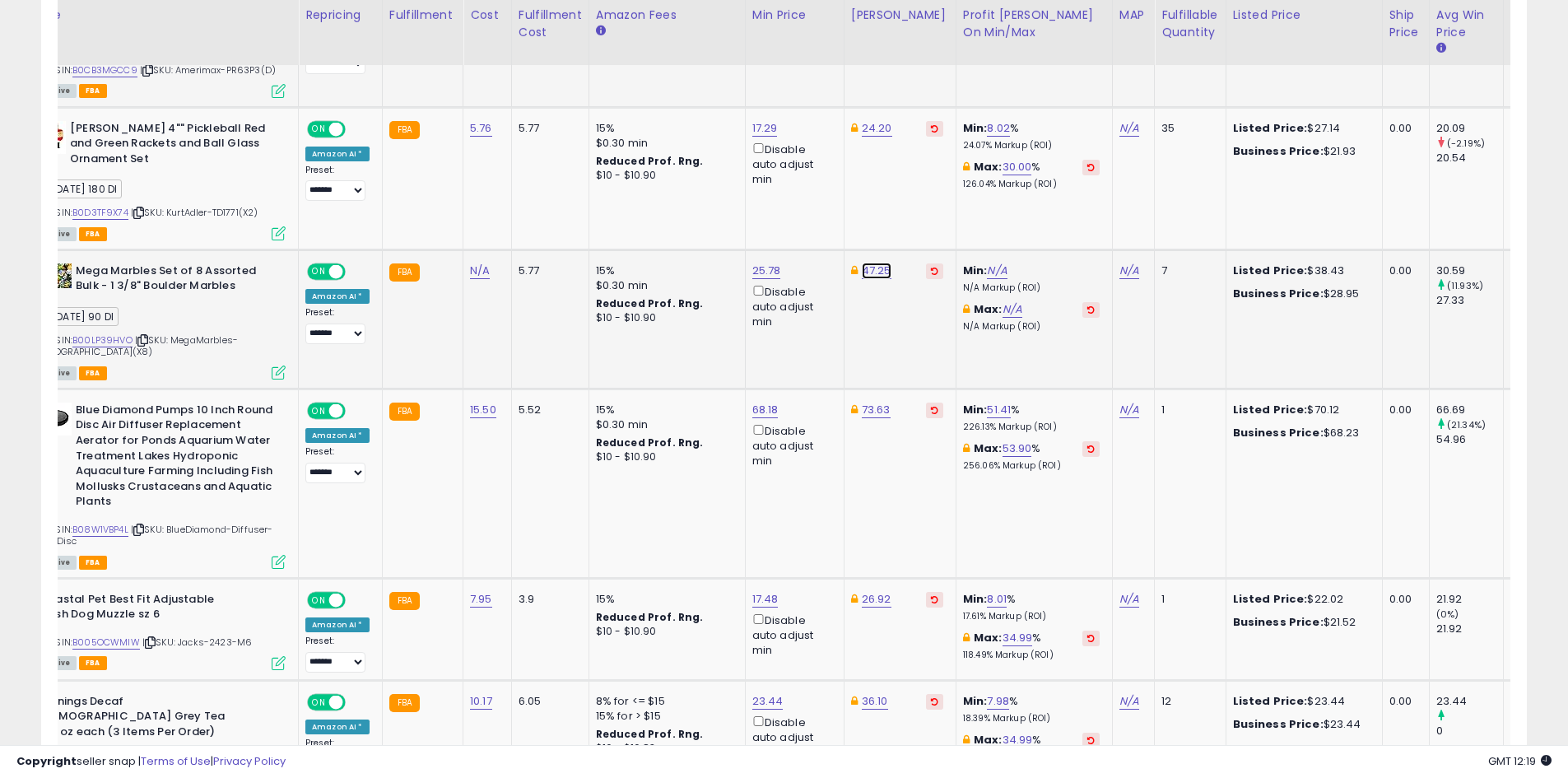 click on "47.25" at bounding box center (878, -1285) 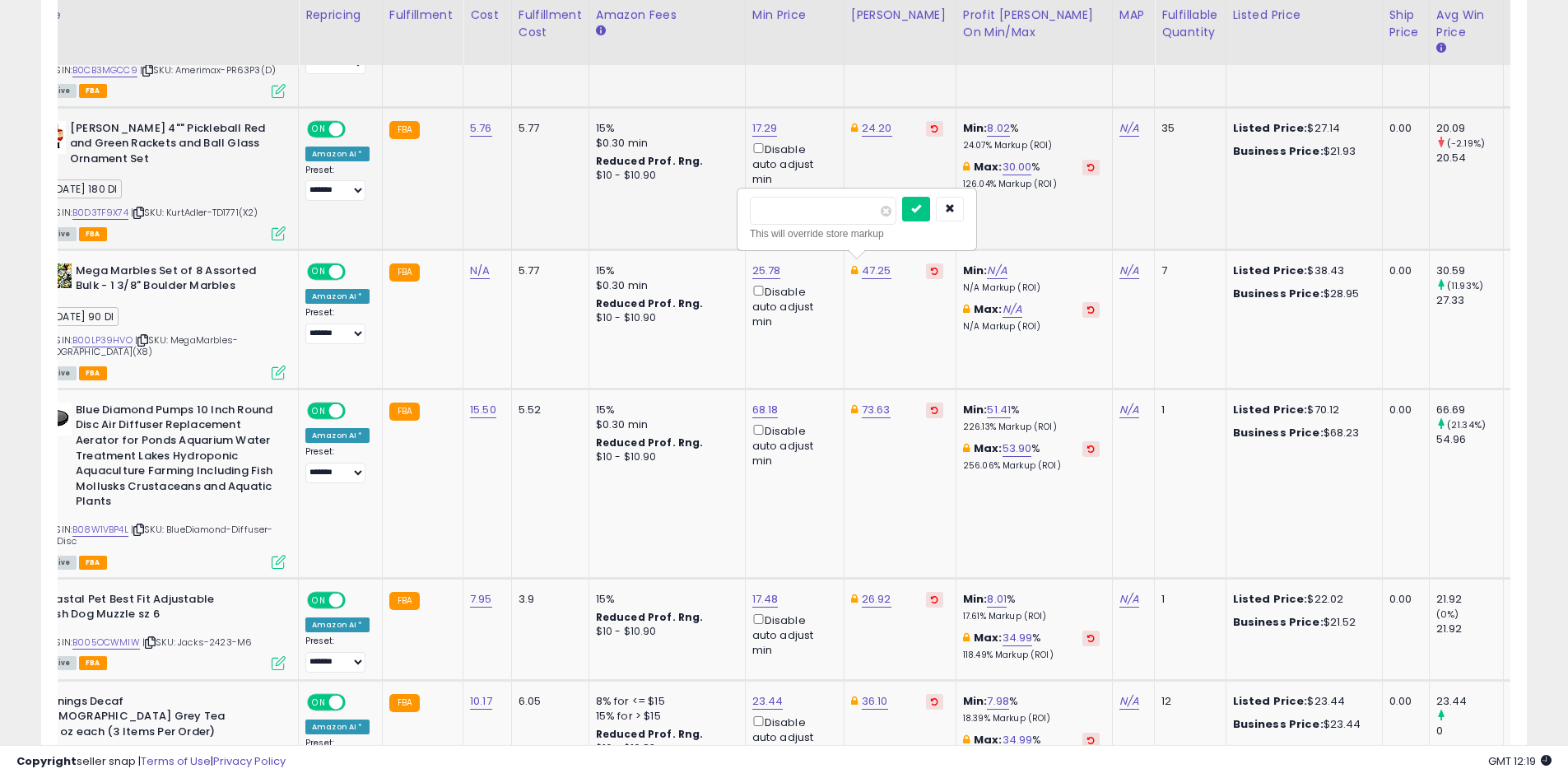 drag, startPoint x: 814, startPoint y: 207, endPoint x: 700, endPoint y: 207, distance: 114 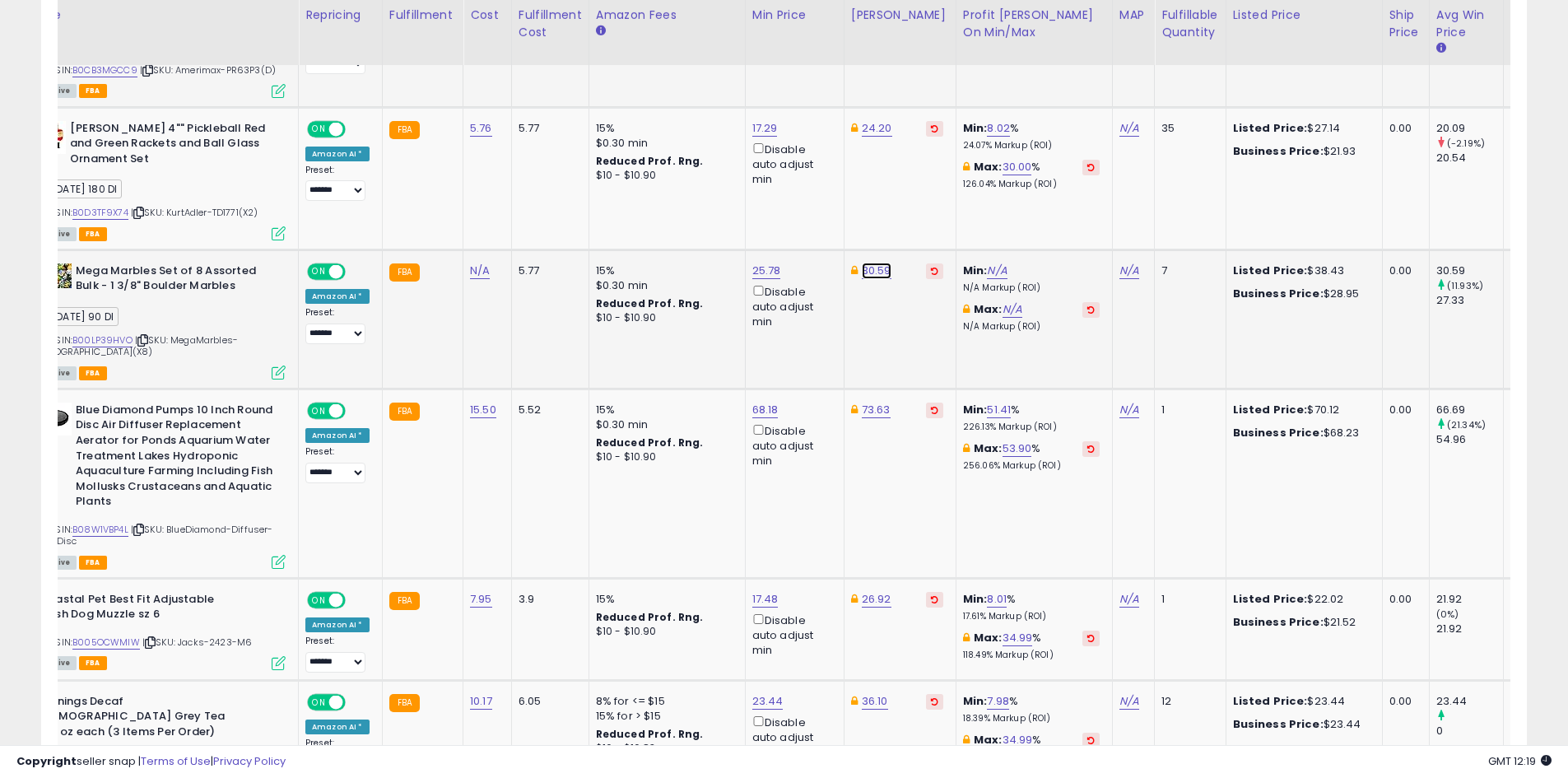 click on "30.59" at bounding box center (878, -1285) 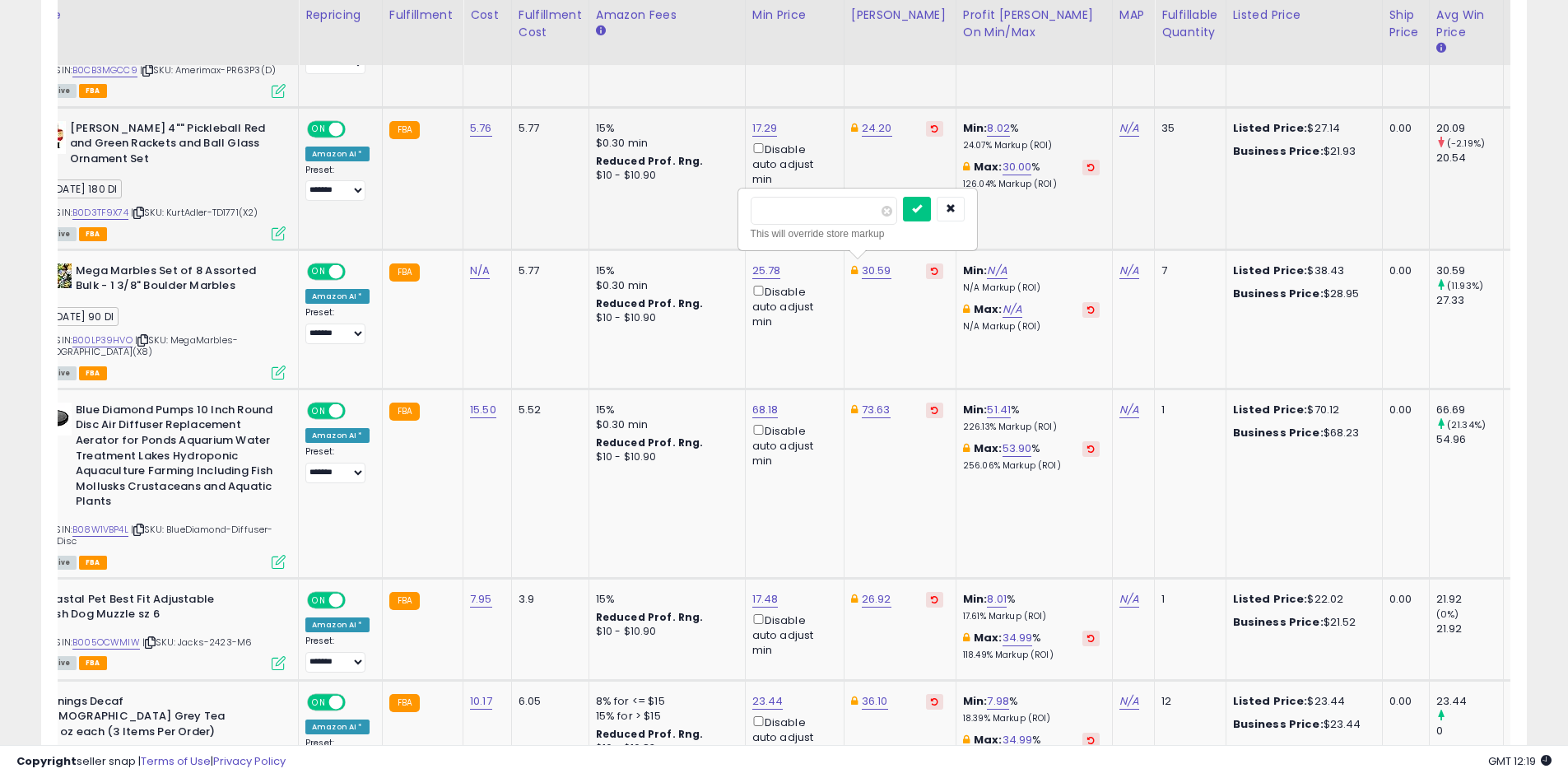 drag, startPoint x: 831, startPoint y: 221, endPoint x: 733, endPoint y: 216, distance: 98.12747 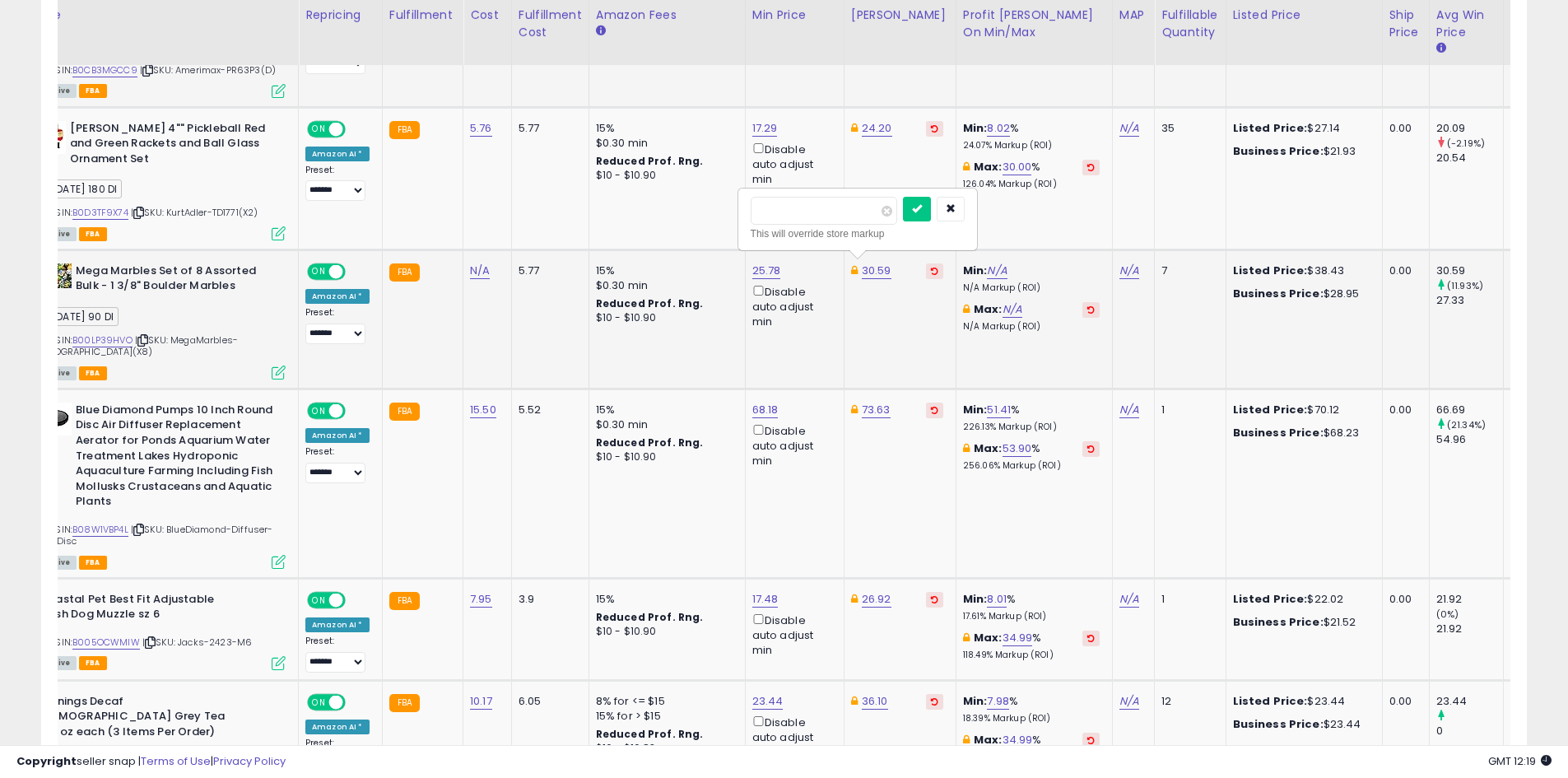 drag, startPoint x: 790, startPoint y: 209, endPoint x: 779, endPoint y: 207, distance: 11.18034 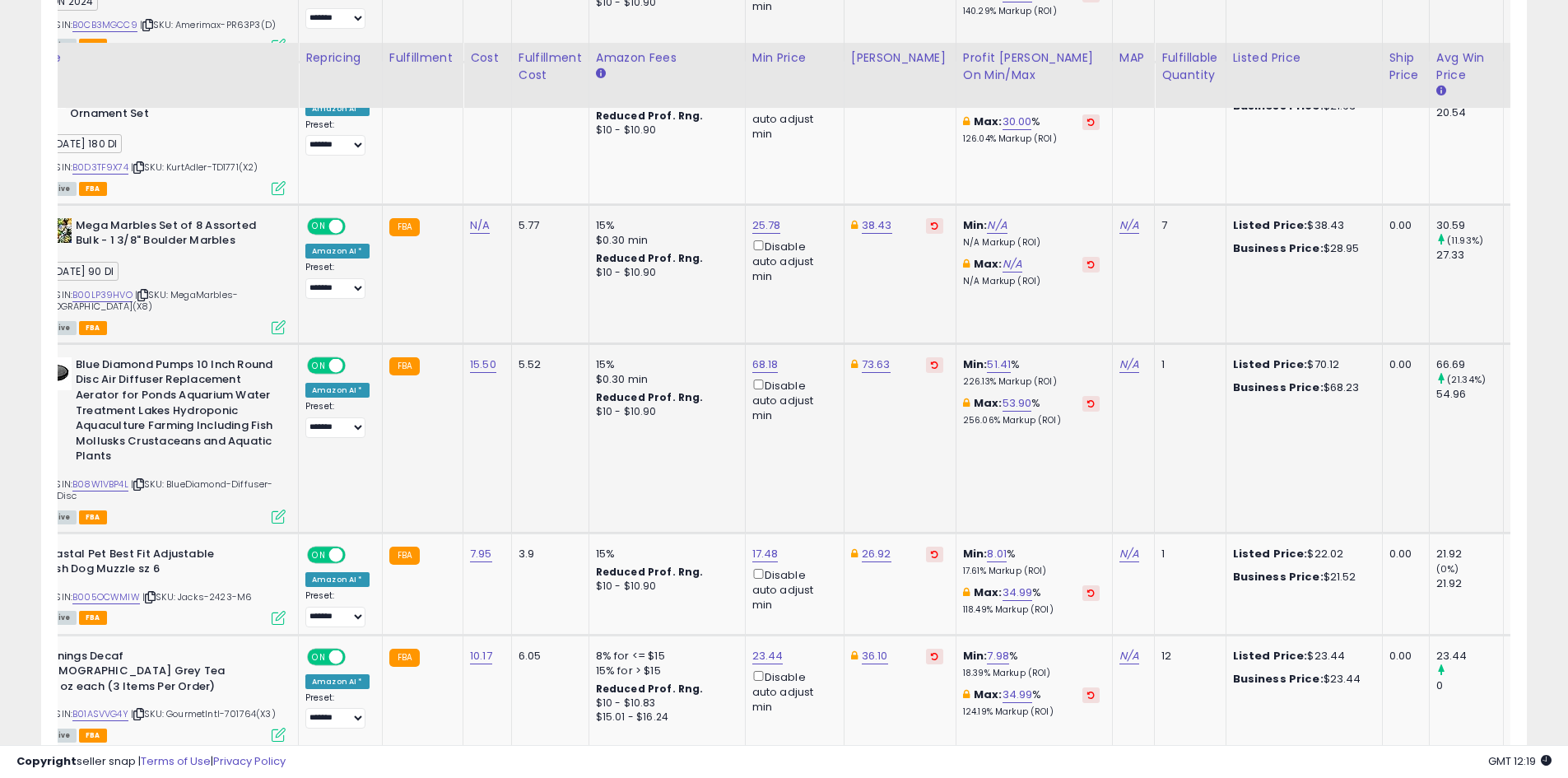 scroll, scrollTop: 2375, scrollLeft: 0, axis: vertical 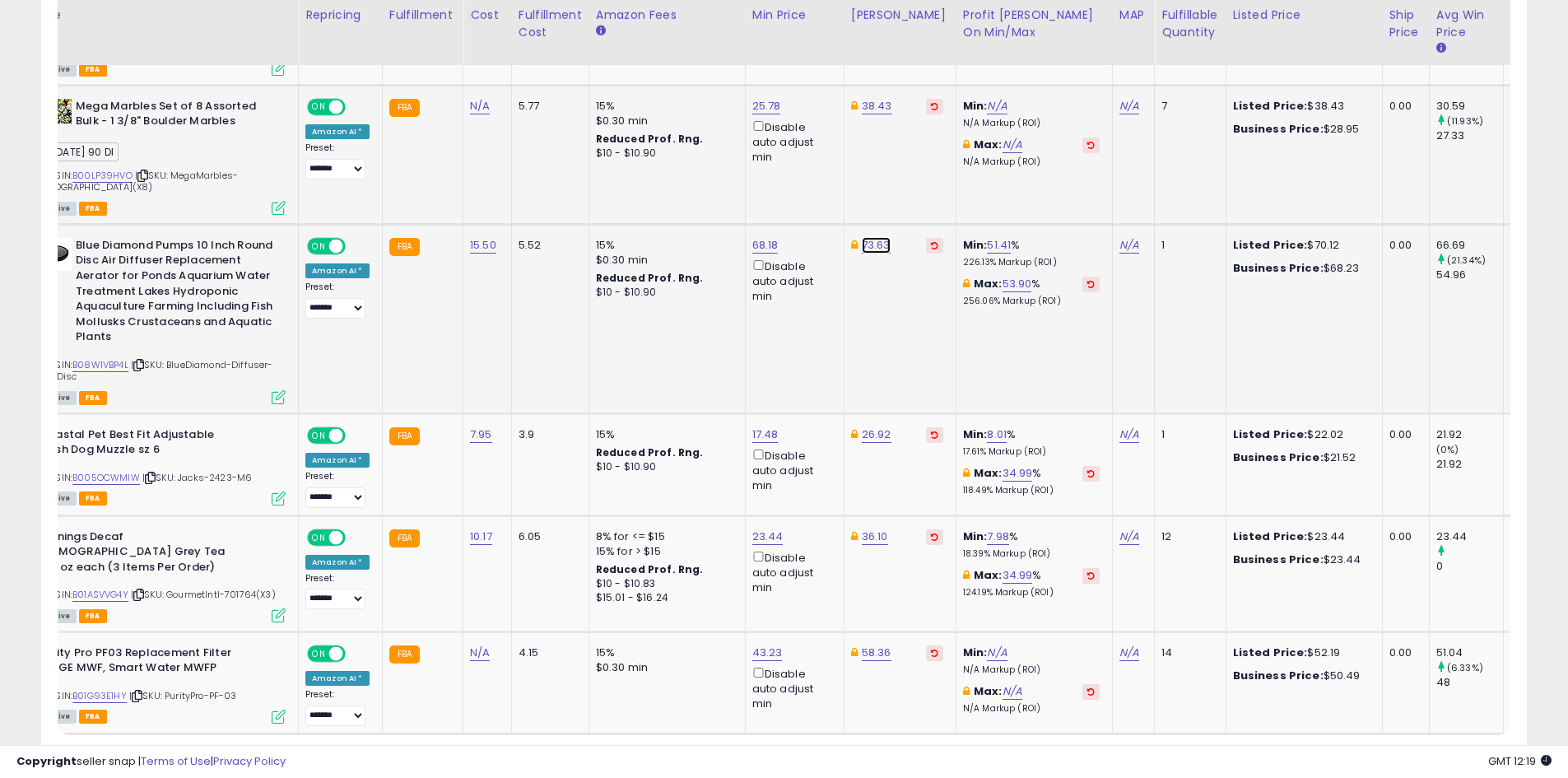 click on "73.63" at bounding box center [878, -1450] 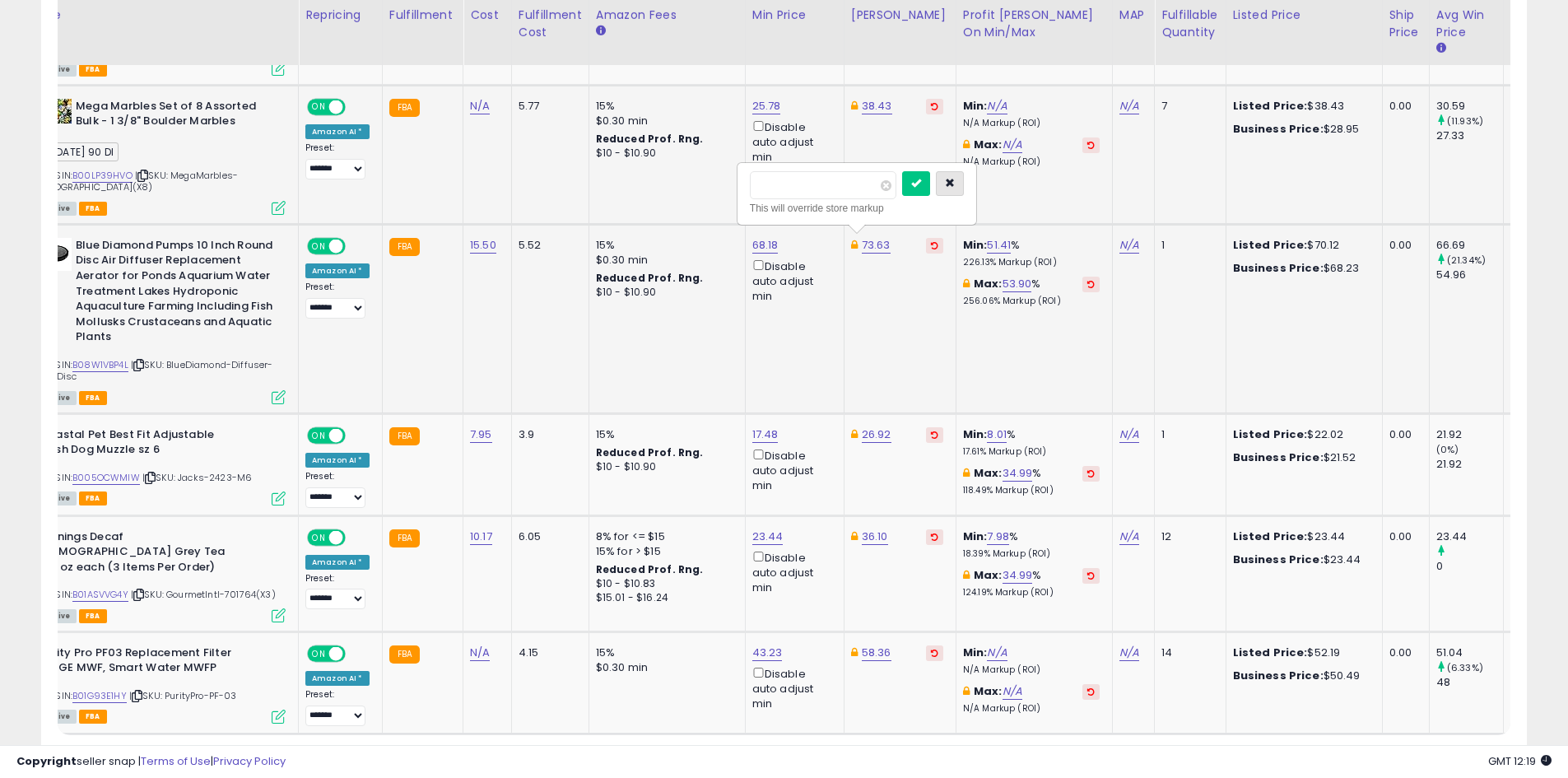 click at bounding box center [950, 184] 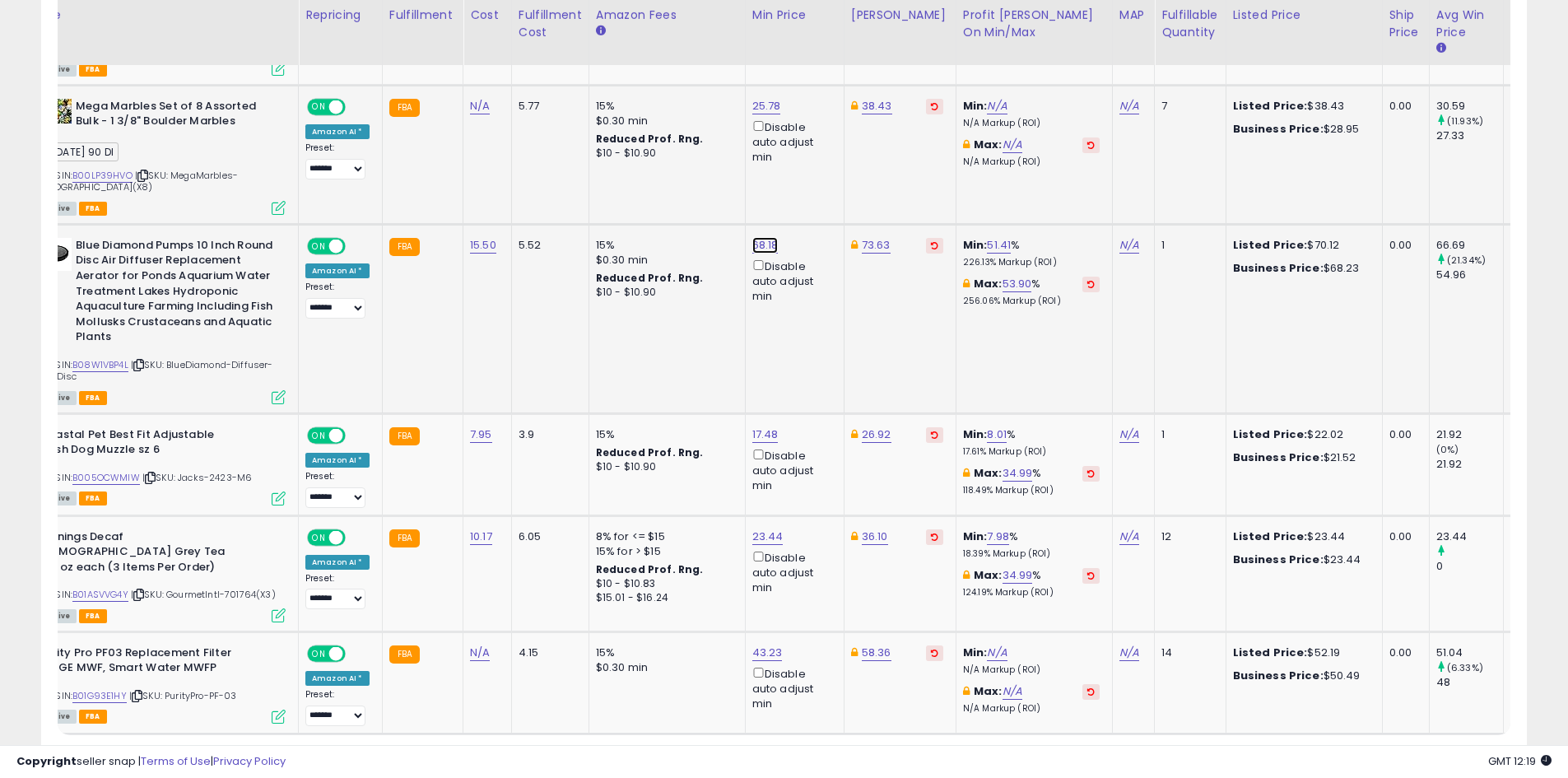 click on "68.18" at bounding box center [766, -1450] 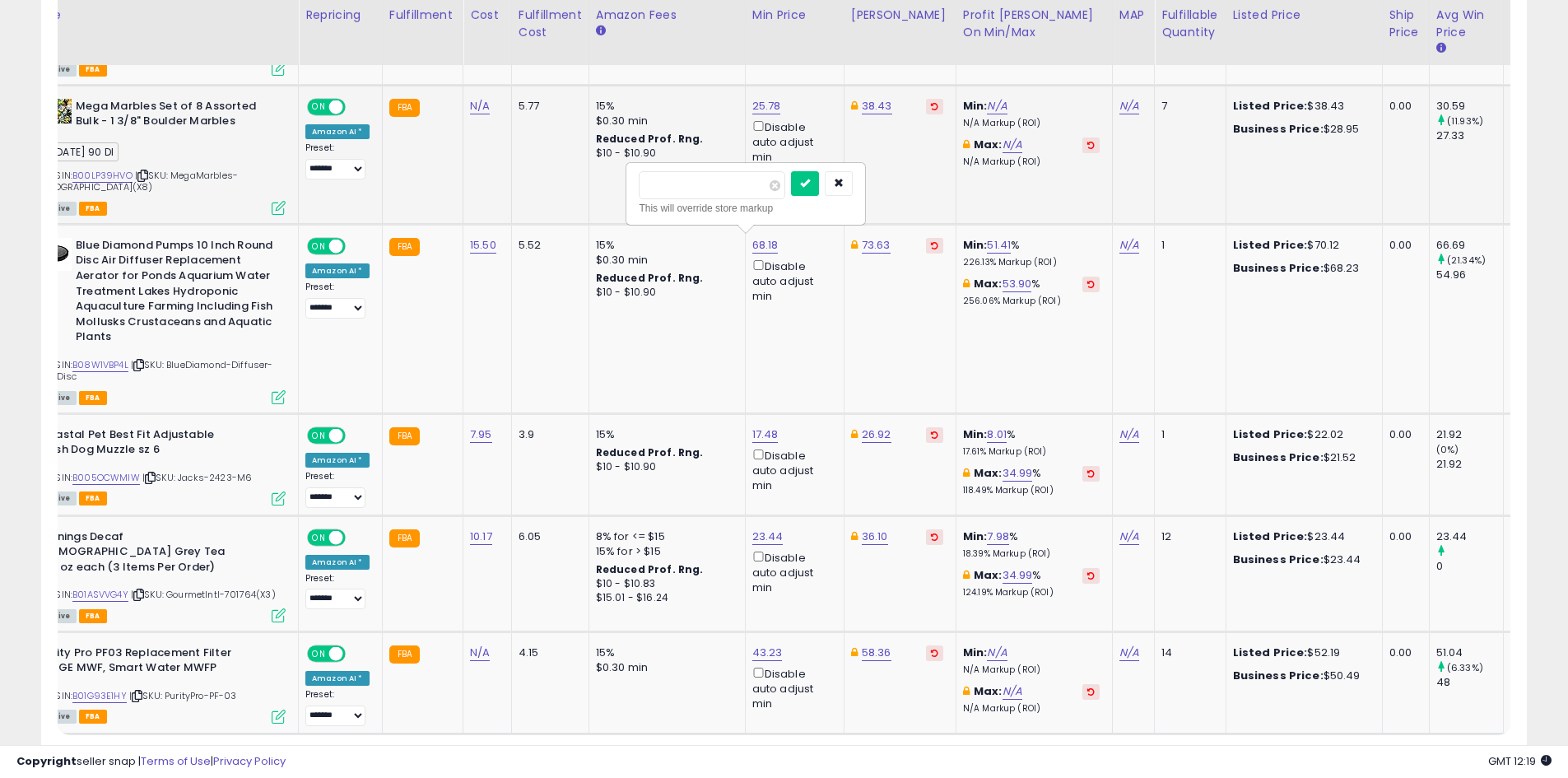 drag, startPoint x: 711, startPoint y: 185, endPoint x: 579, endPoint y: 187, distance: 132.01515 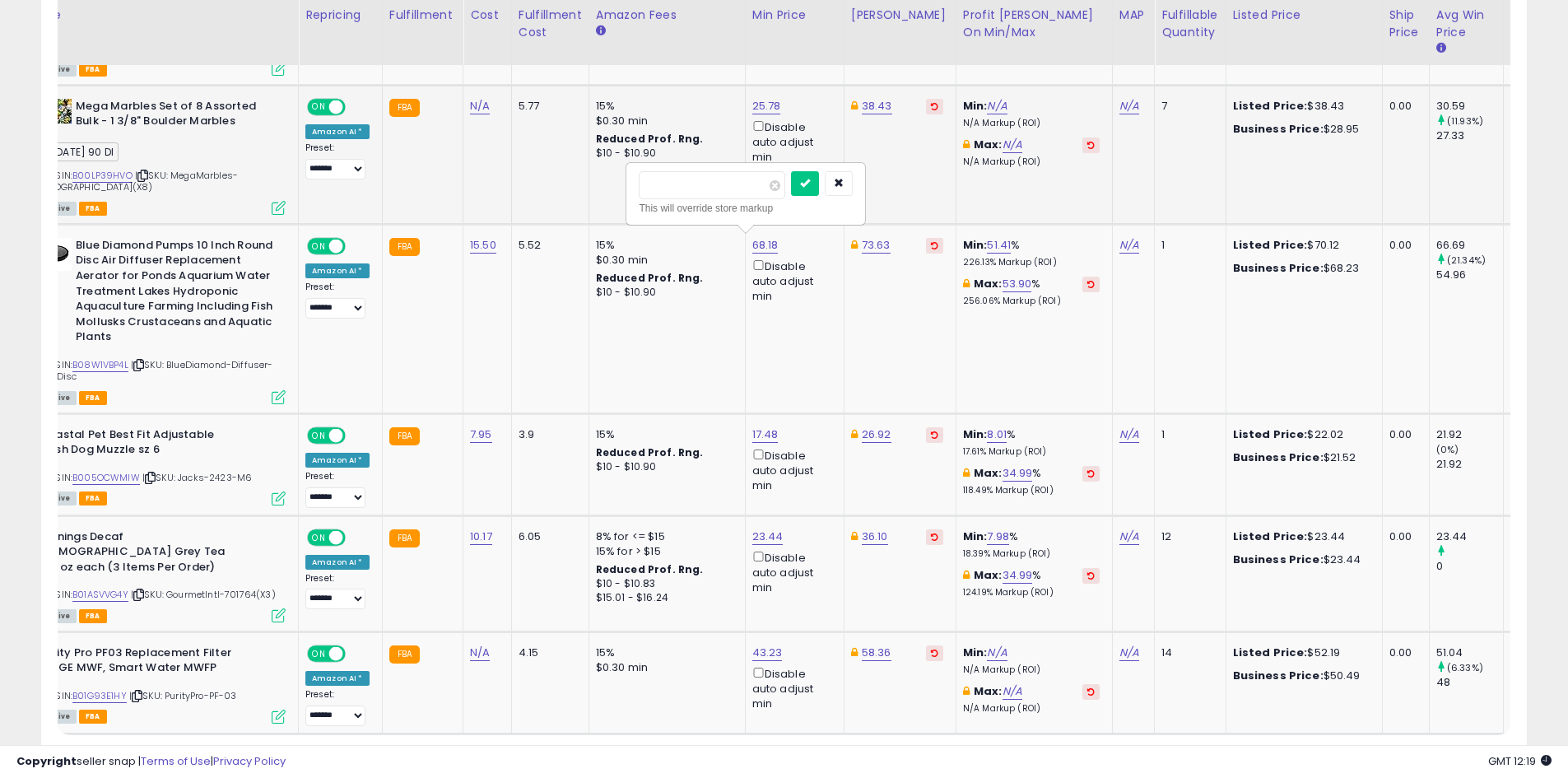 type on "*****" 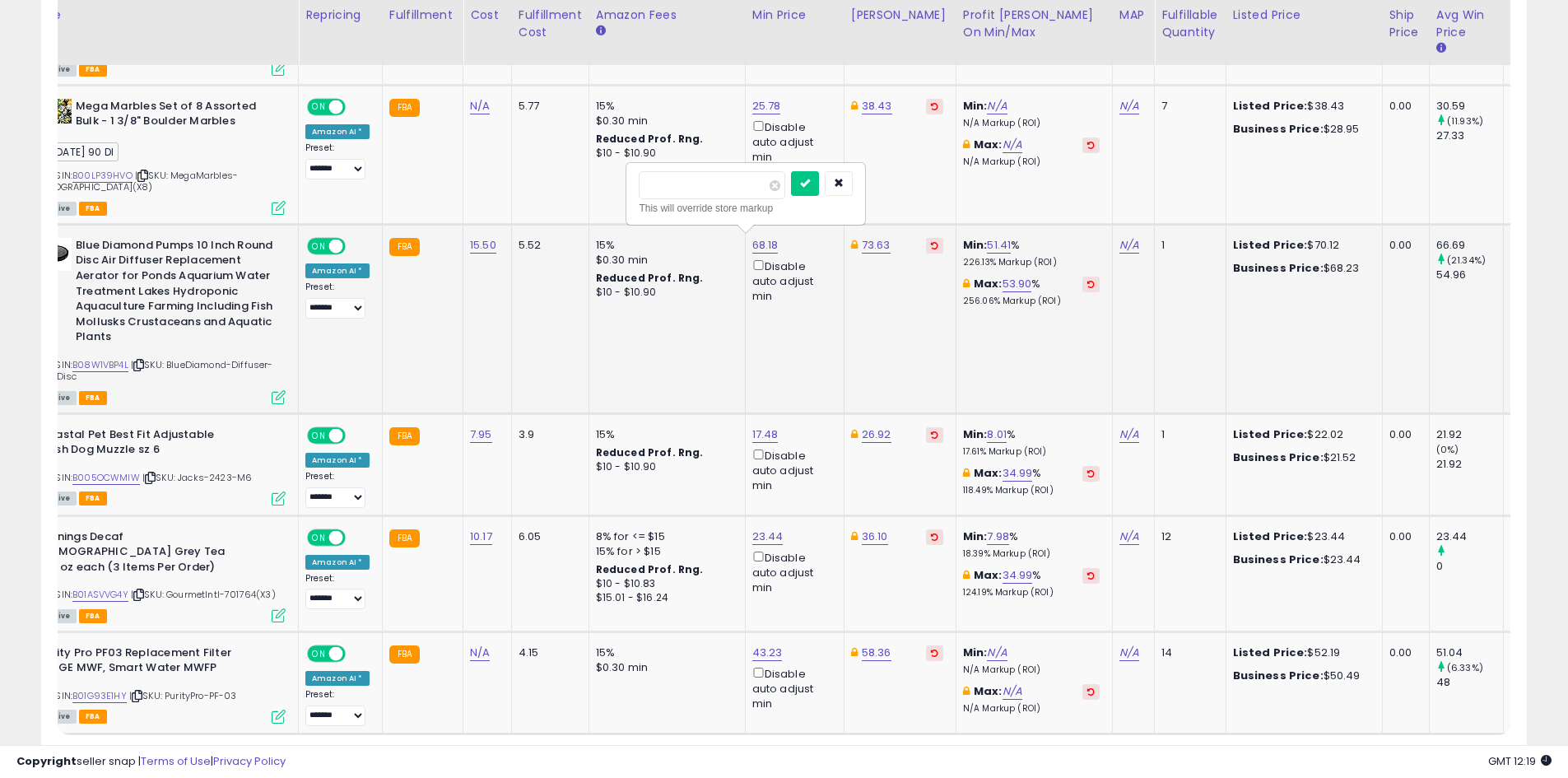 click at bounding box center (805, 184) 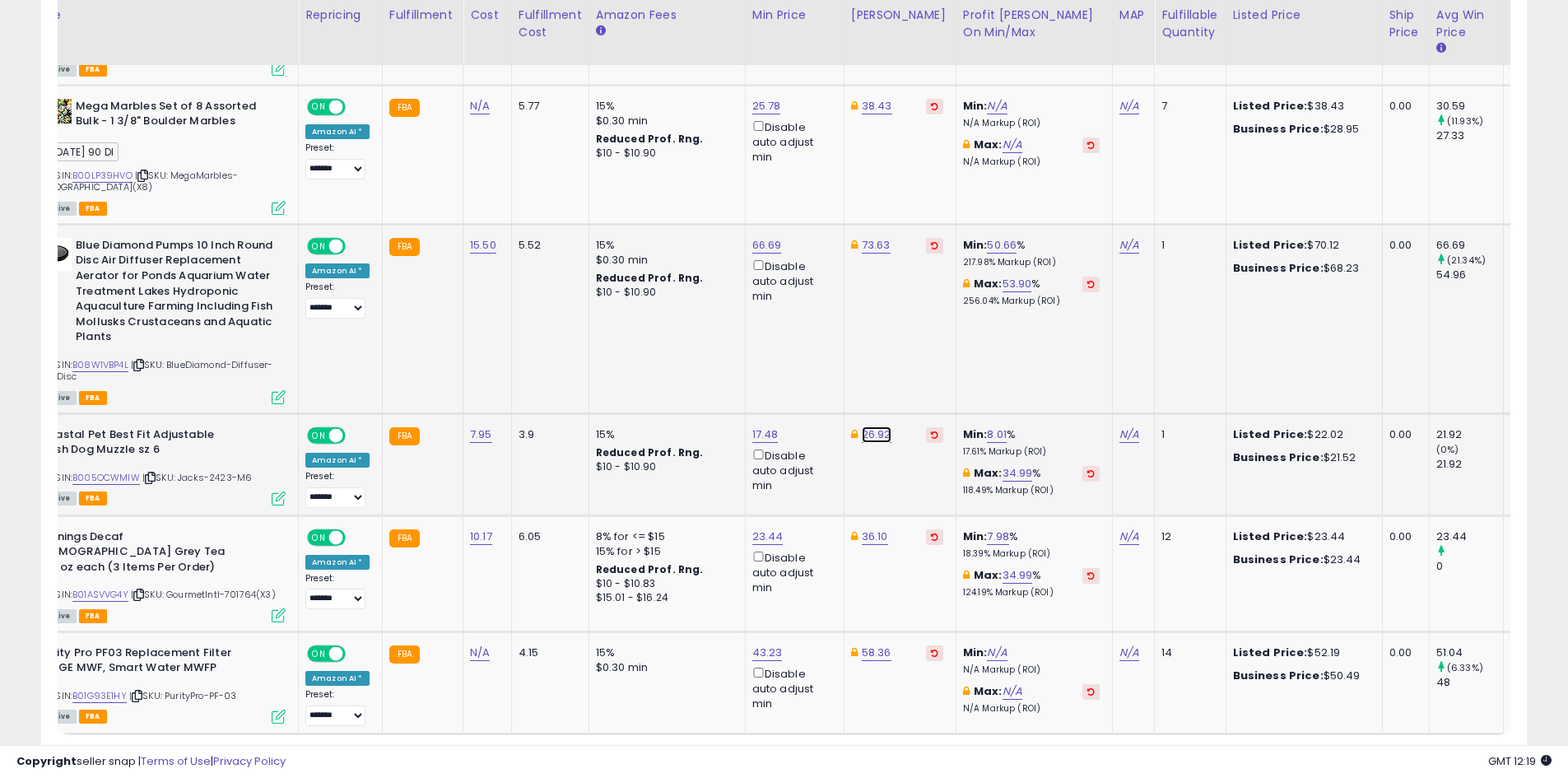 click on "26.92" at bounding box center (878, -1450) 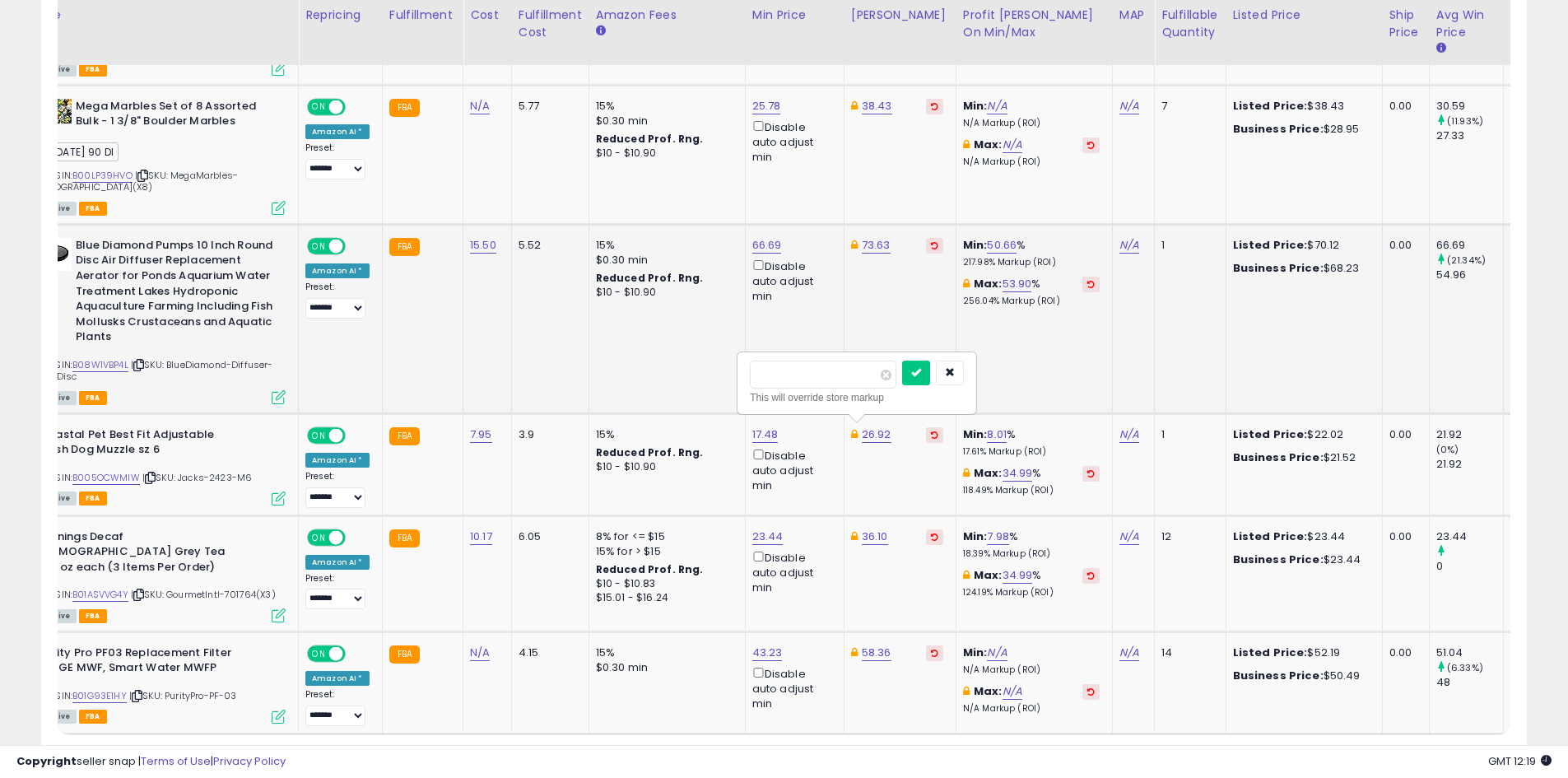 drag, startPoint x: 855, startPoint y: 380, endPoint x: 711, endPoint y: 369, distance: 144.4195 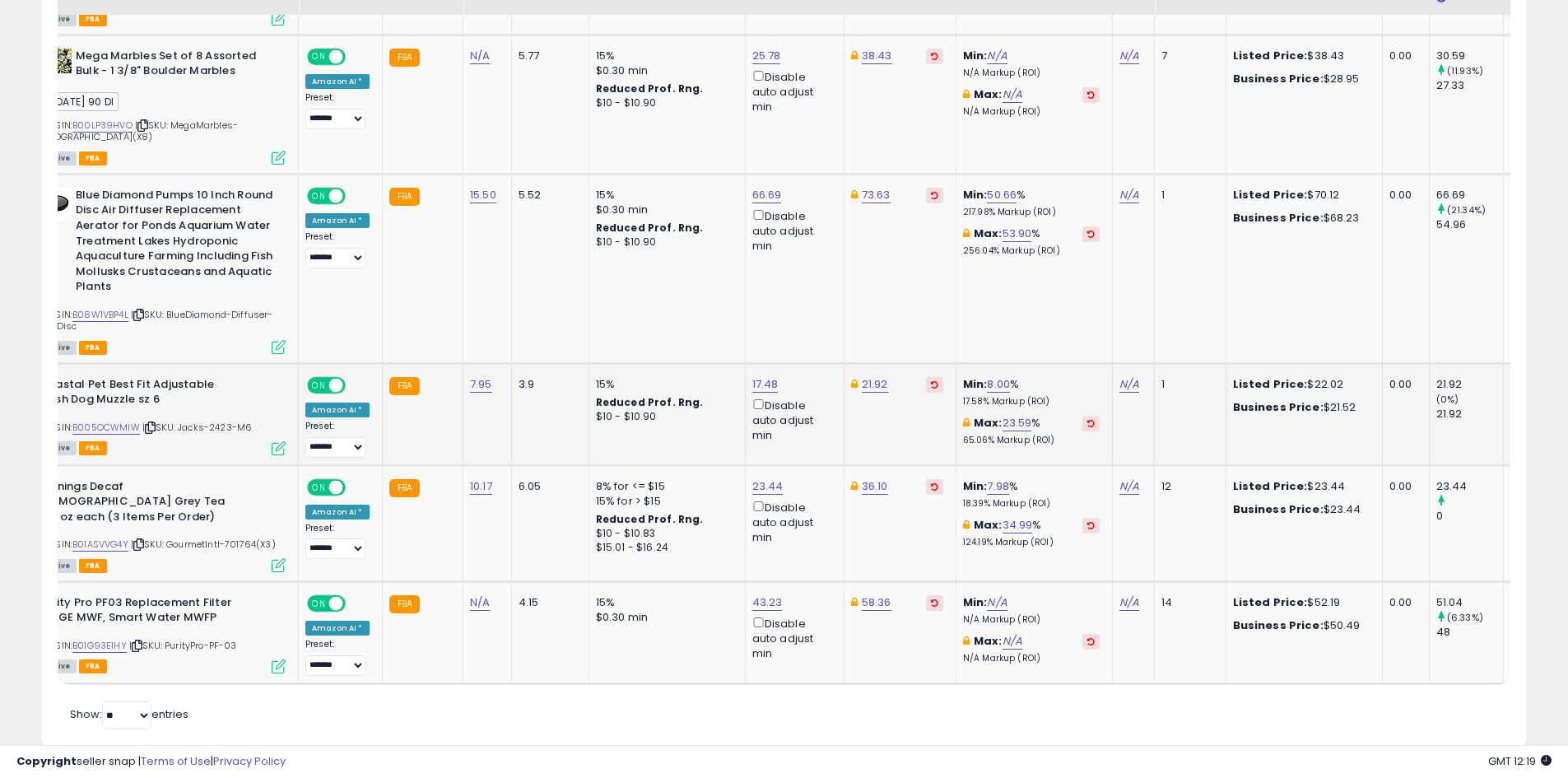 scroll, scrollTop: 2453, scrollLeft: 0, axis: vertical 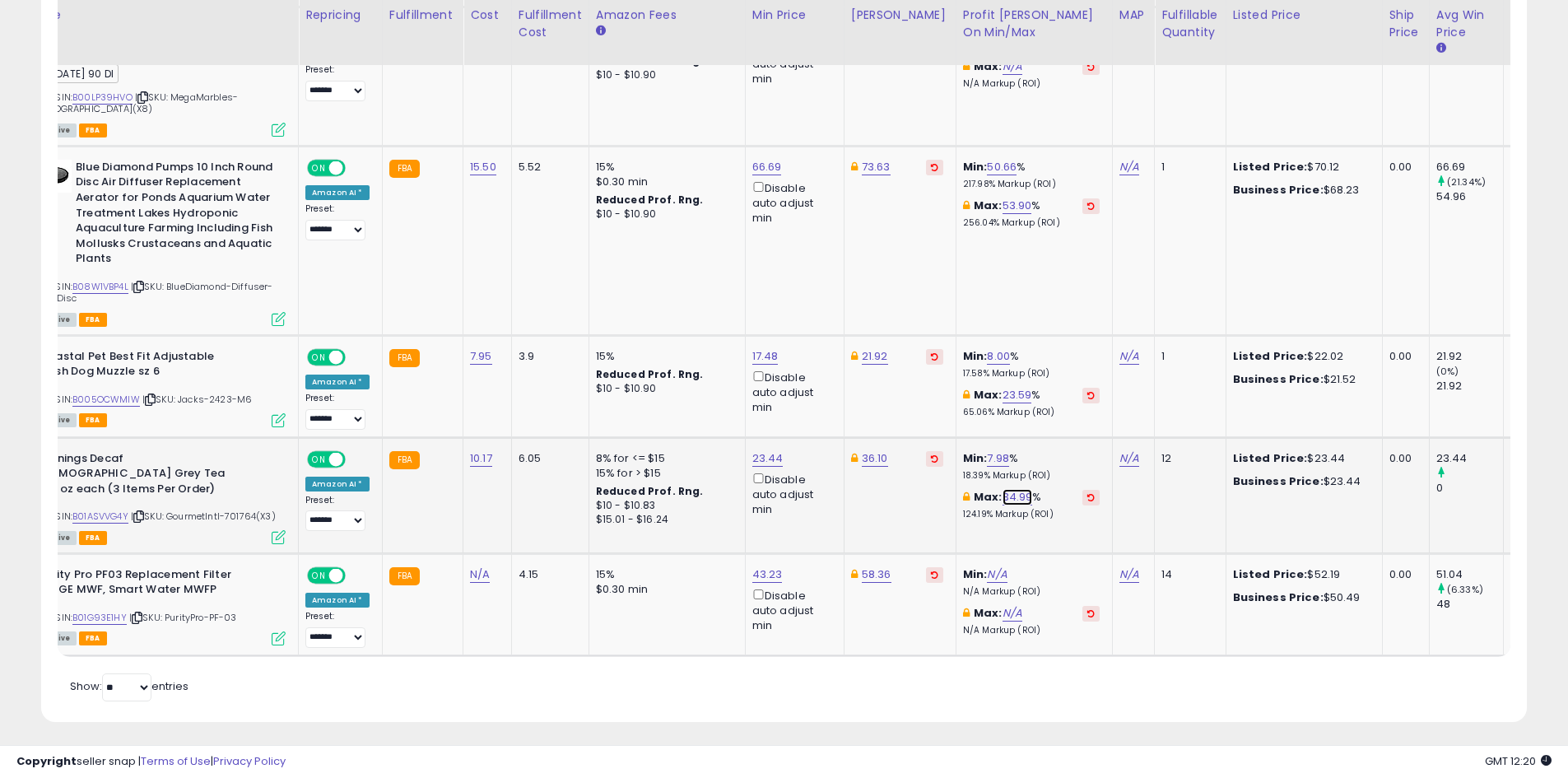click on "34.99" at bounding box center (1017, 497) 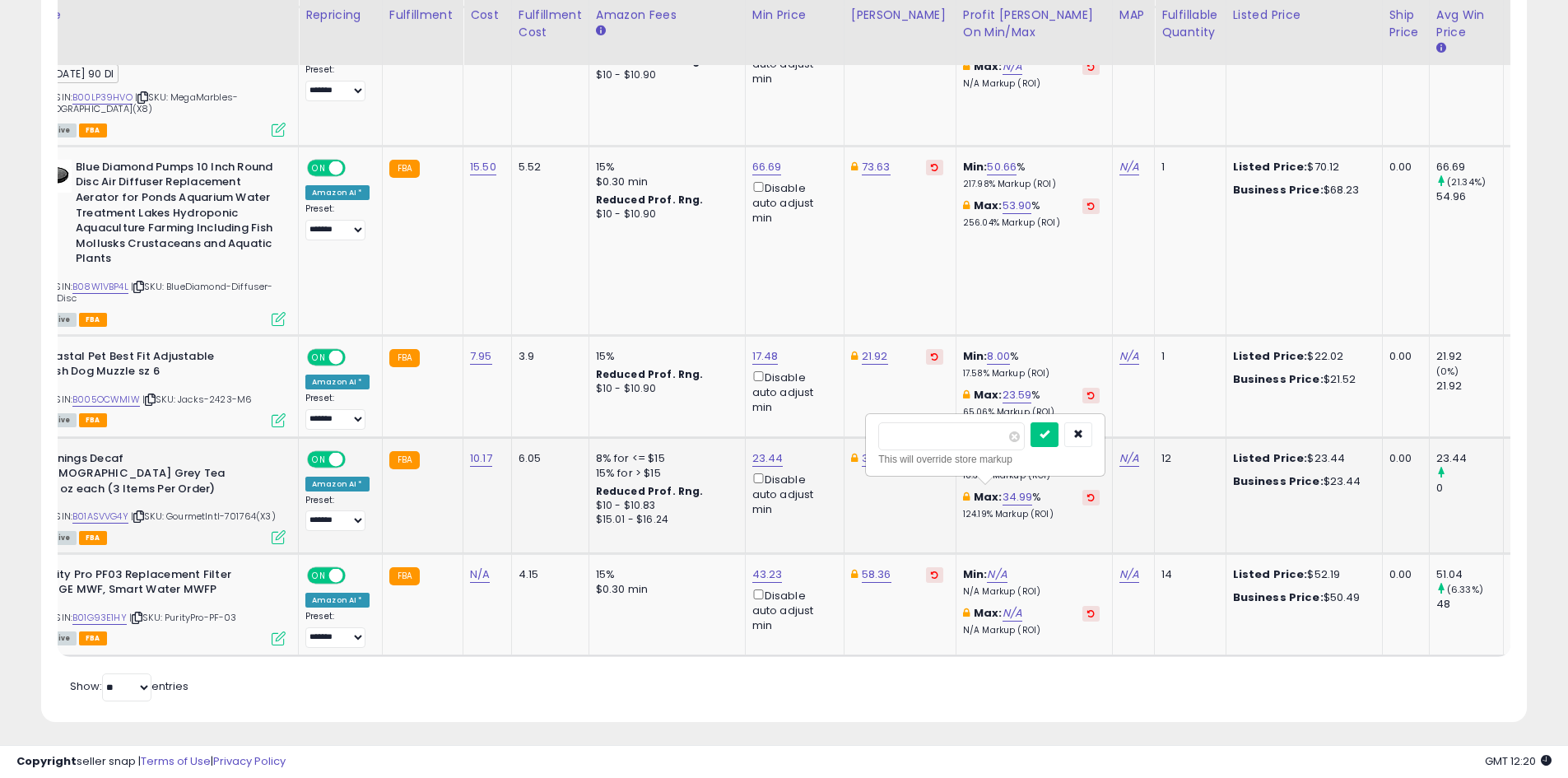 drag, startPoint x: 986, startPoint y: 442, endPoint x: 861, endPoint y: 440, distance: 125.016 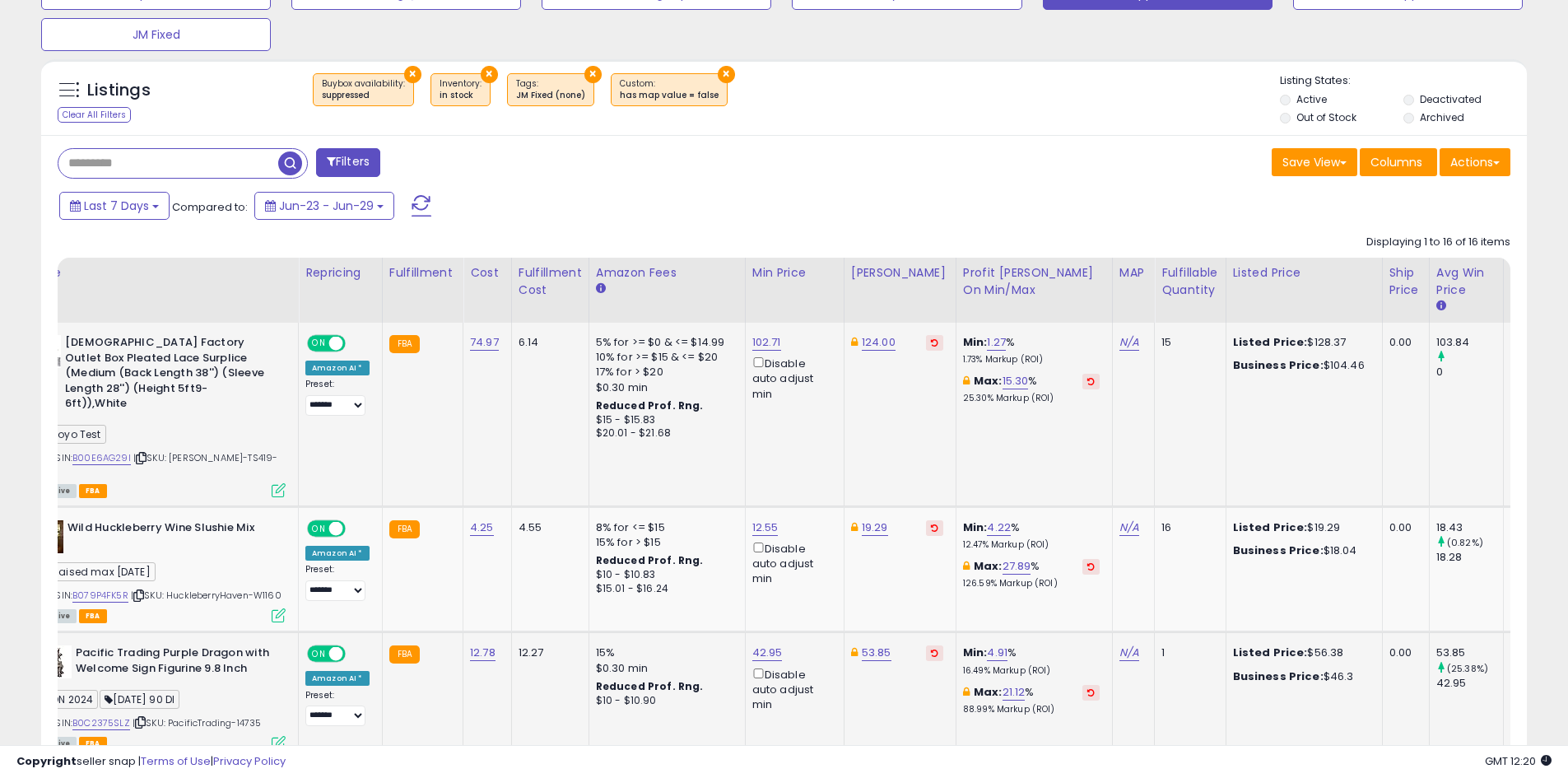 scroll, scrollTop: 626, scrollLeft: 0, axis: vertical 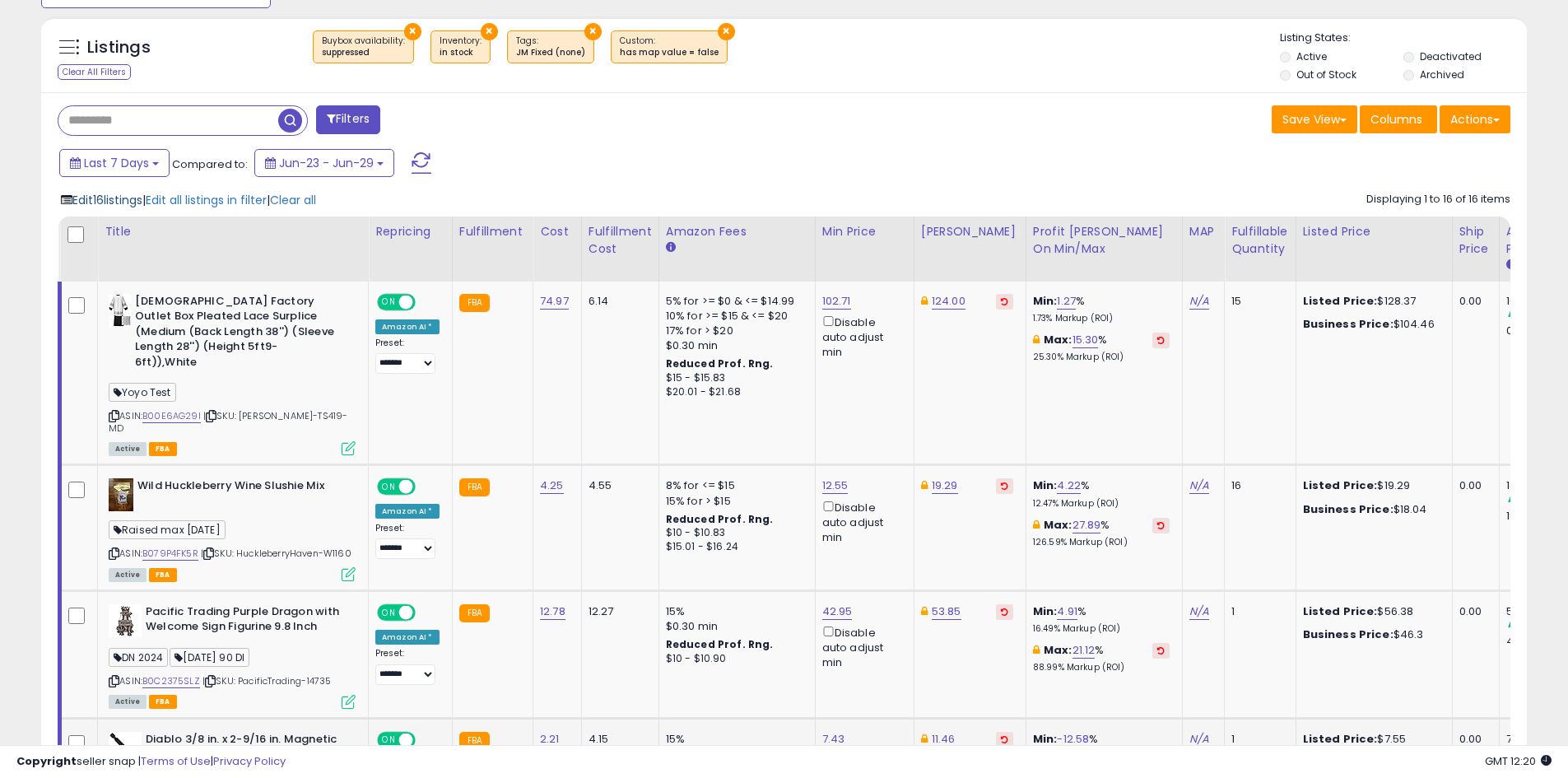 click on "Edit  16  listings" at bounding box center [107, 200] 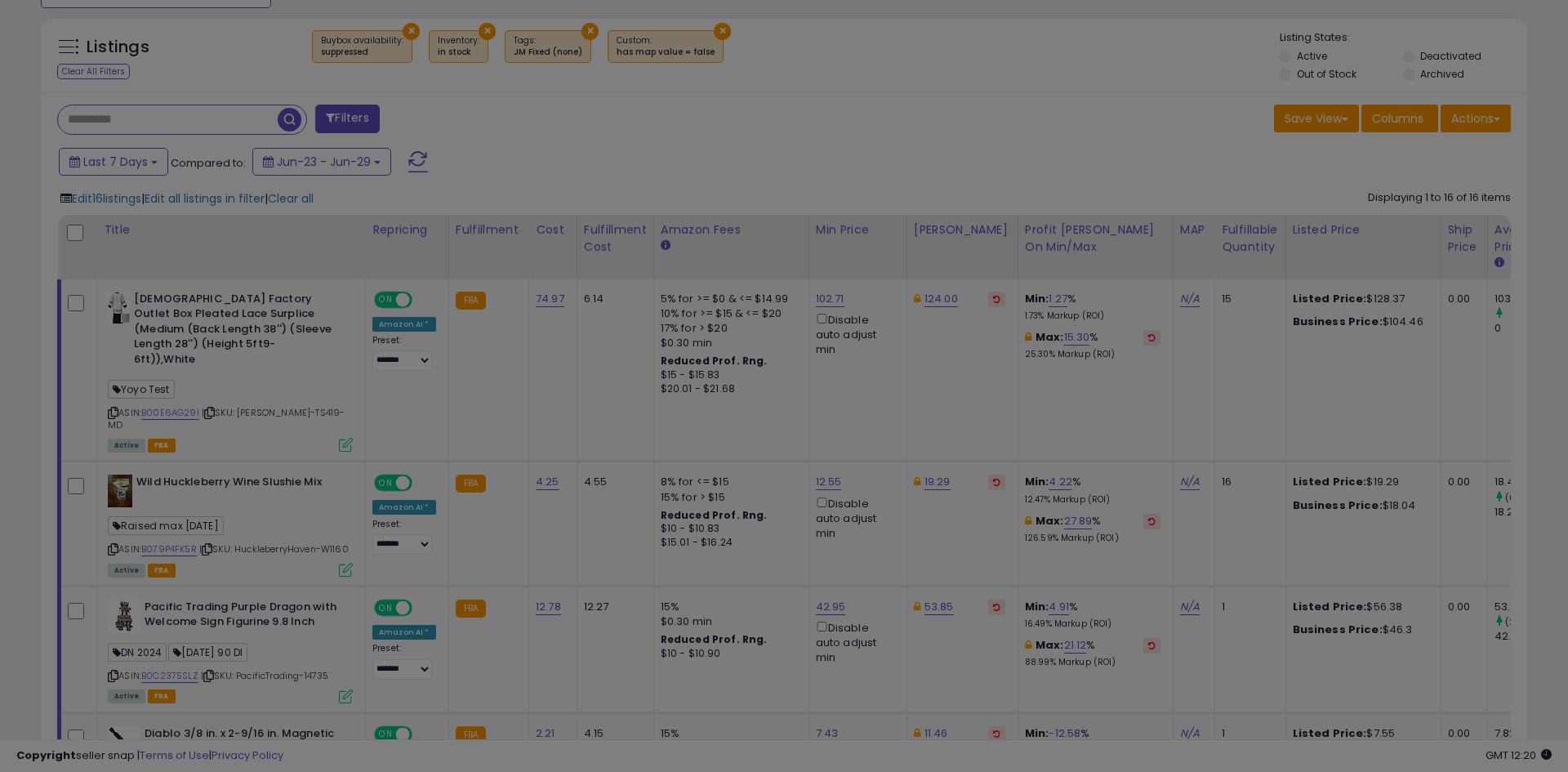 scroll, scrollTop: 816596, scrollLeft: 815804, axis: both 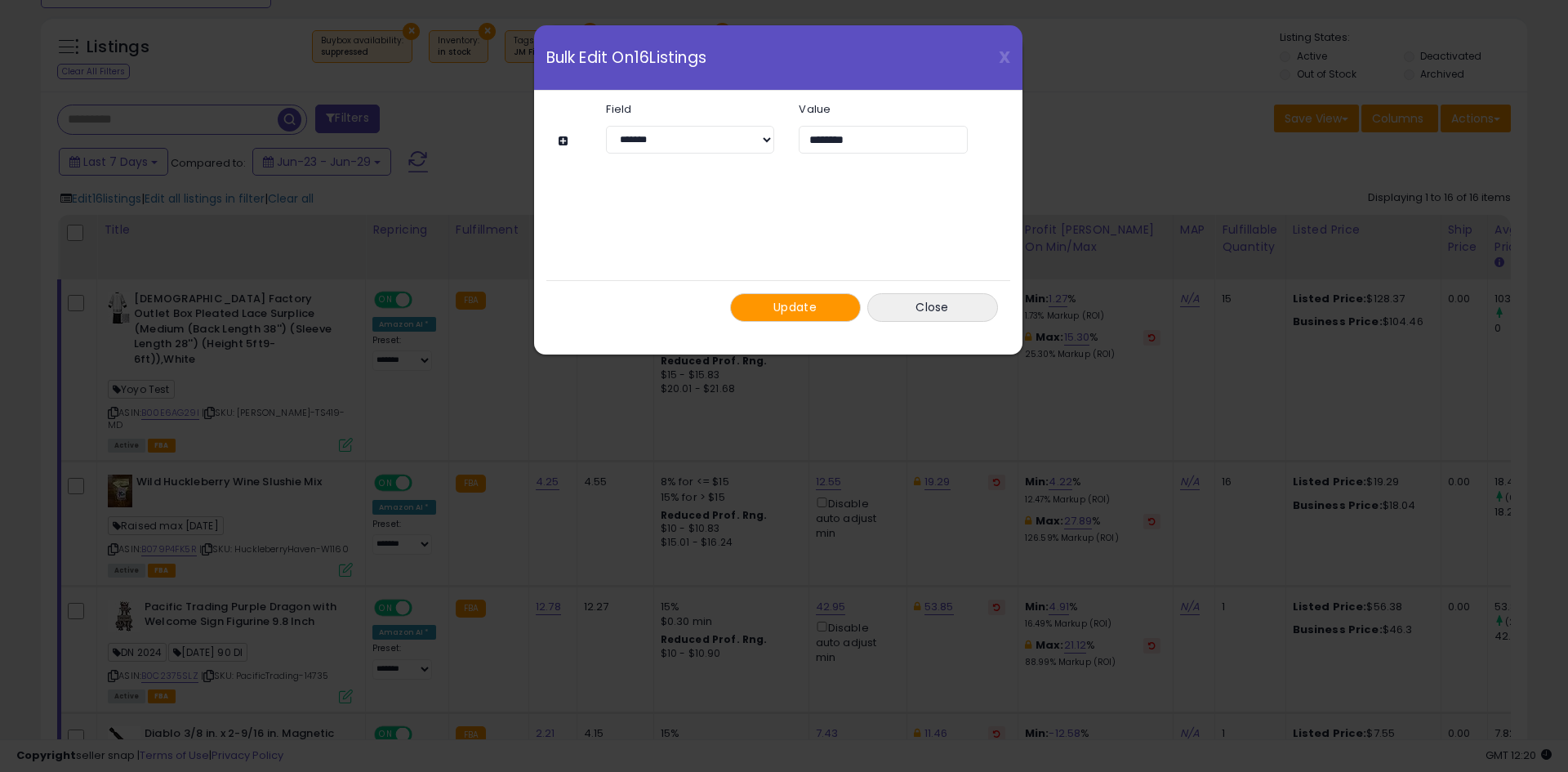 click on "Update" at bounding box center [795, 307] 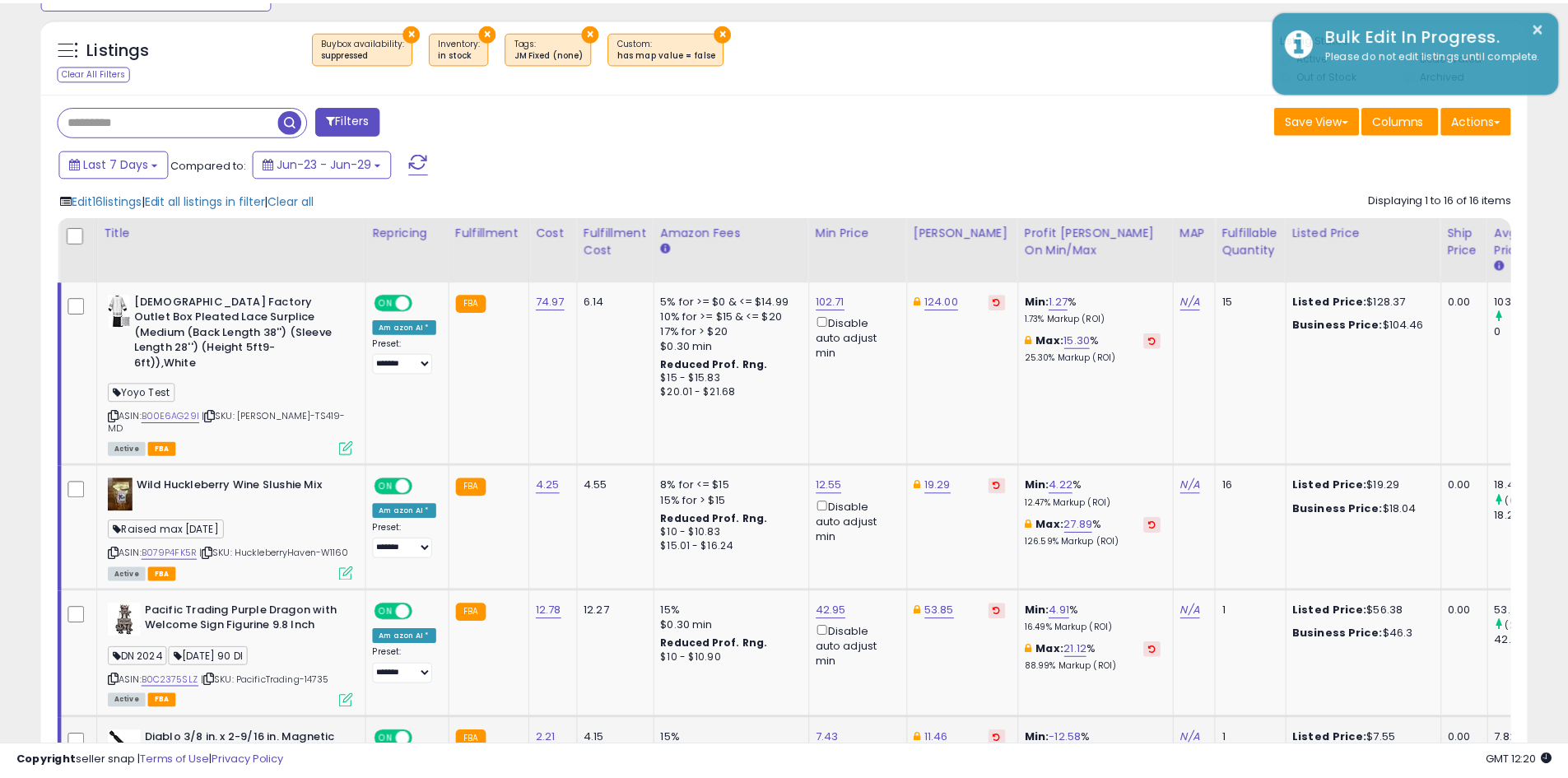 scroll, scrollTop: 338, scrollLeft: 862, axis: both 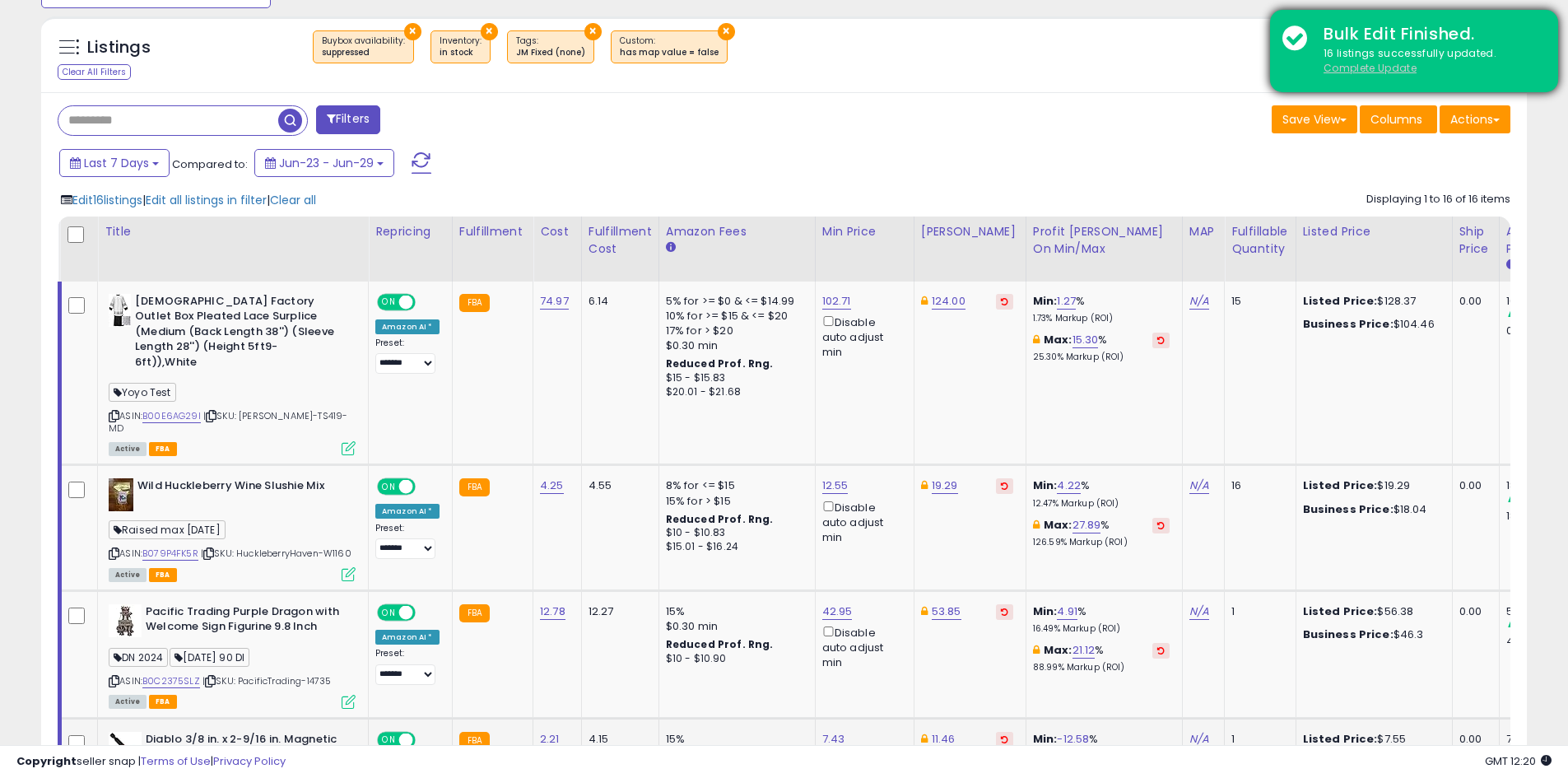 click on "Complete Update" at bounding box center [1370, 68] 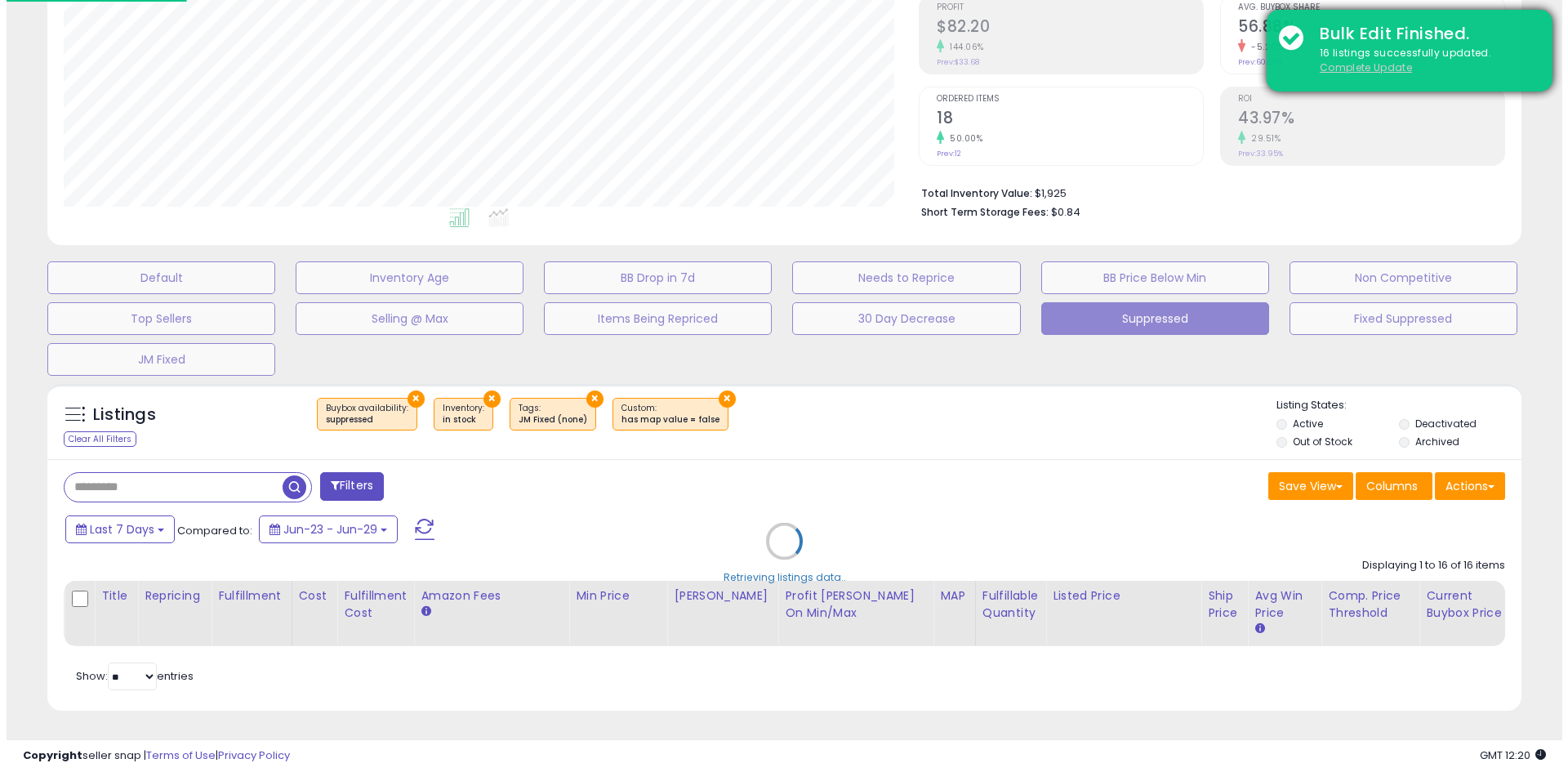 scroll, scrollTop: 266, scrollLeft: 0, axis: vertical 